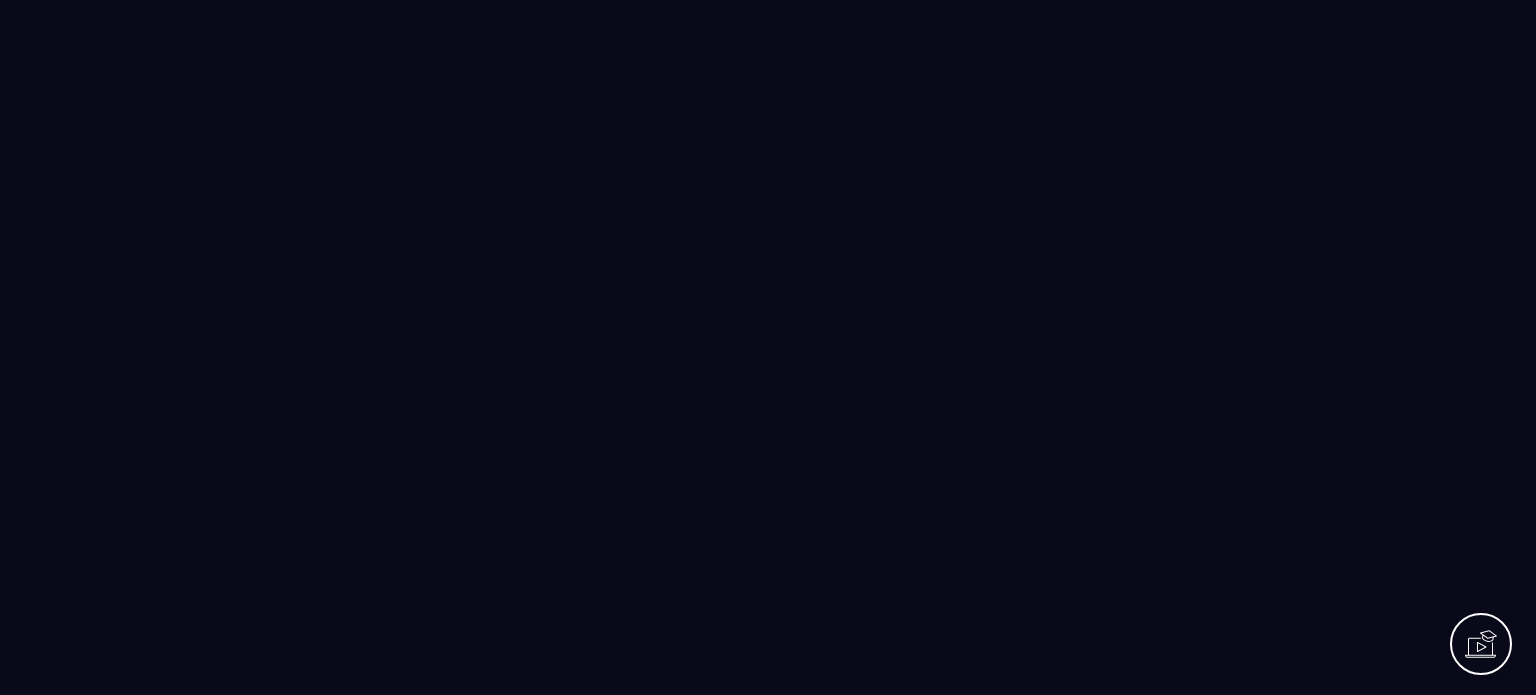 scroll, scrollTop: 0, scrollLeft: 0, axis: both 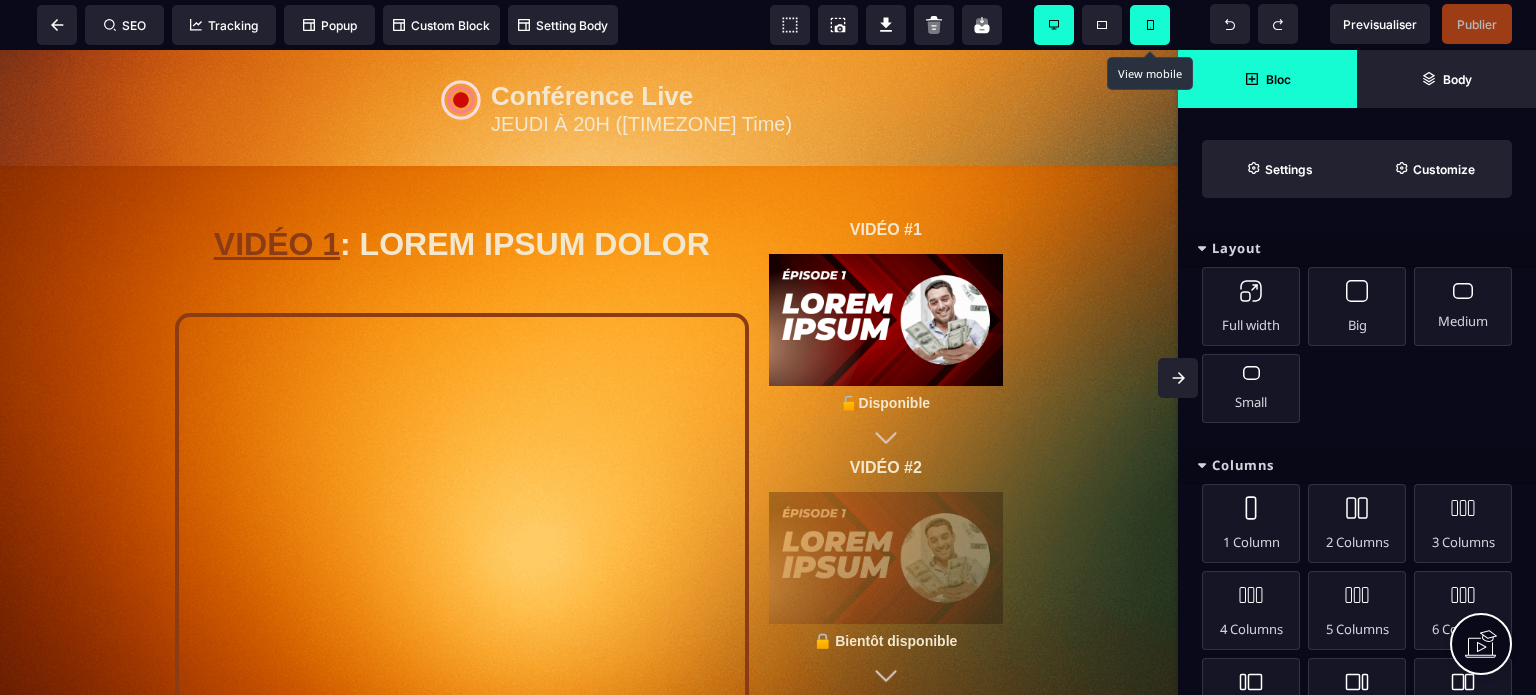 click at bounding box center (1150, 25) 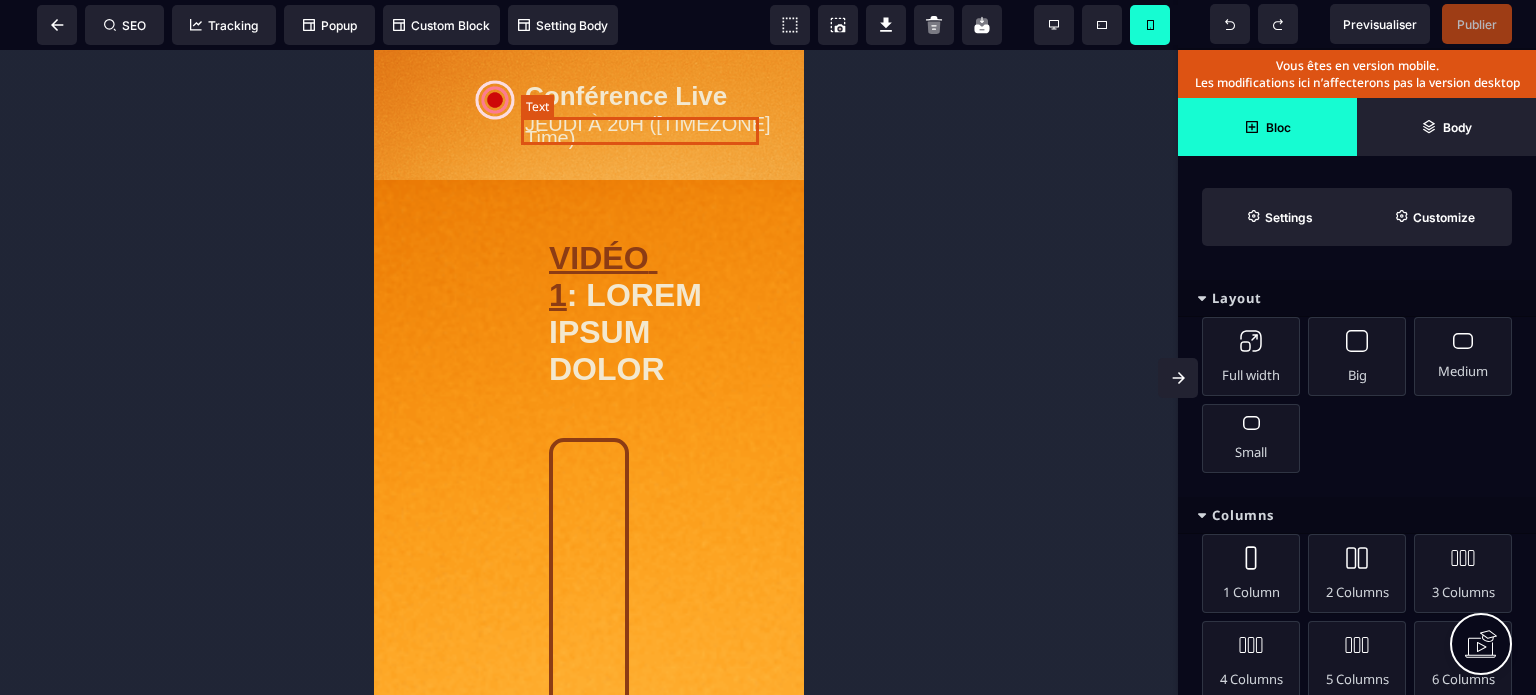 click on "JEUDI À 20H ([TIMEZONE] Time)" at bounding box center (649, 131) 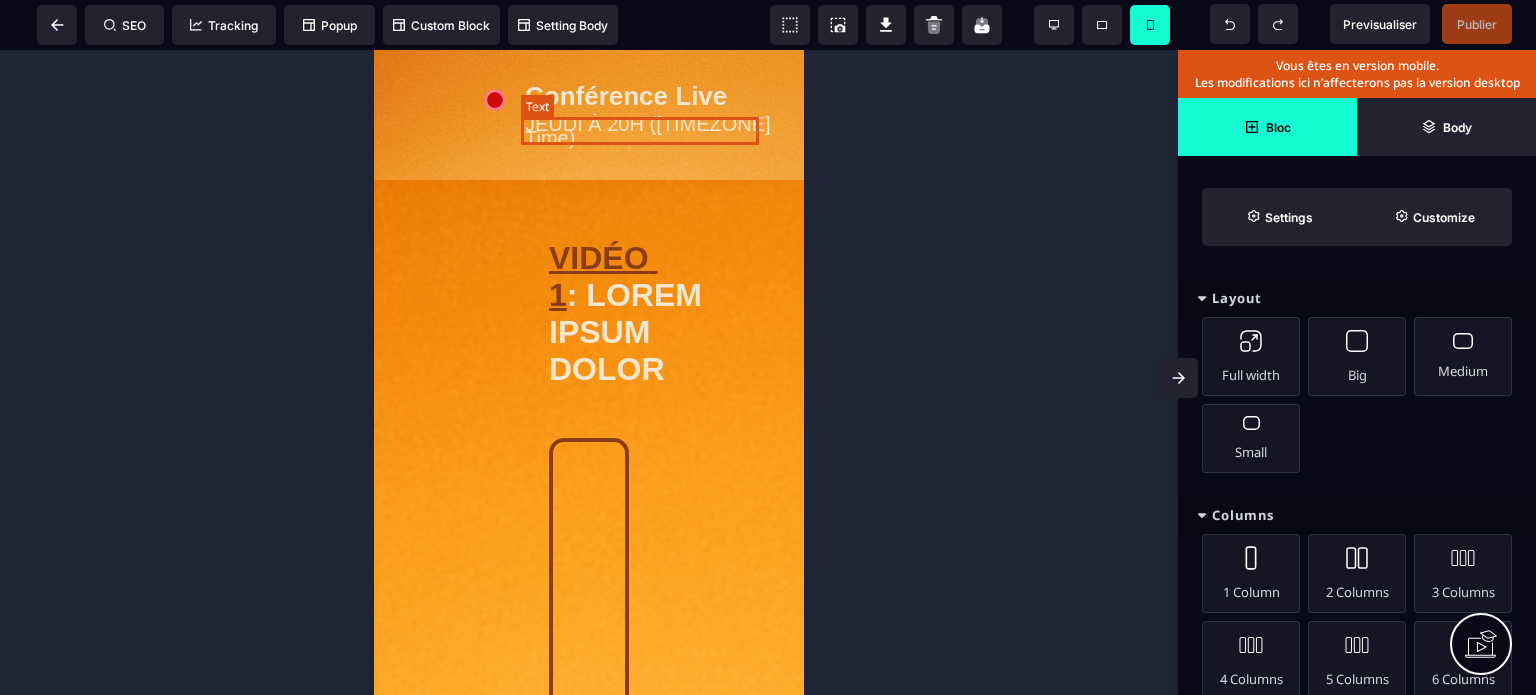 select on "**" 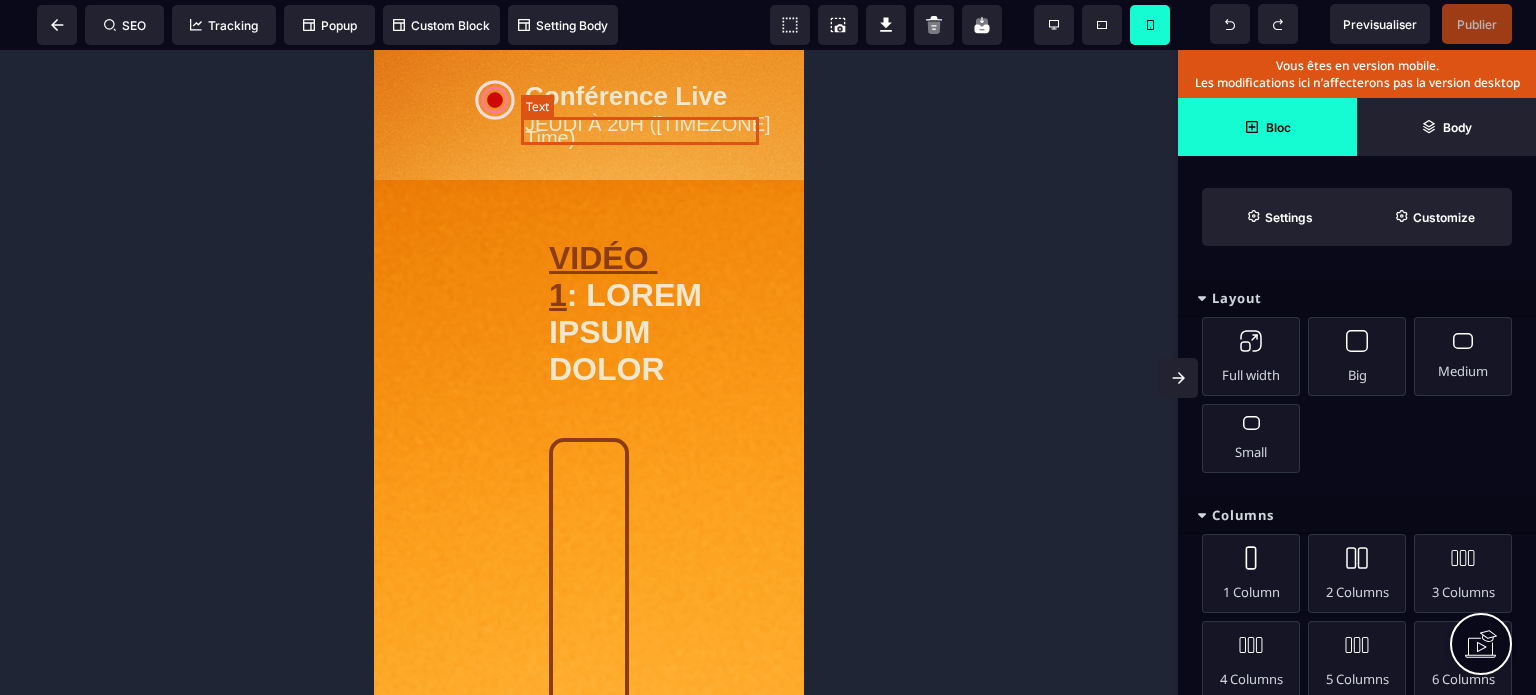 select on "**" 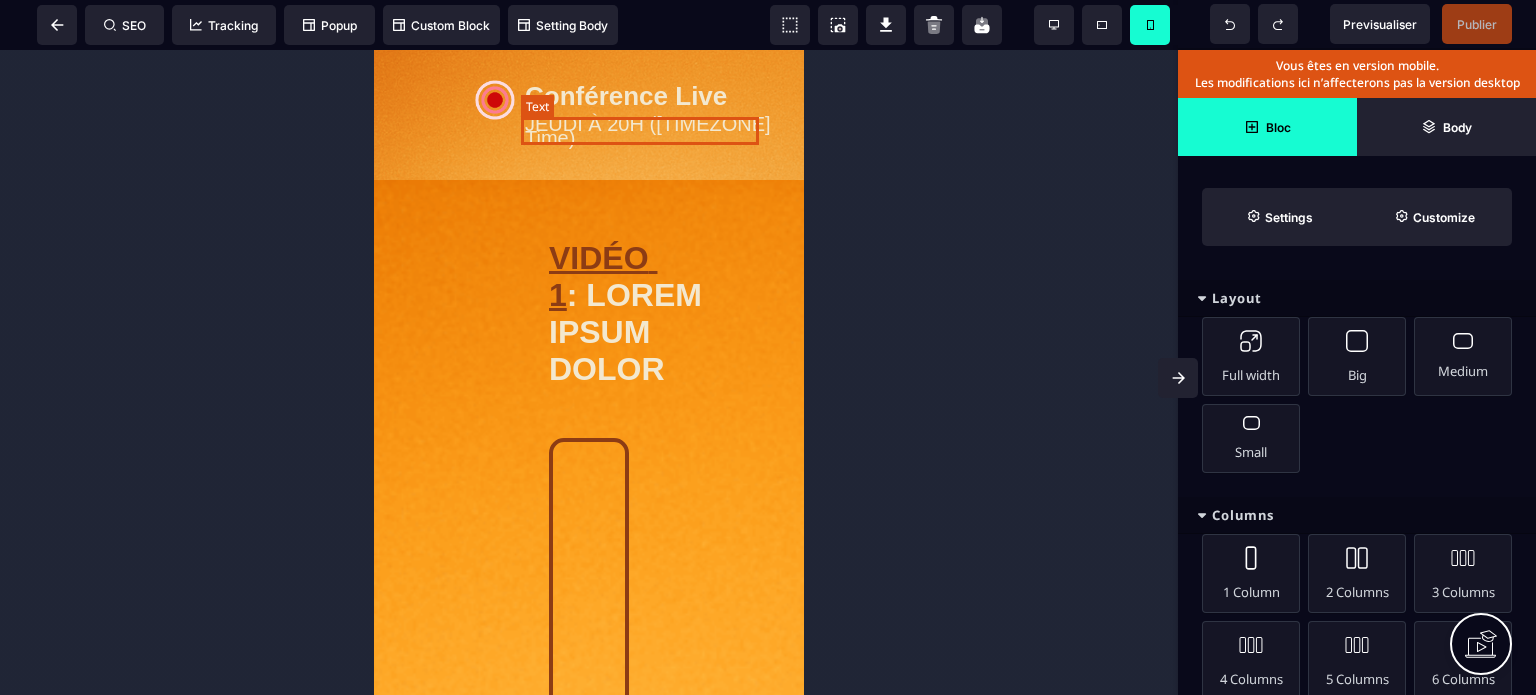 select on "**" 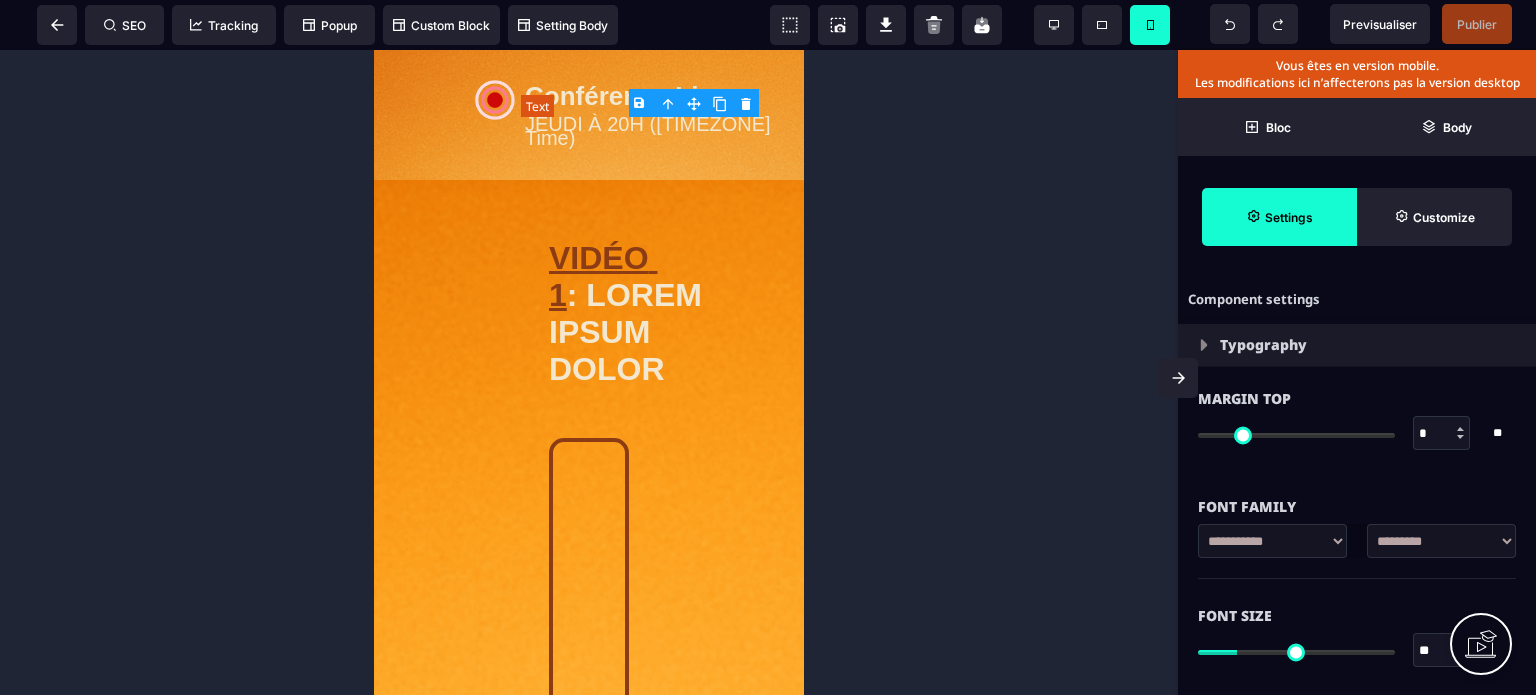 type on "*" 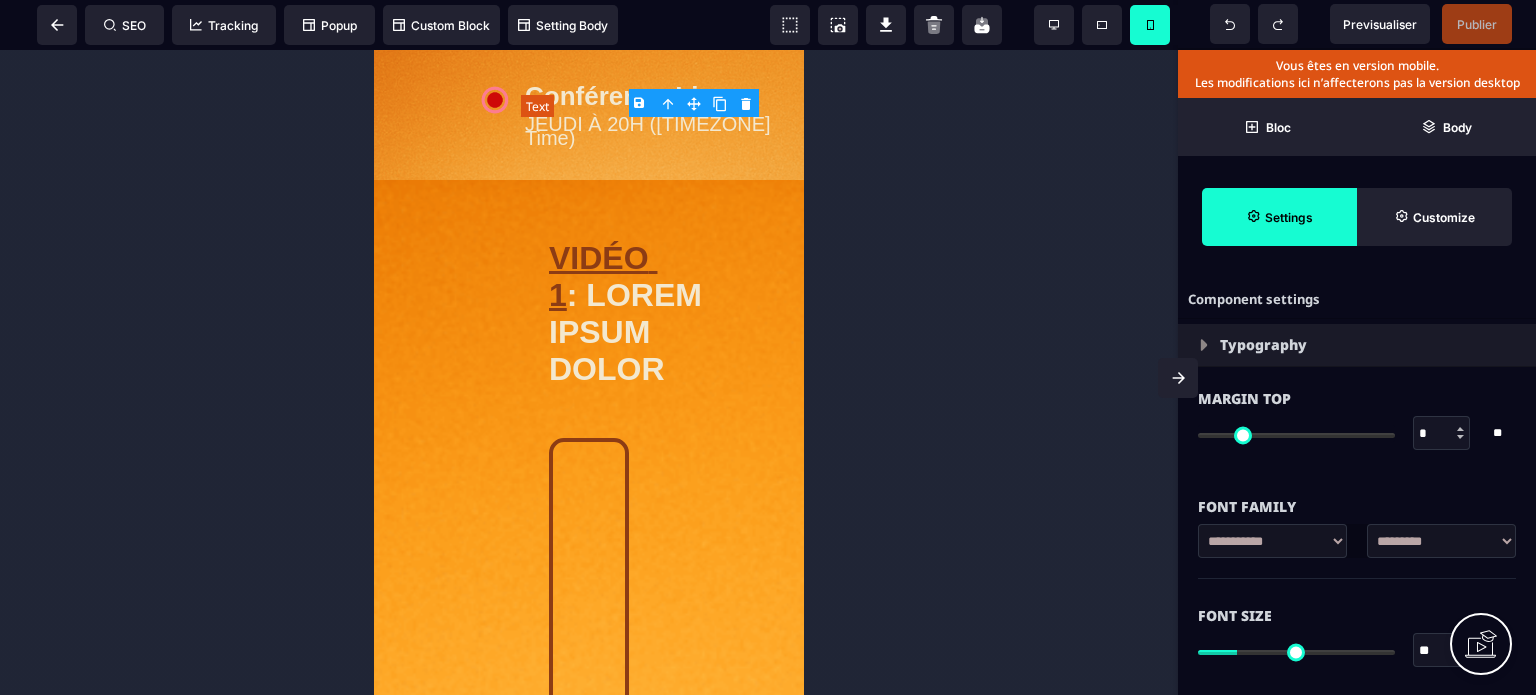 type on "*" 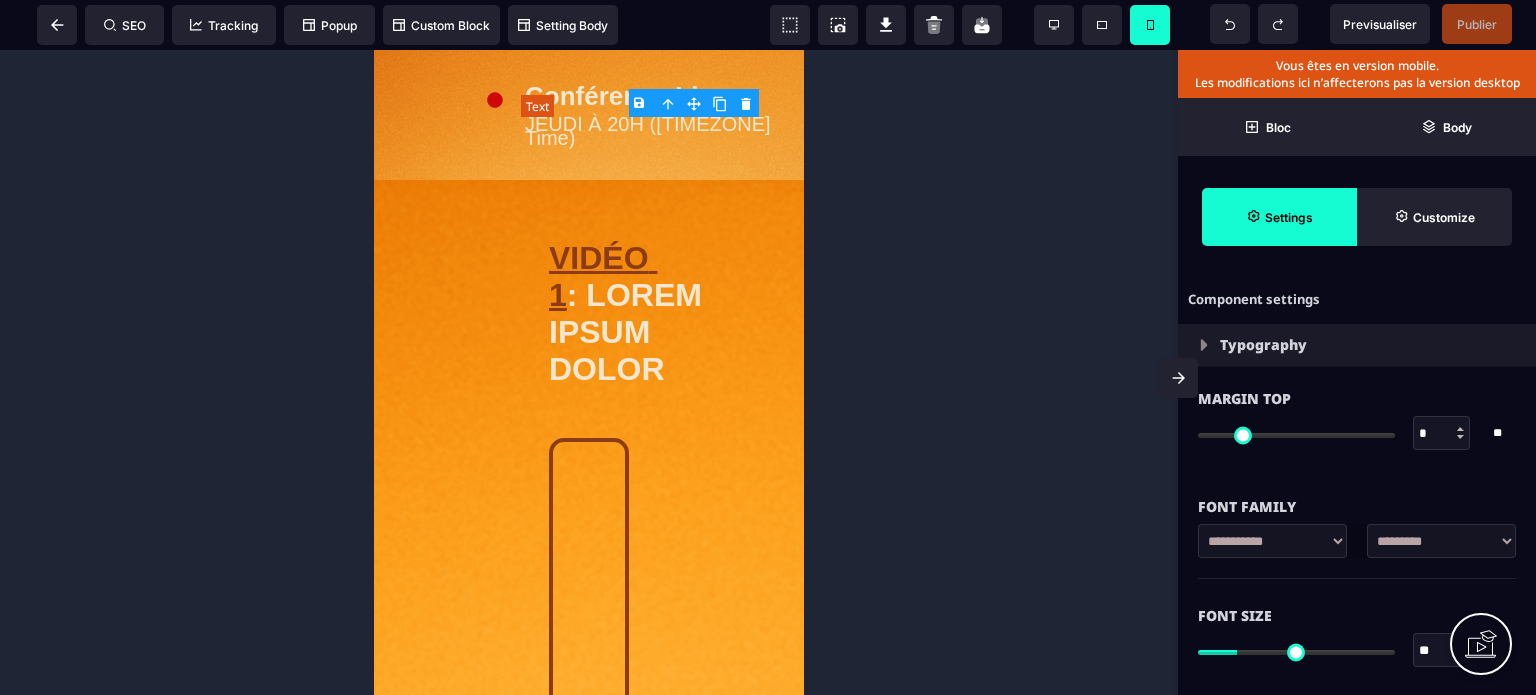 type on "****" 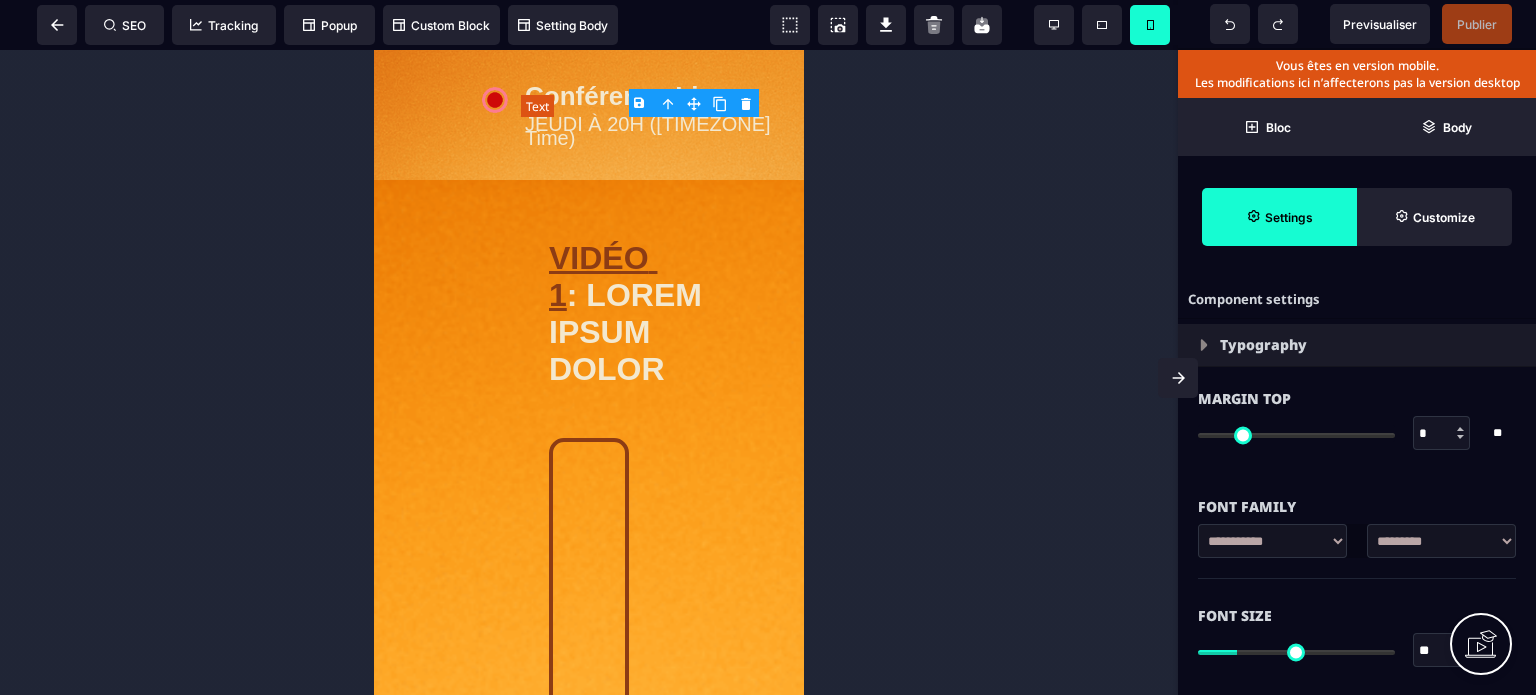 type on "****" 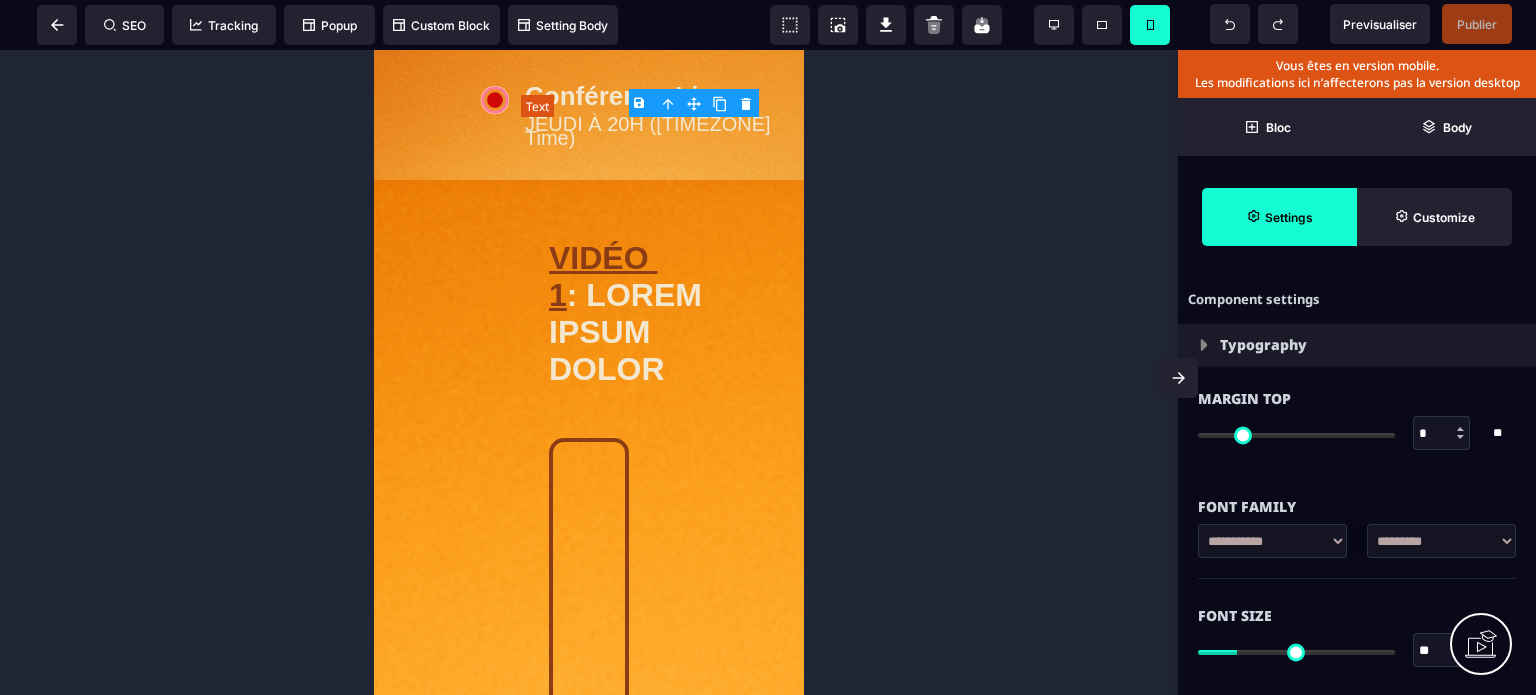 type on "*" 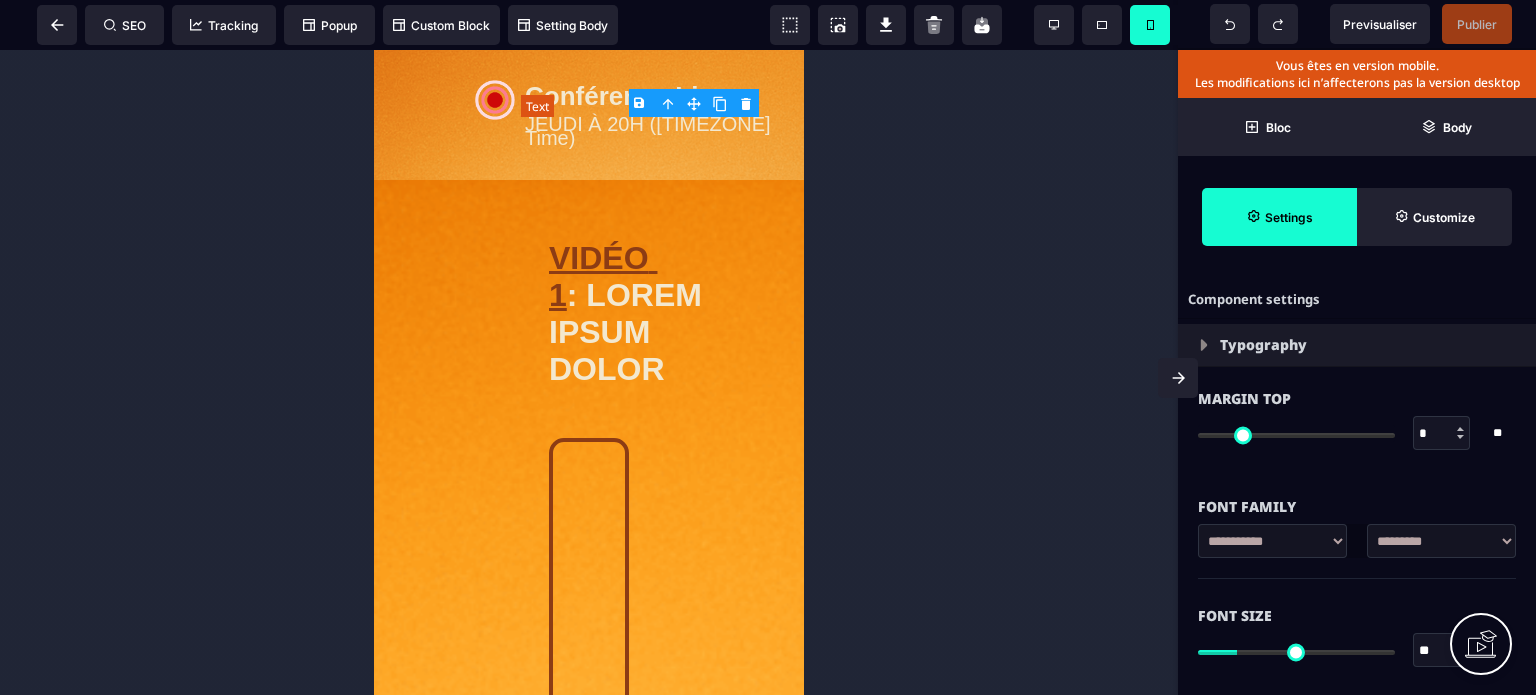 type on "*" 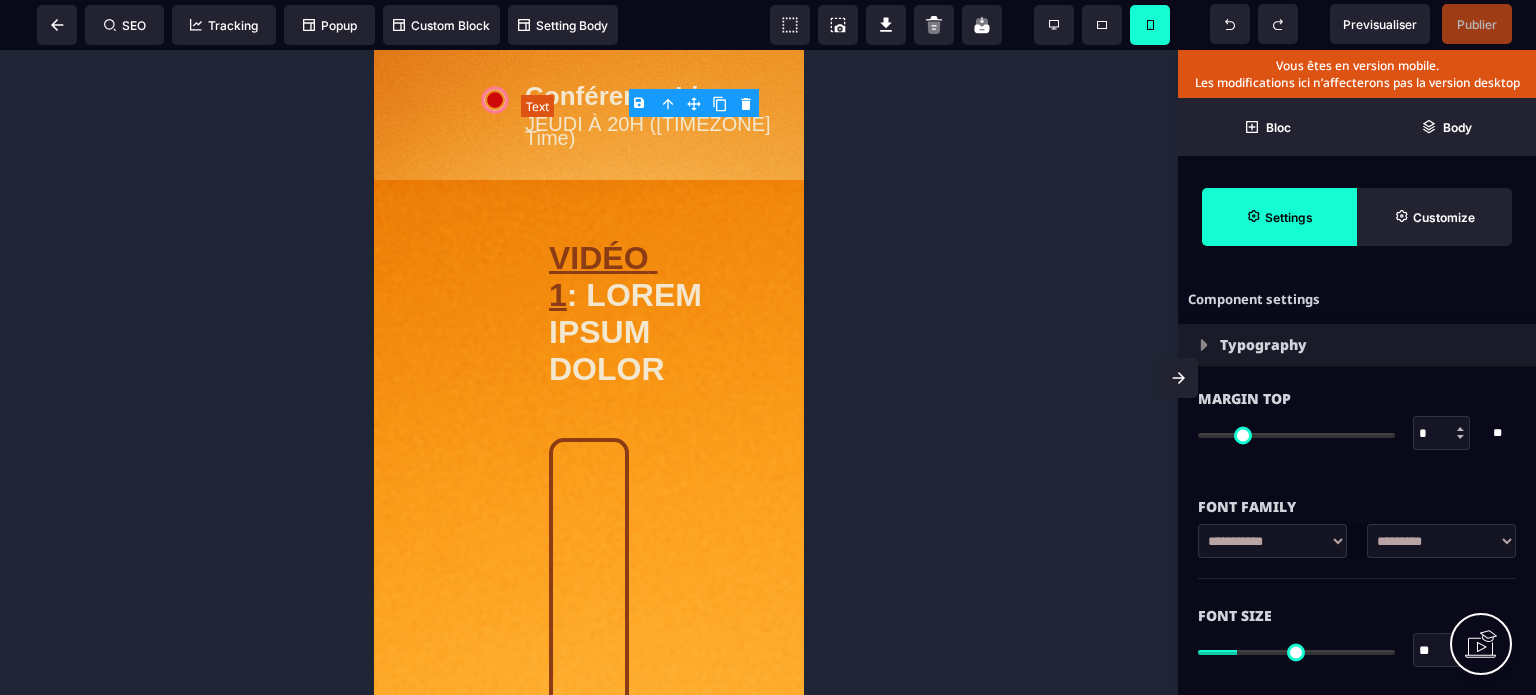type on "*" 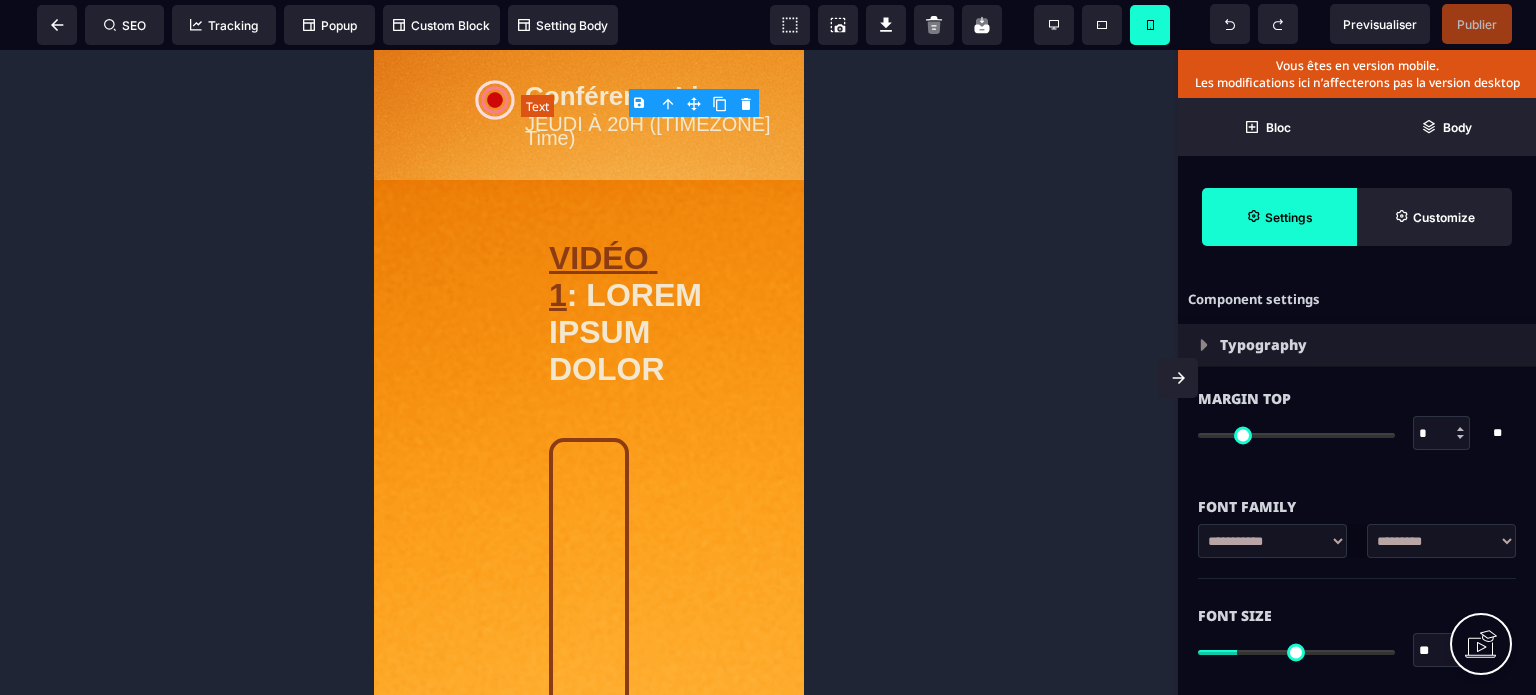 select on "**" 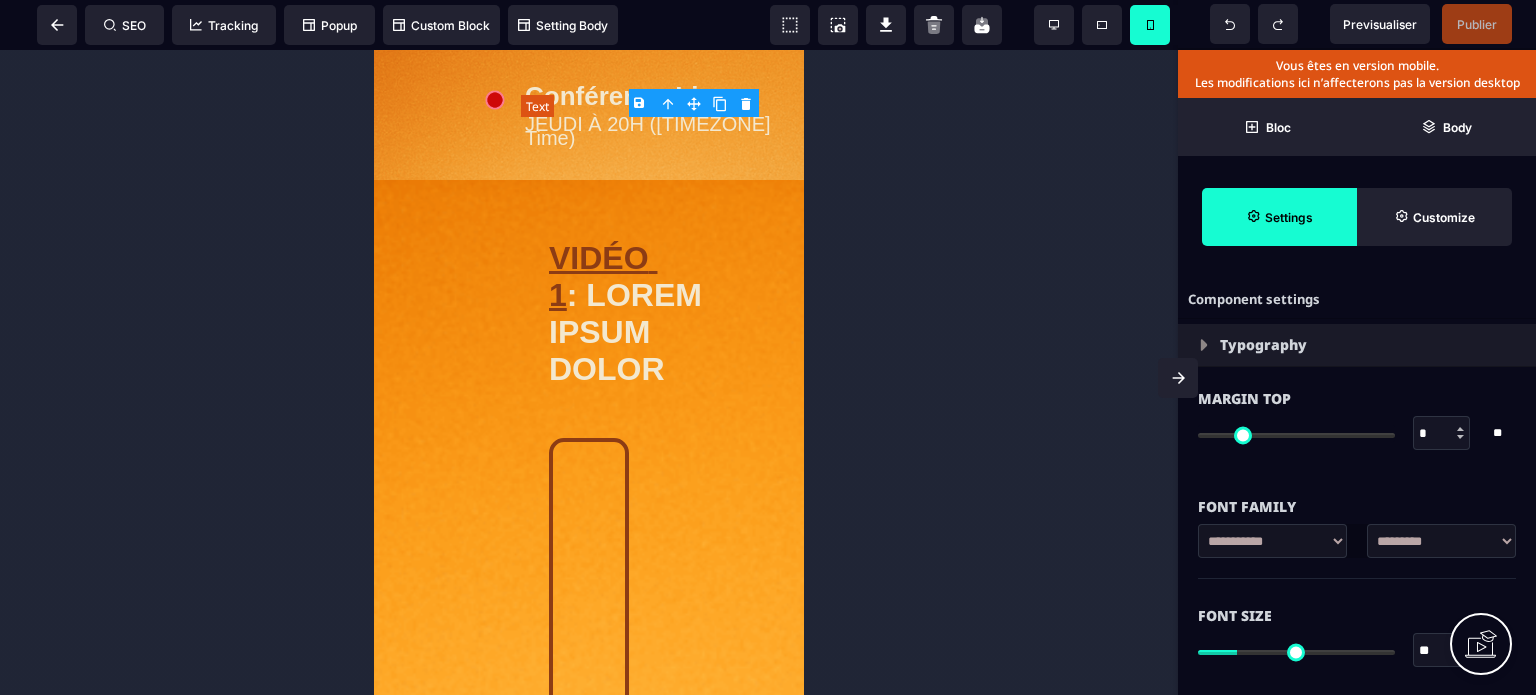 select on "**" 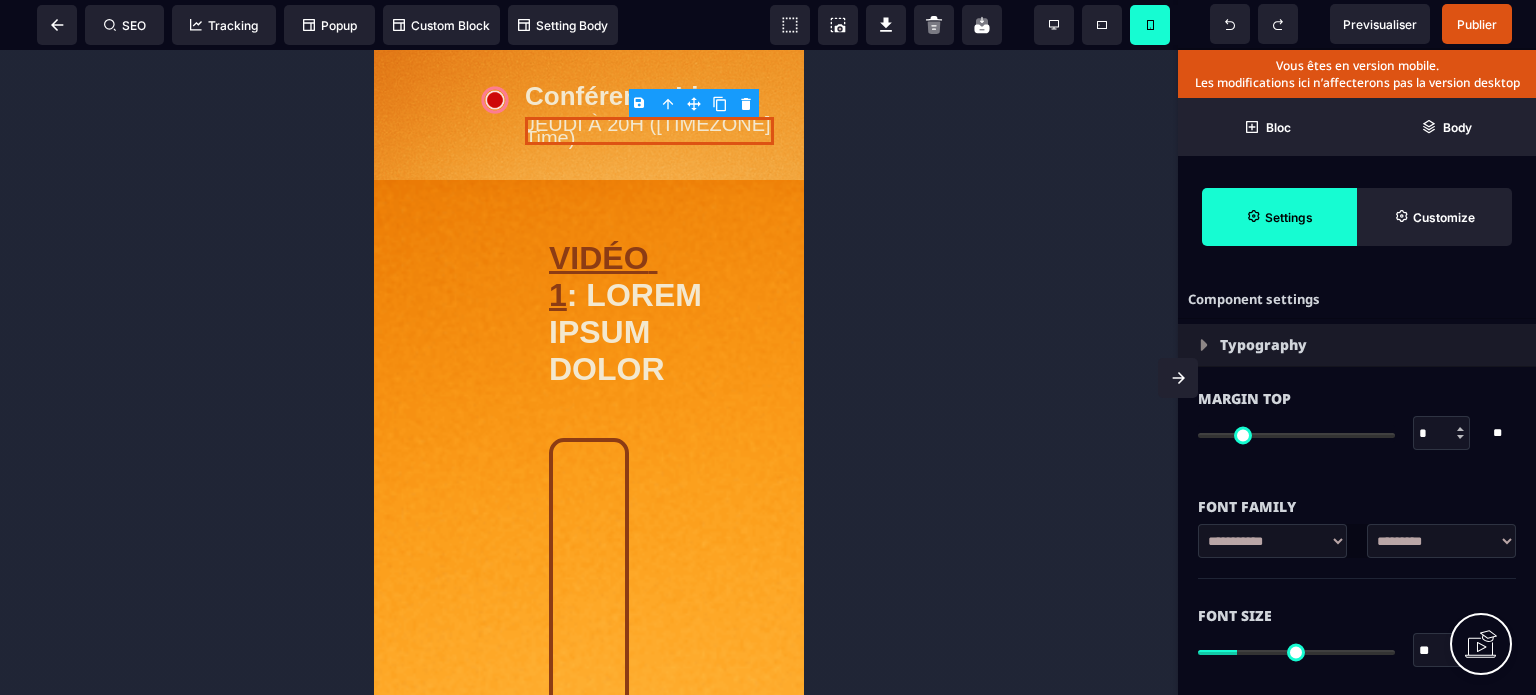 type on "**" 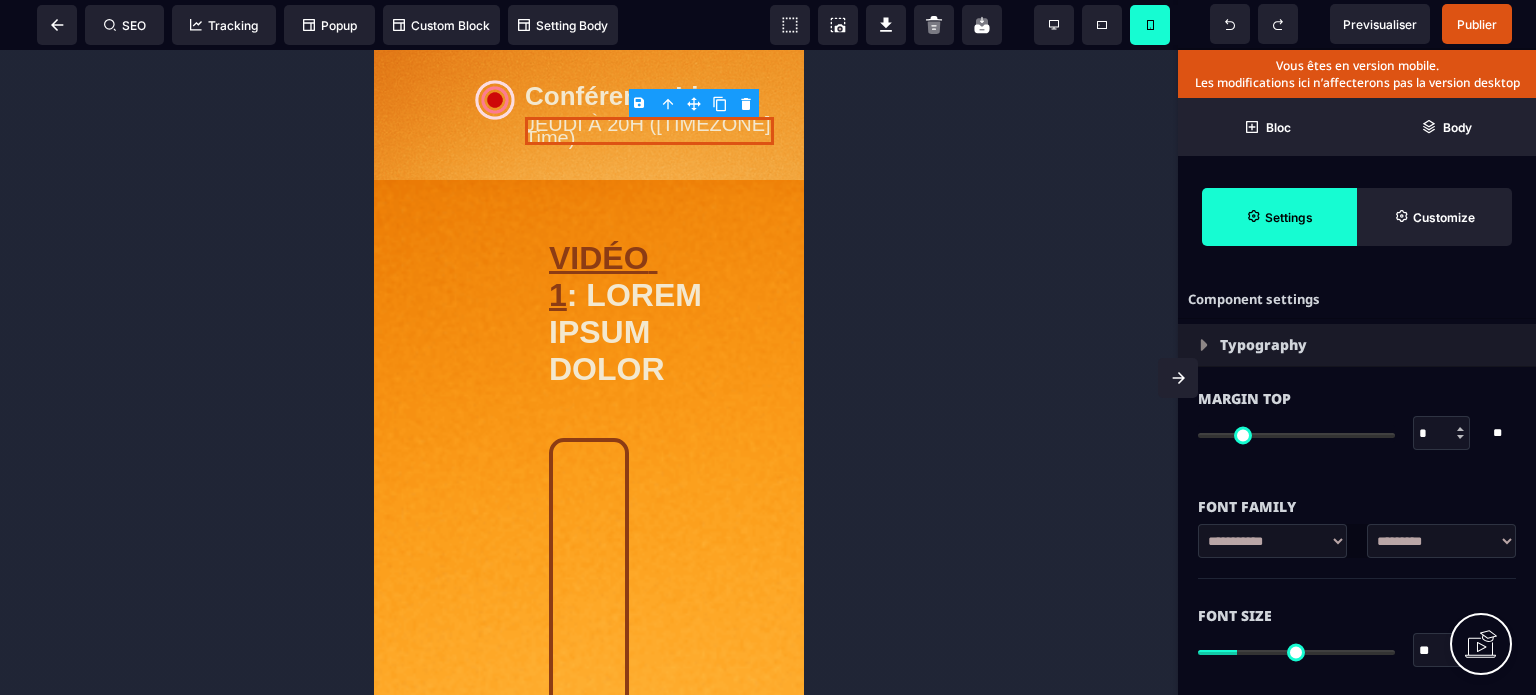 type on "**" 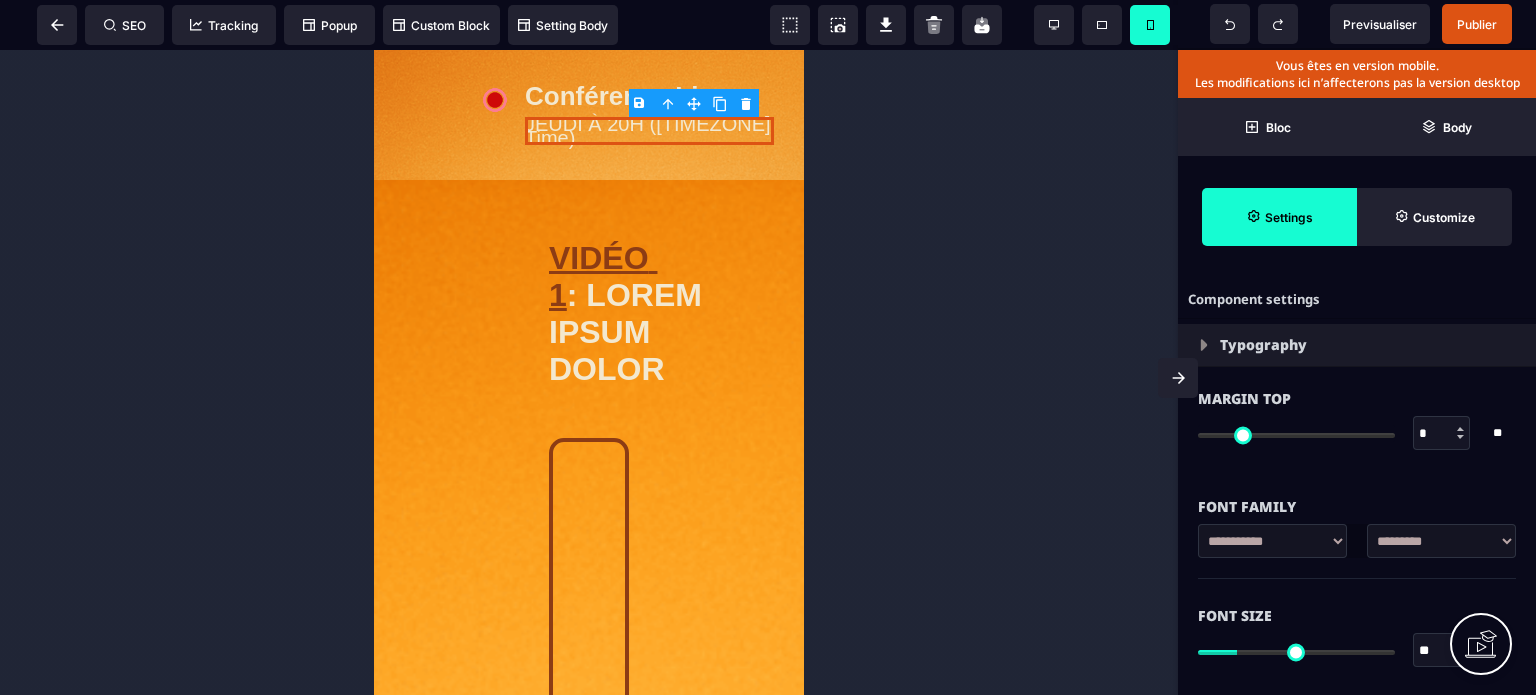 type on "**" 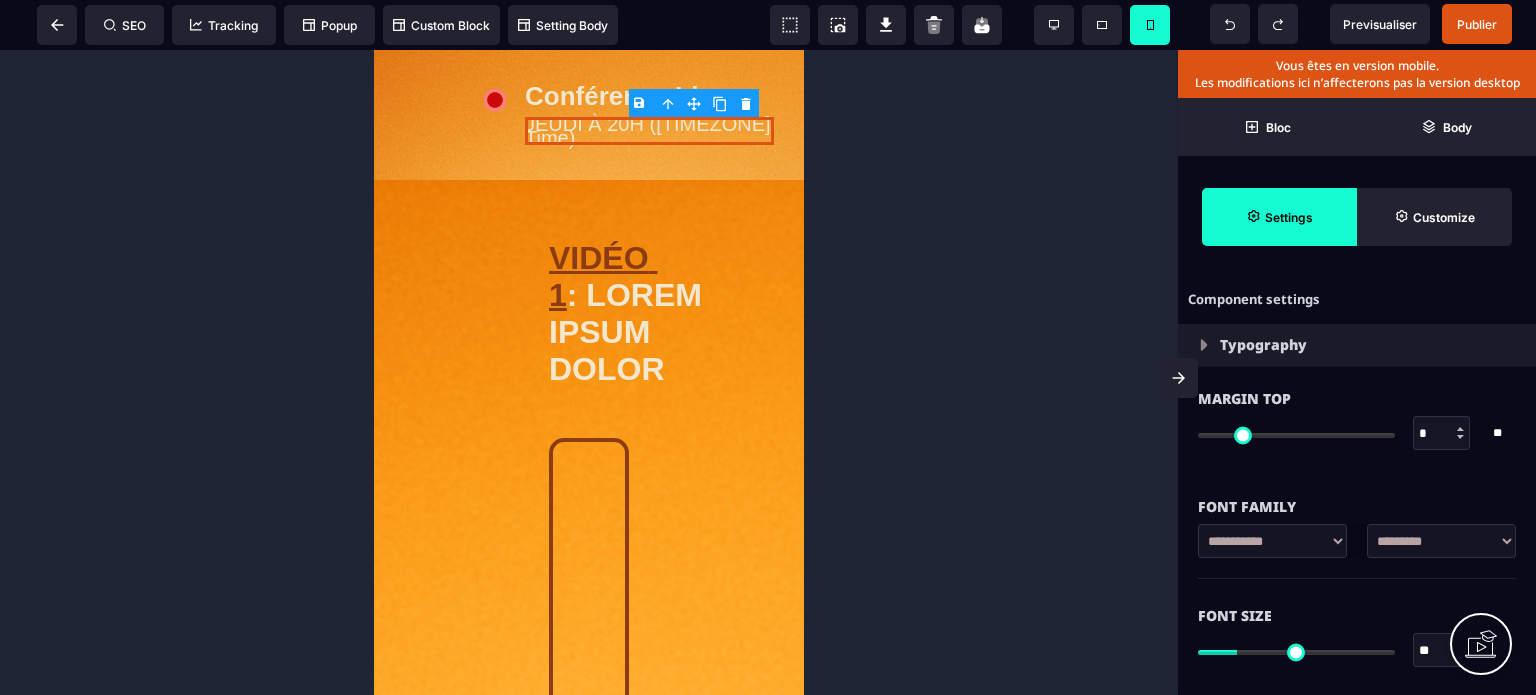 type on "**" 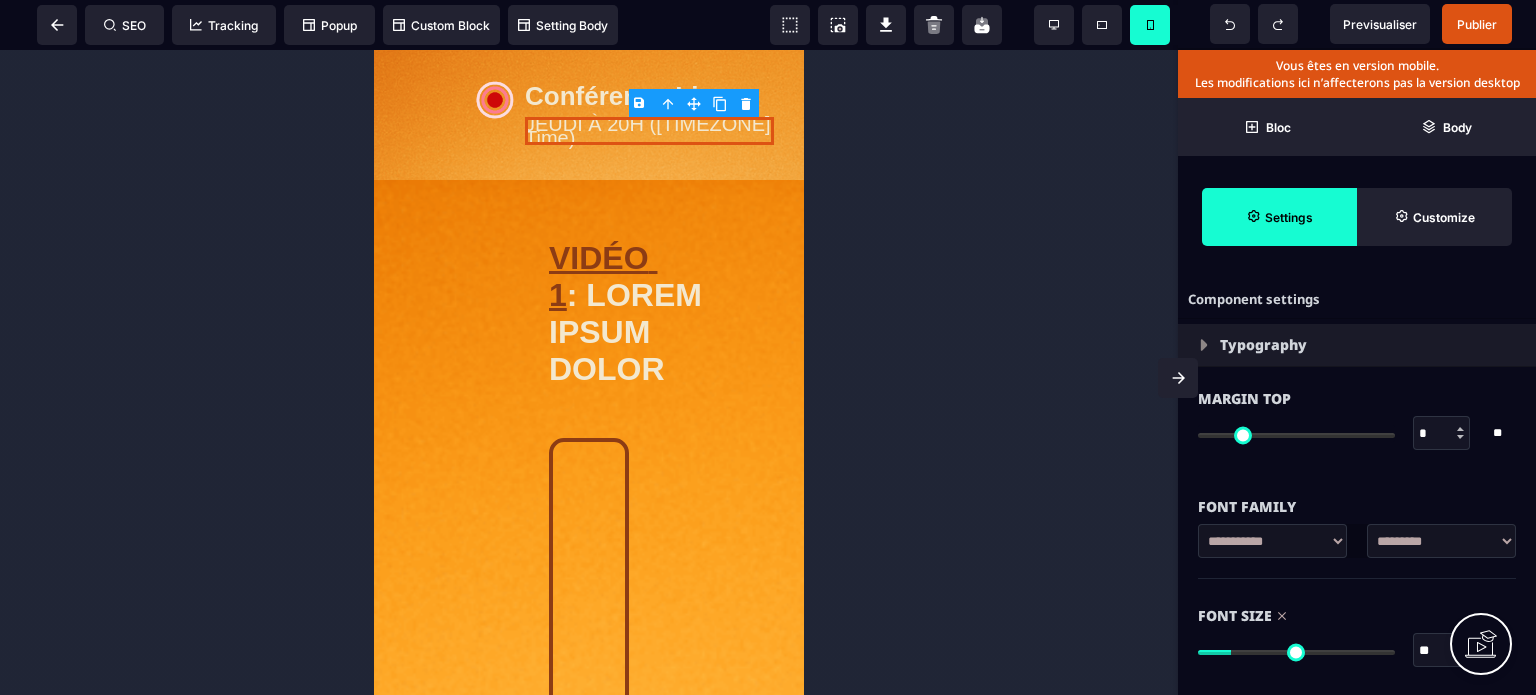 type on "**" 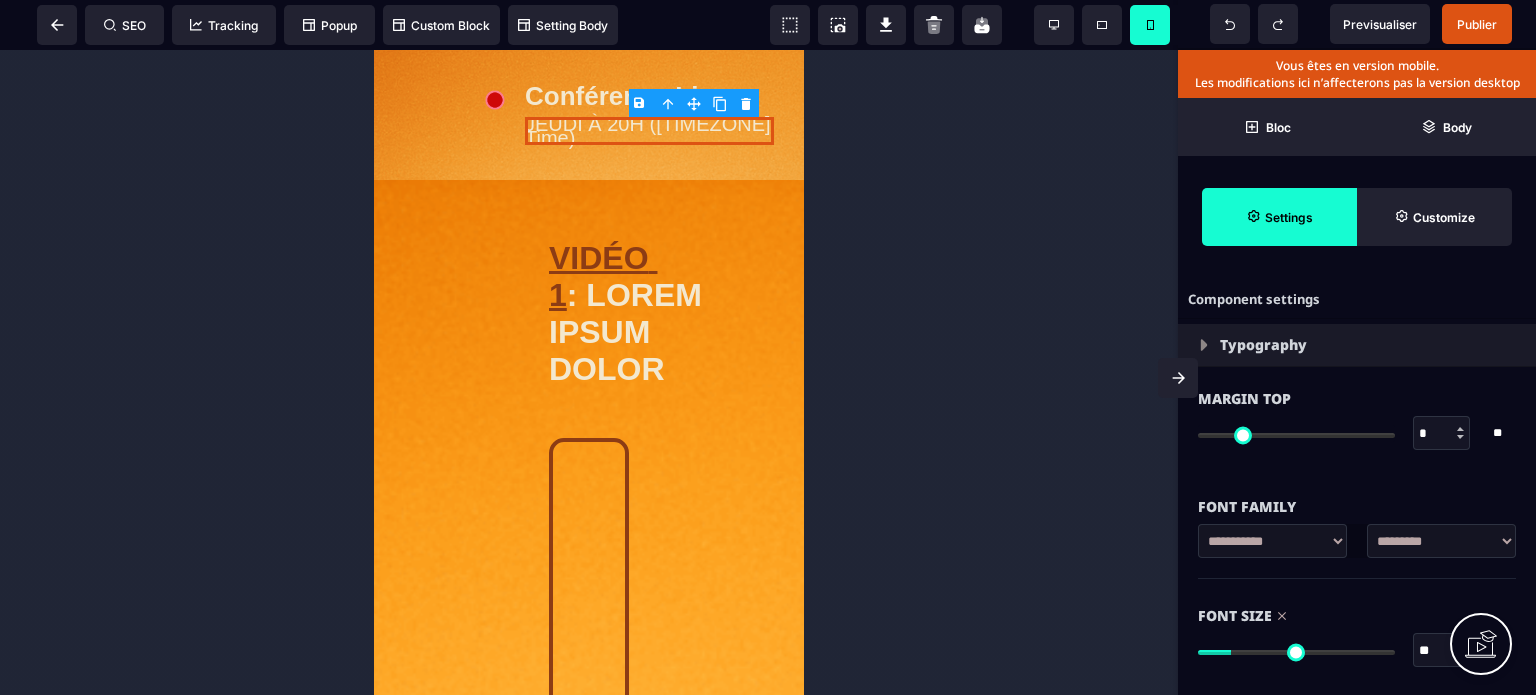 type on "**" 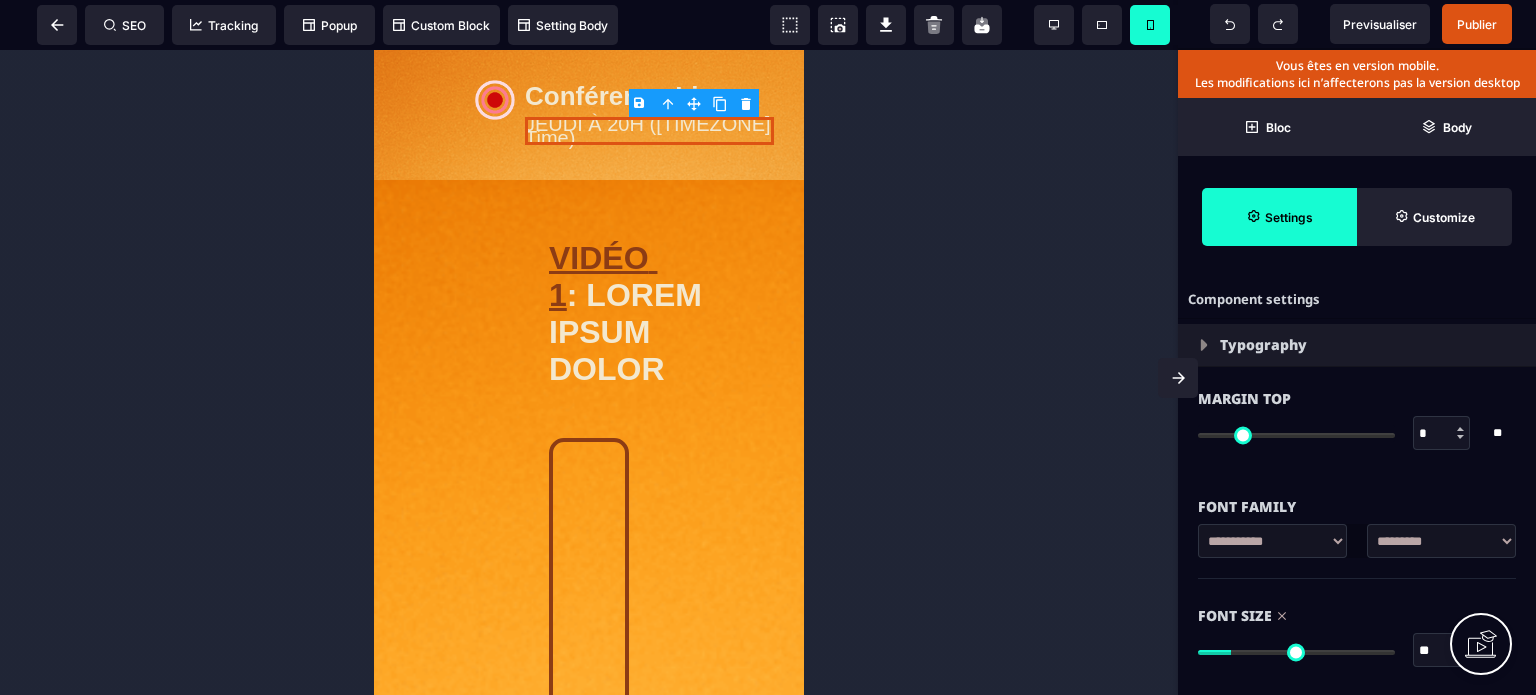 type on "**" 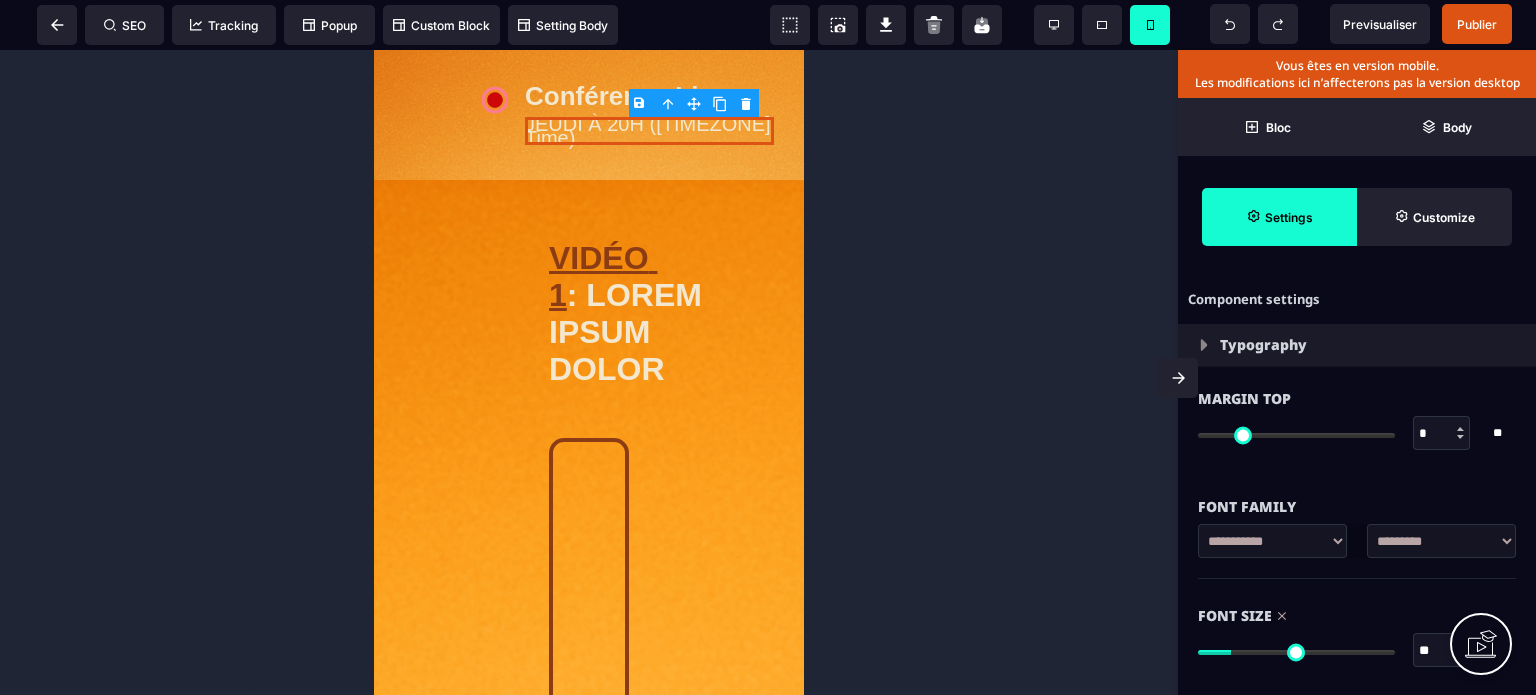 type on "**" 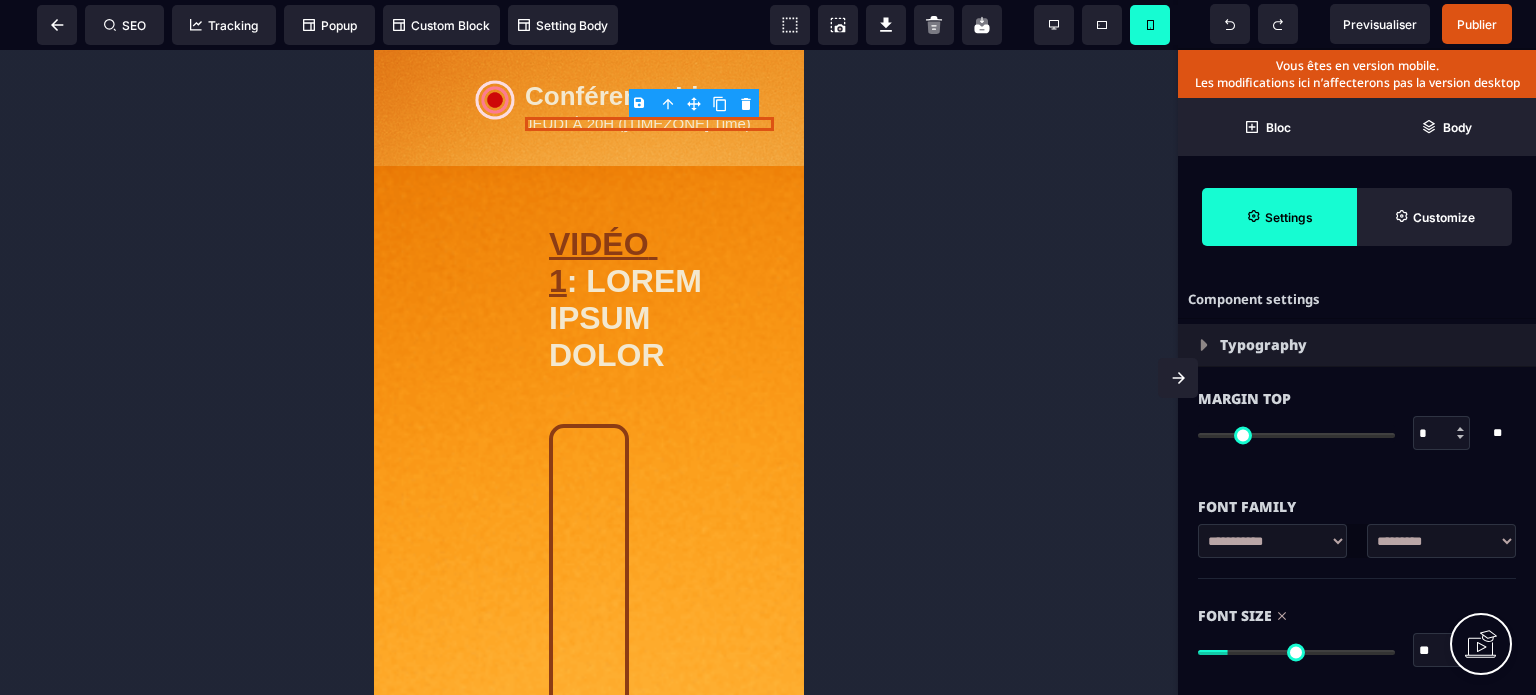 type on "**" 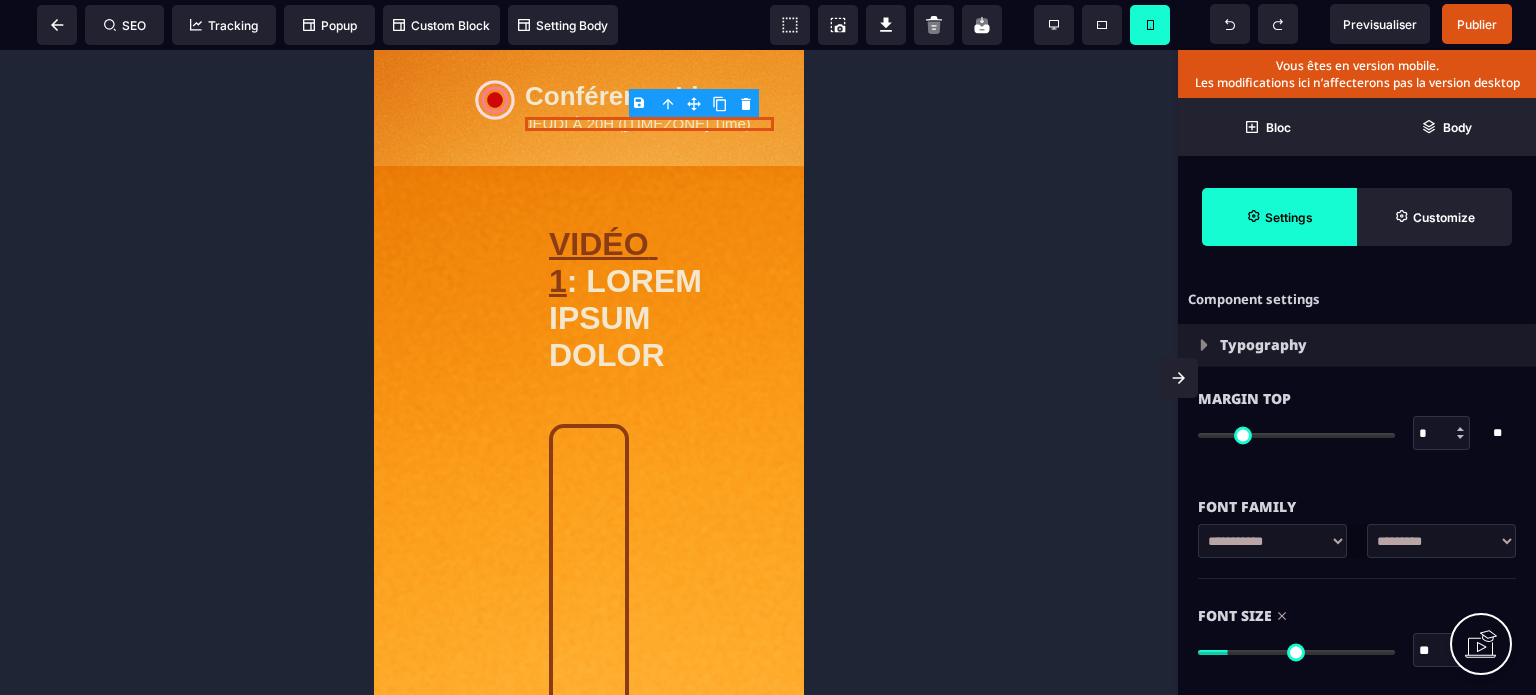 type on "**" 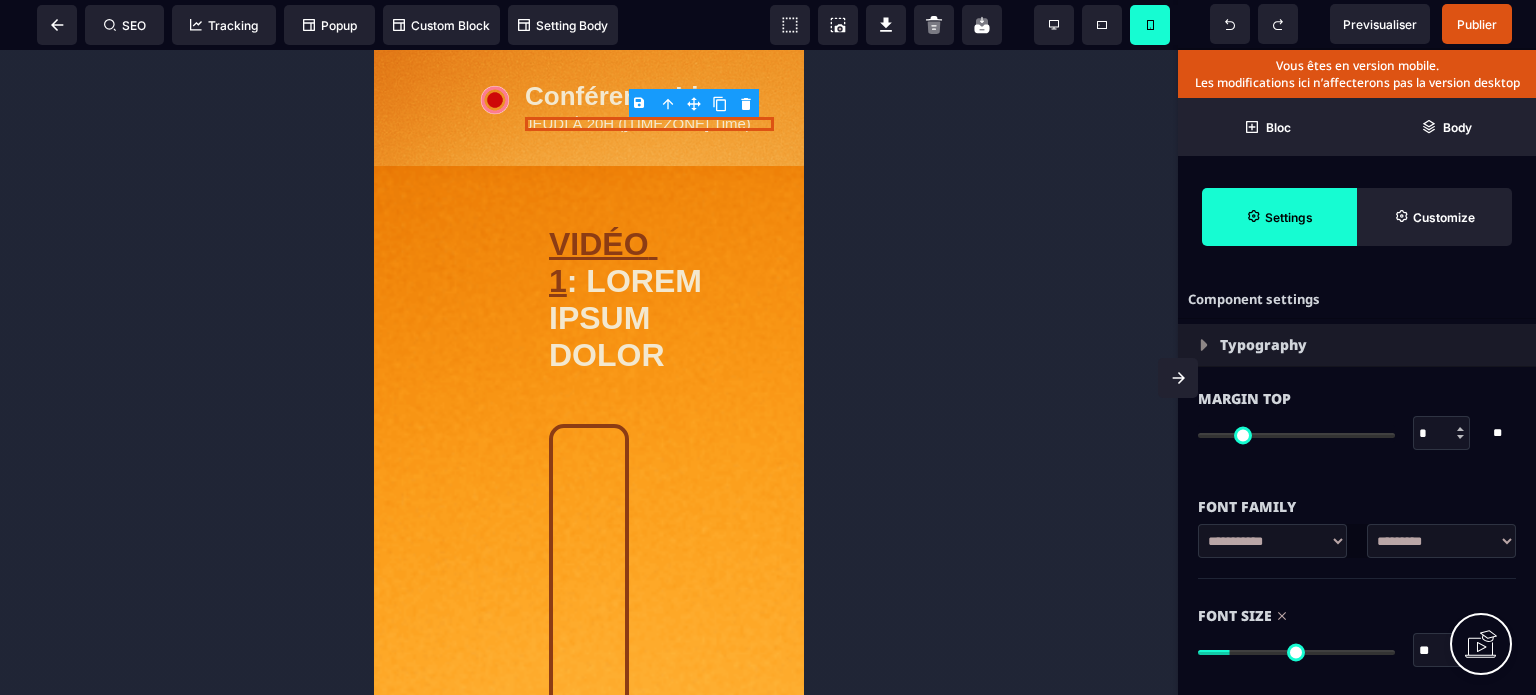 type on "**" 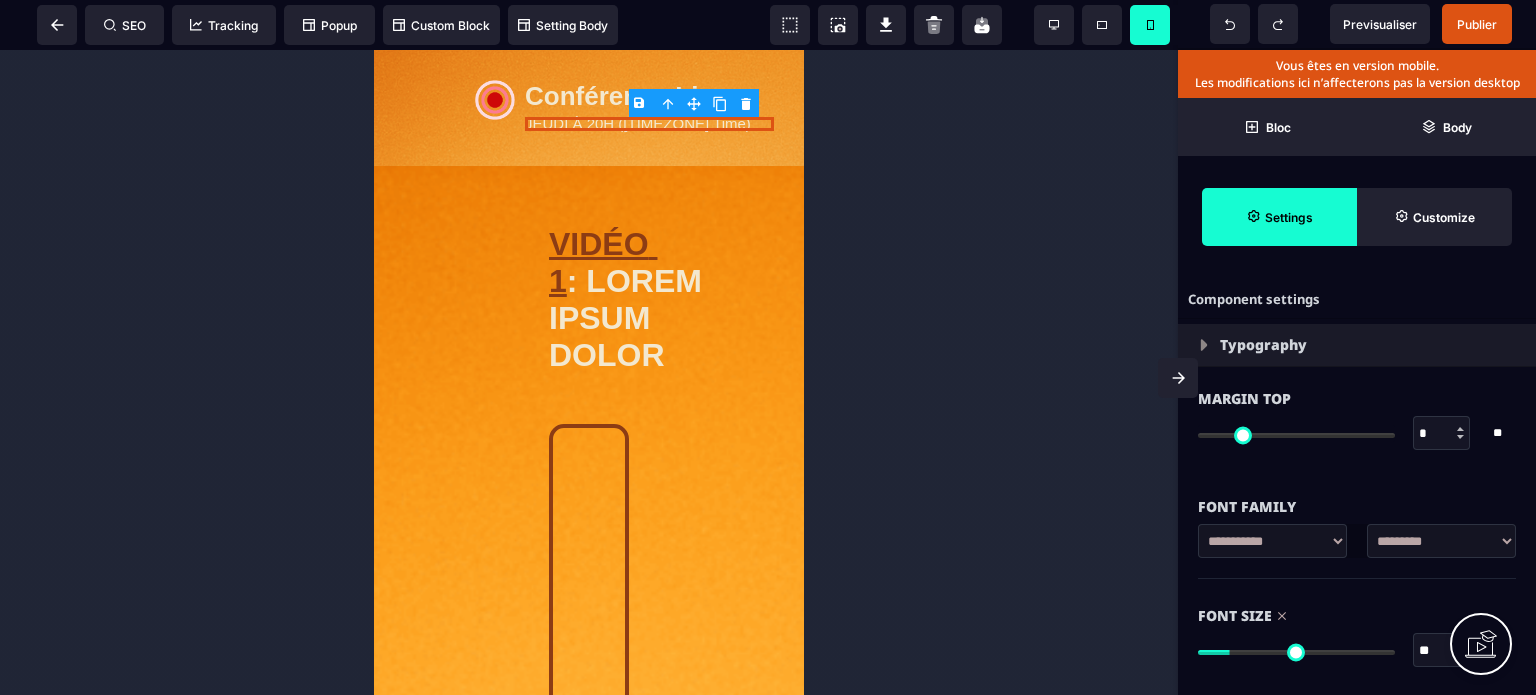 type on "**" 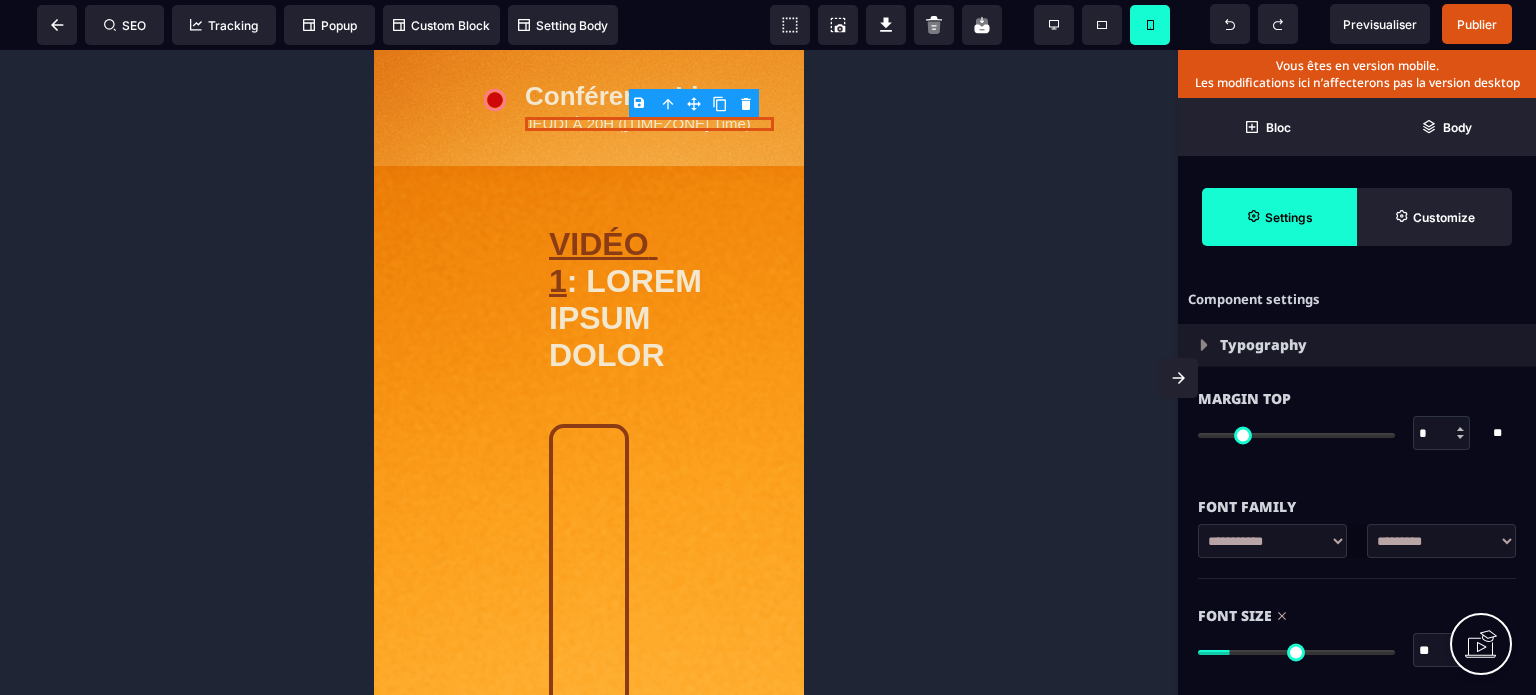 type on "**" 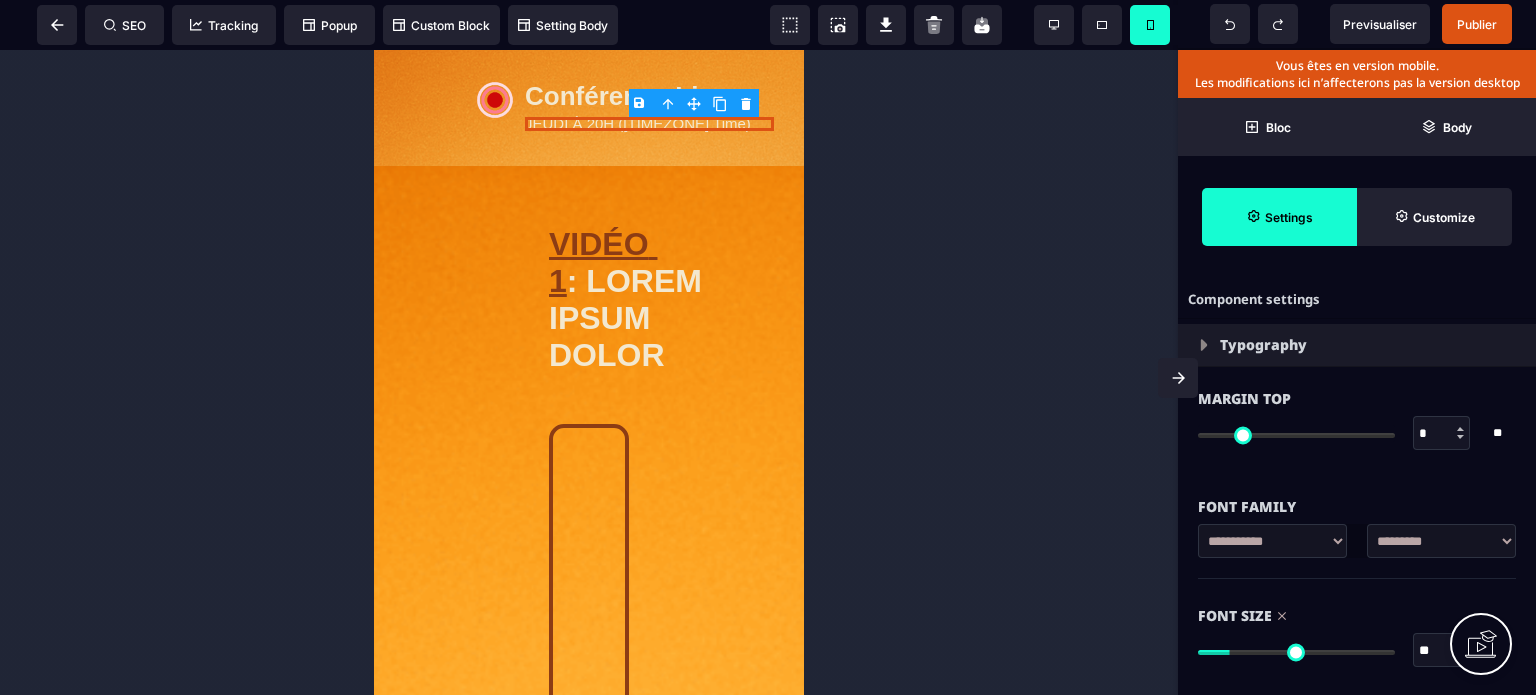 type on "**" 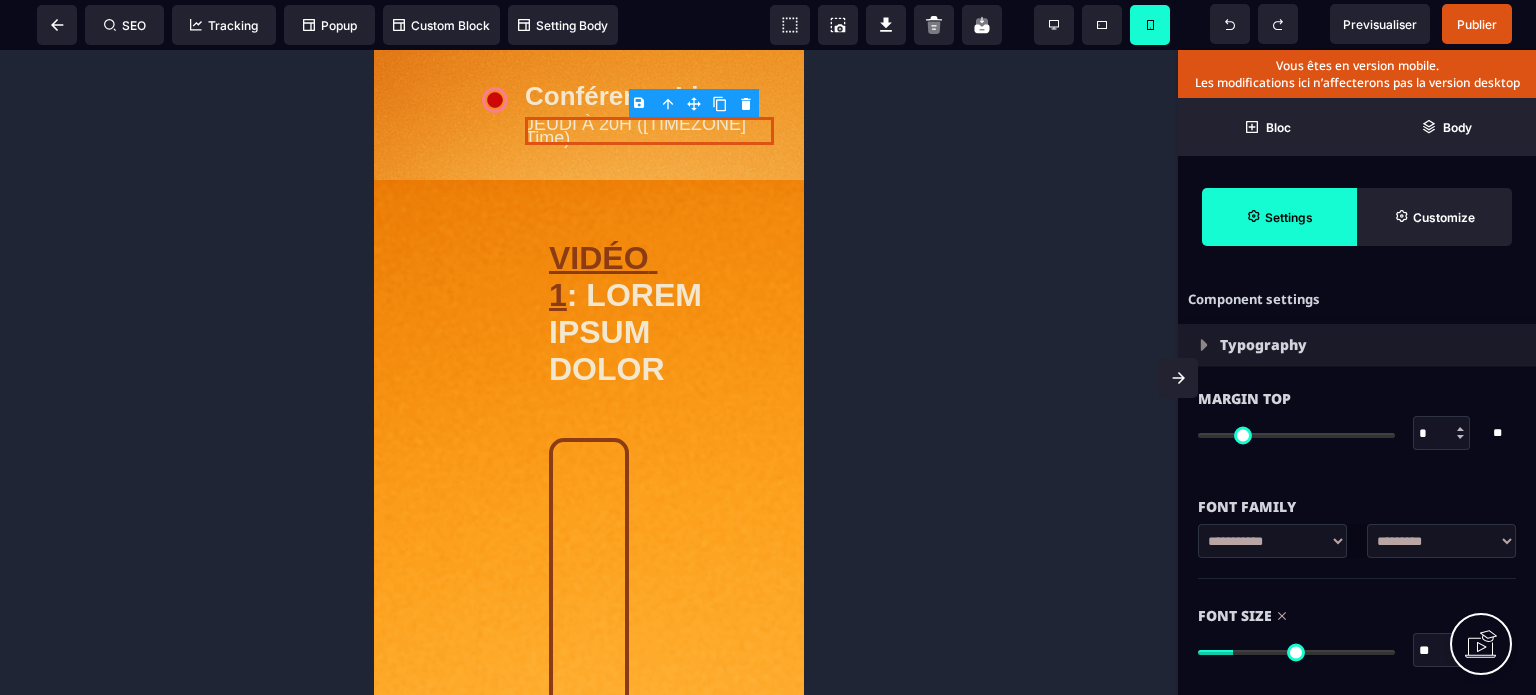 type on "**" 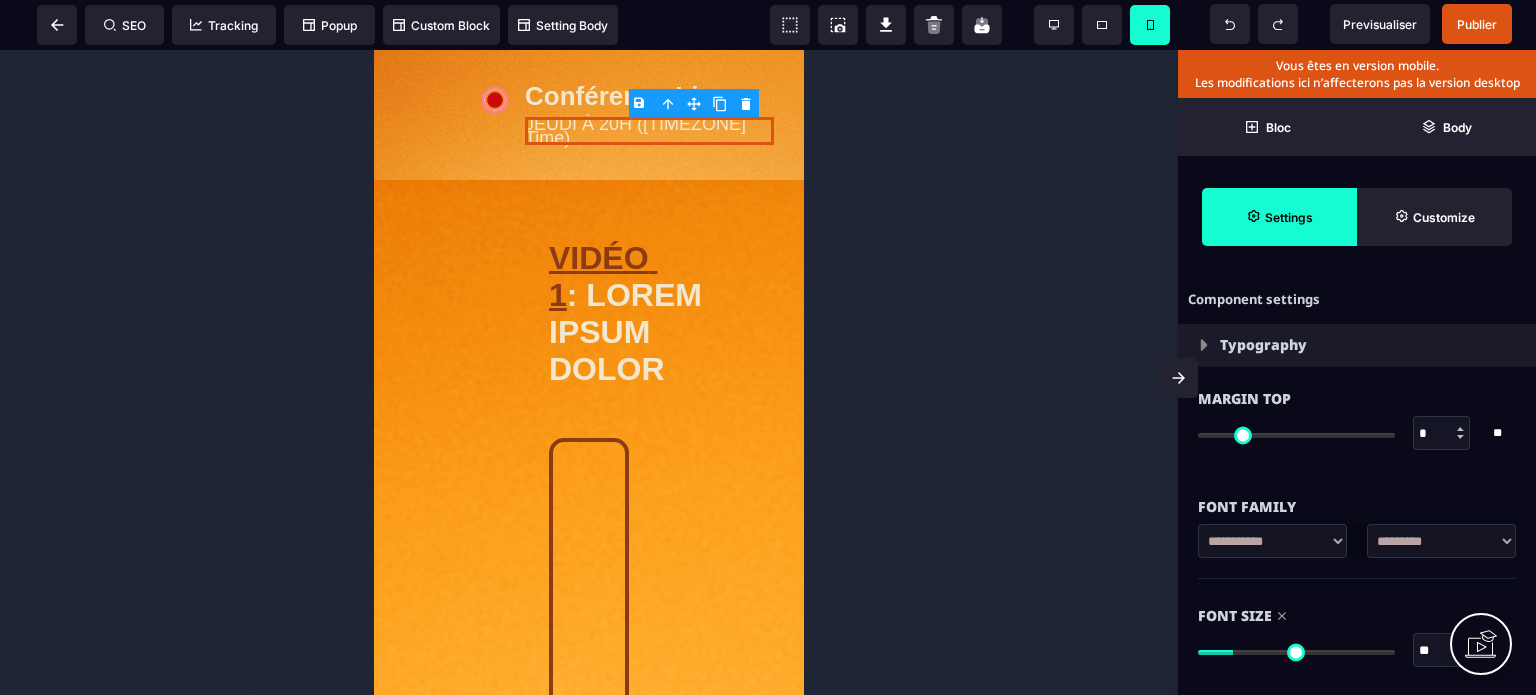 click at bounding box center (1296, 652) 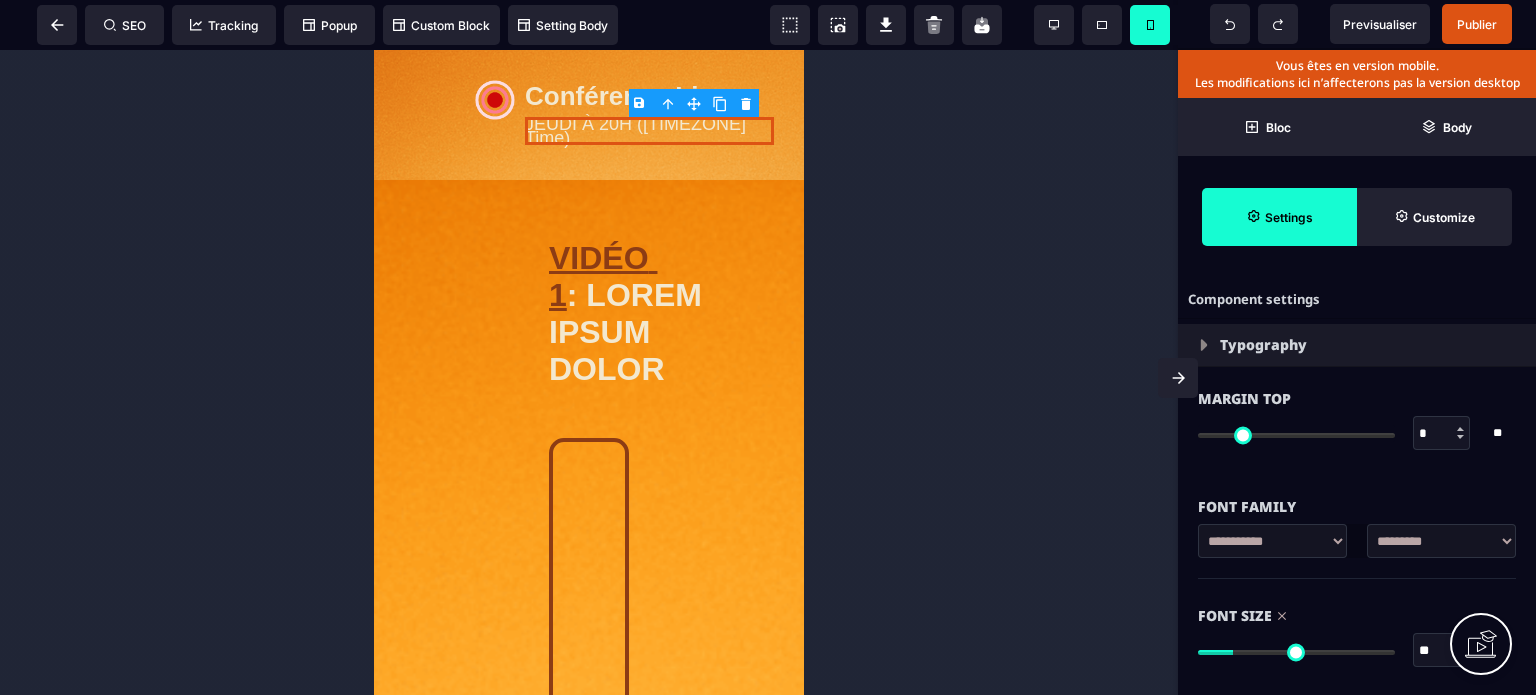 click on "Font Size" at bounding box center (1357, 616) 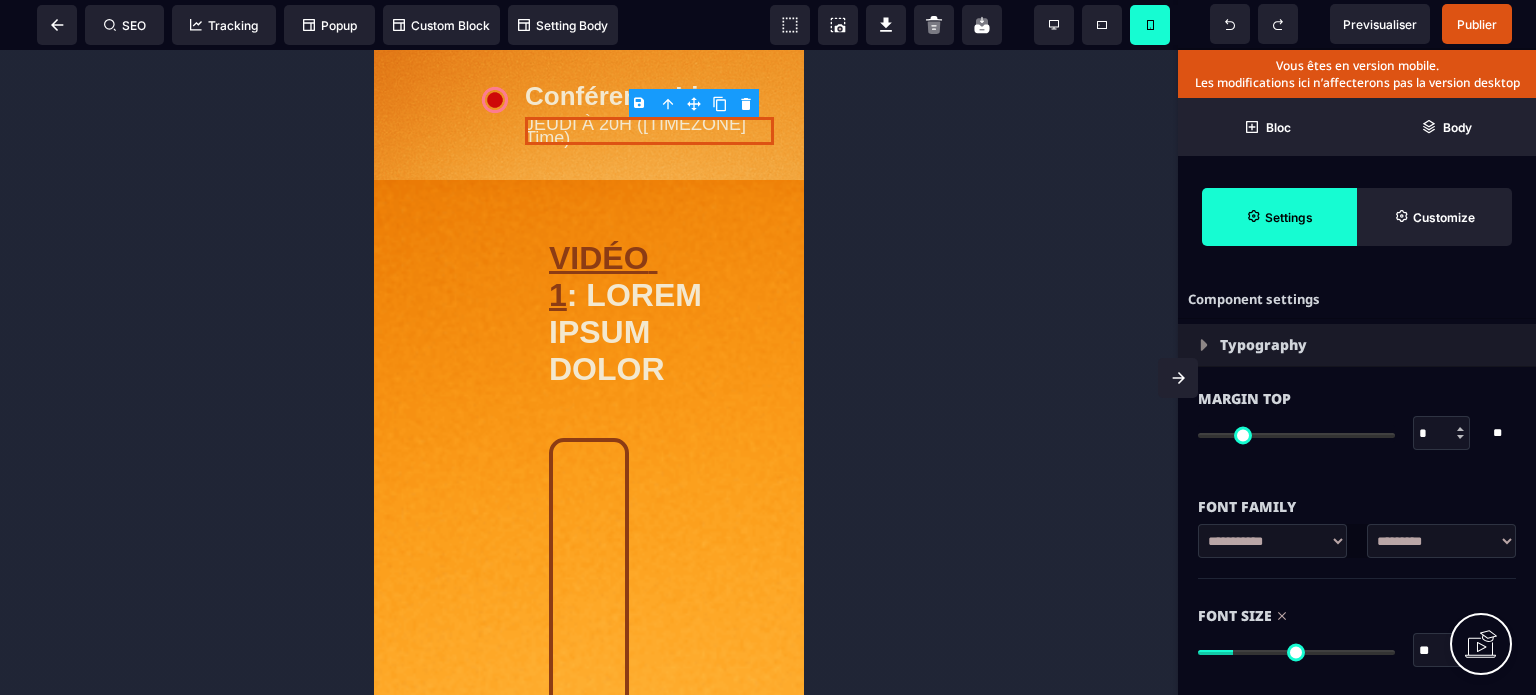 click on "Font Size" at bounding box center (1357, 616) 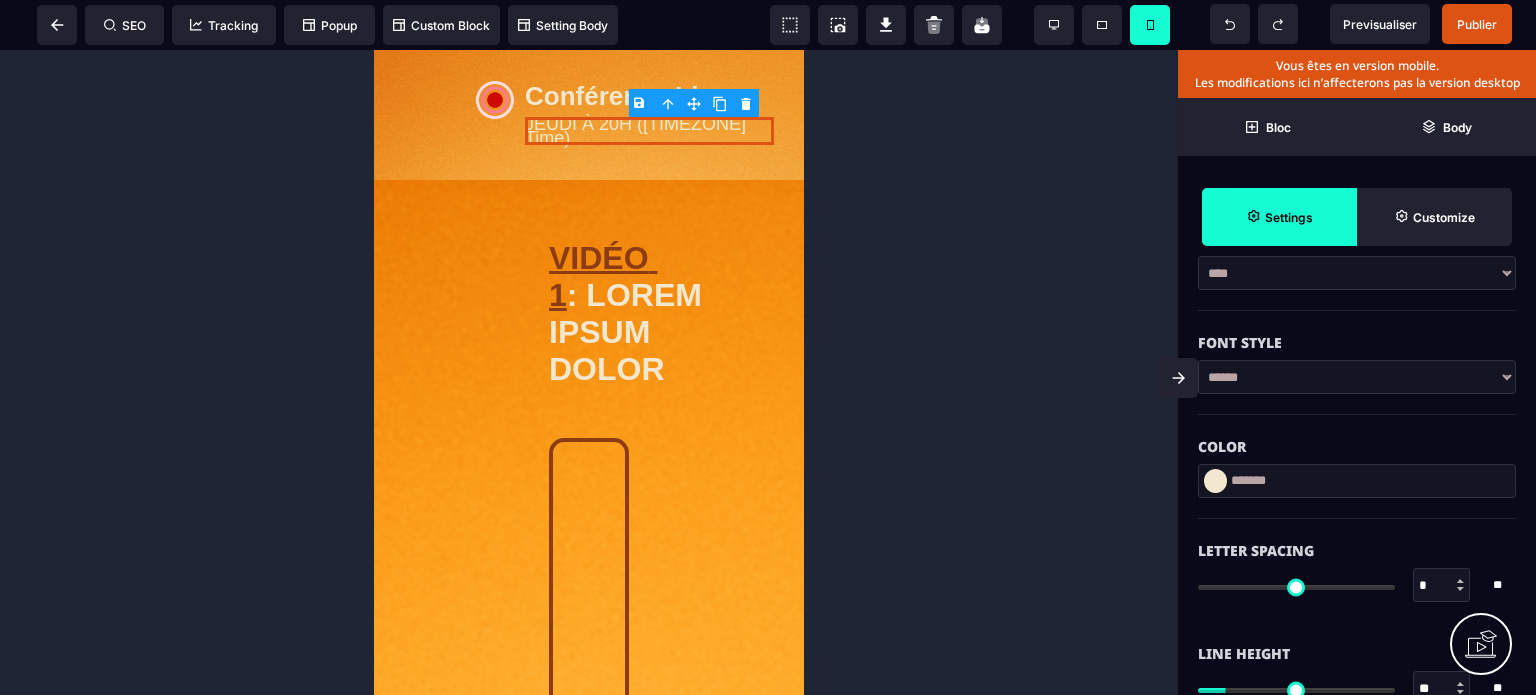 scroll, scrollTop: 560, scrollLeft: 0, axis: vertical 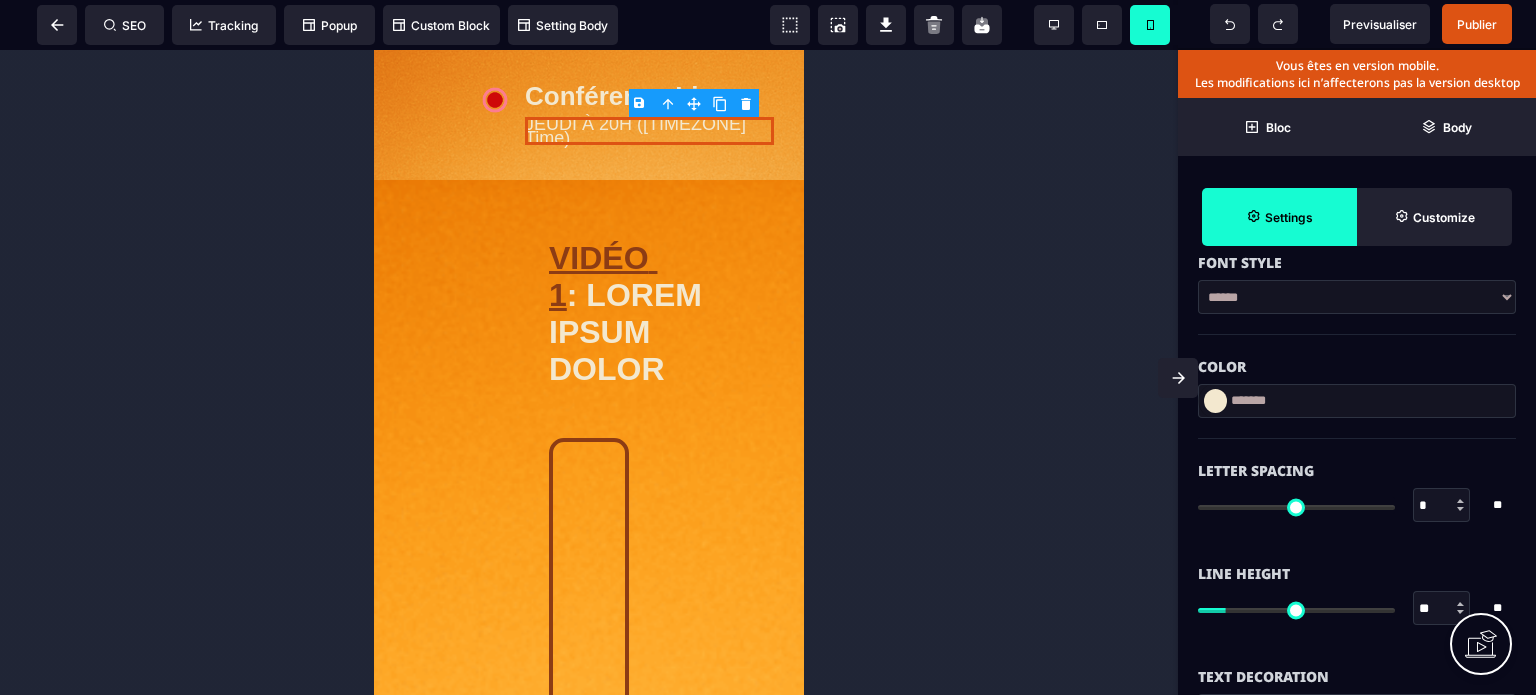 drag, startPoint x: 1428, startPoint y: 603, endPoint x: 1440, endPoint y: 606, distance: 12.369317 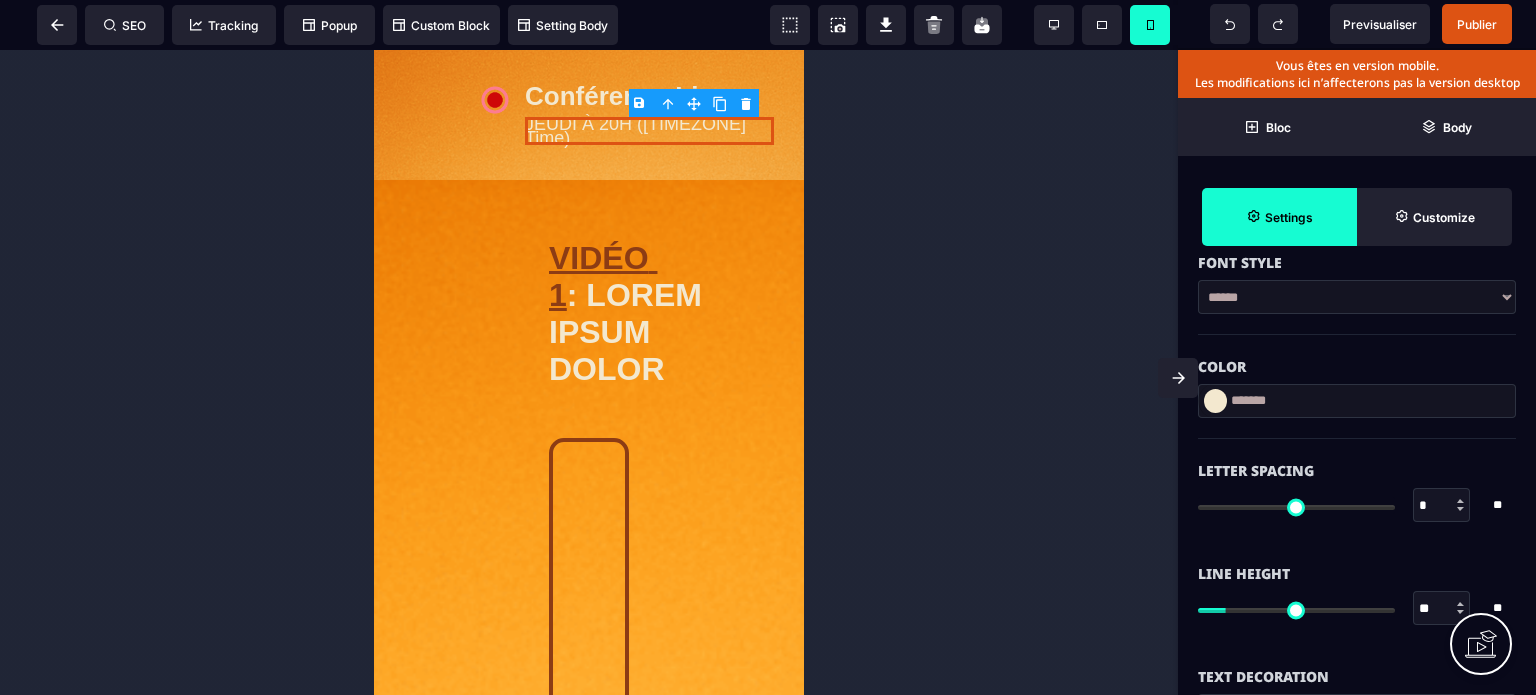 click on "**" at bounding box center [1442, 609] 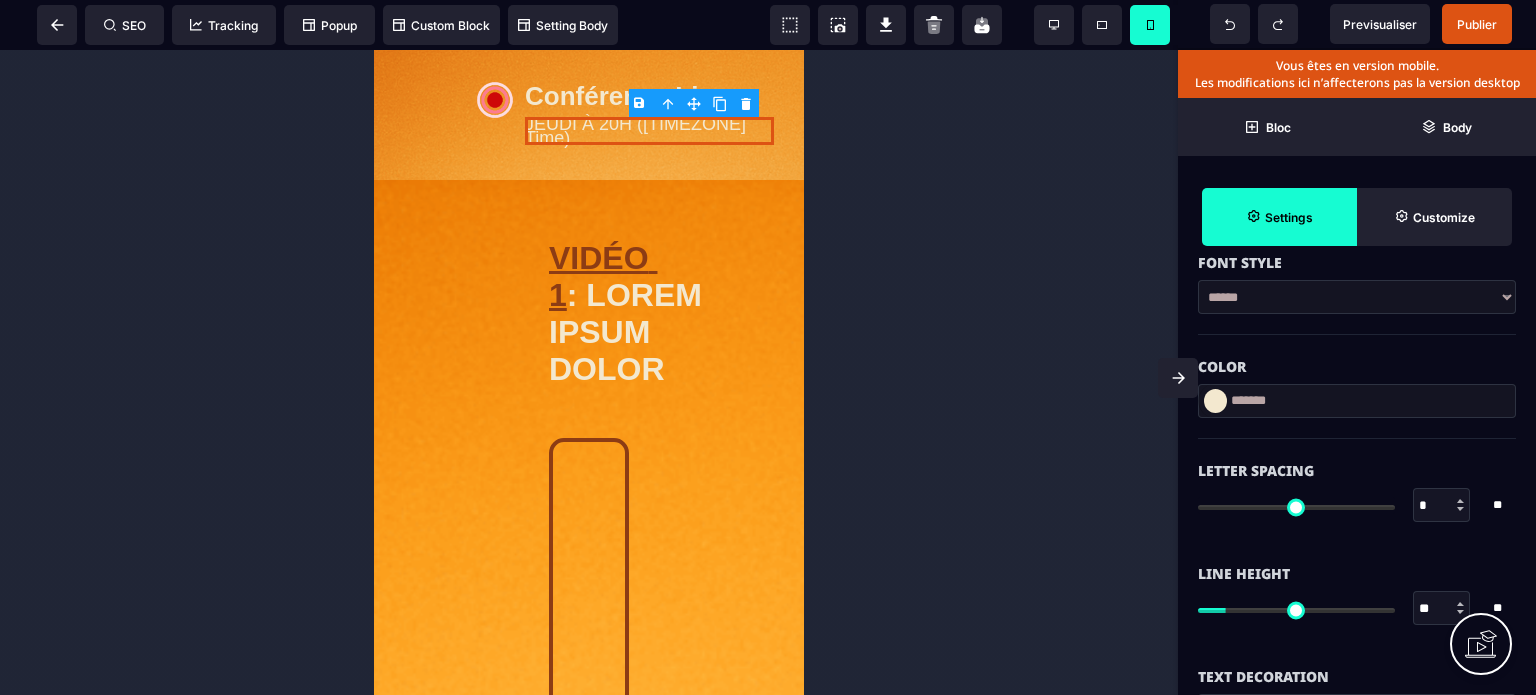 type on "**" 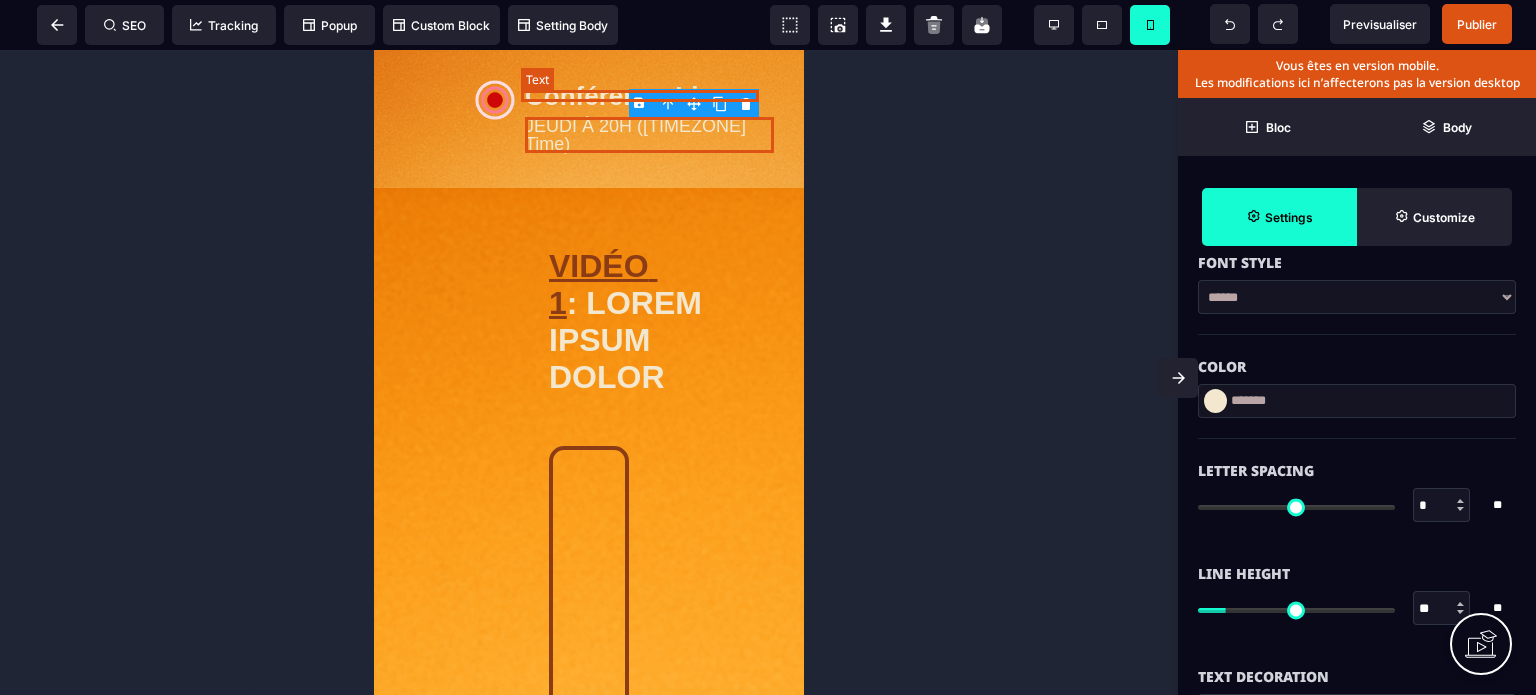 click on "Conférence Live" at bounding box center [649, 96] 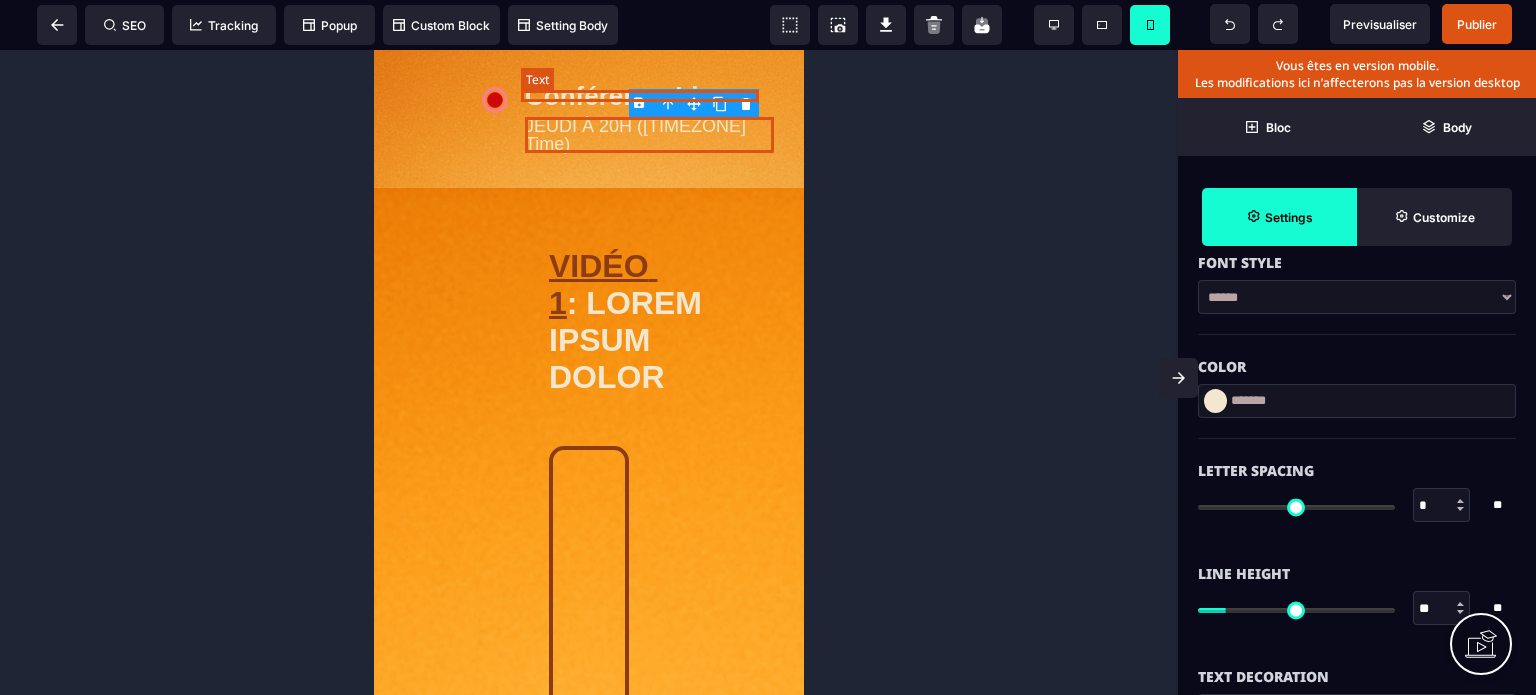 select on "***" 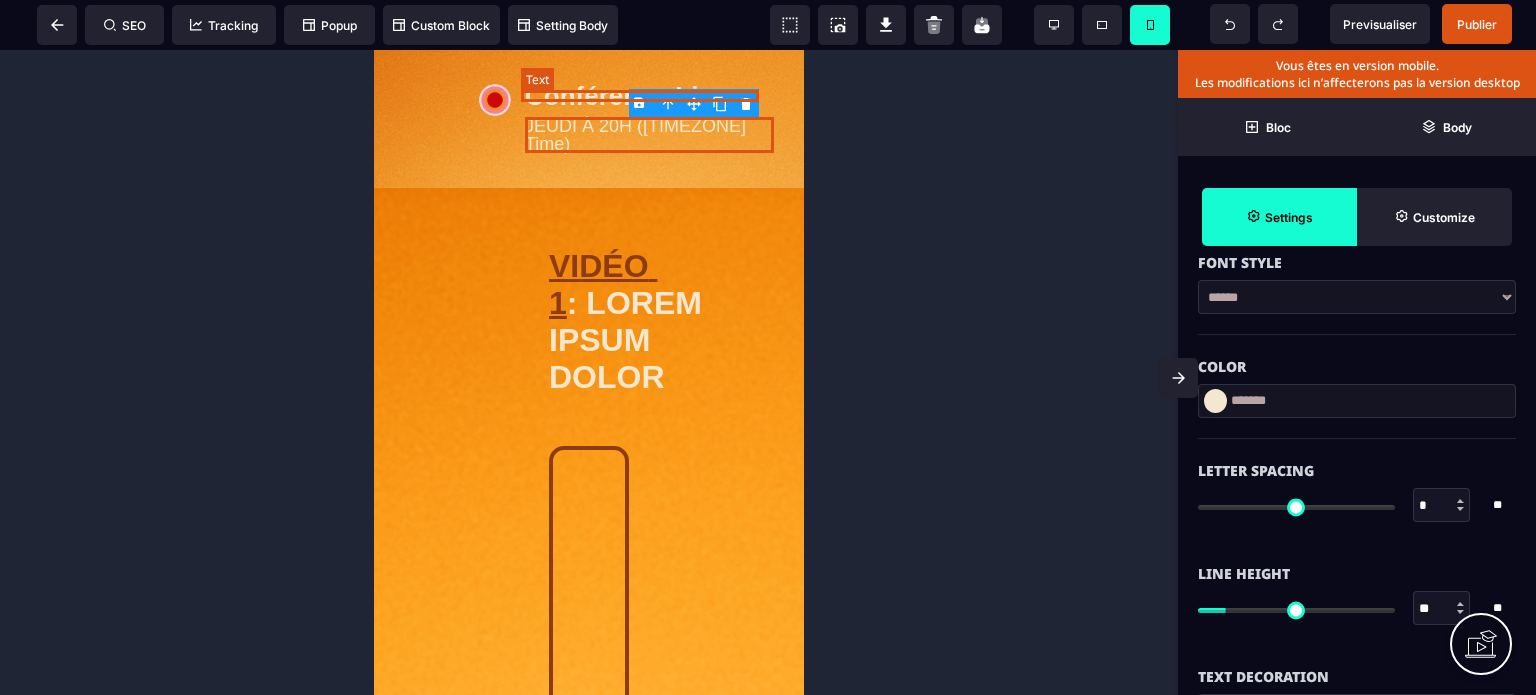 select on "**" 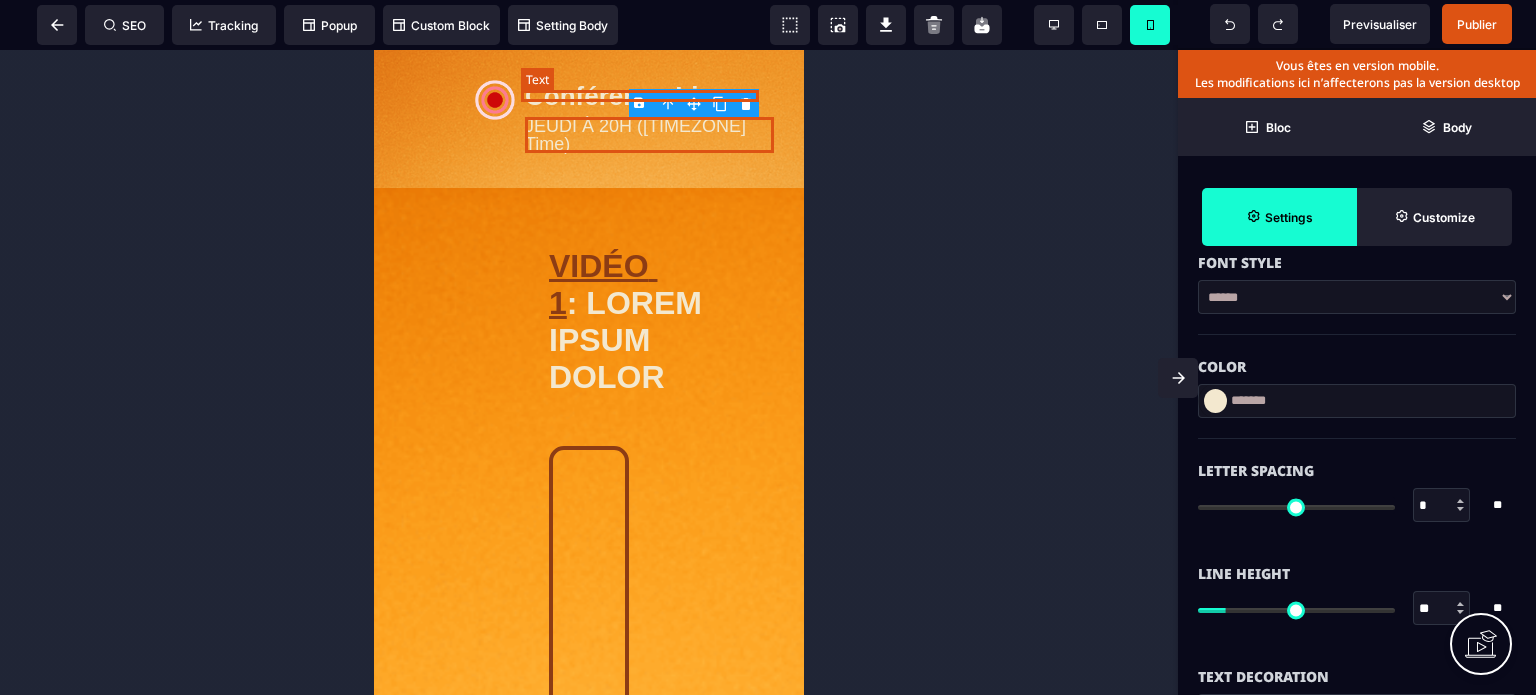 select on "**" 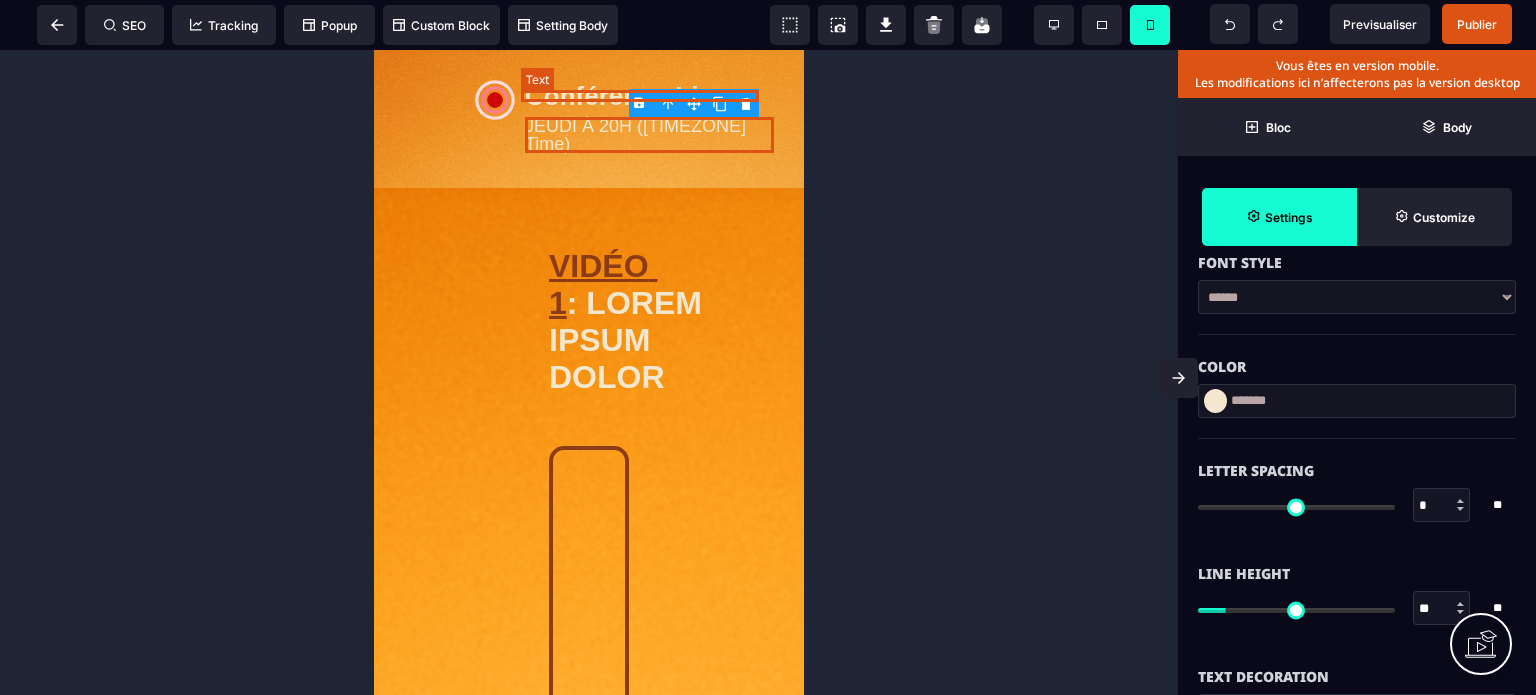 select on "**" 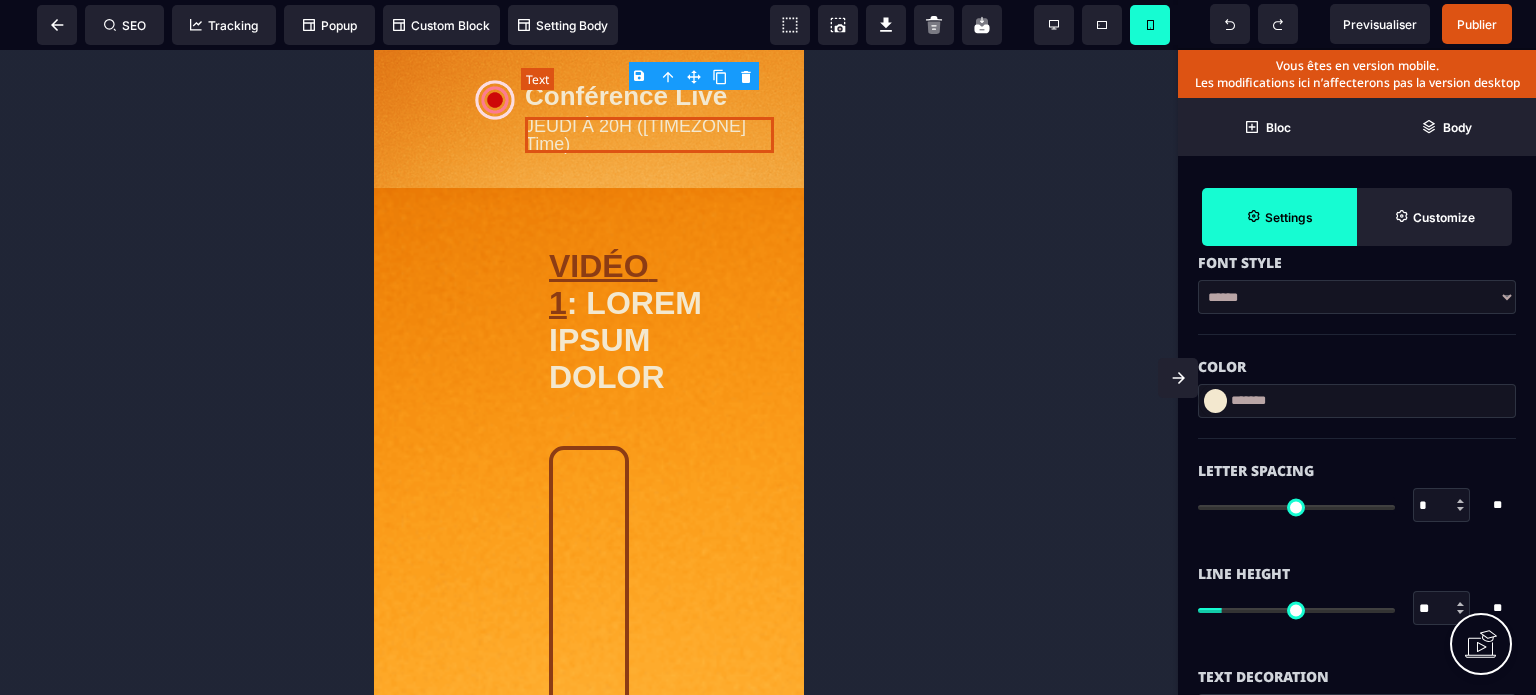 type on "*" 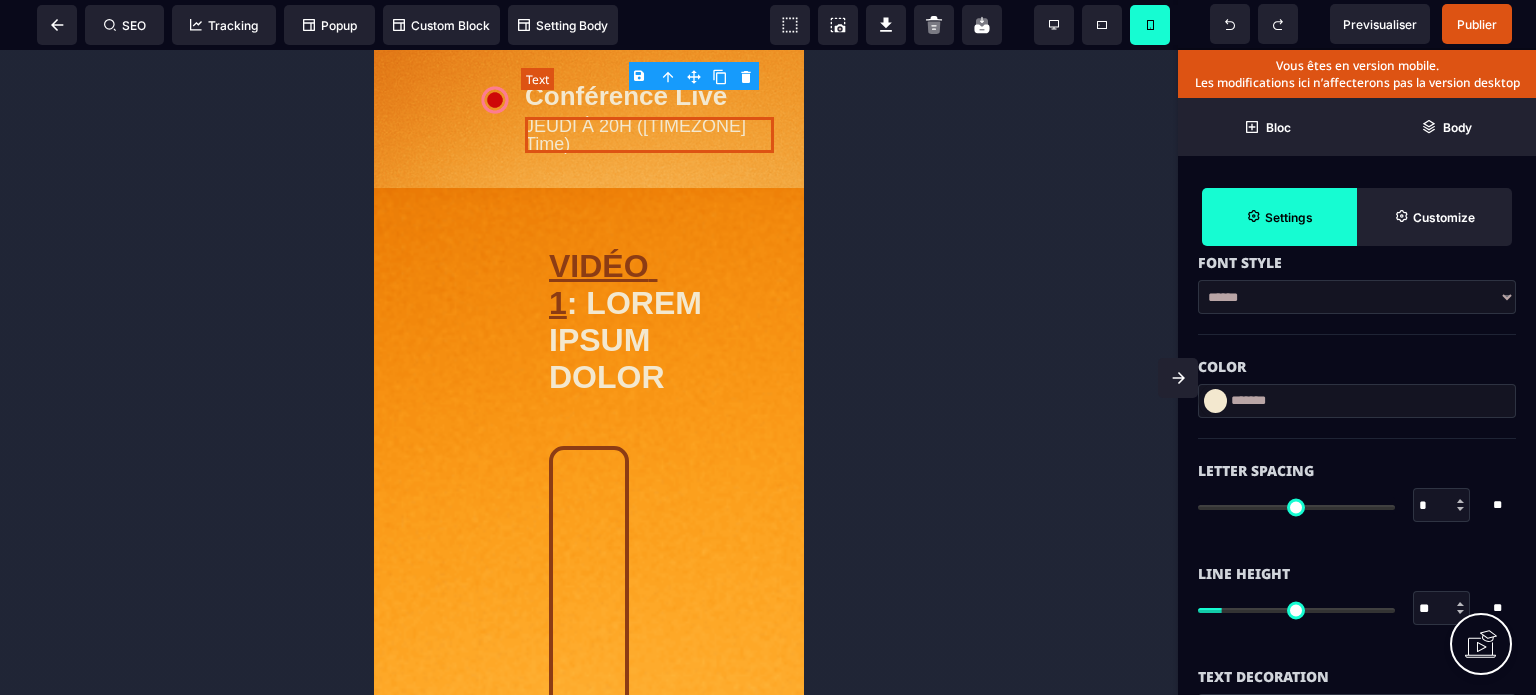 scroll, scrollTop: 0, scrollLeft: 0, axis: both 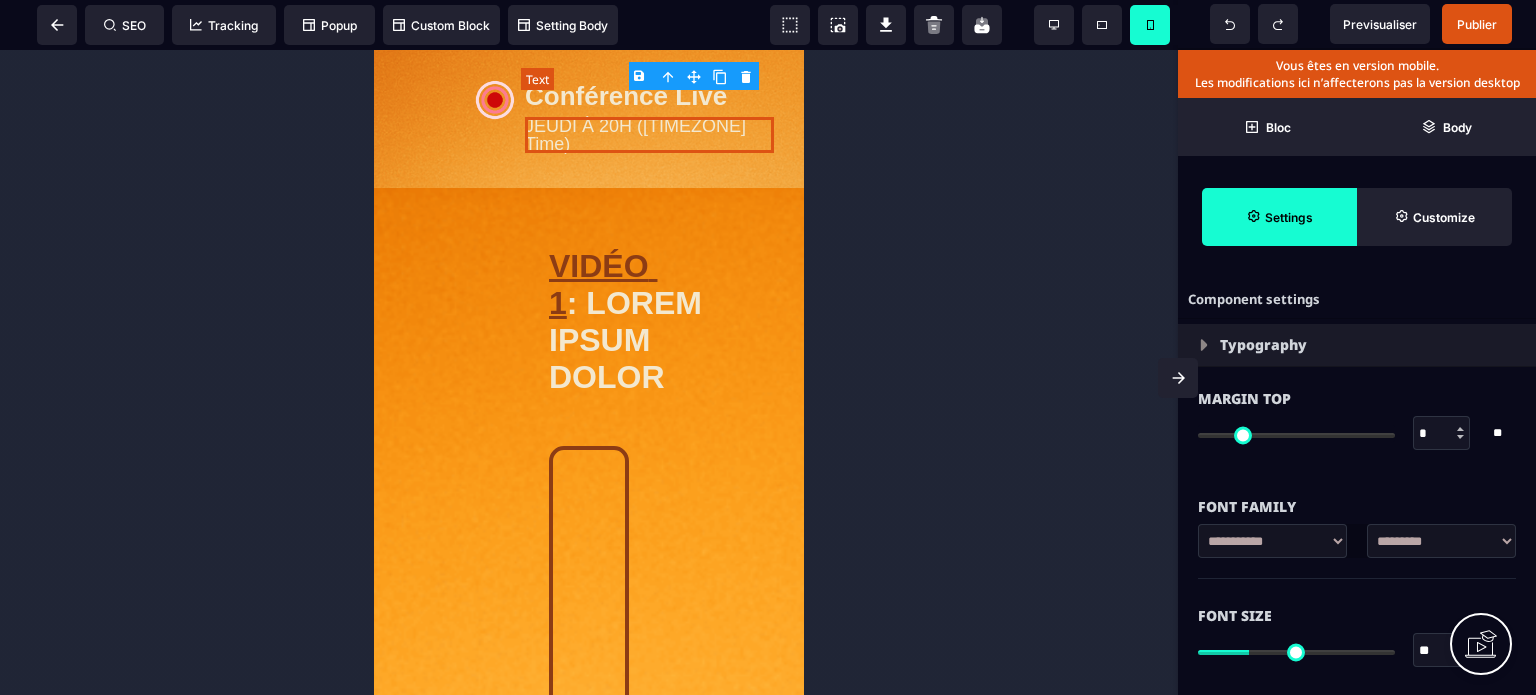 type on "*" 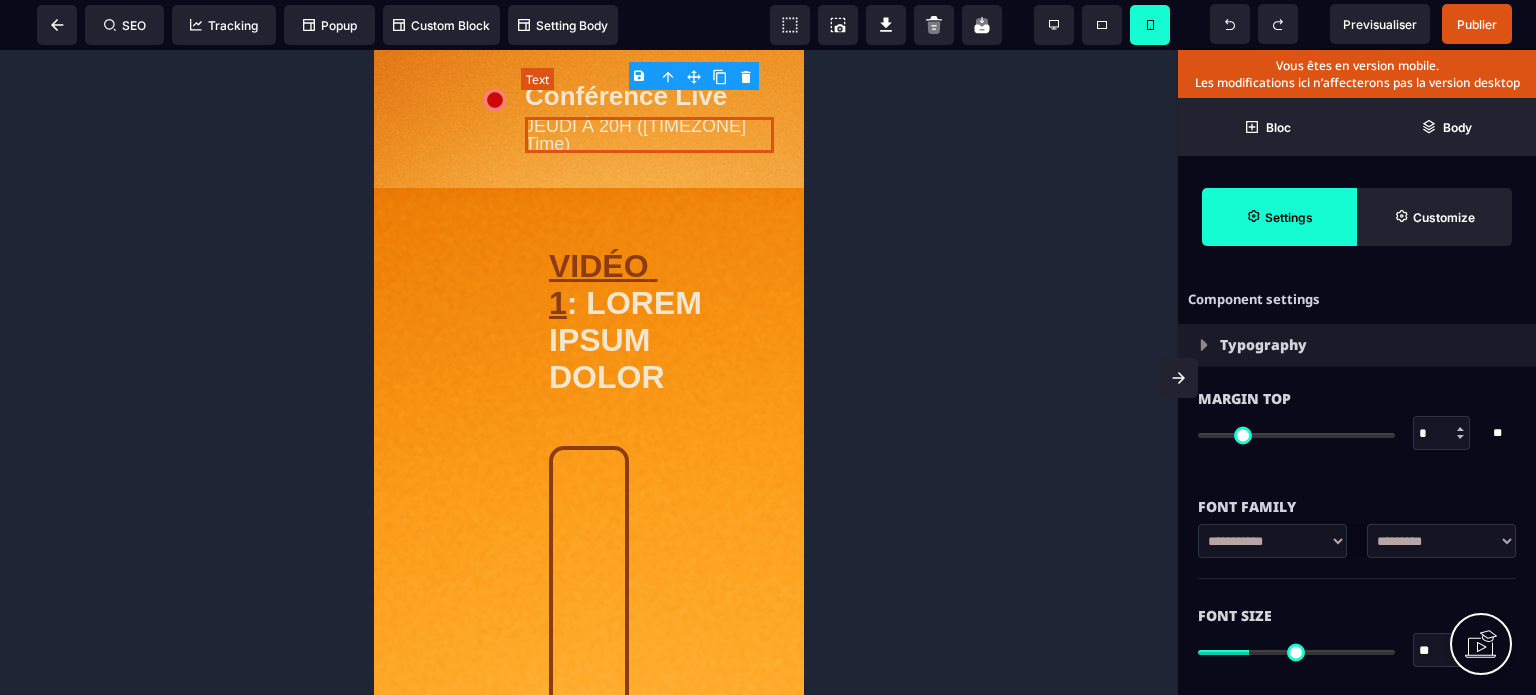type on "***" 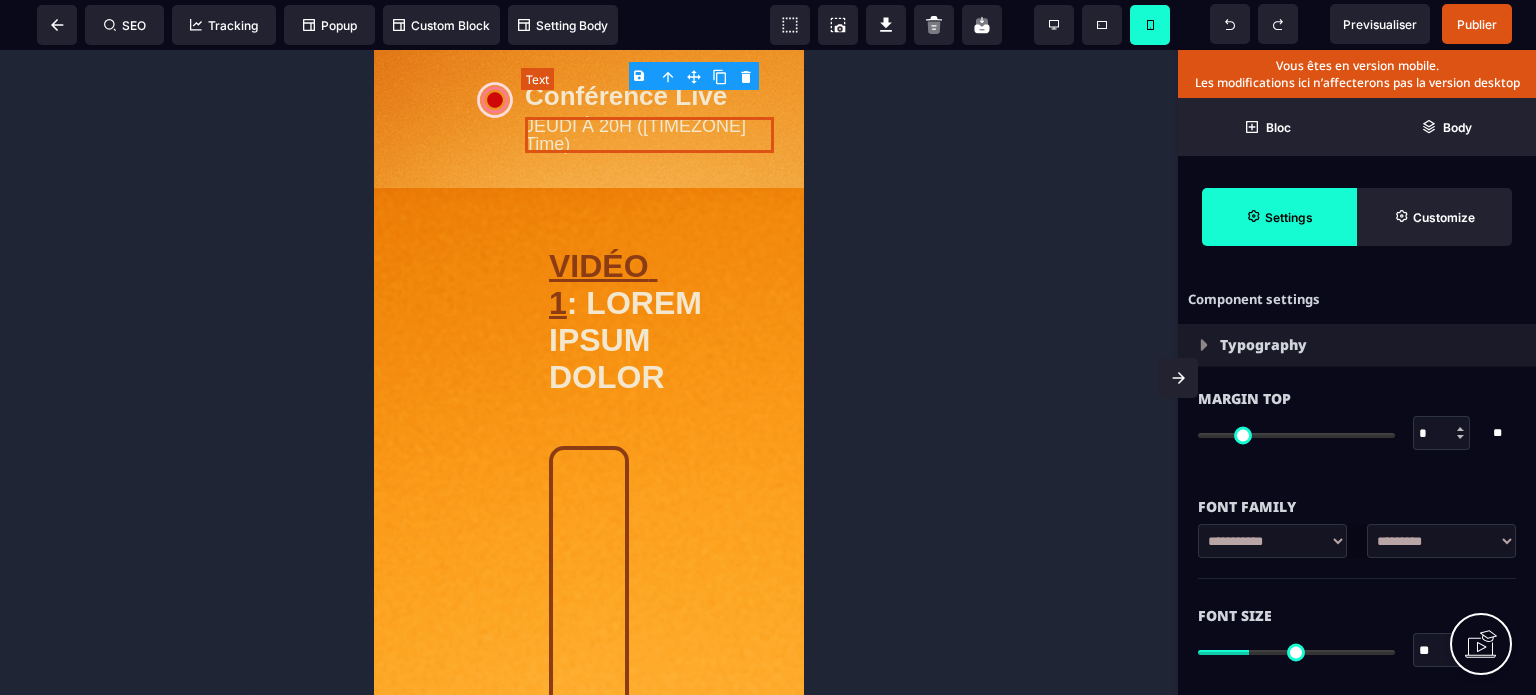 type on "***" 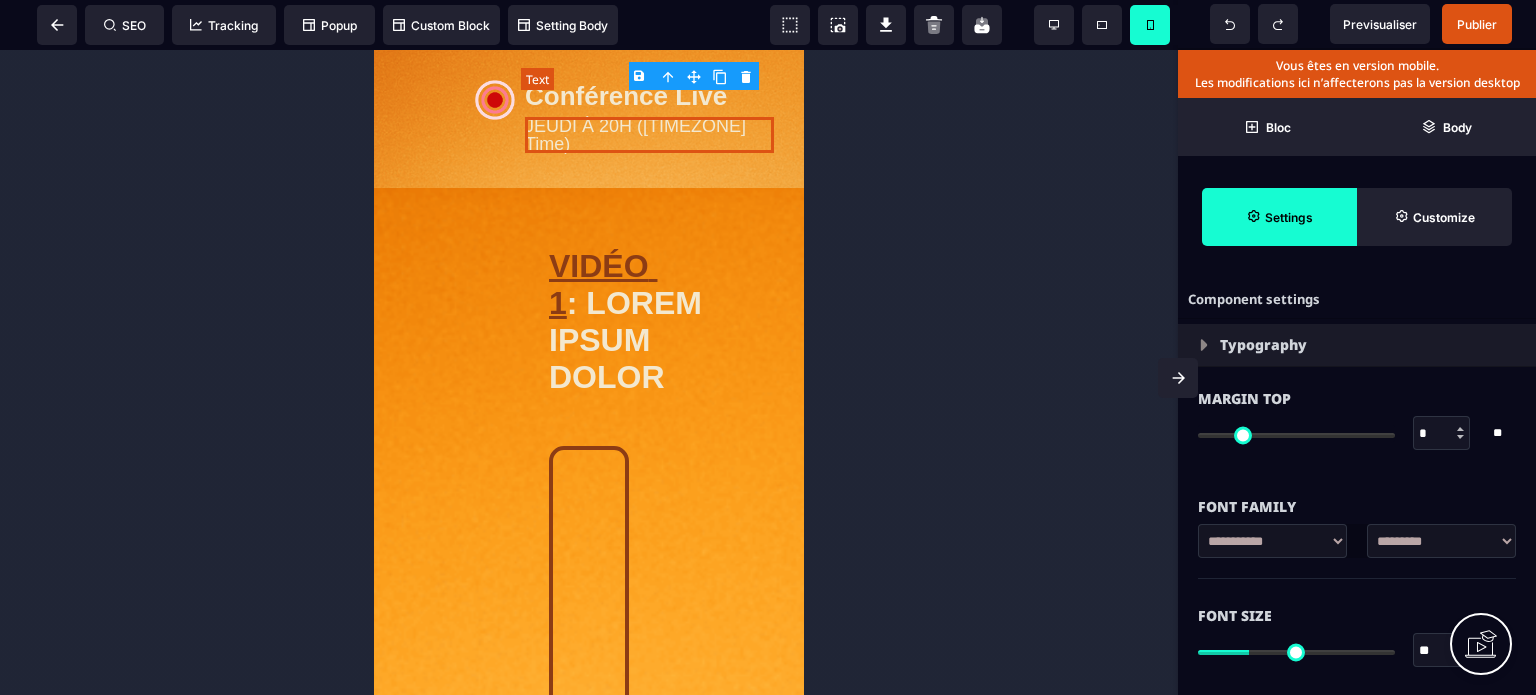 type on "***" 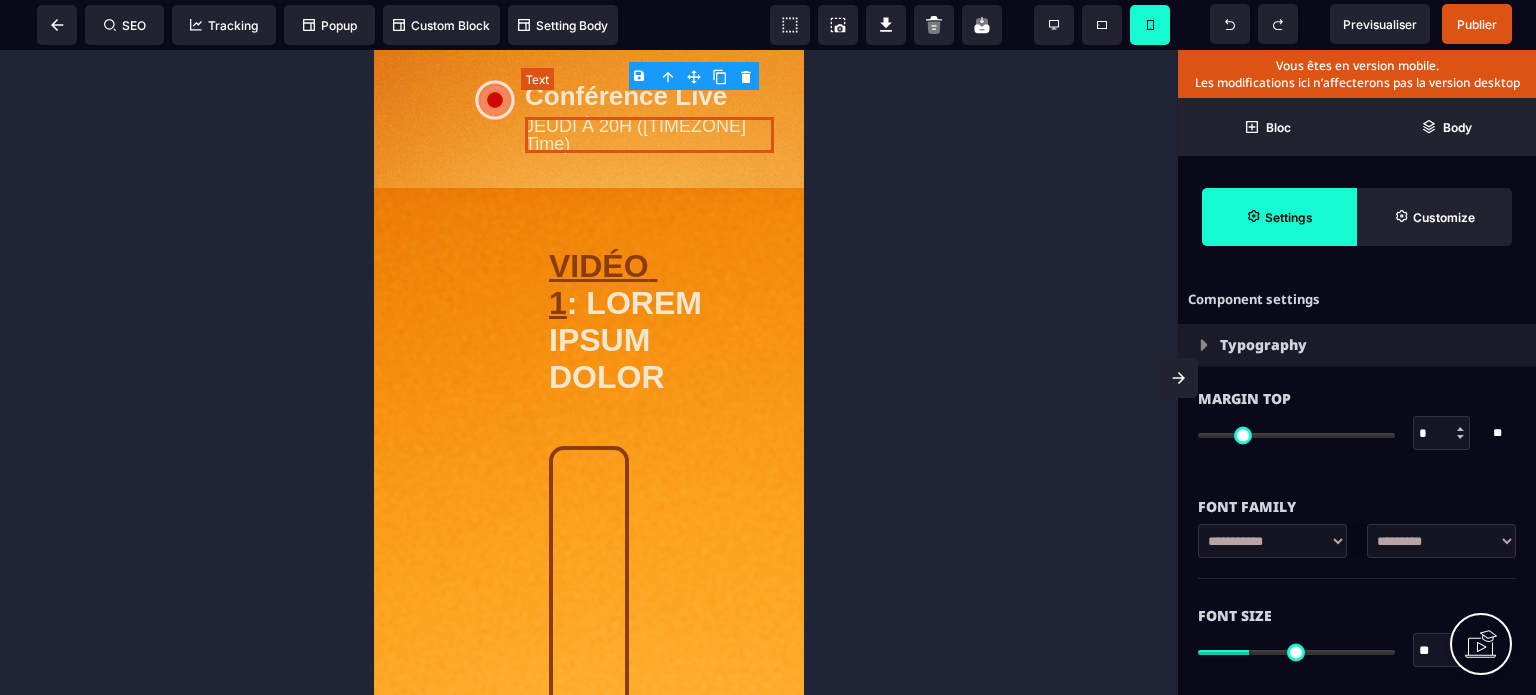 type on "***" 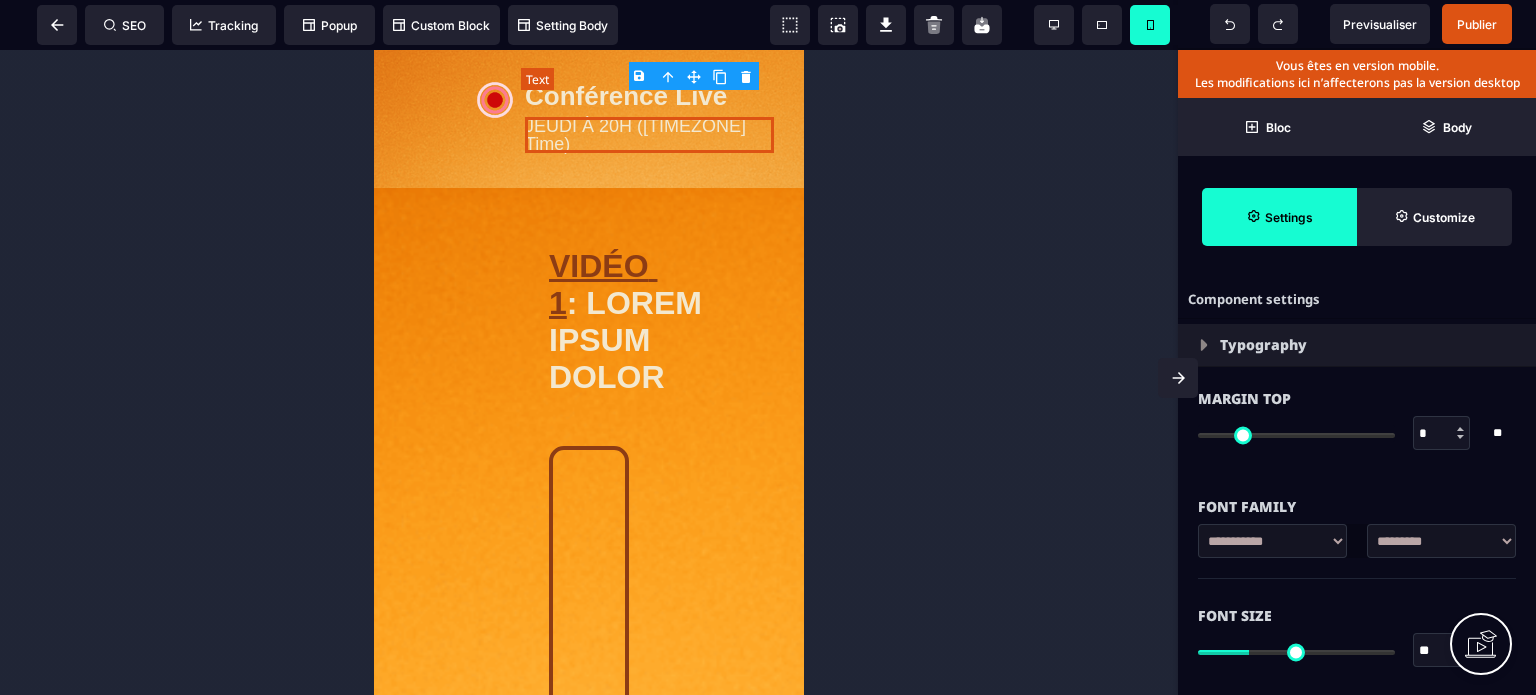 type on "*" 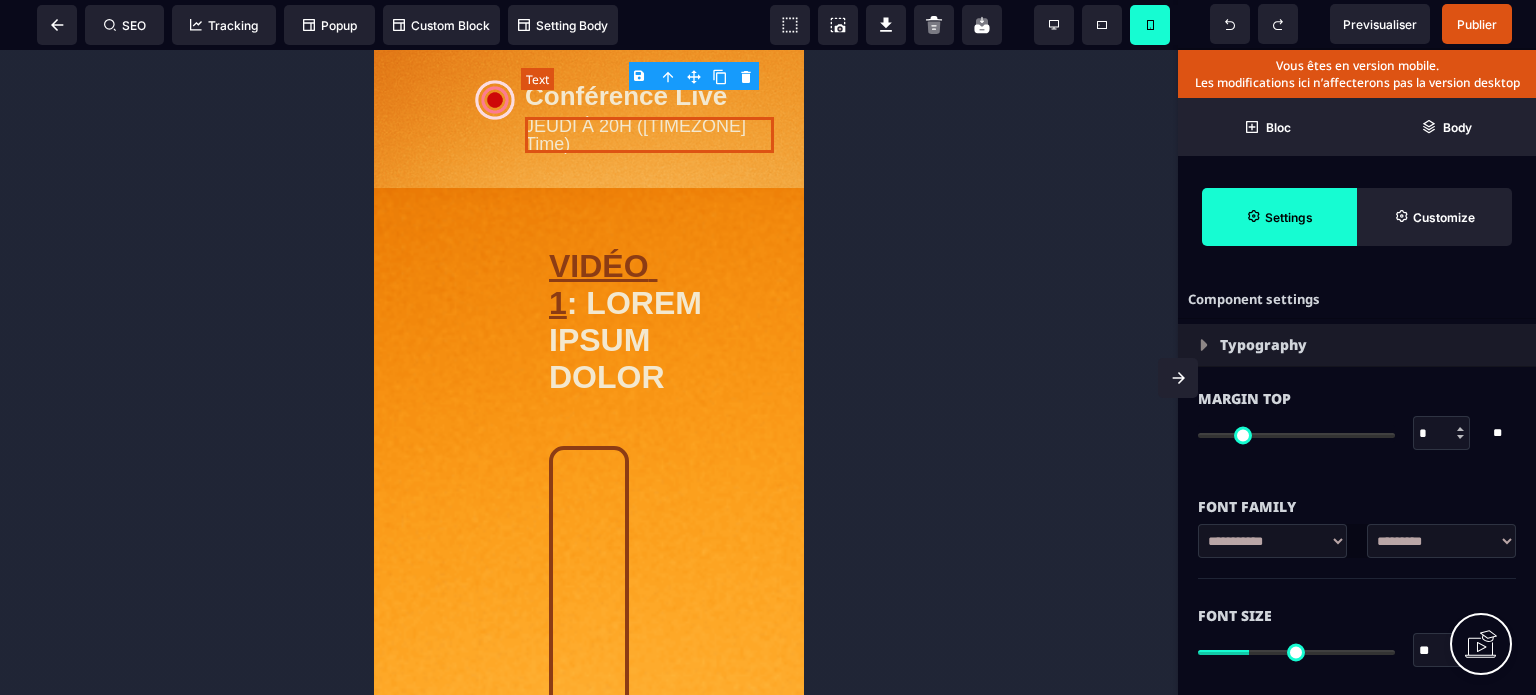 type on "*" 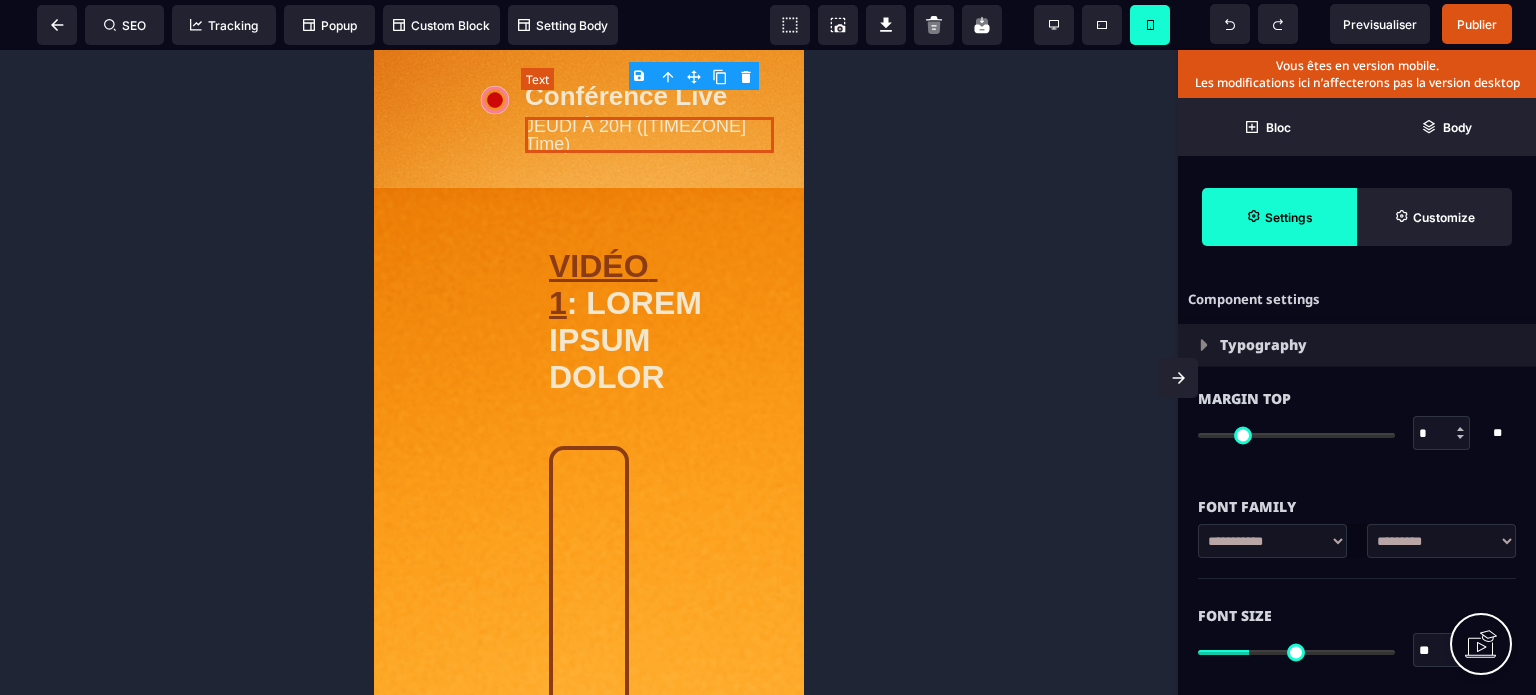 type on "*" 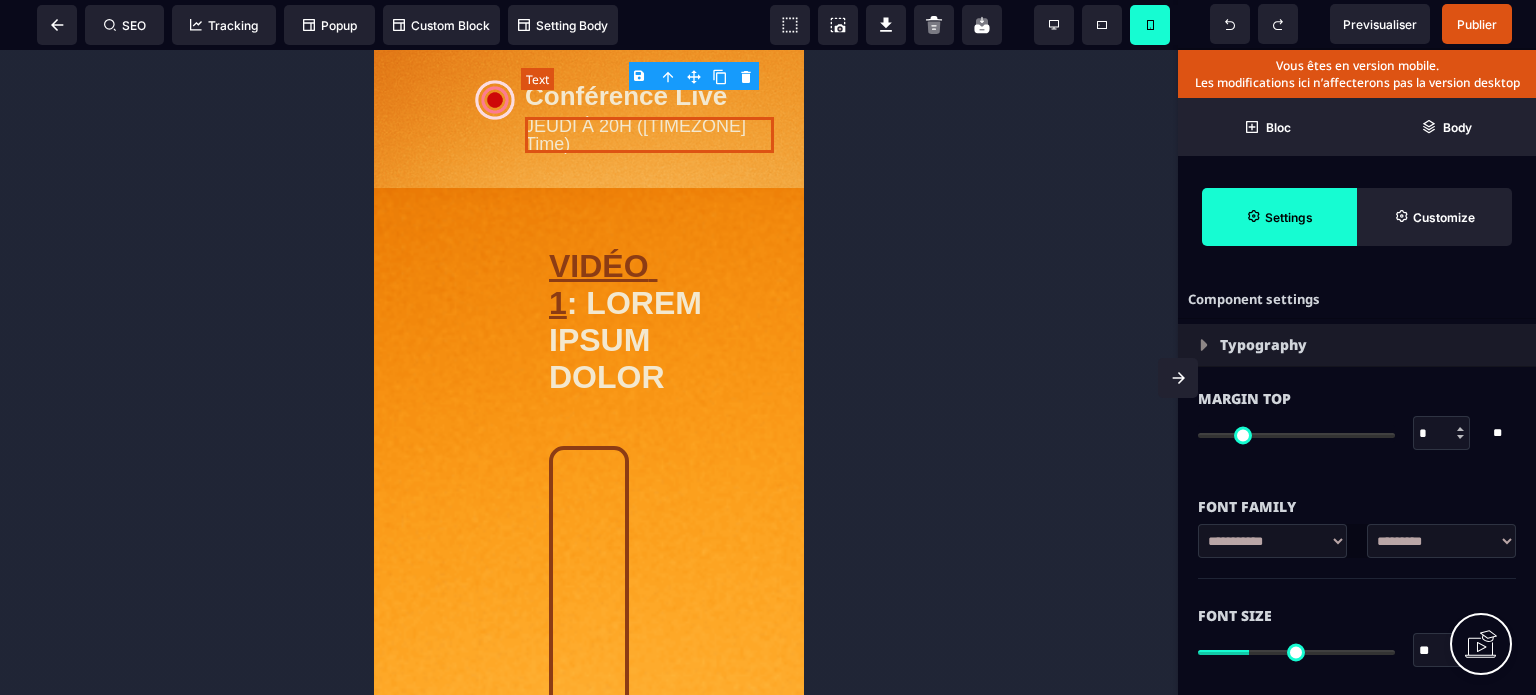 type on "*" 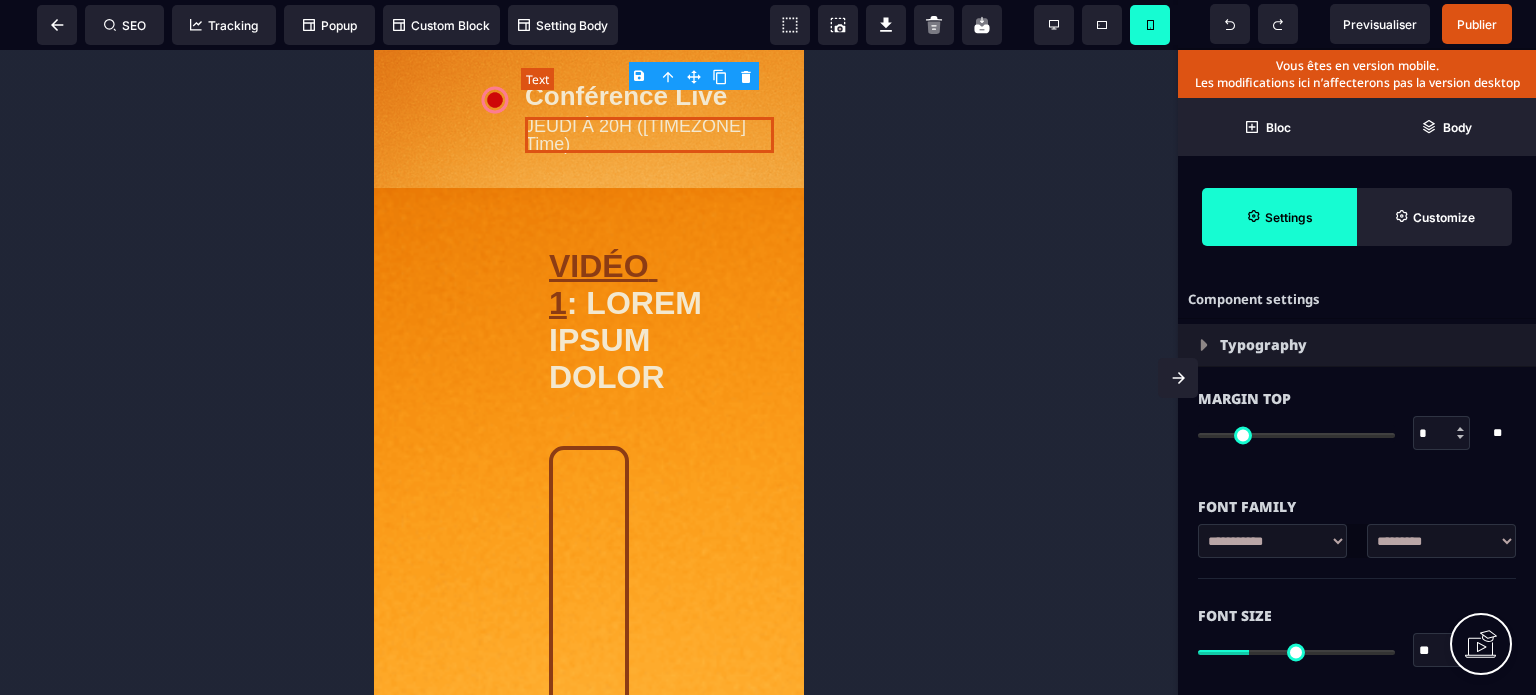 type on "*" 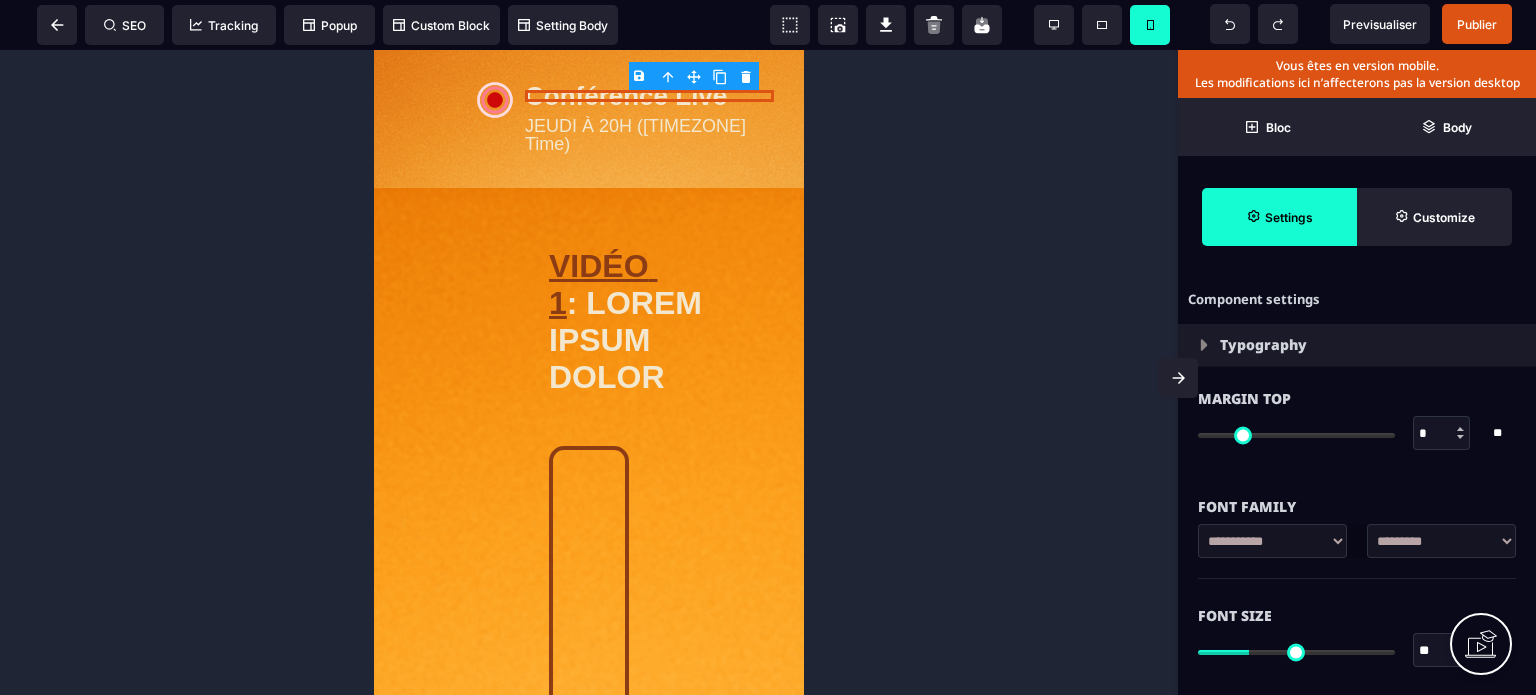 click on "**" at bounding box center (1442, 651) 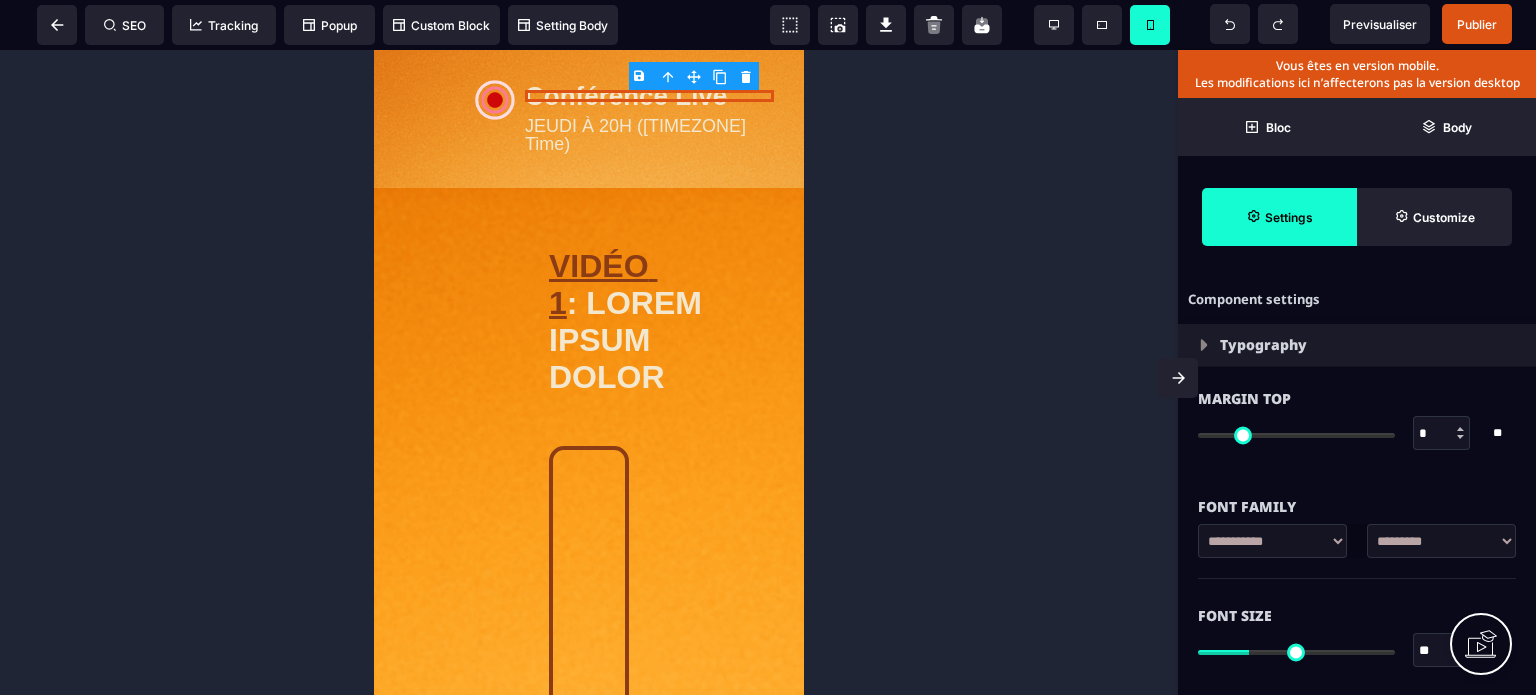 click on "**" at bounding box center [1442, 651] 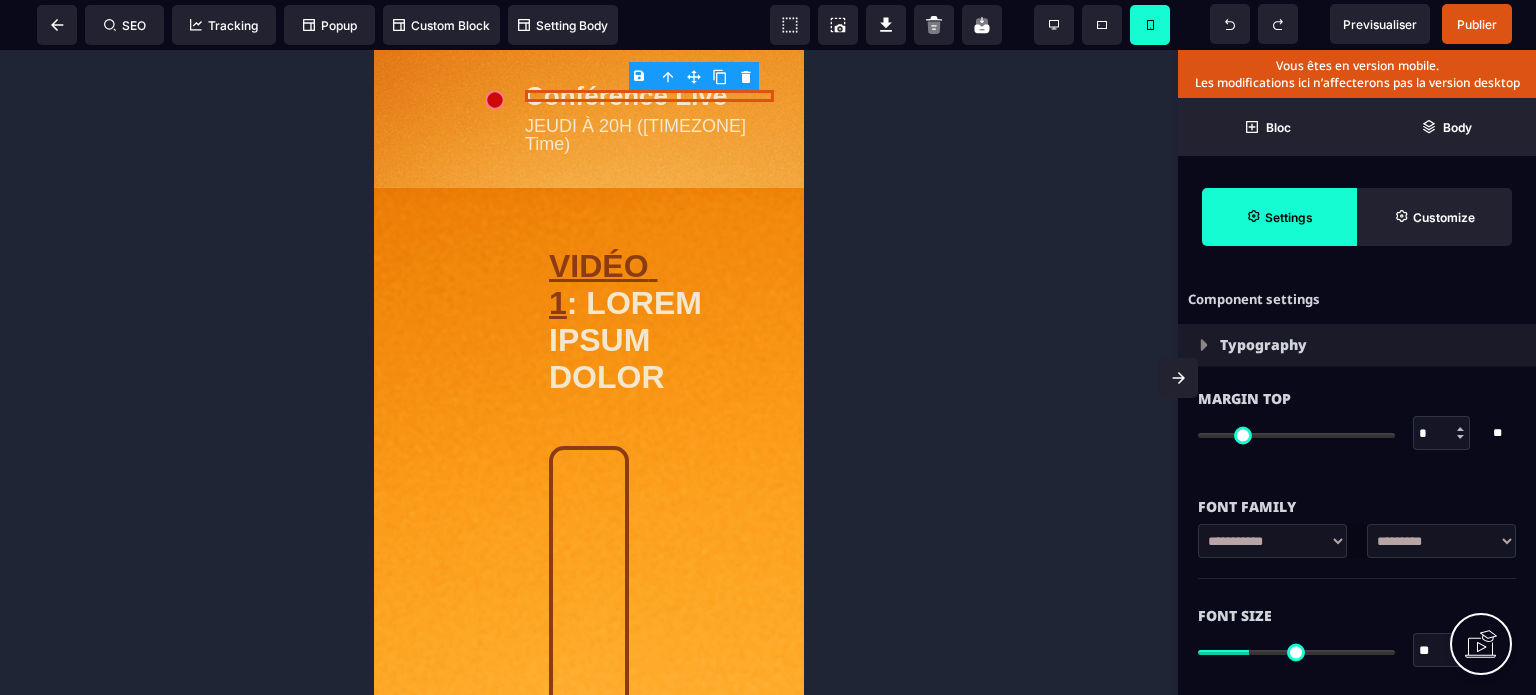 type on "**" 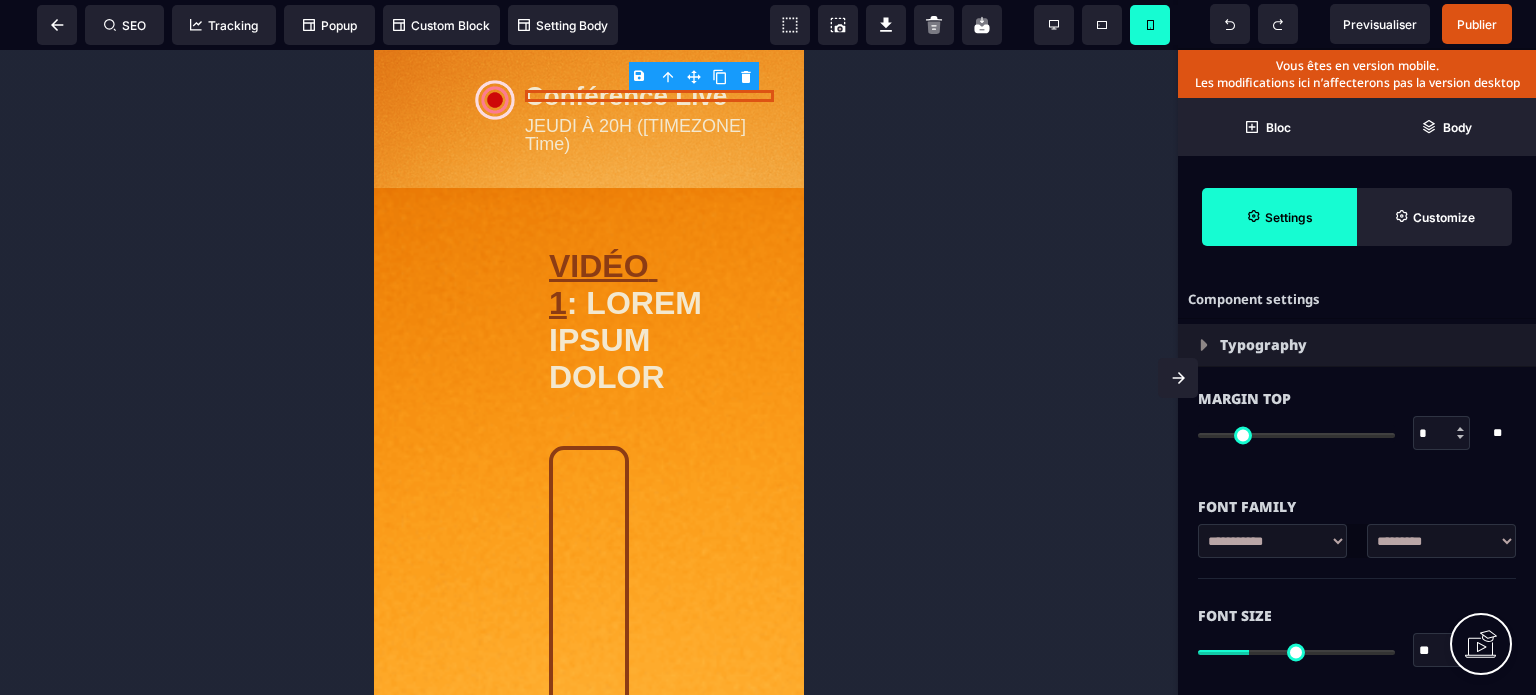 type on "**" 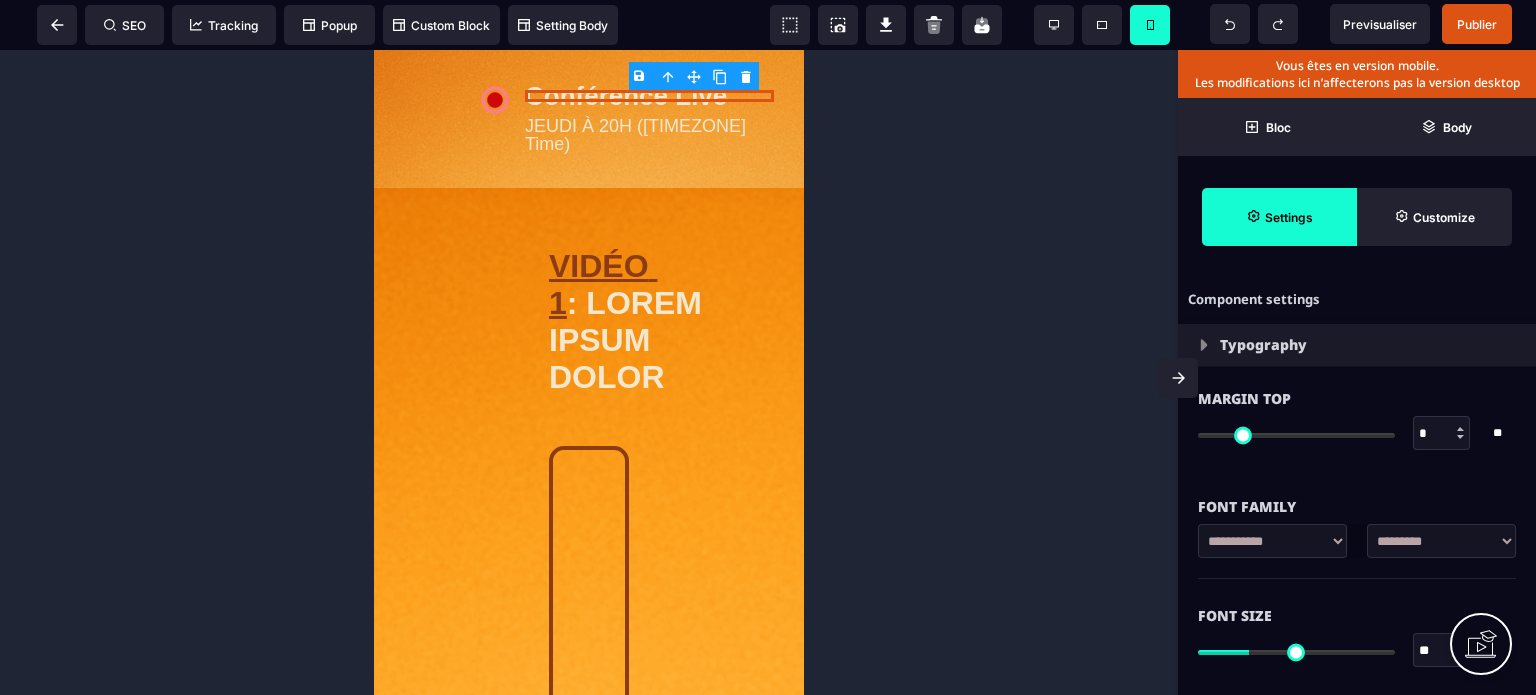 type on "**" 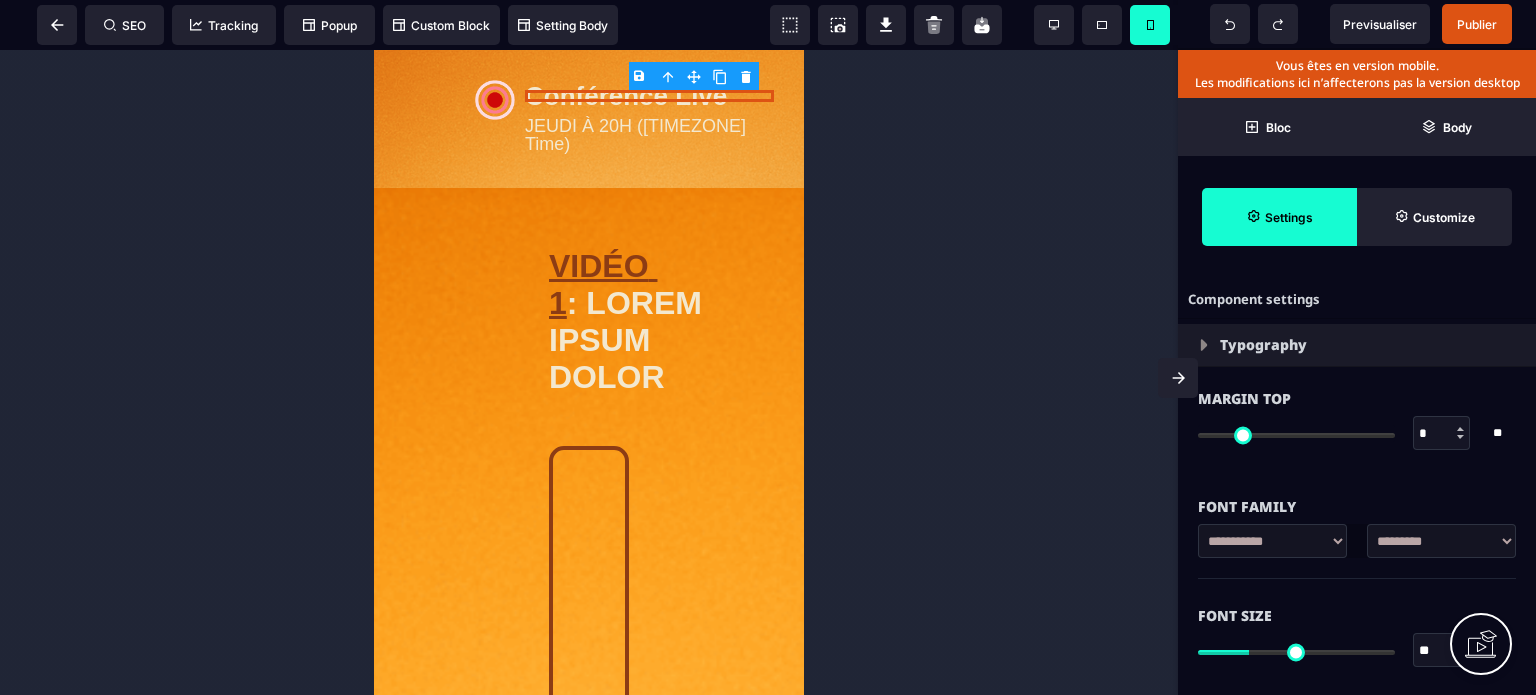 click on "Font Size" at bounding box center [1357, 616] 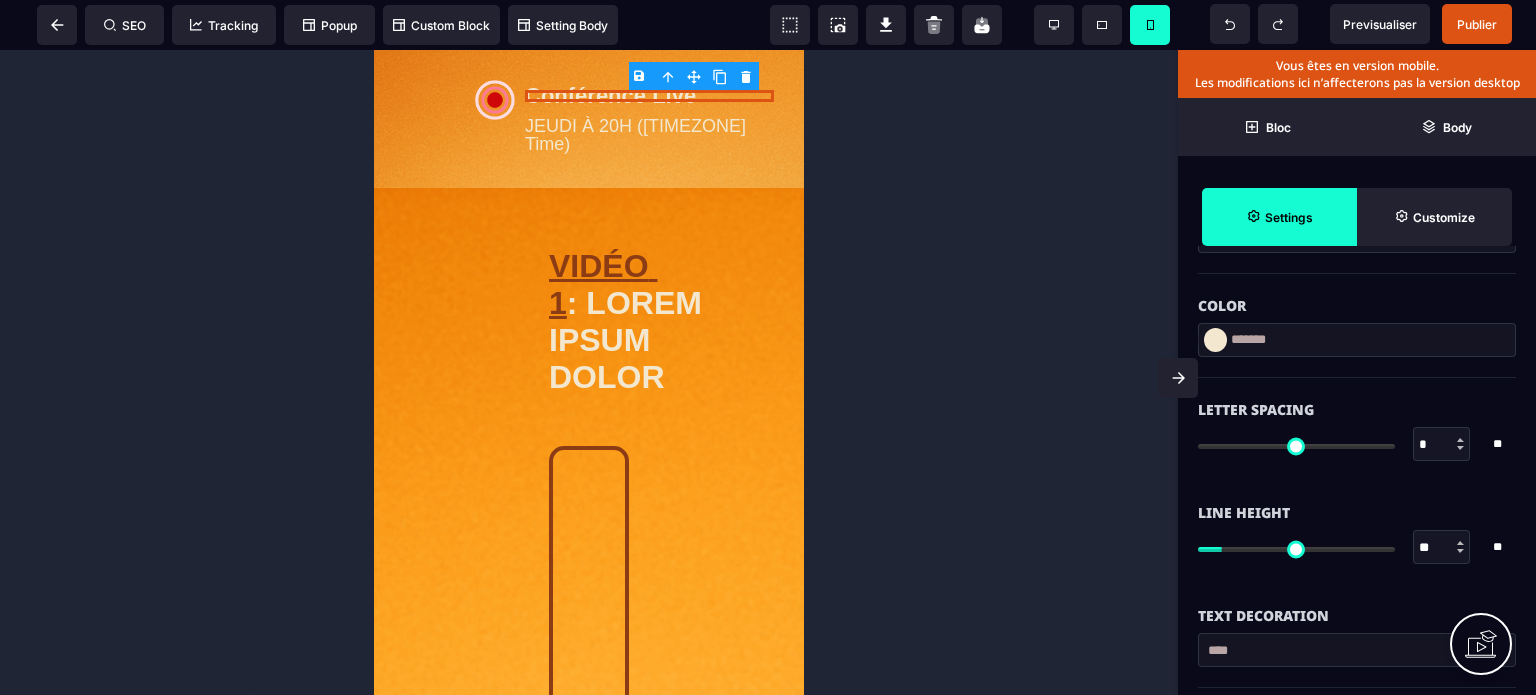 scroll, scrollTop: 640, scrollLeft: 0, axis: vertical 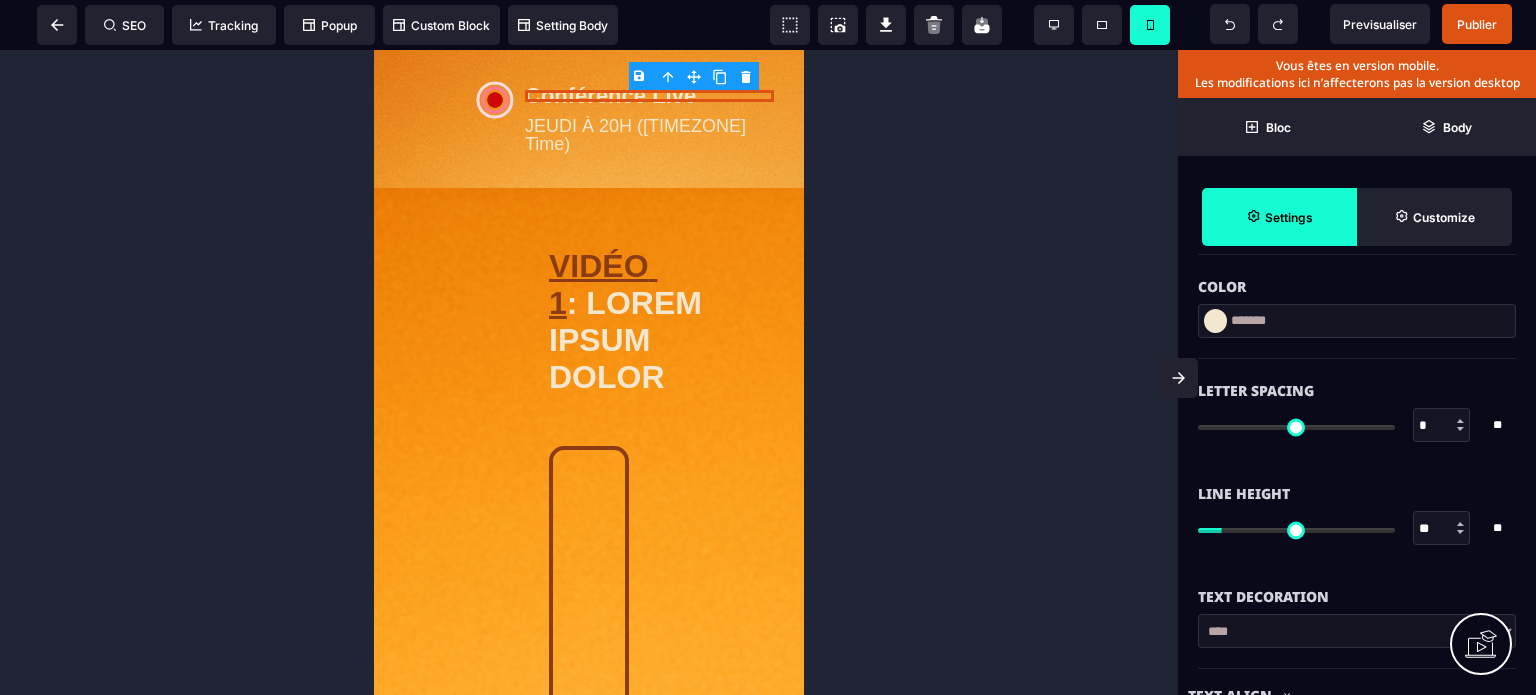 drag, startPoint x: 1440, startPoint y: 525, endPoint x: 1401, endPoint y: 528, distance: 39.115215 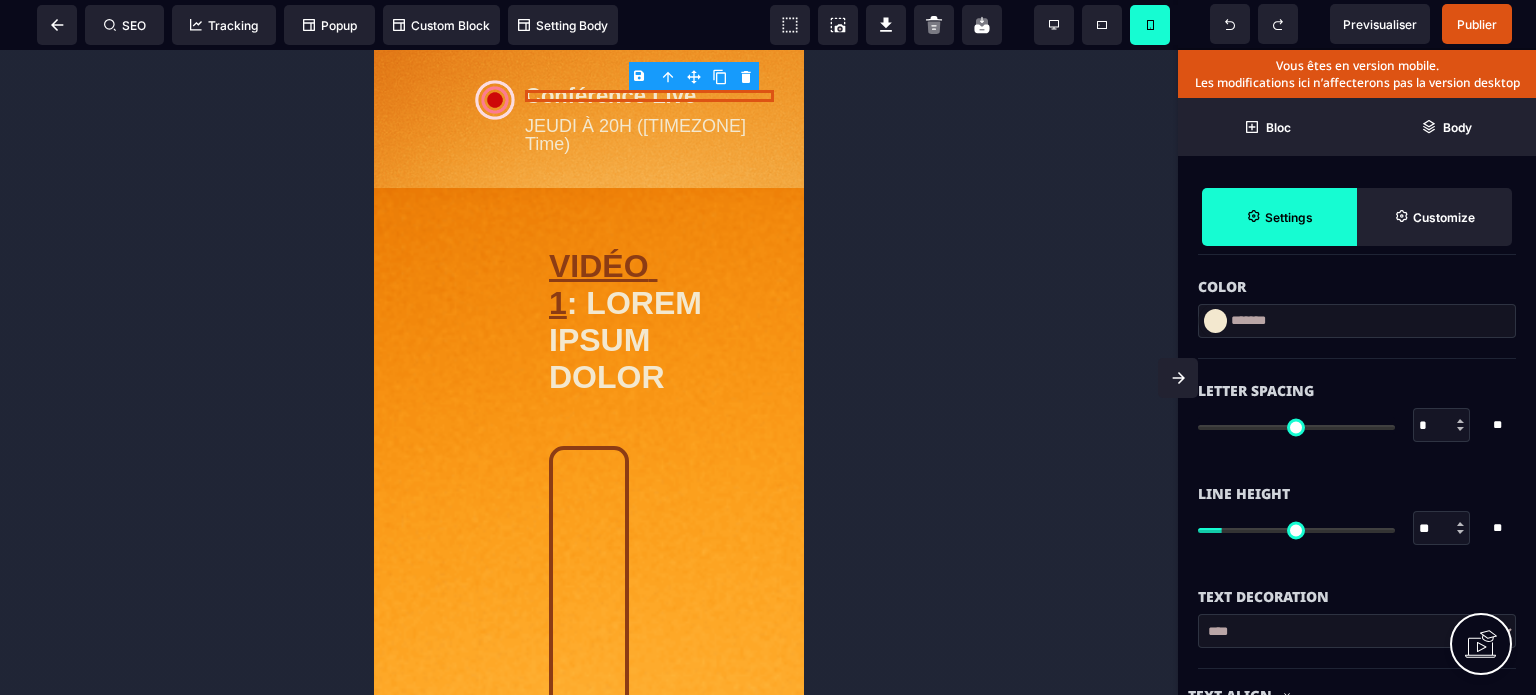 click on "**
*
**" at bounding box center (1357, 528) 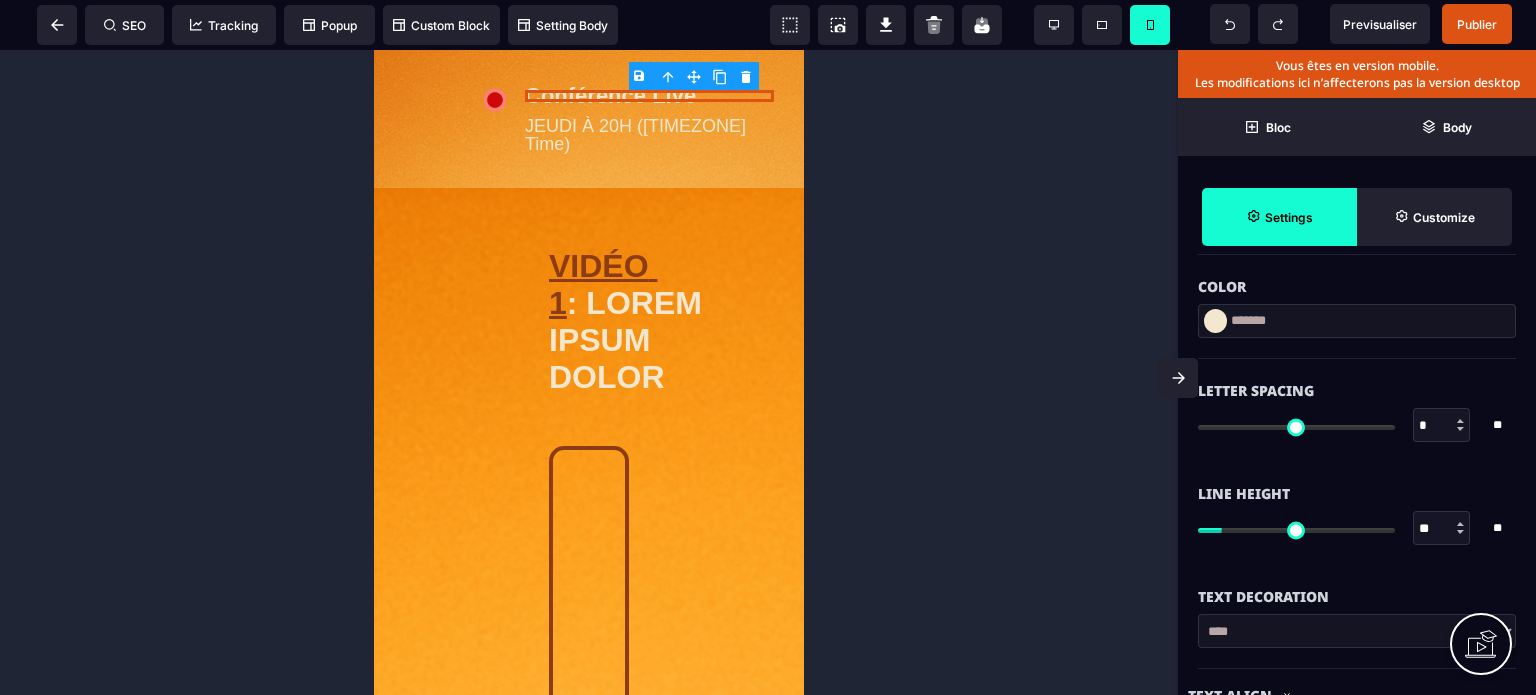 type on "**" 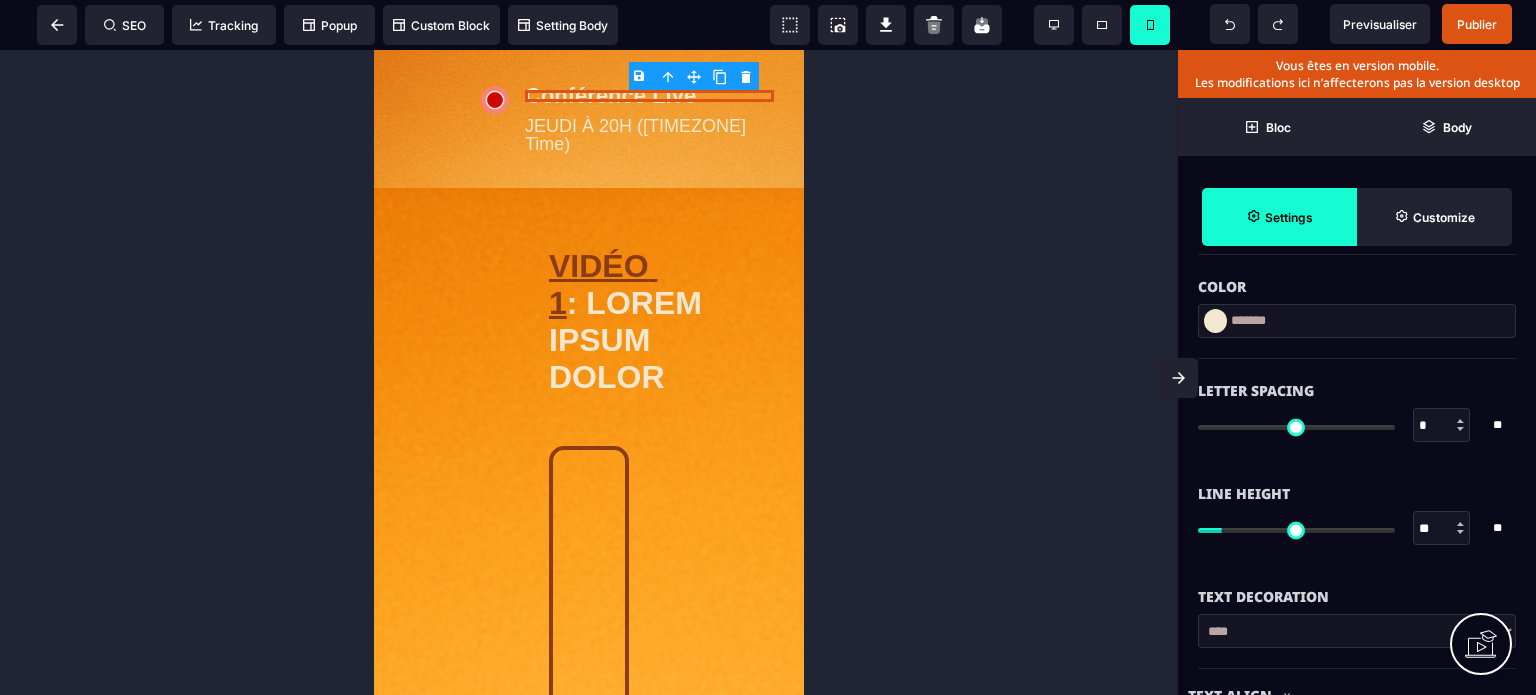click on "Line Height
**
*
**
All" at bounding box center [1357, 513] 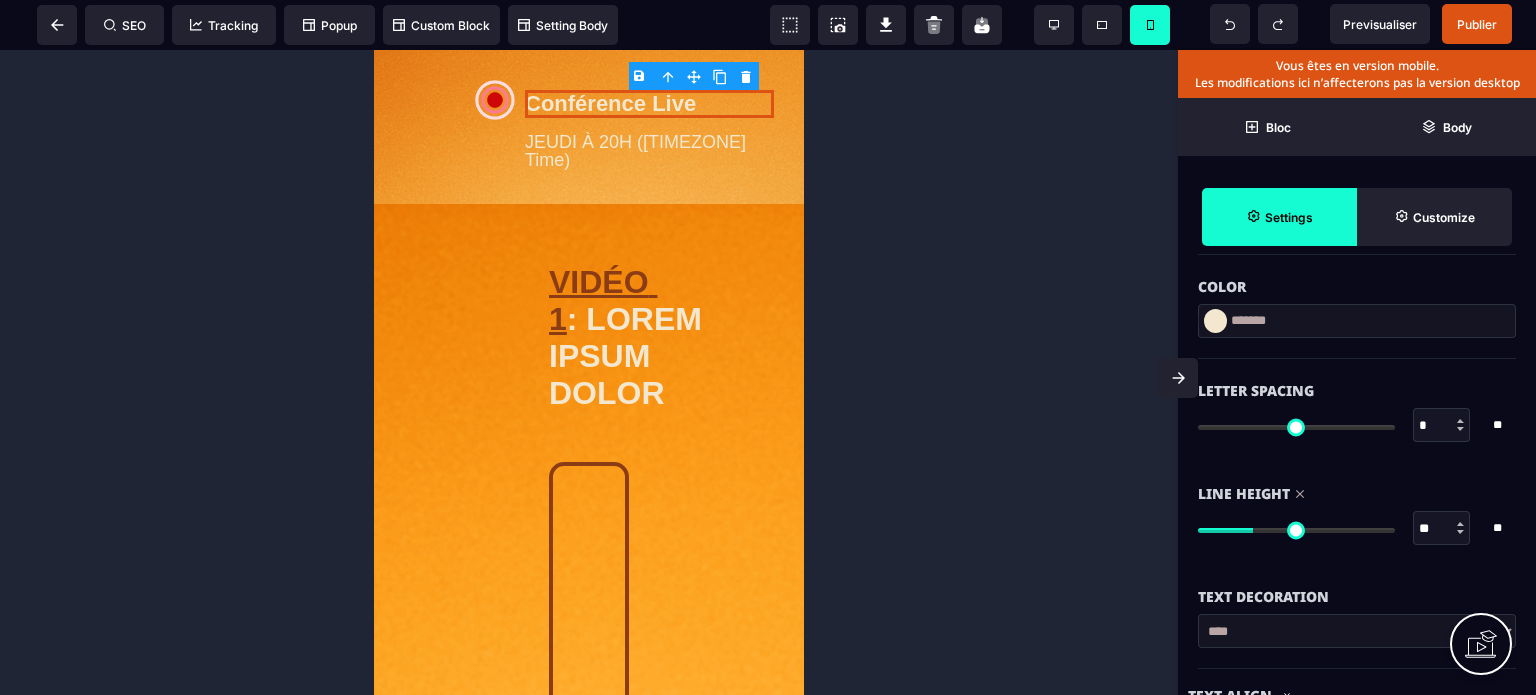 type on "**" 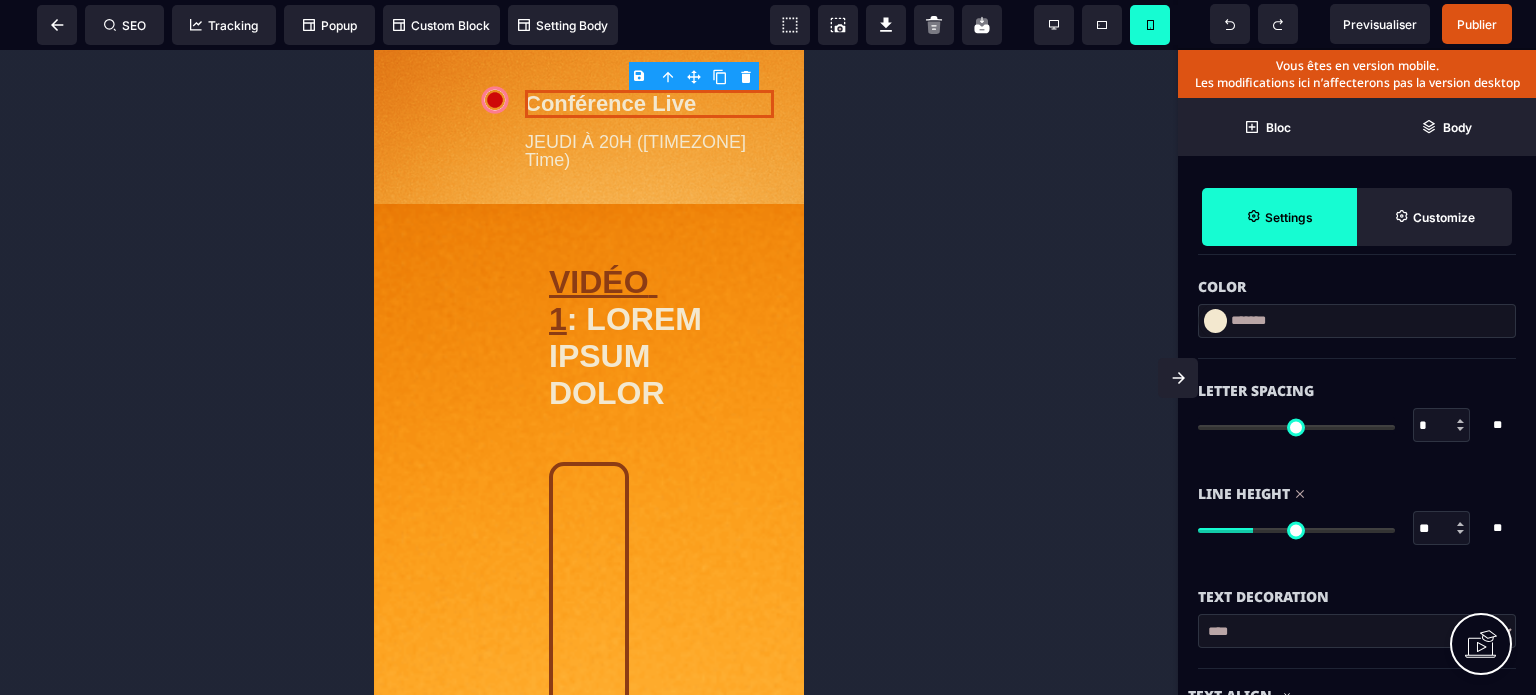 type on "**" 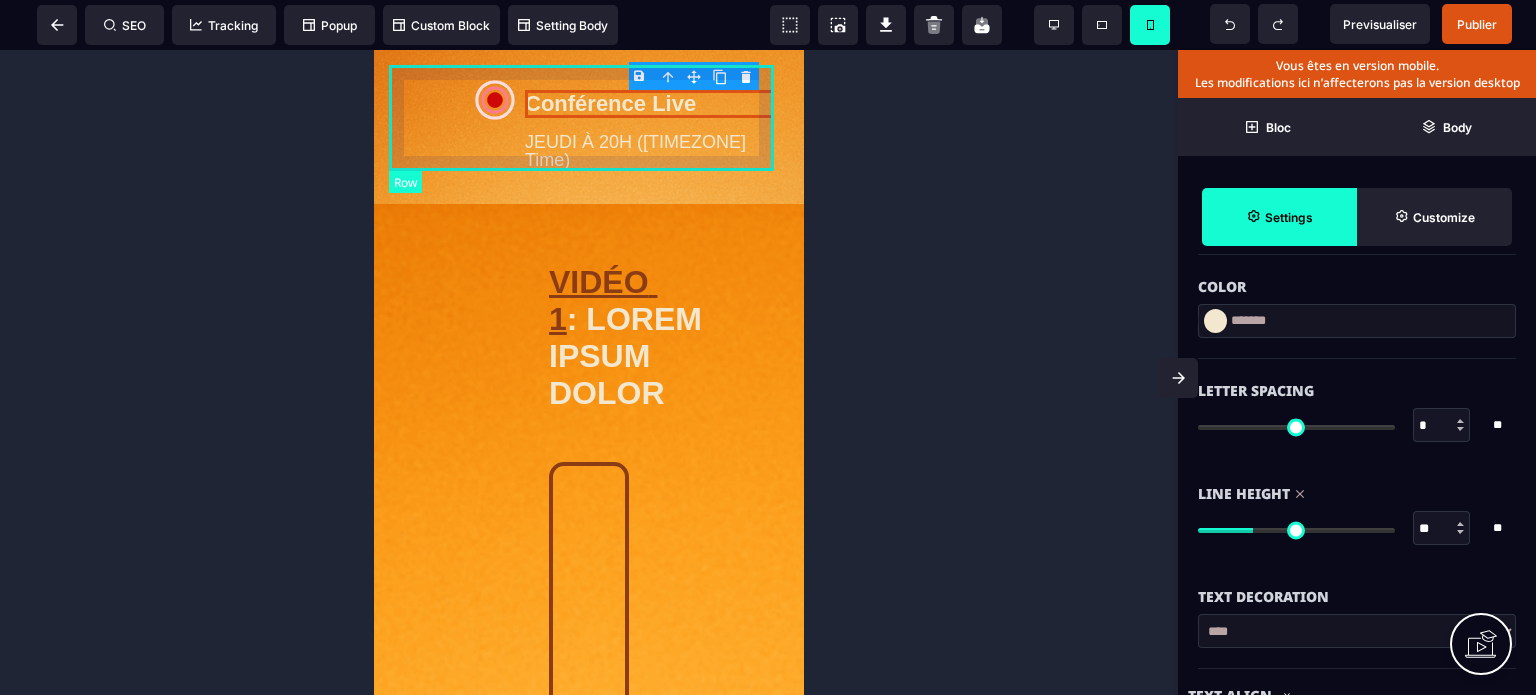 drag, startPoint x: 404, startPoint y: 165, endPoint x: 1438, endPoint y: 322, distance: 1045.8513 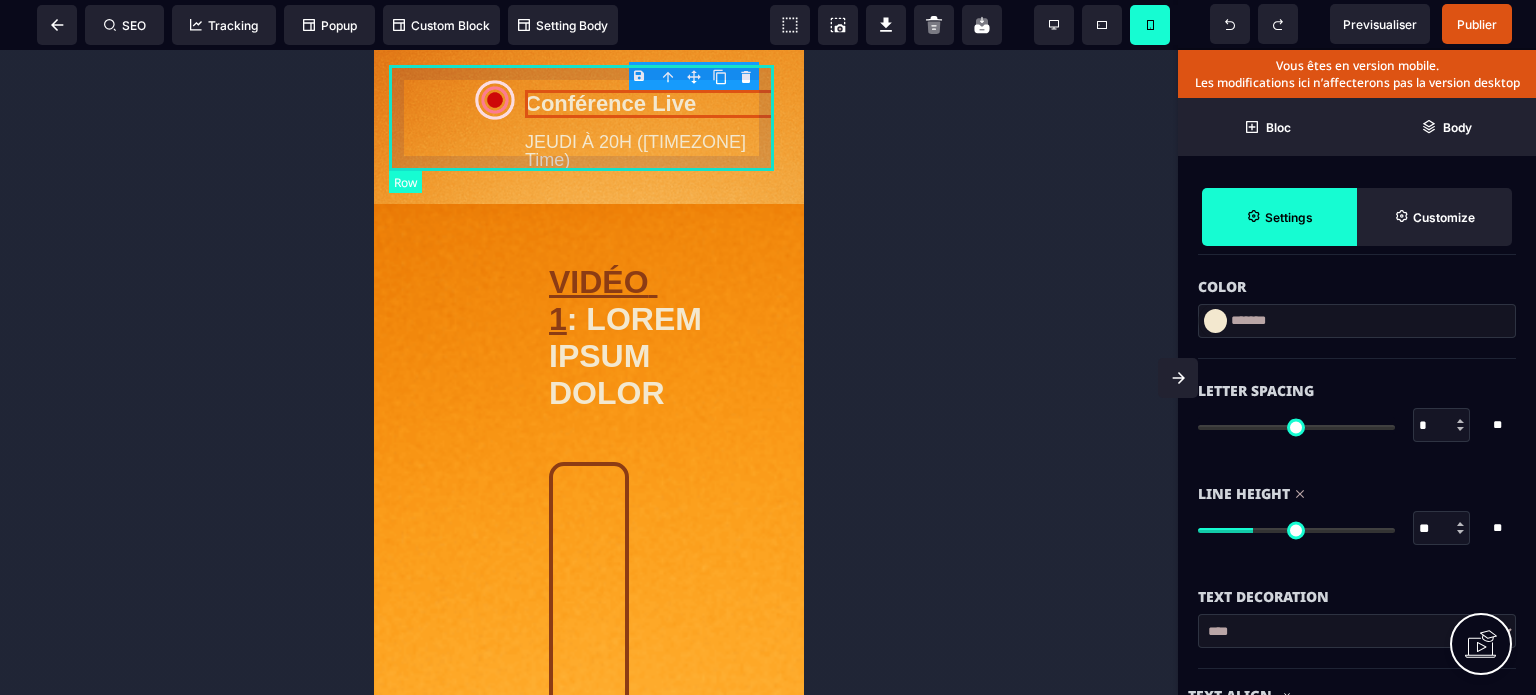 click on "Conférence Live JEUDI À 20H ([TIMEZONE] Time)" at bounding box center [589, 127] 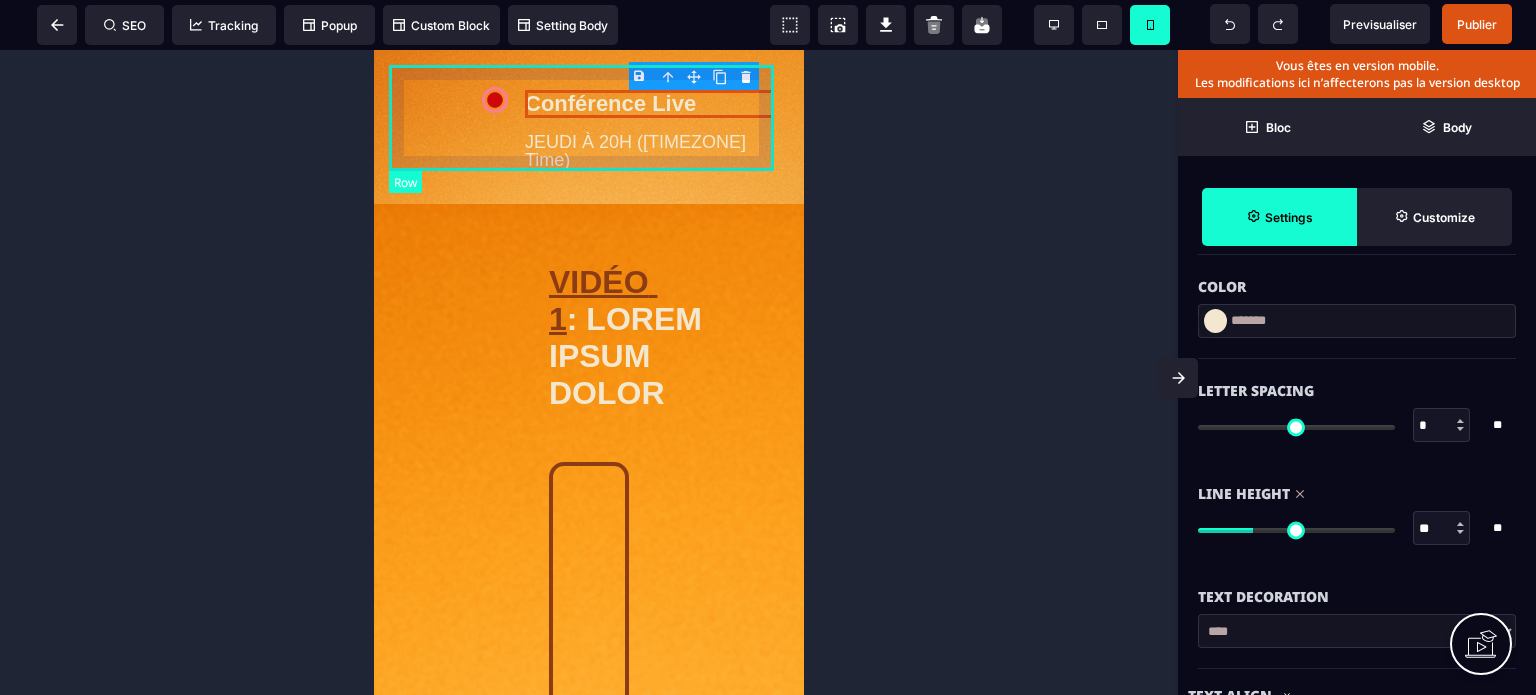 select on "*" 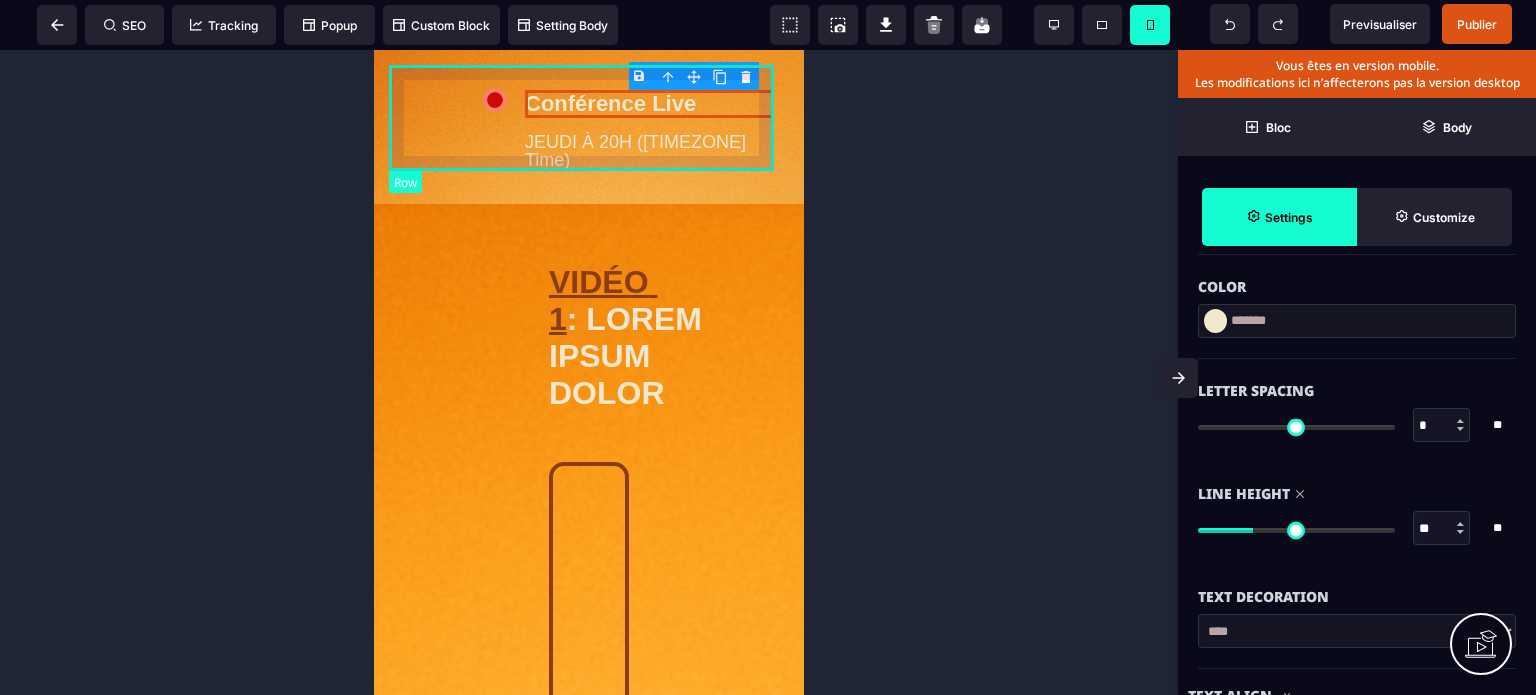 select on "**" 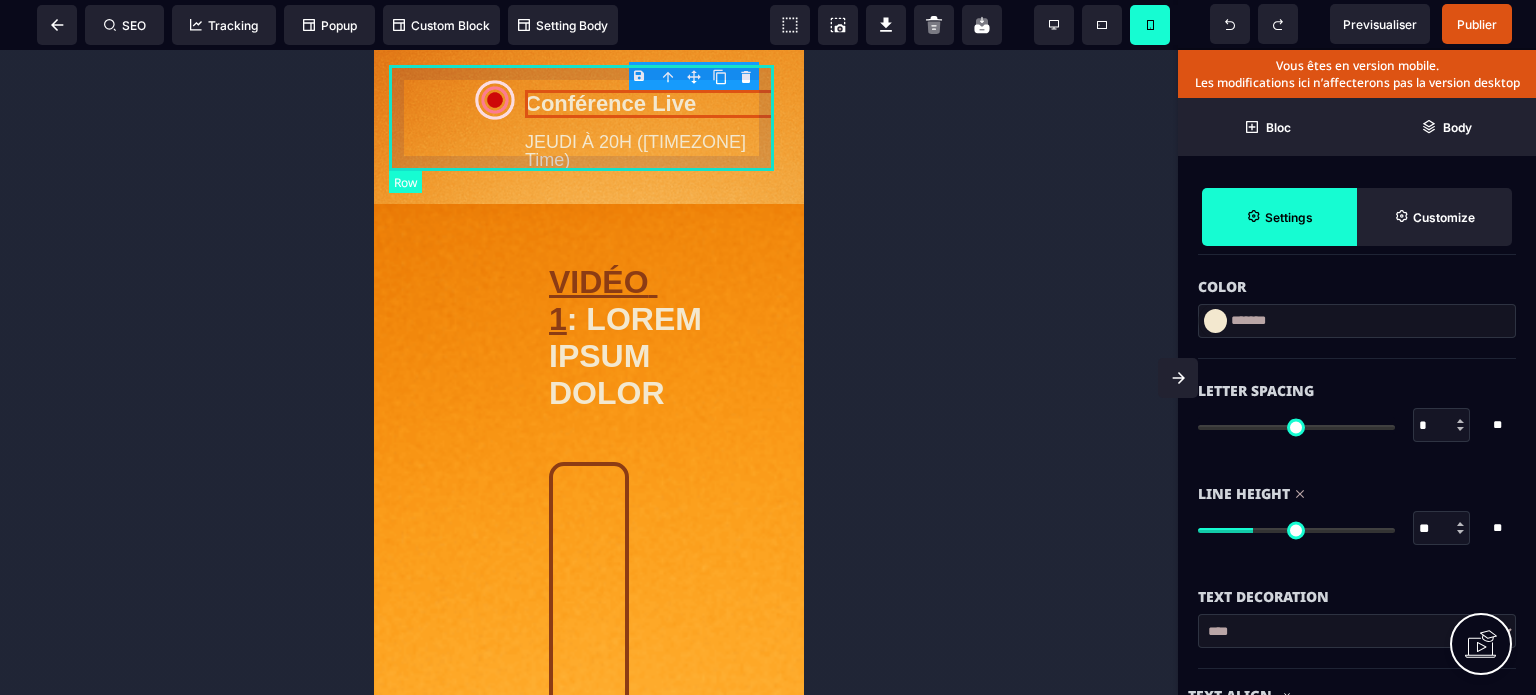 select on "**" 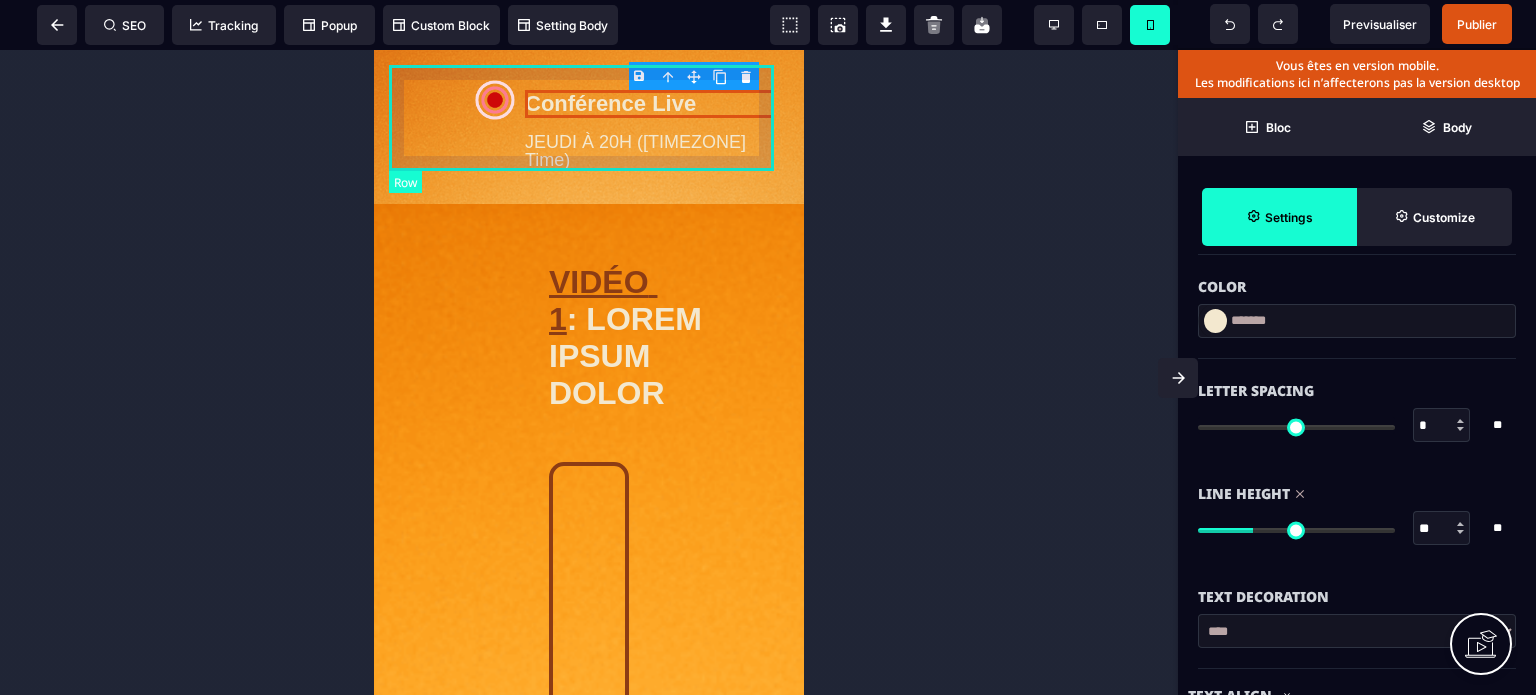 select on "**" 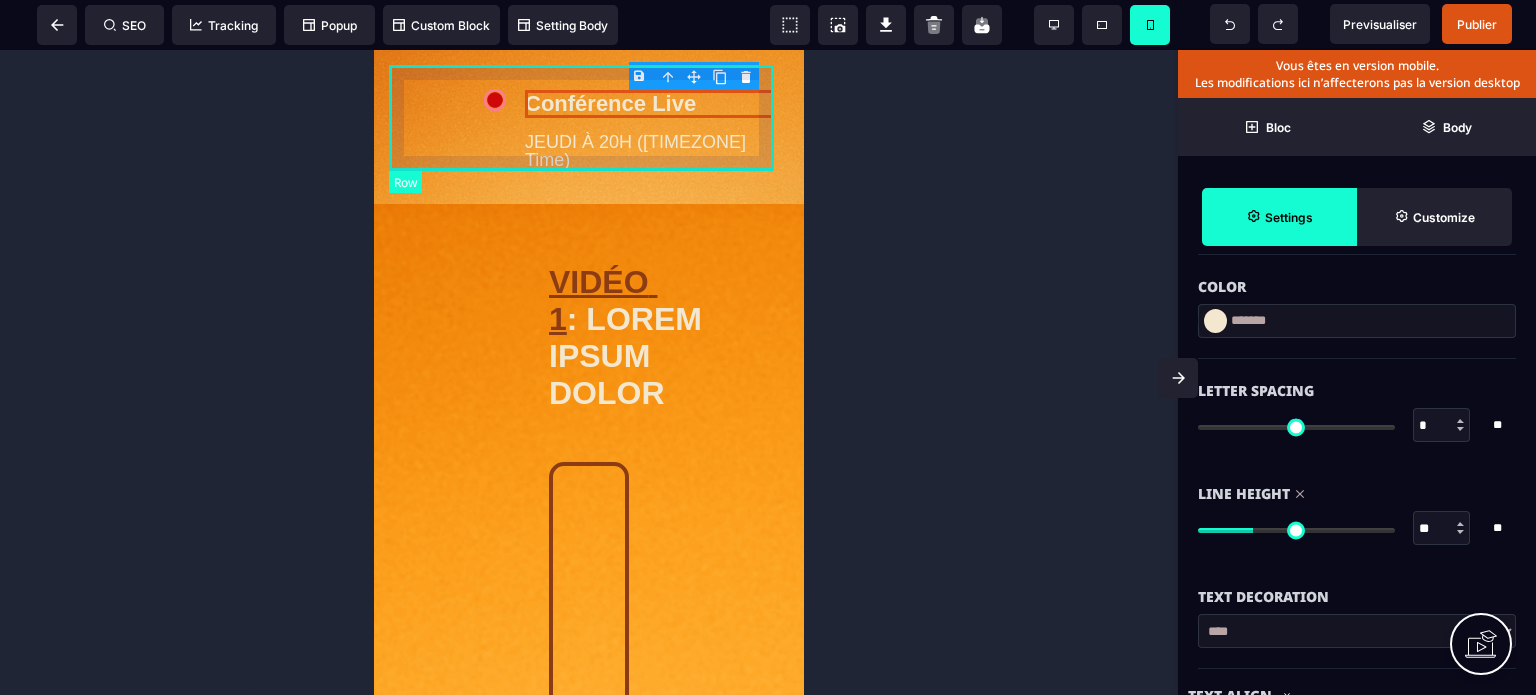 select on "**" 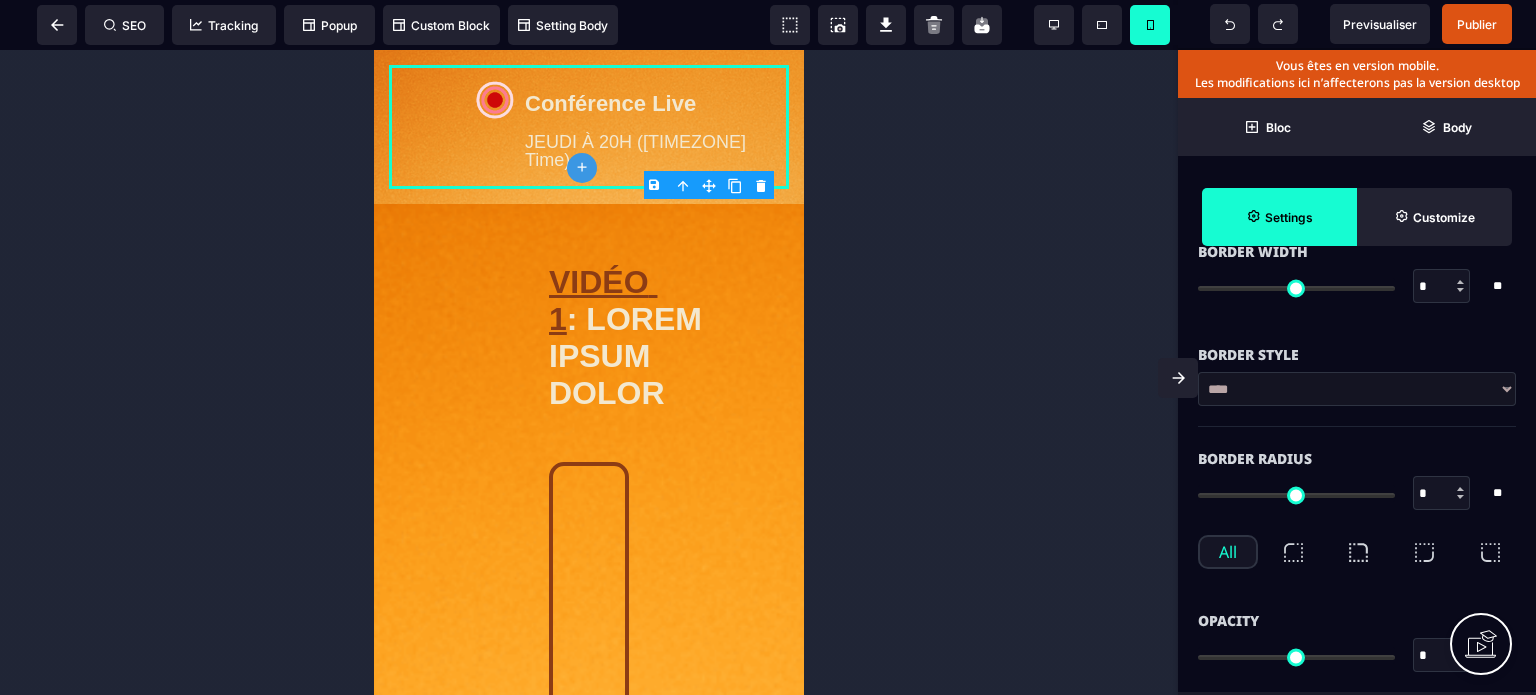 type on "*" 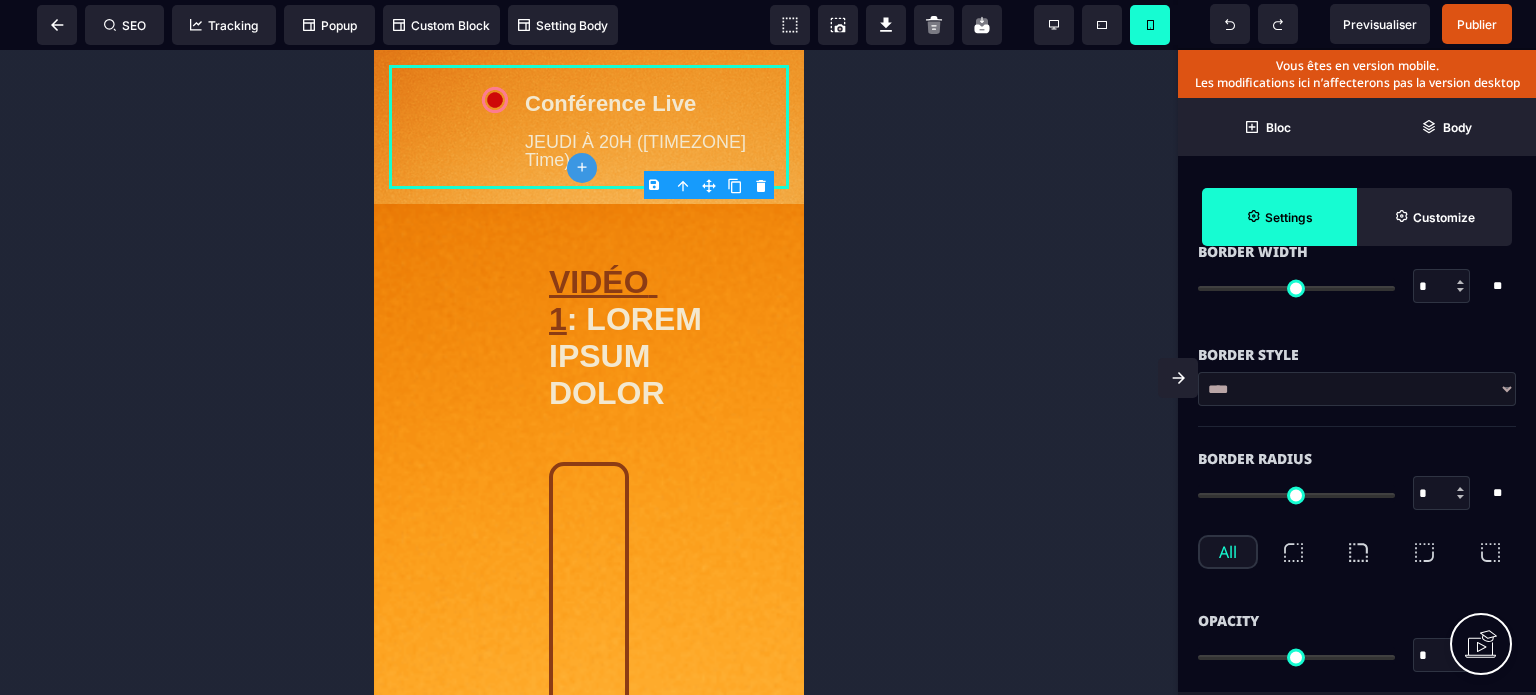 type on "***" 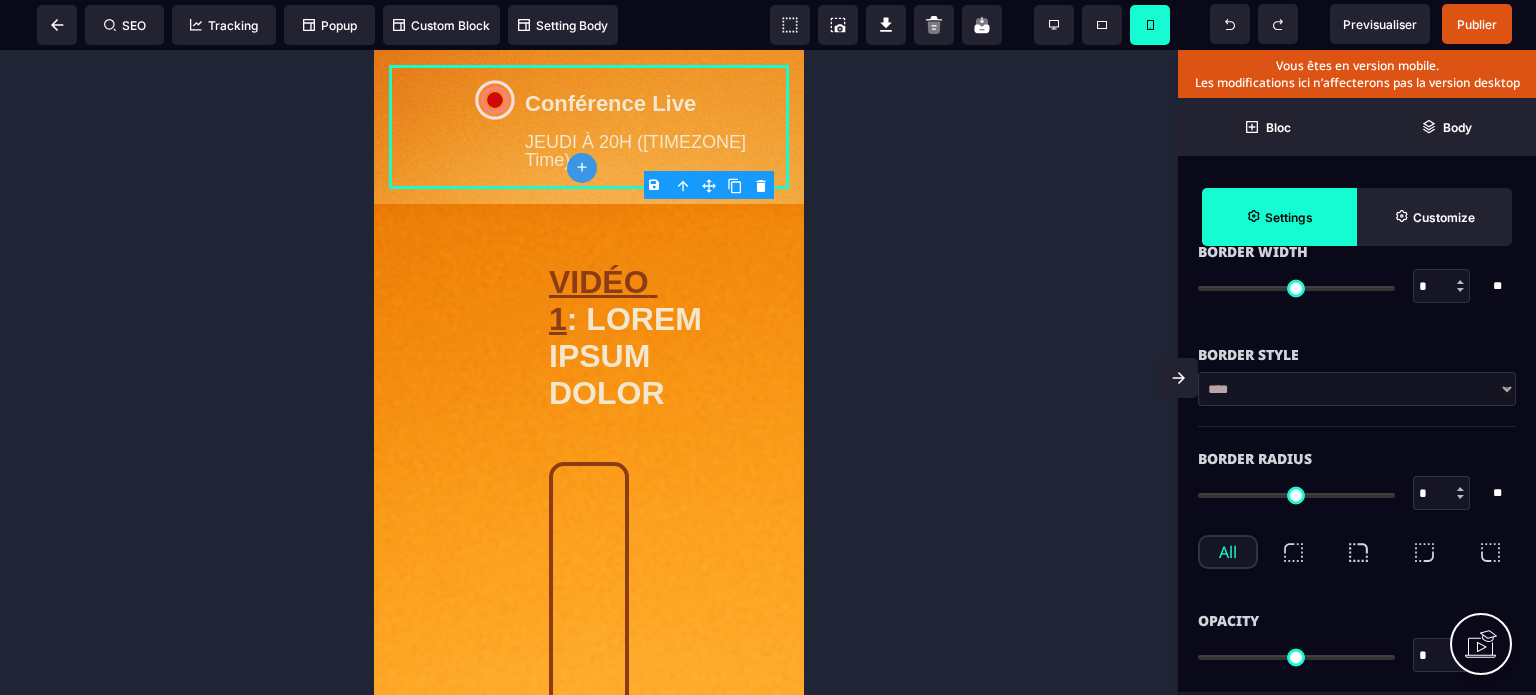type on "***" 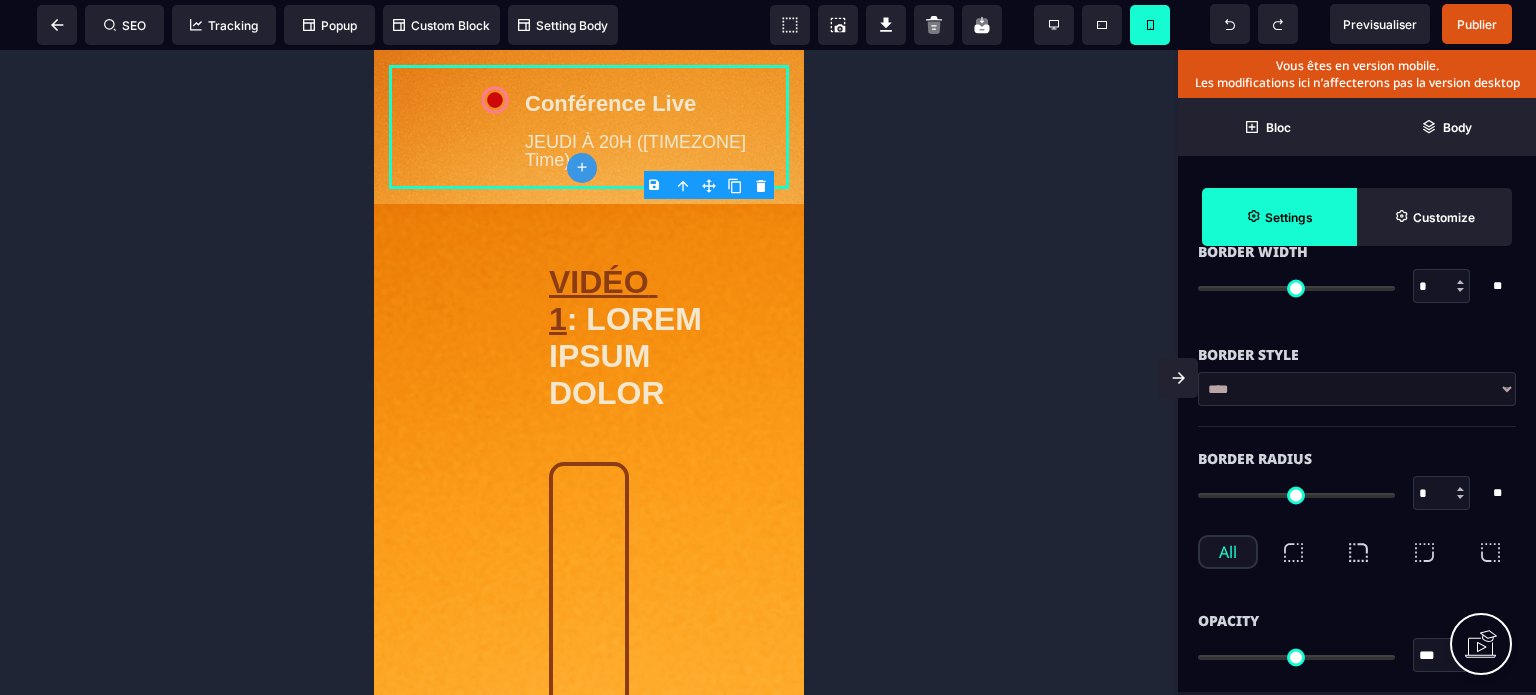 type on "***" 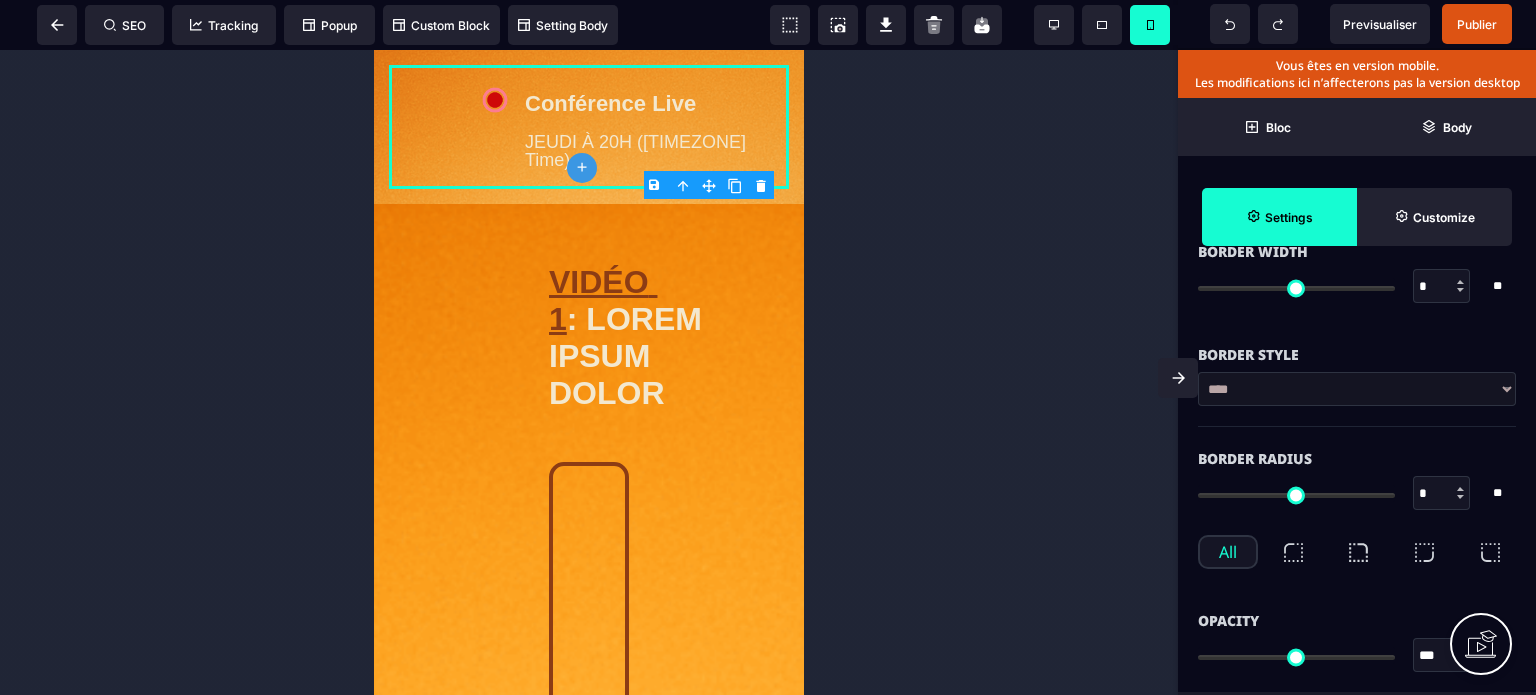 type on "***" 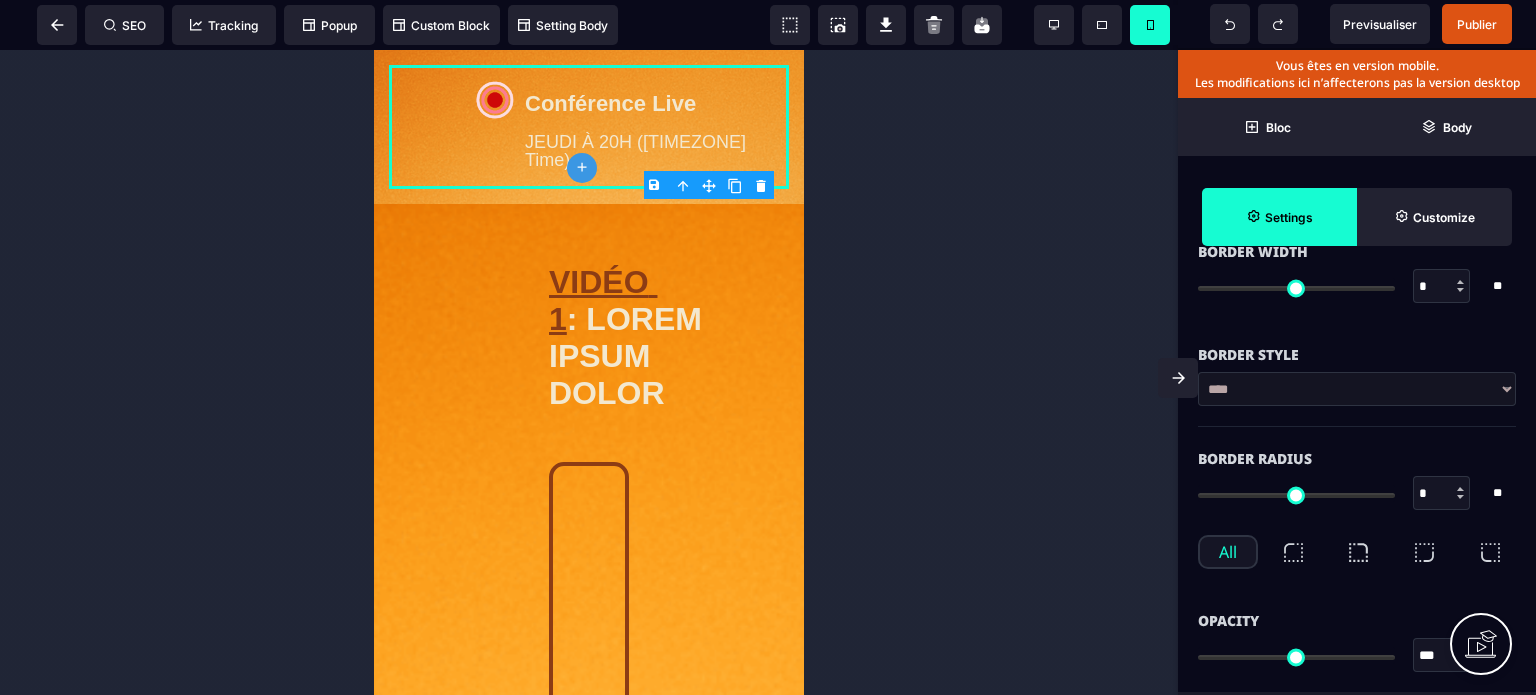 type on "***" 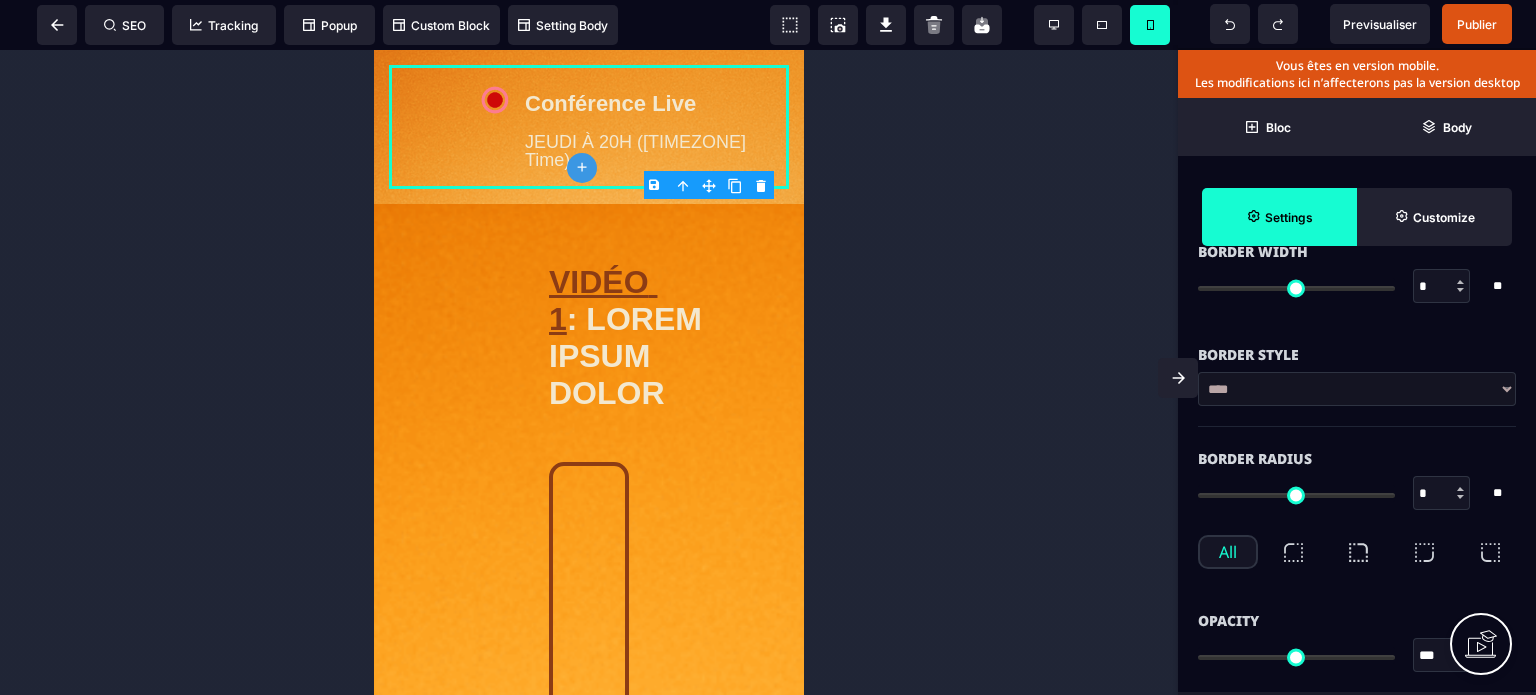 type on "***" 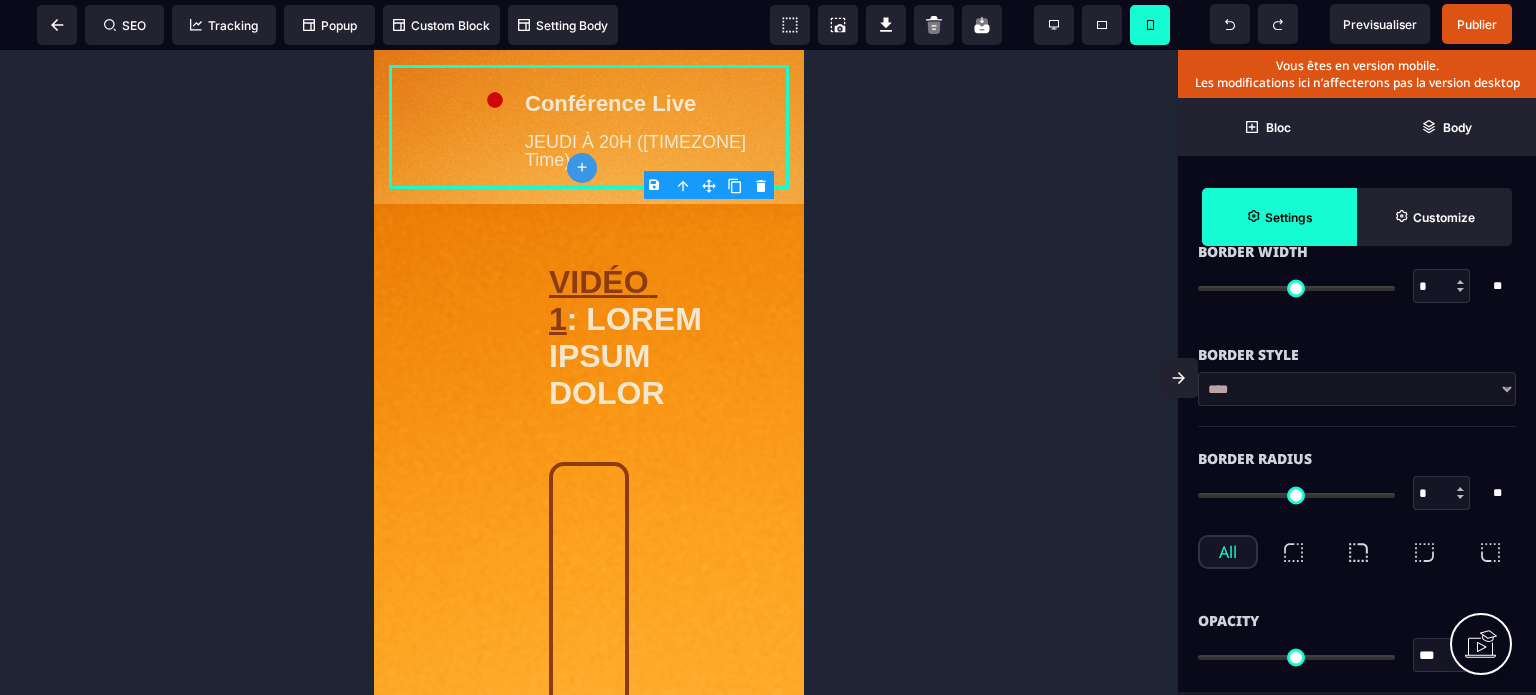 scroll, scrollTop: 0, scrollLeft: 0, axis: both 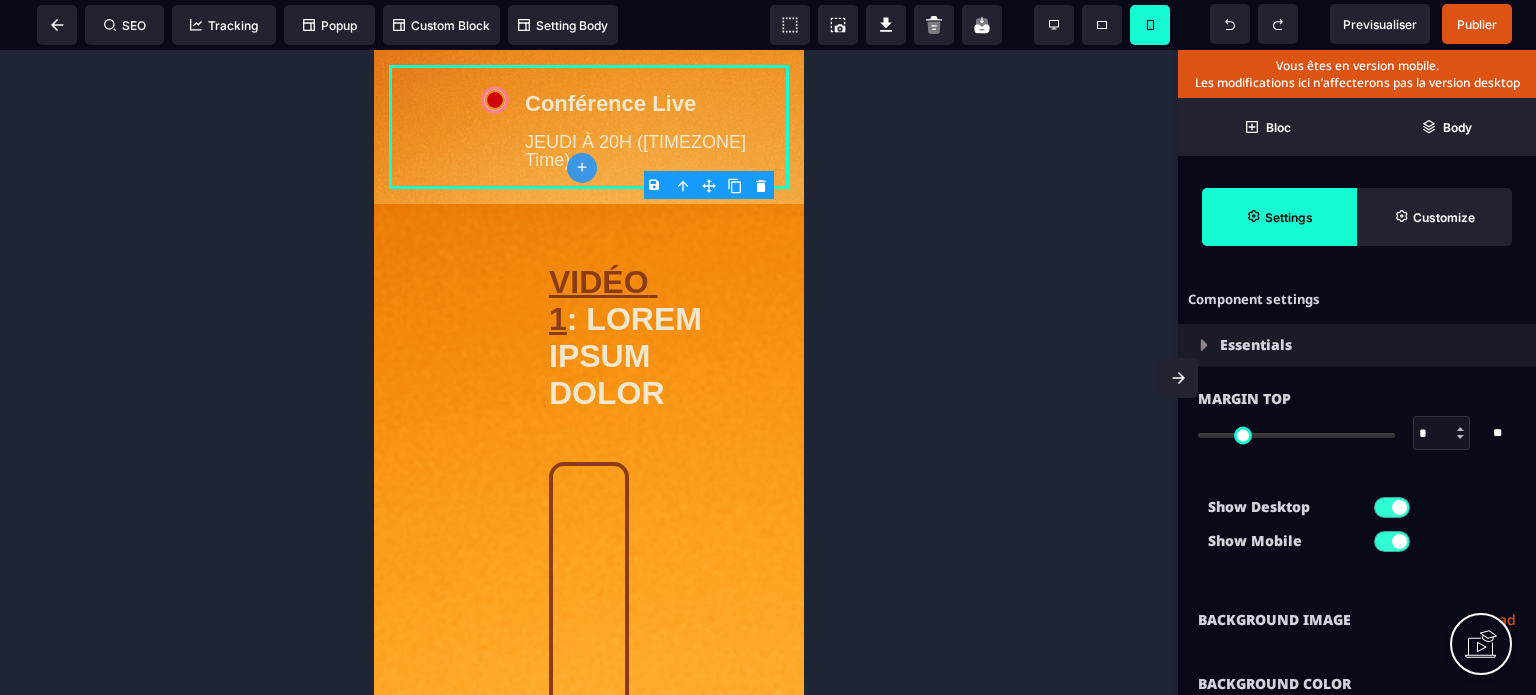 click on "Show Desktop
Show Mobile" at bounding box center [1357, 529] 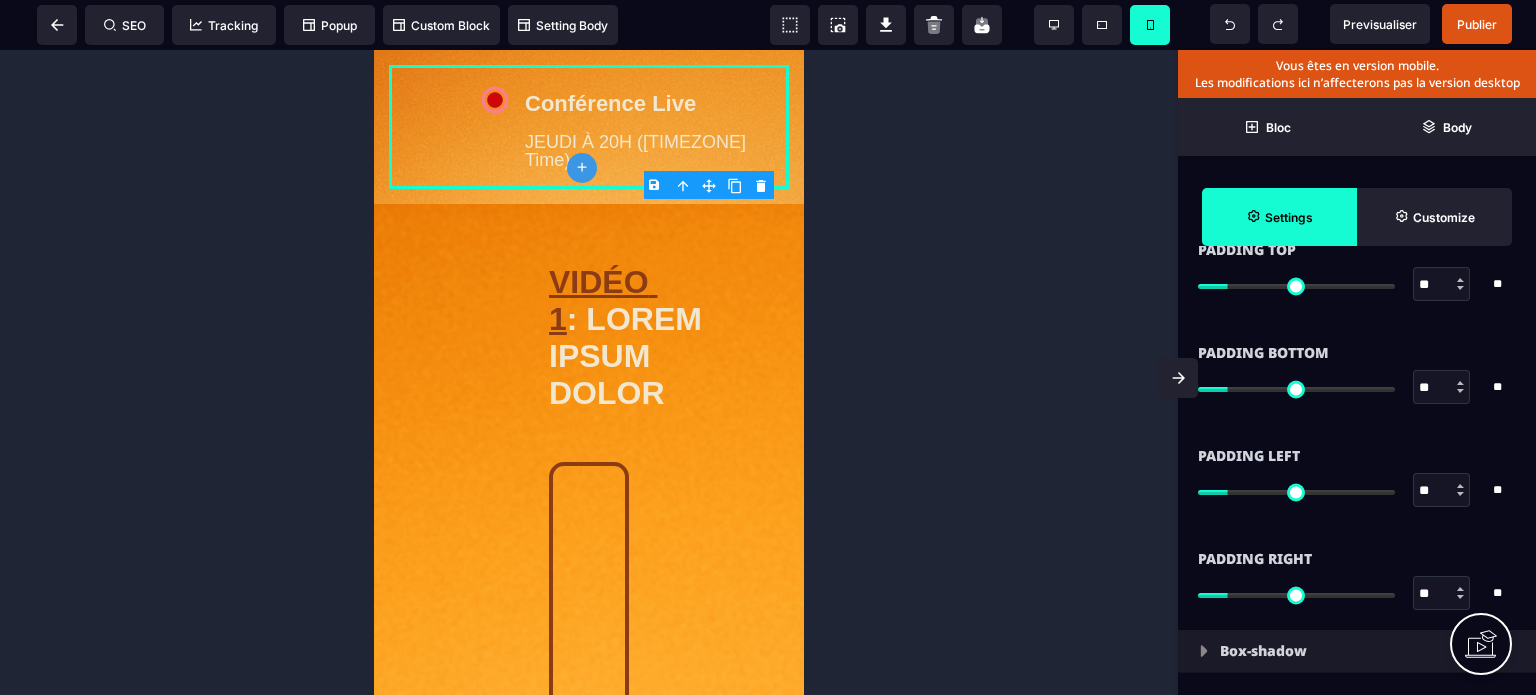 scroll, scrollTop: 1840, scrollLeft: 0, axis: vertical 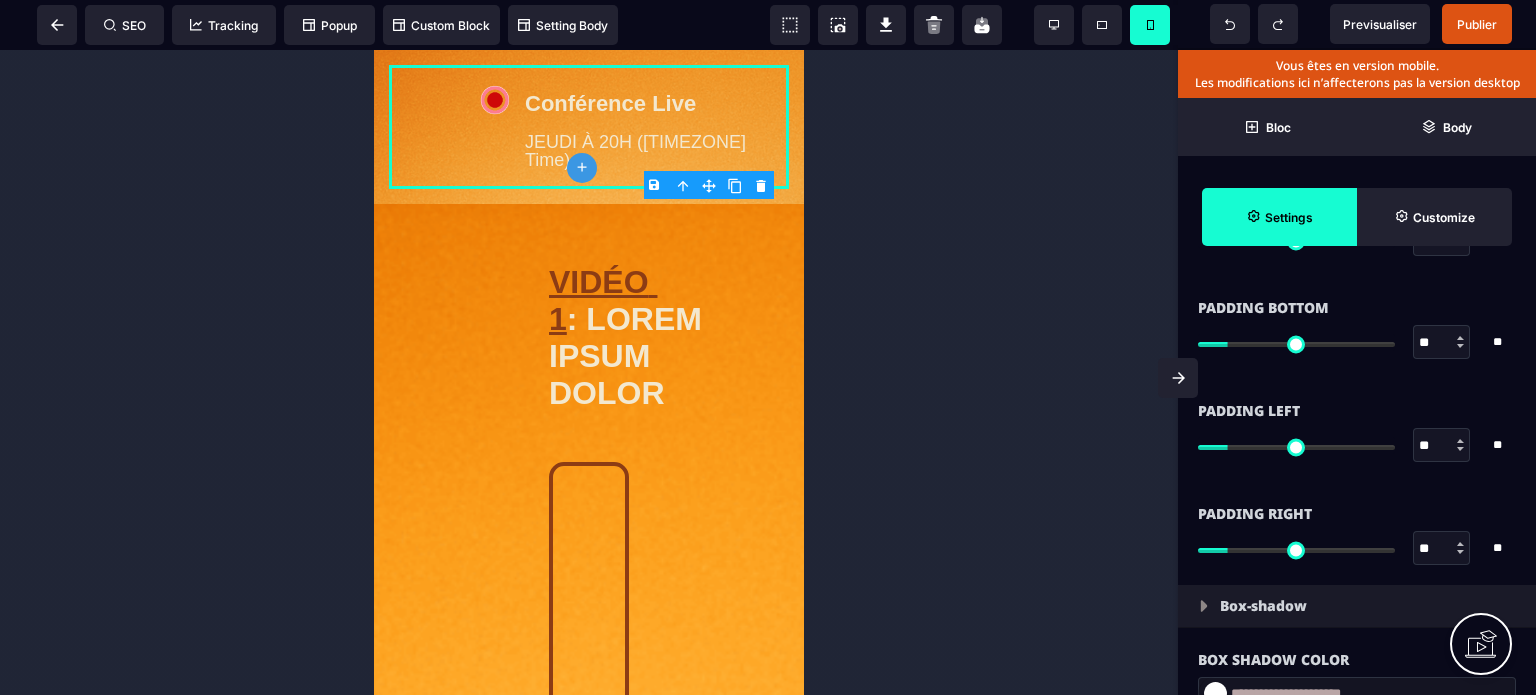 type on "**" 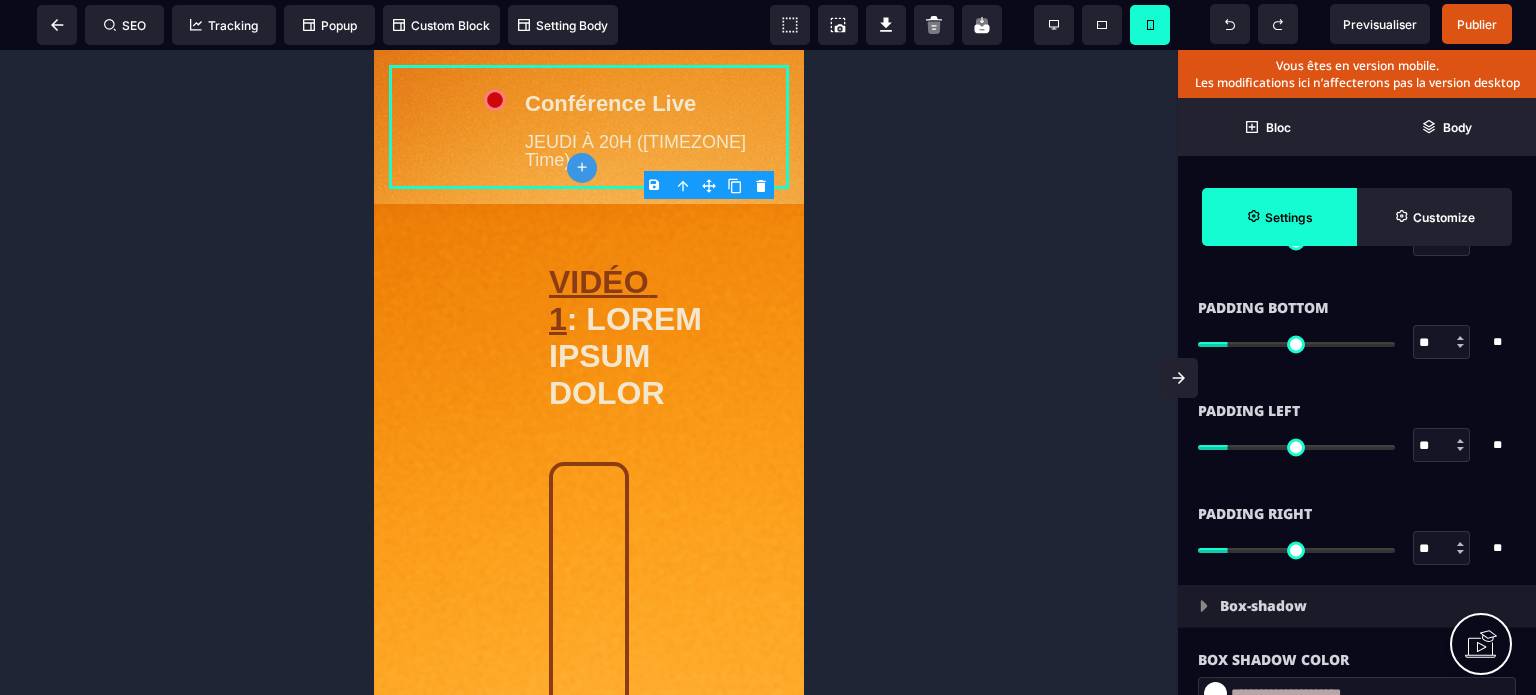 type on "**" 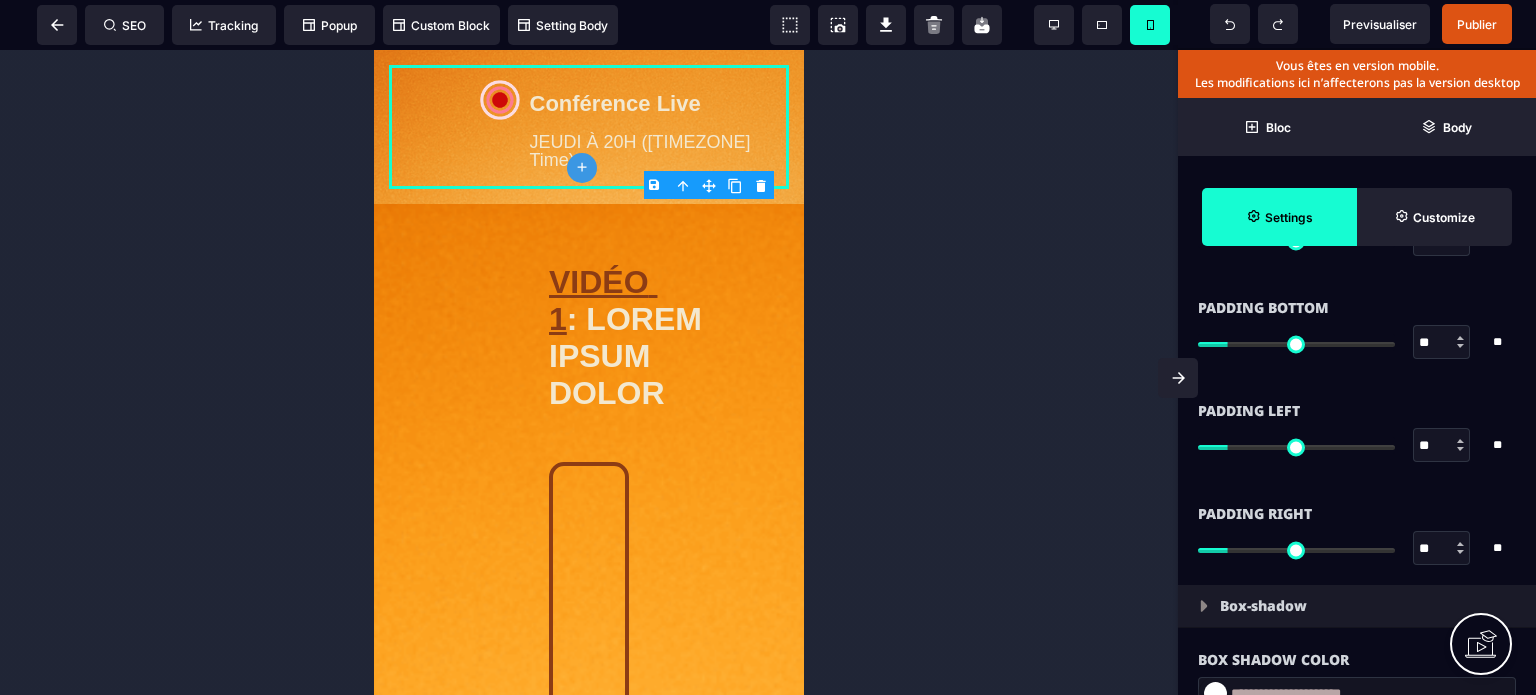 type on "*" 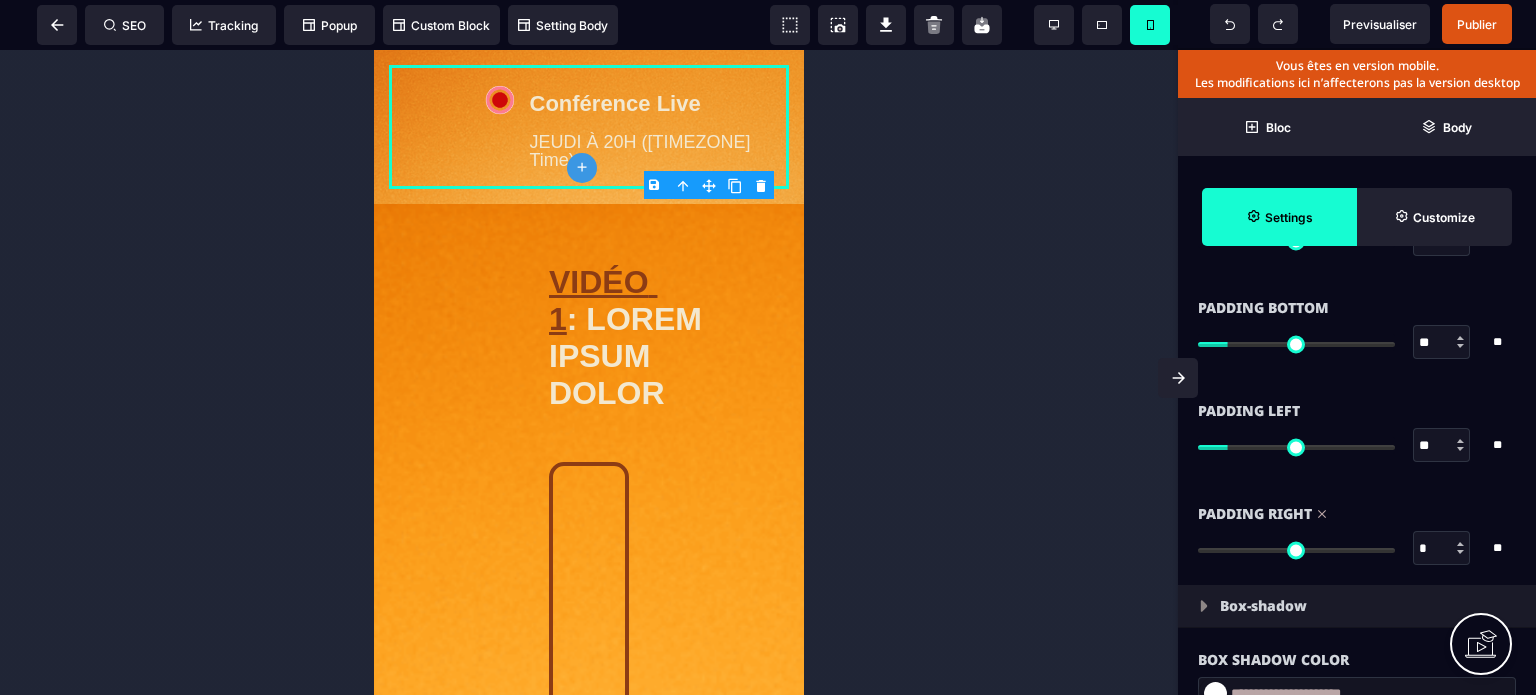 drag, startPoint x: 1236, startPoint y: 545, endPoint x: 1150, endPoint y: 571, distance: 89.84431 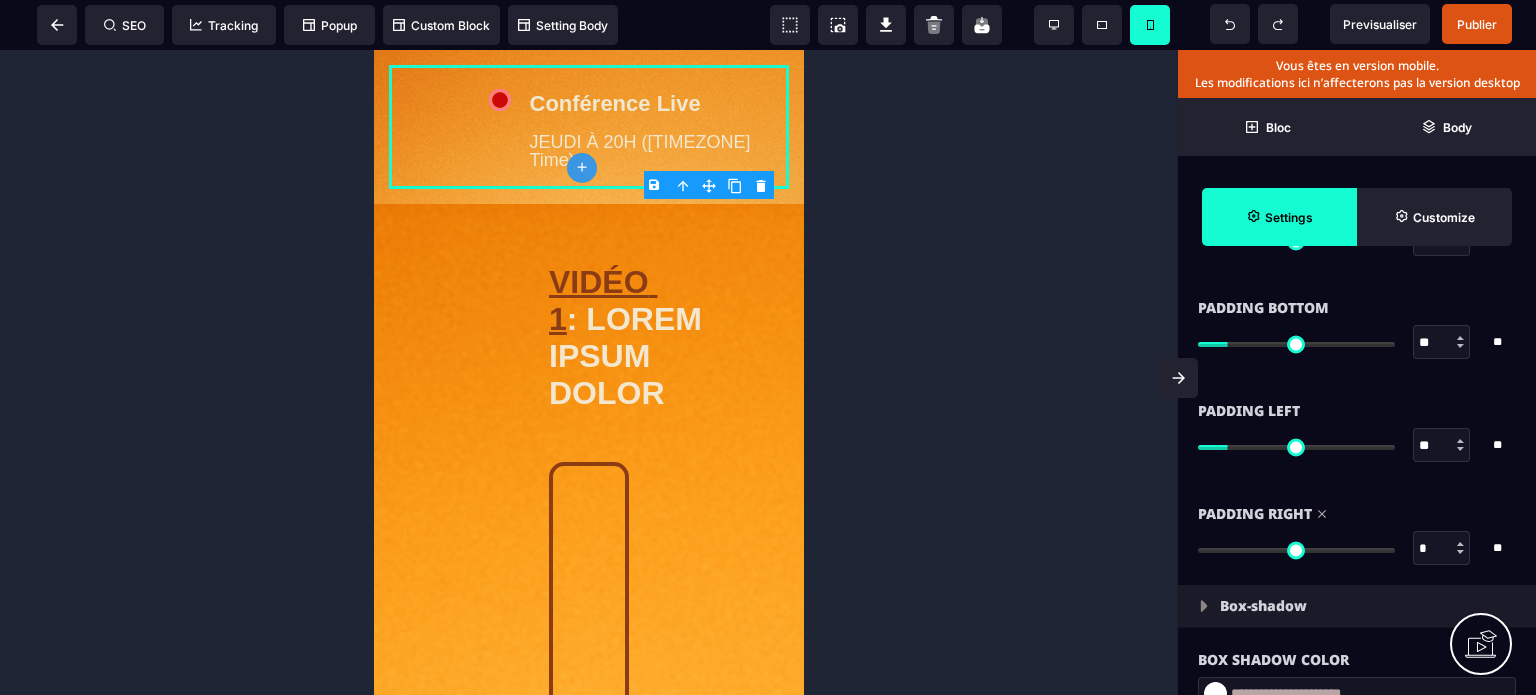 type on "*" 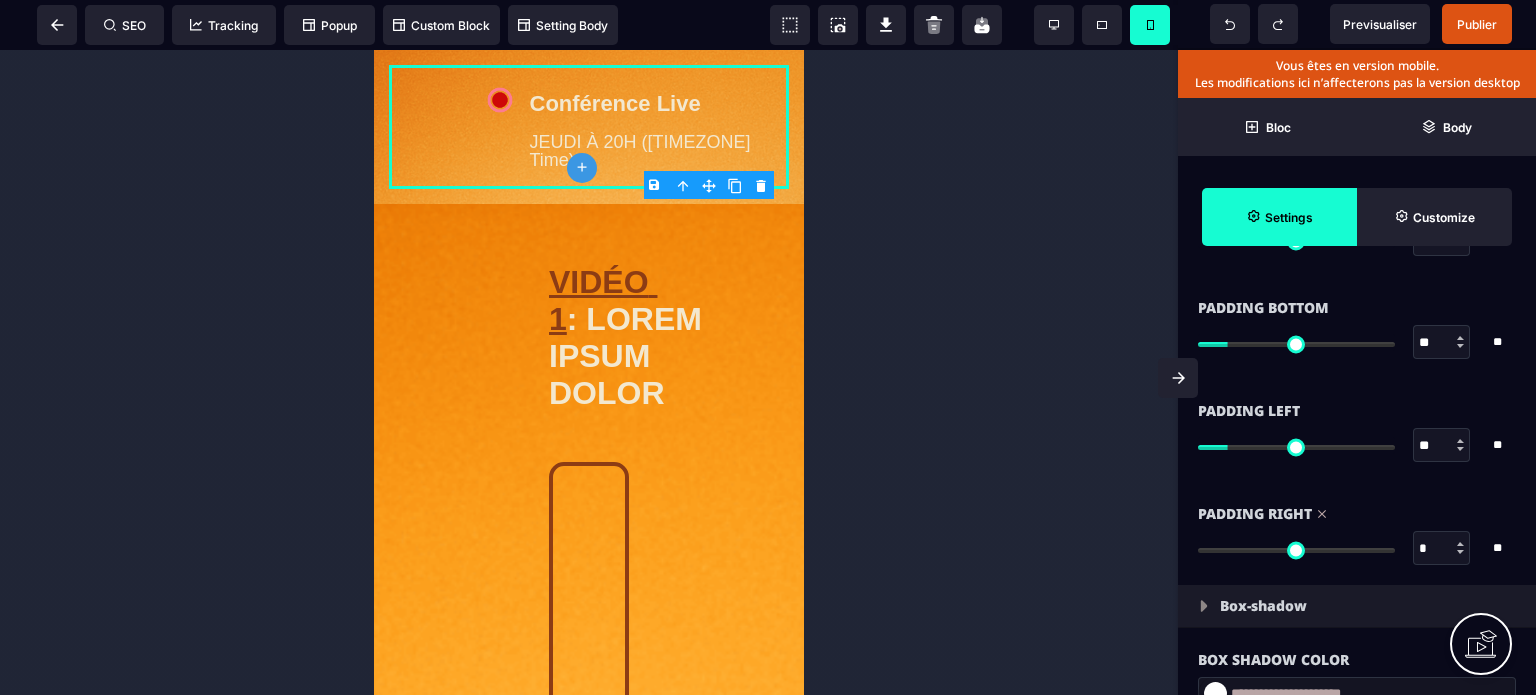 click at bounding box center [1296, 550] 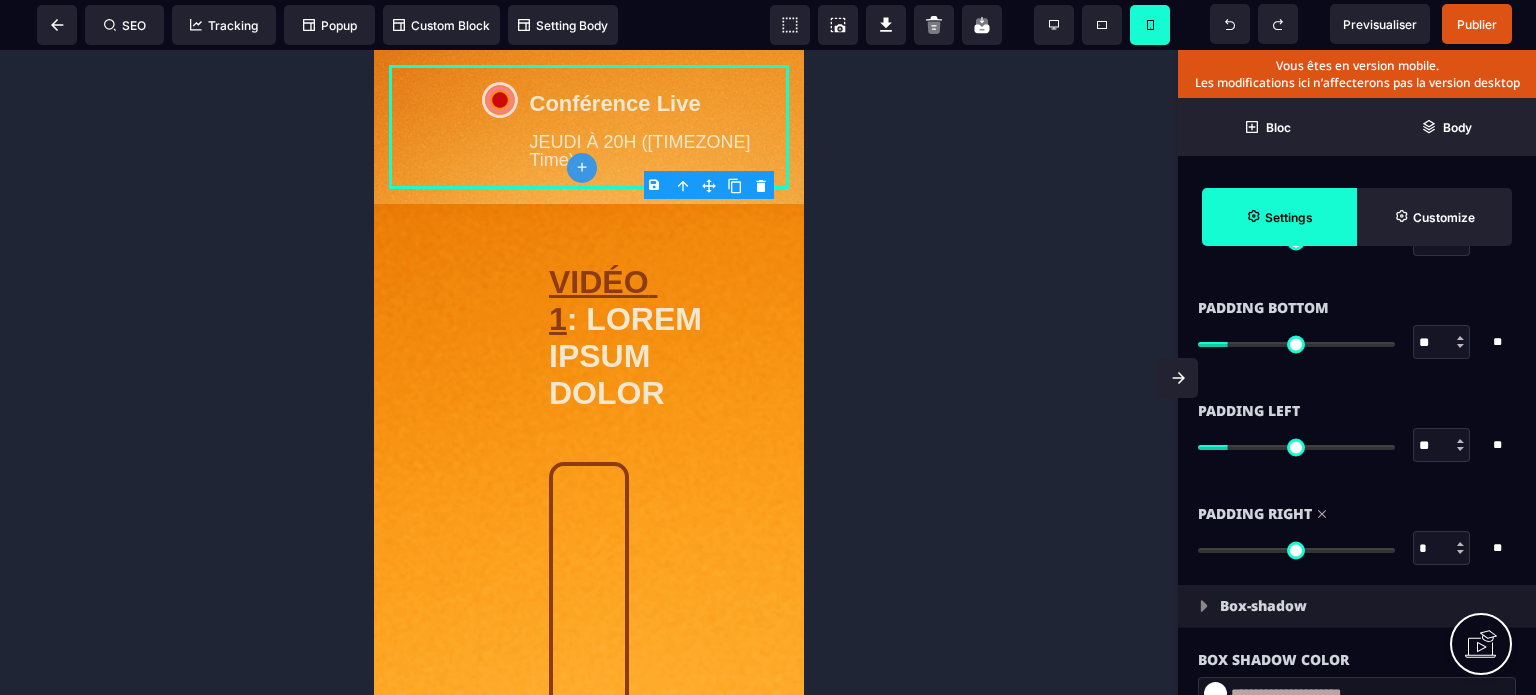 type on "**" 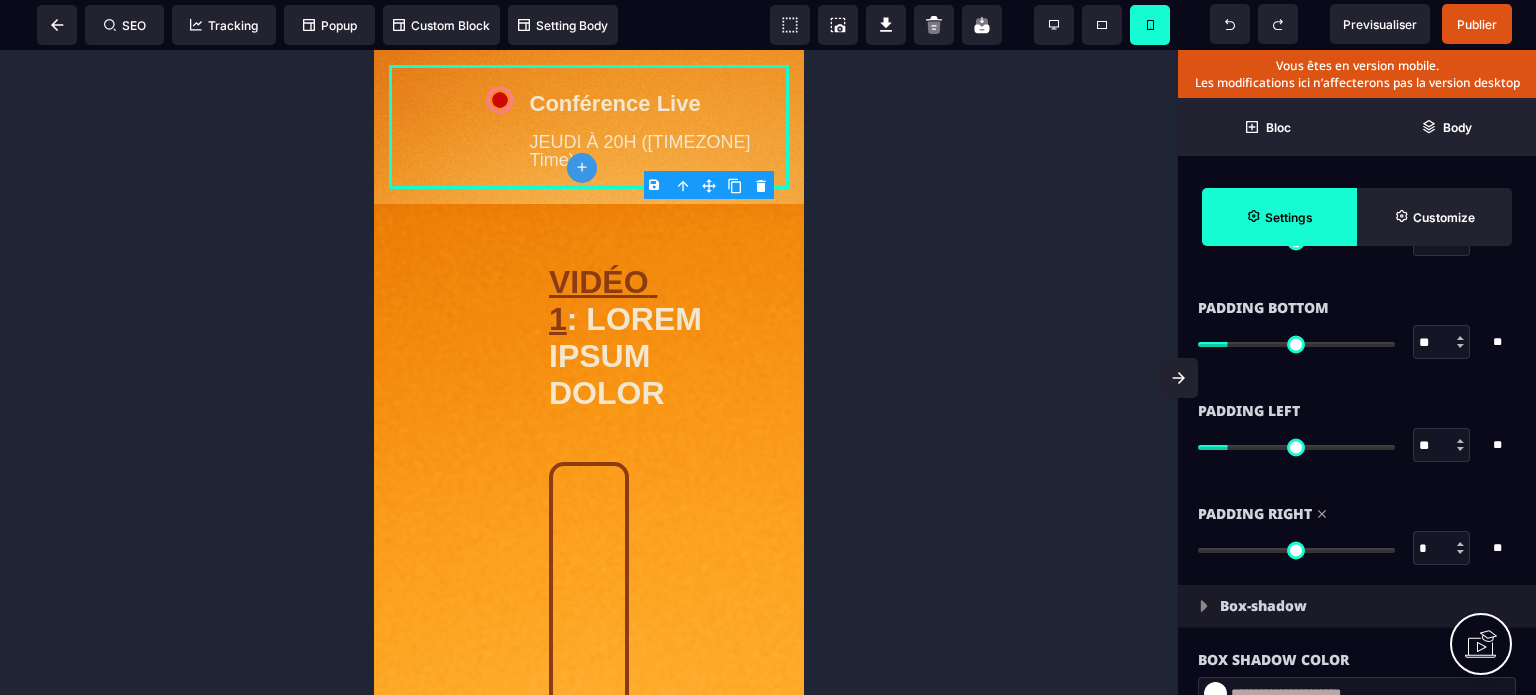type on "**" 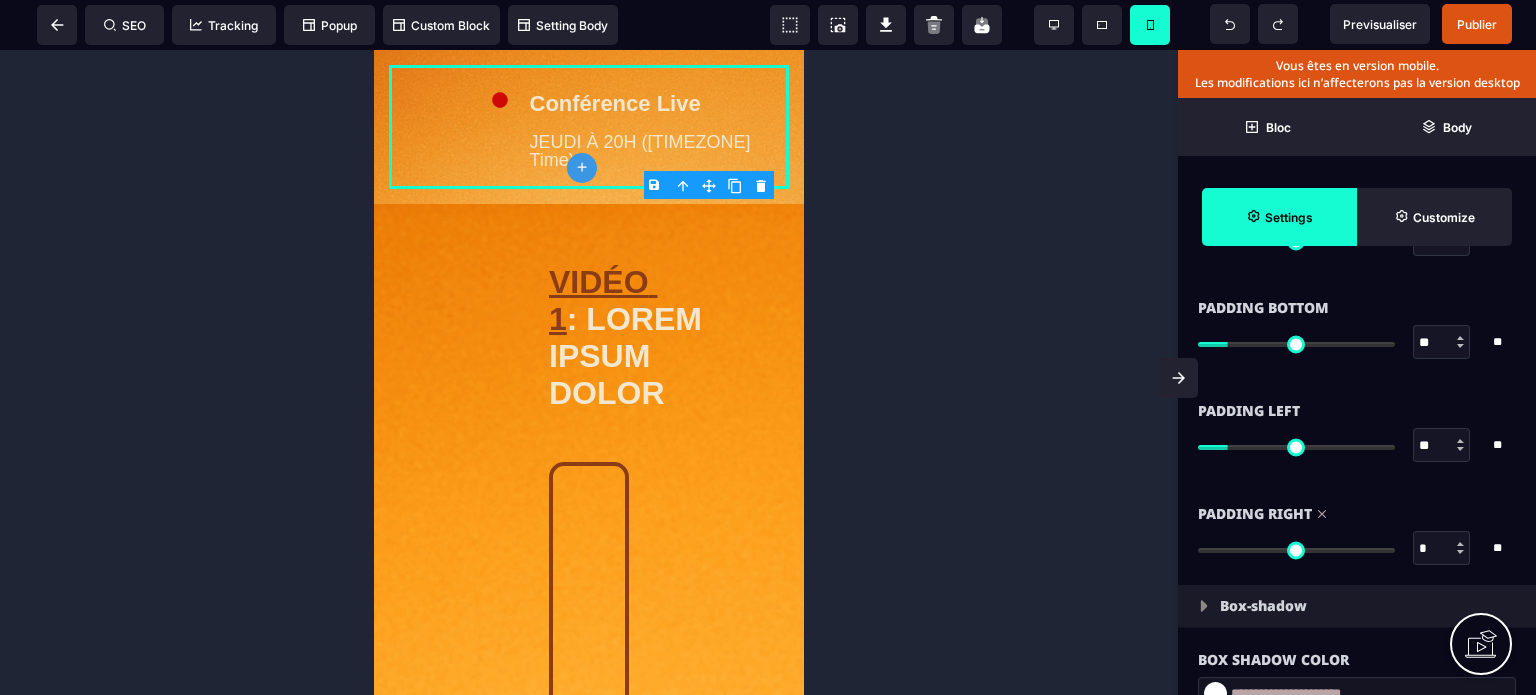 type on "*" 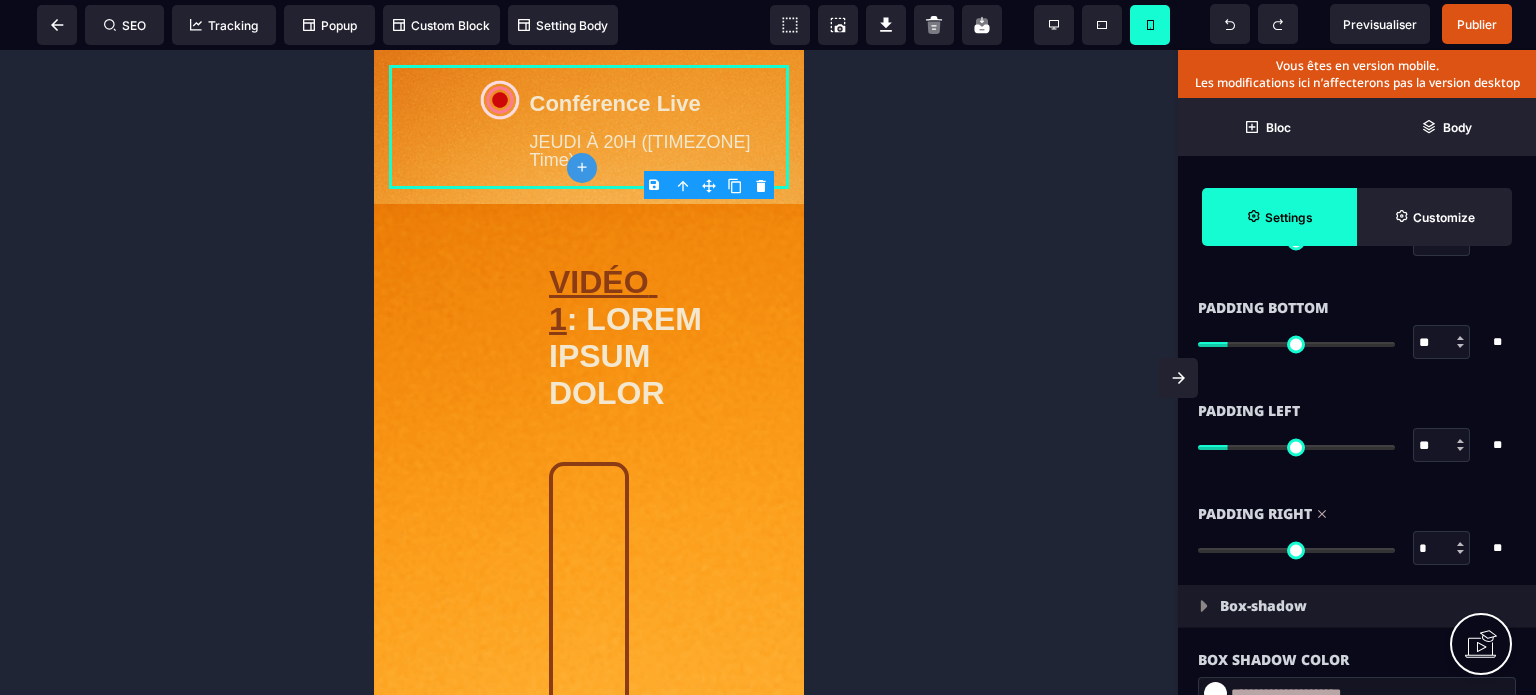 type on "*" 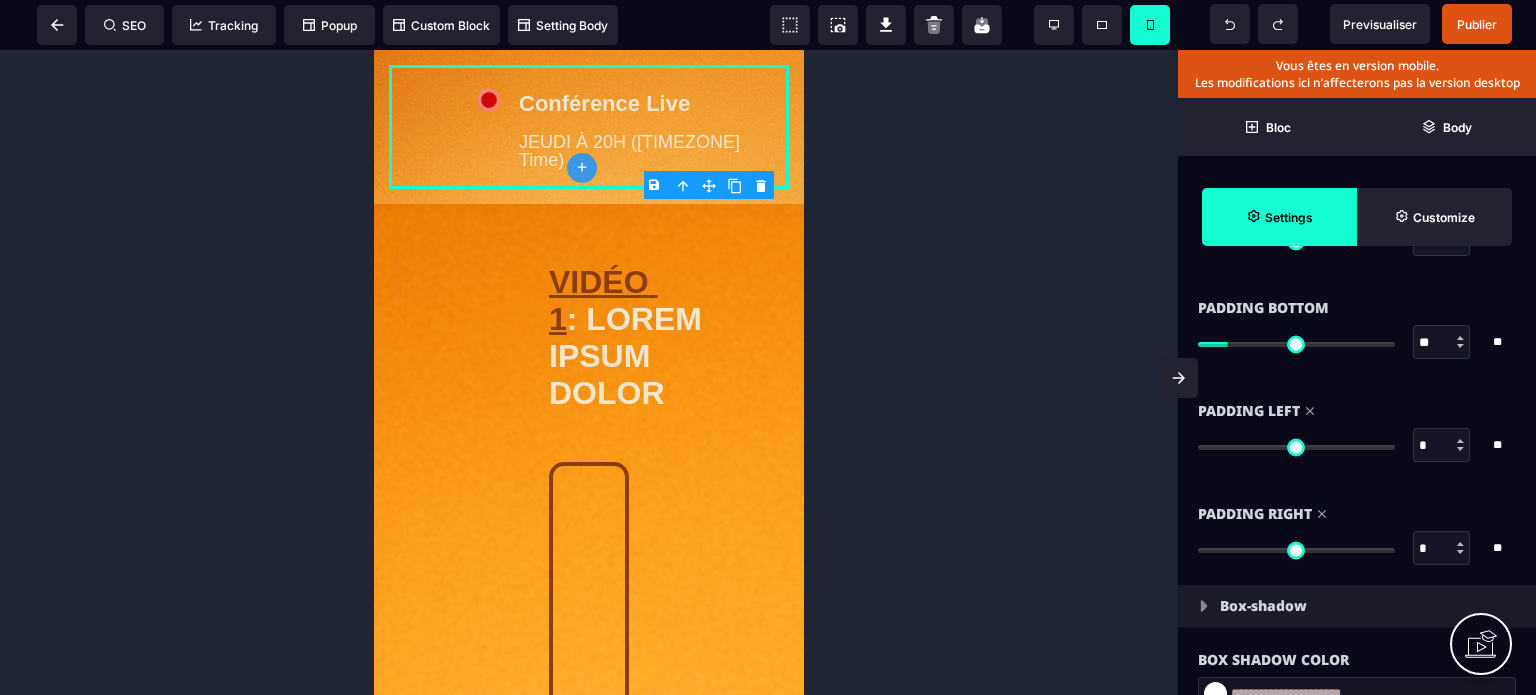 drag, startPoint x: 1232, startPoint y: 443, endPoint x: 989, endPoint y: 476, distance: 245.2305 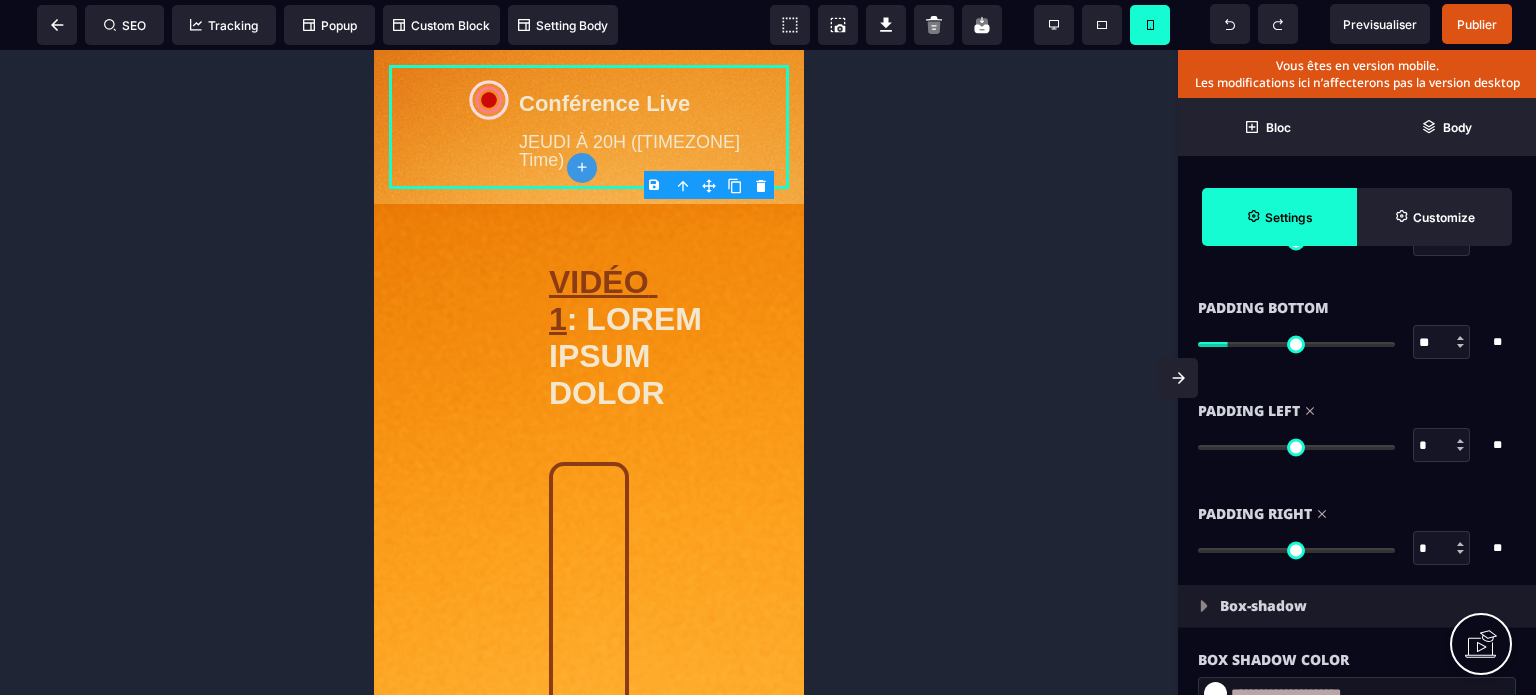 type on "*" 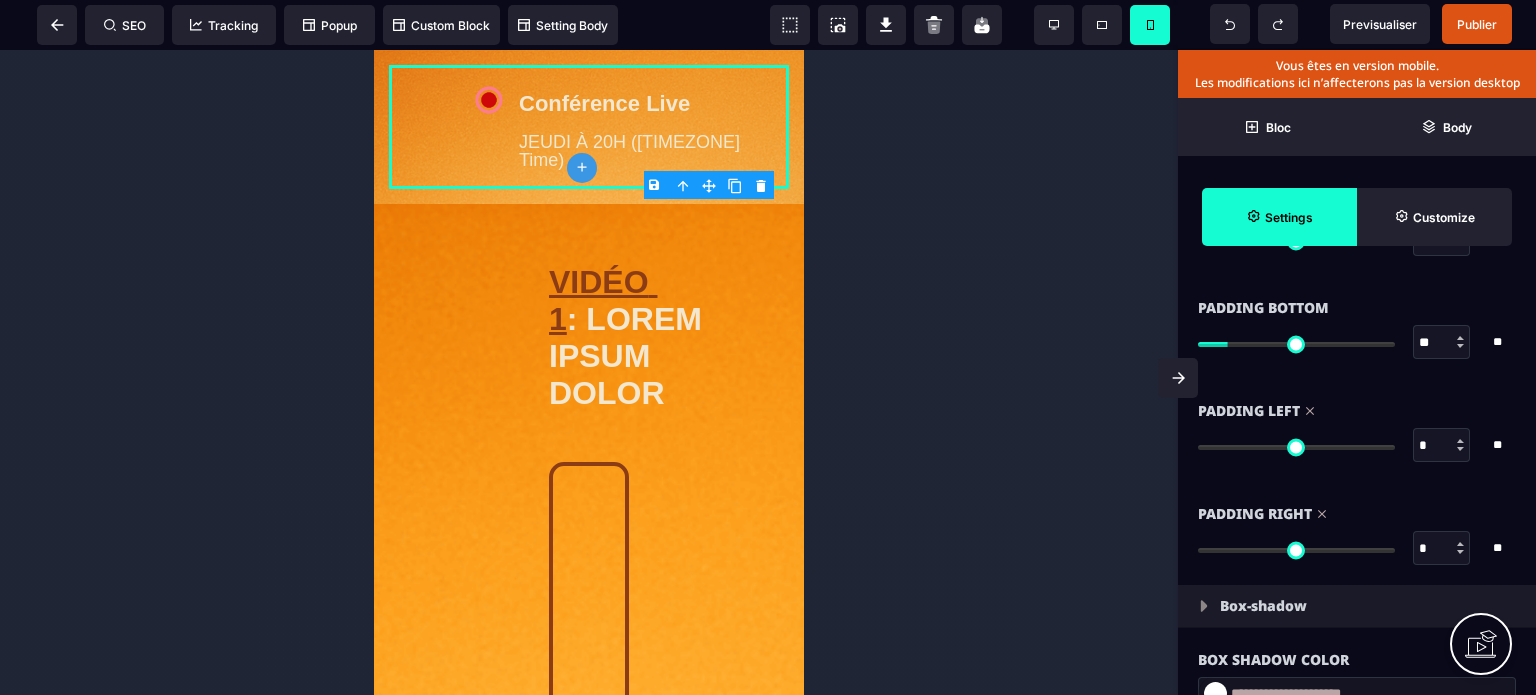 click at bounding box center [1296, 447] 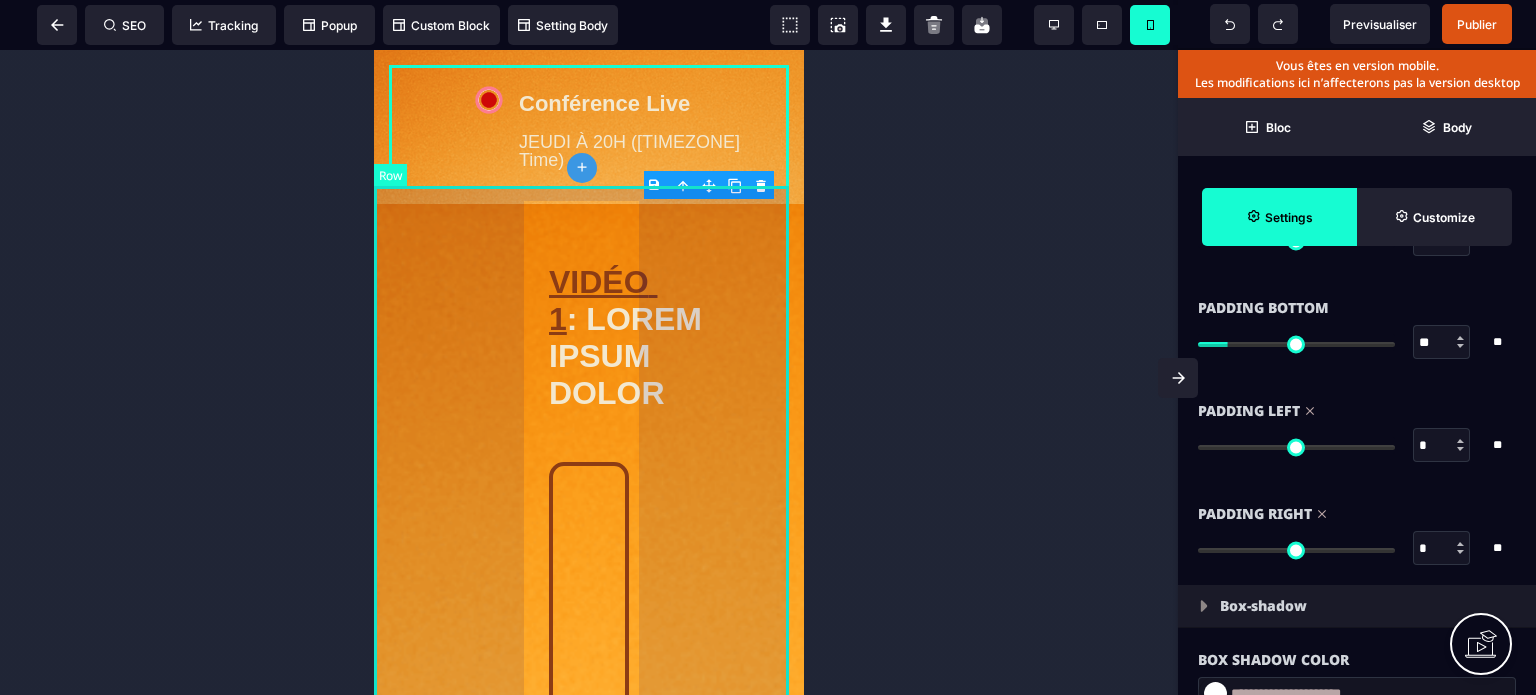 click on "VIDÉO 1 : LOREM IPSUM DOLOR Clique ici pour accéder à la prochaine vidéo VIDÉO #1 🔐Disponible VIDÉO #2 🔒 Bientôt disponible VIDÉO #3 🔒 Bientôt disponible" at bounding box center [589, 1407] 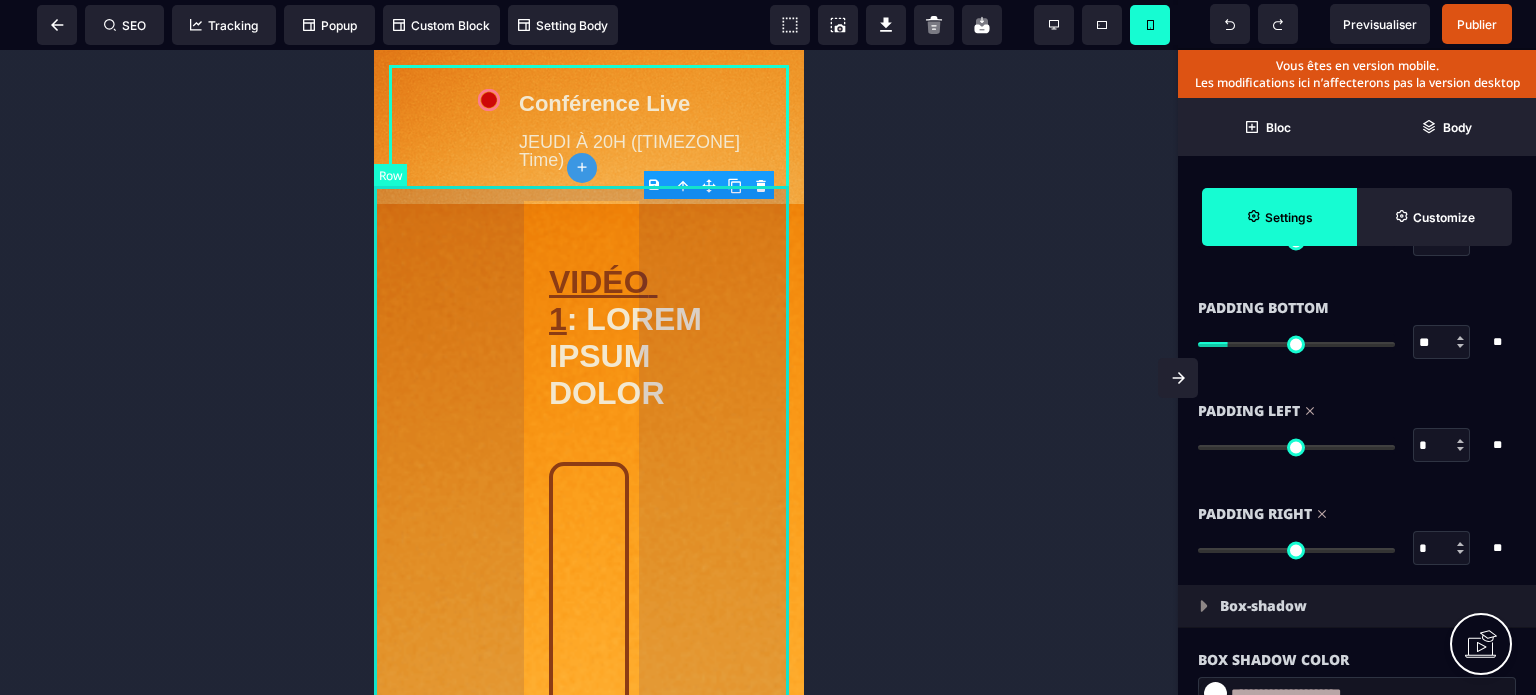 select on "*" 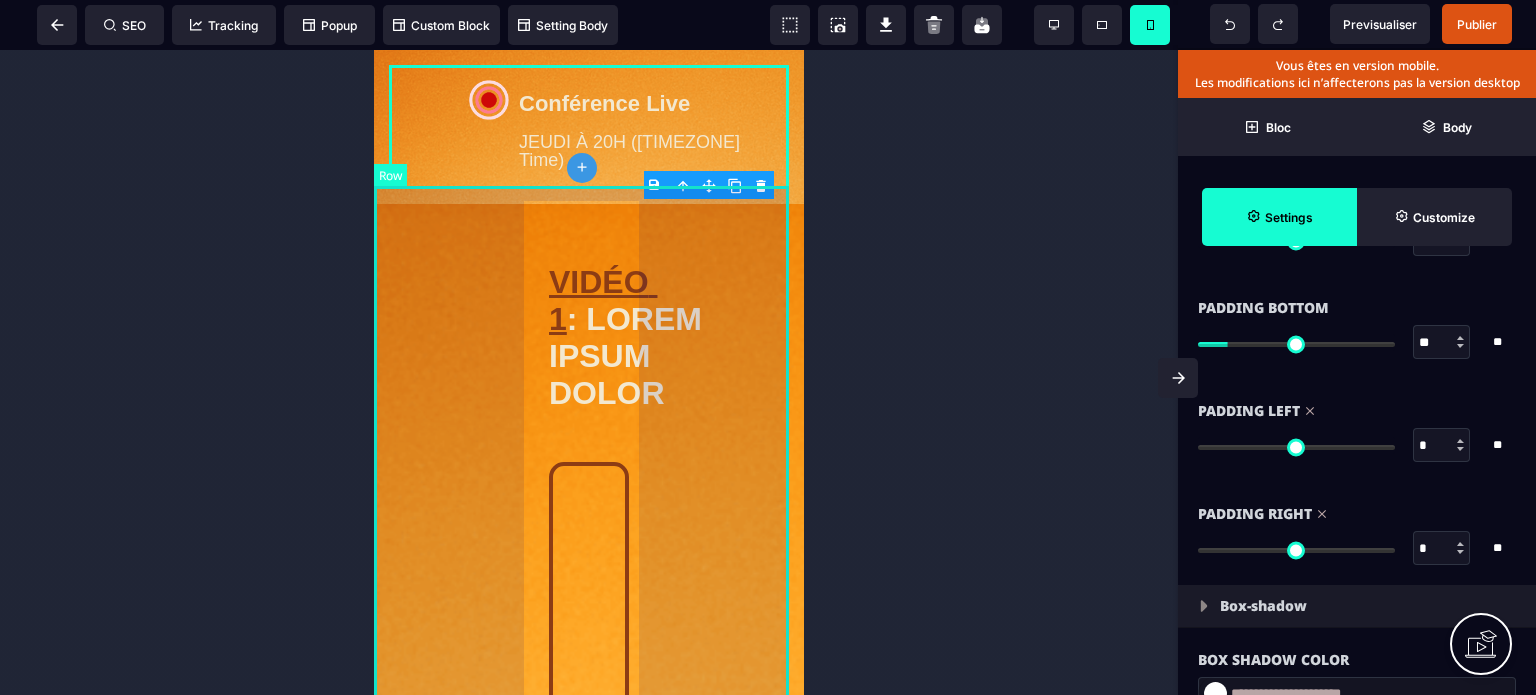 select on "**" 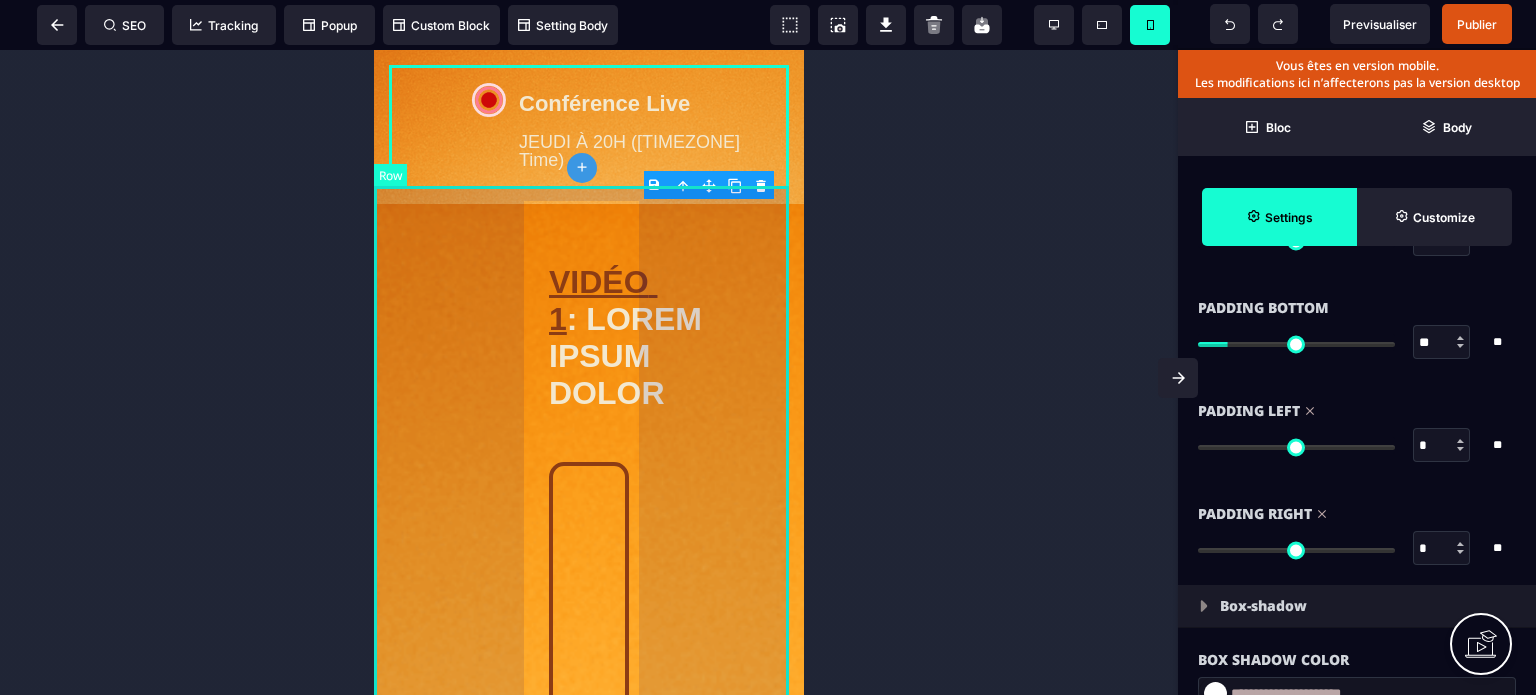 select on "**" 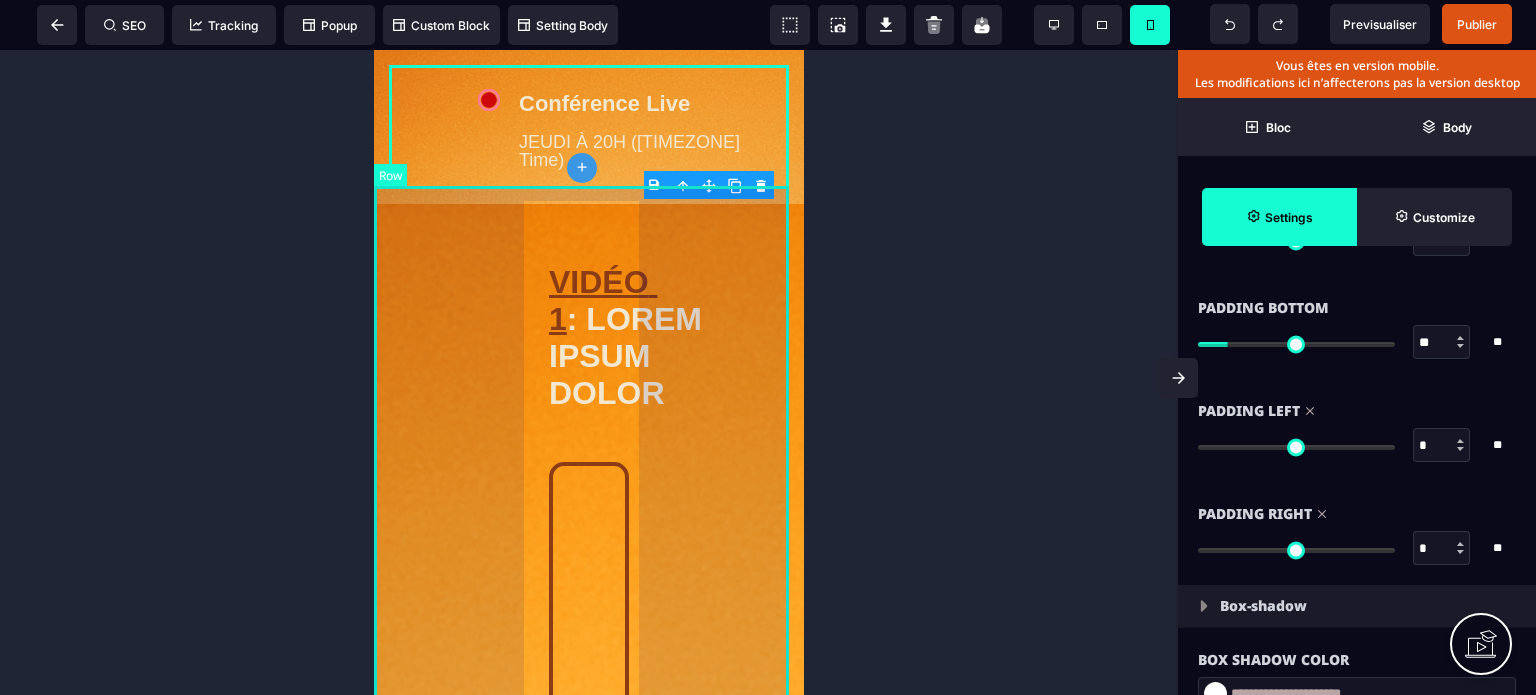 select on "**" 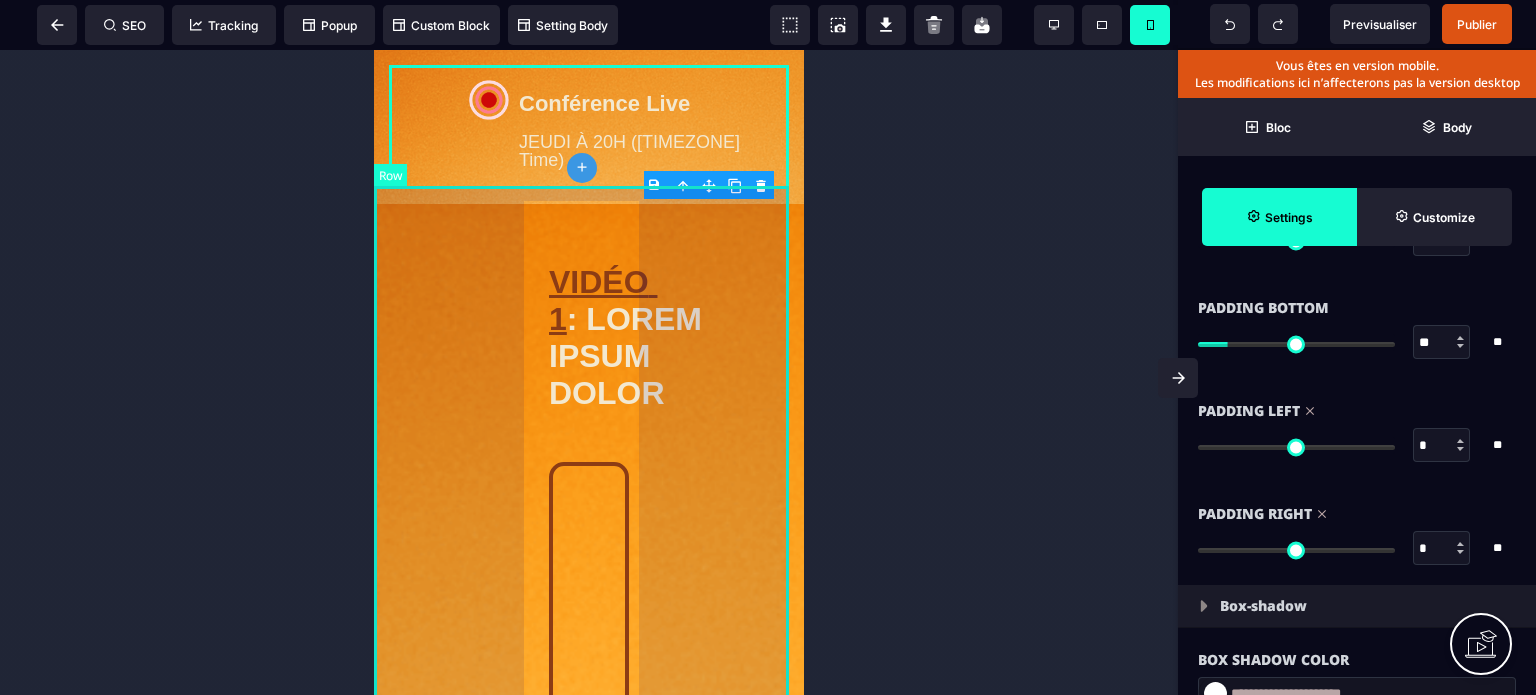 select on "**" 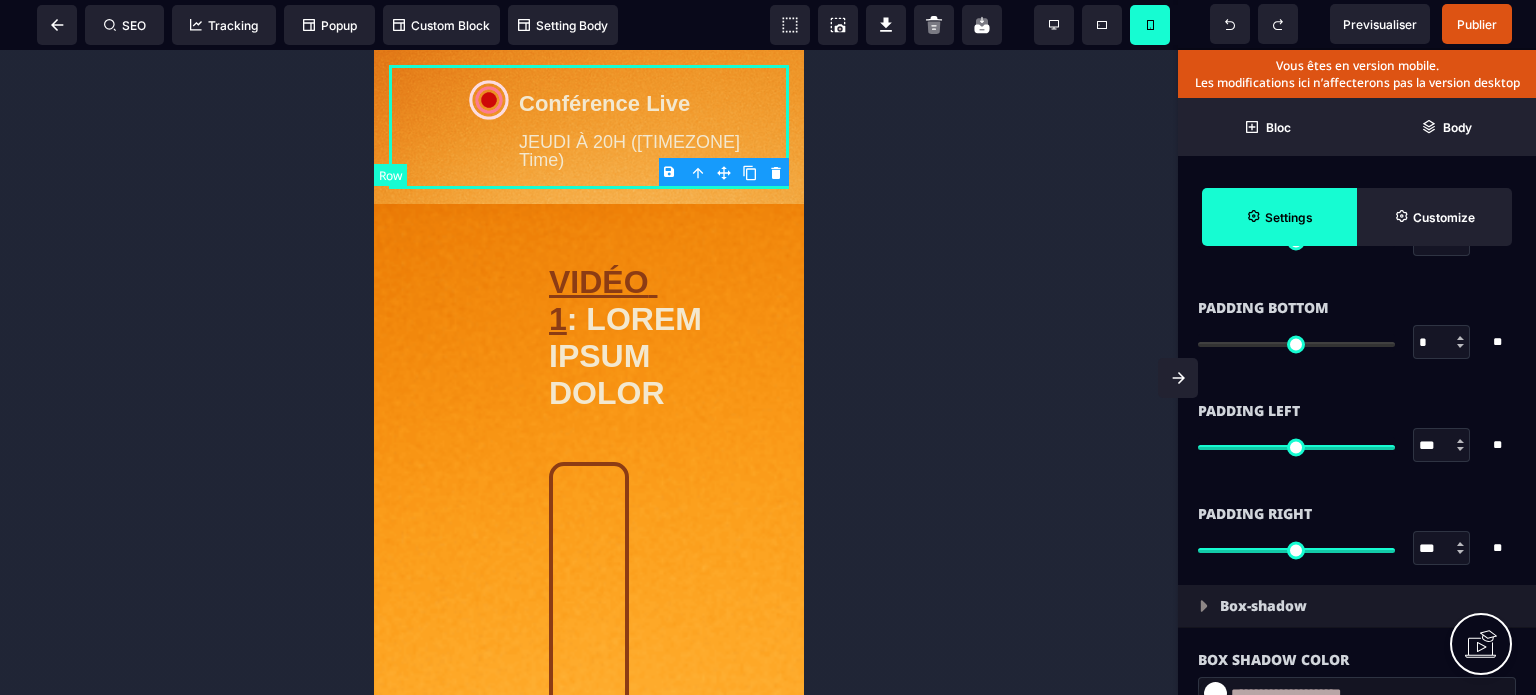 type on "*" 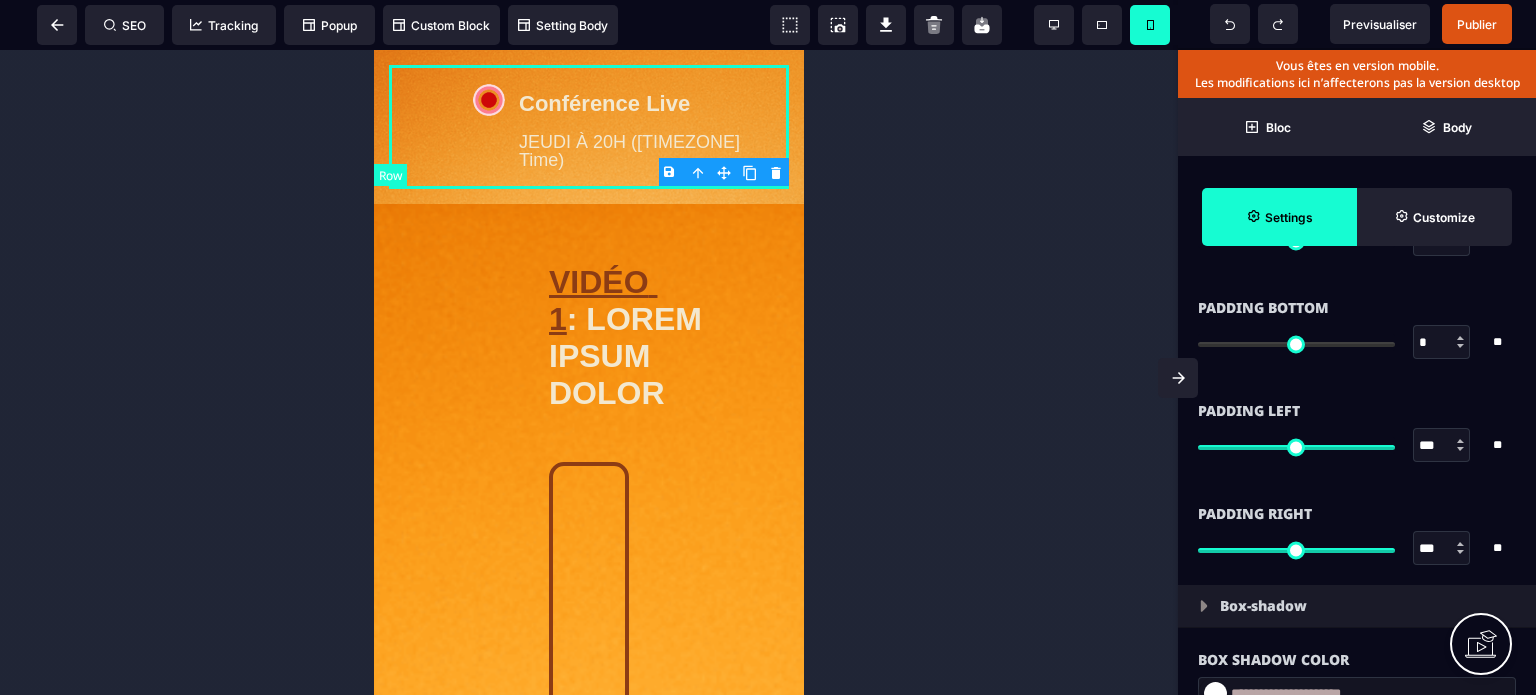 type on "***" 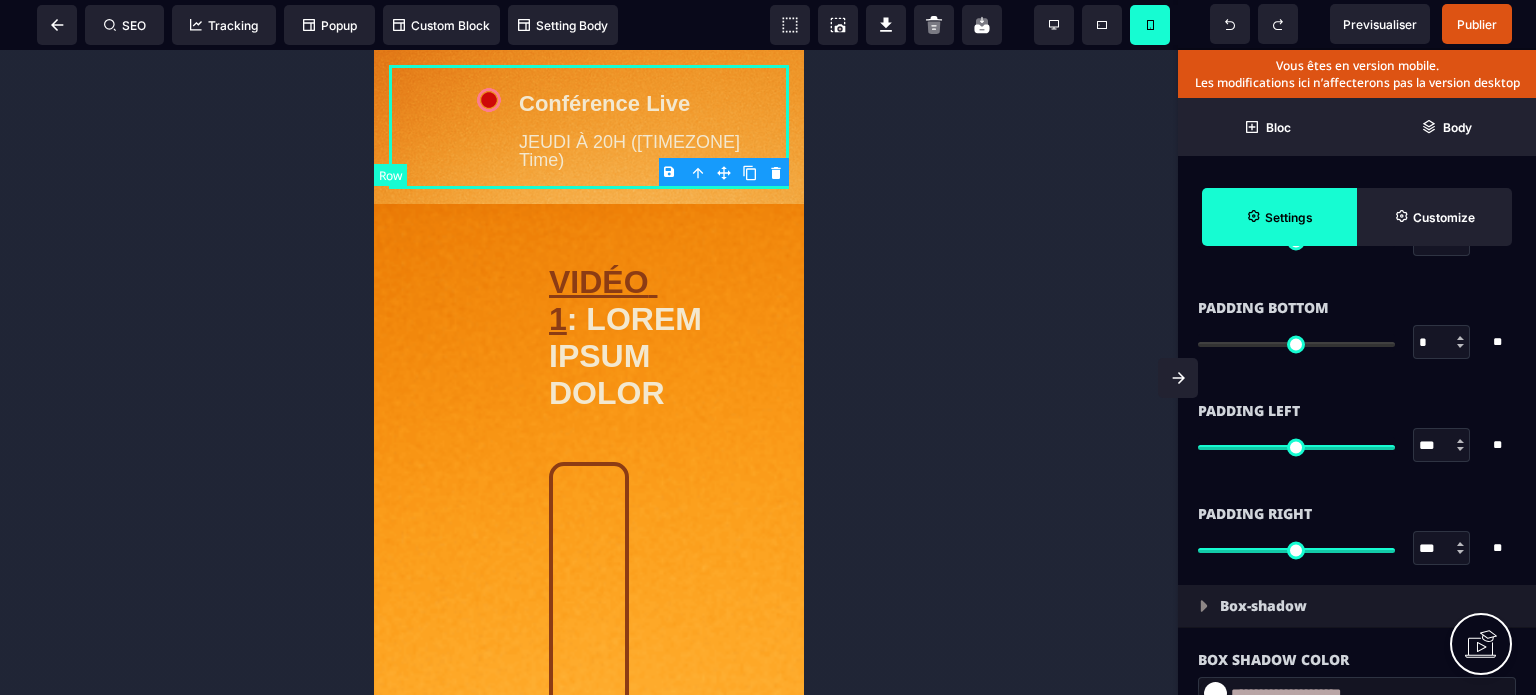type on "***" 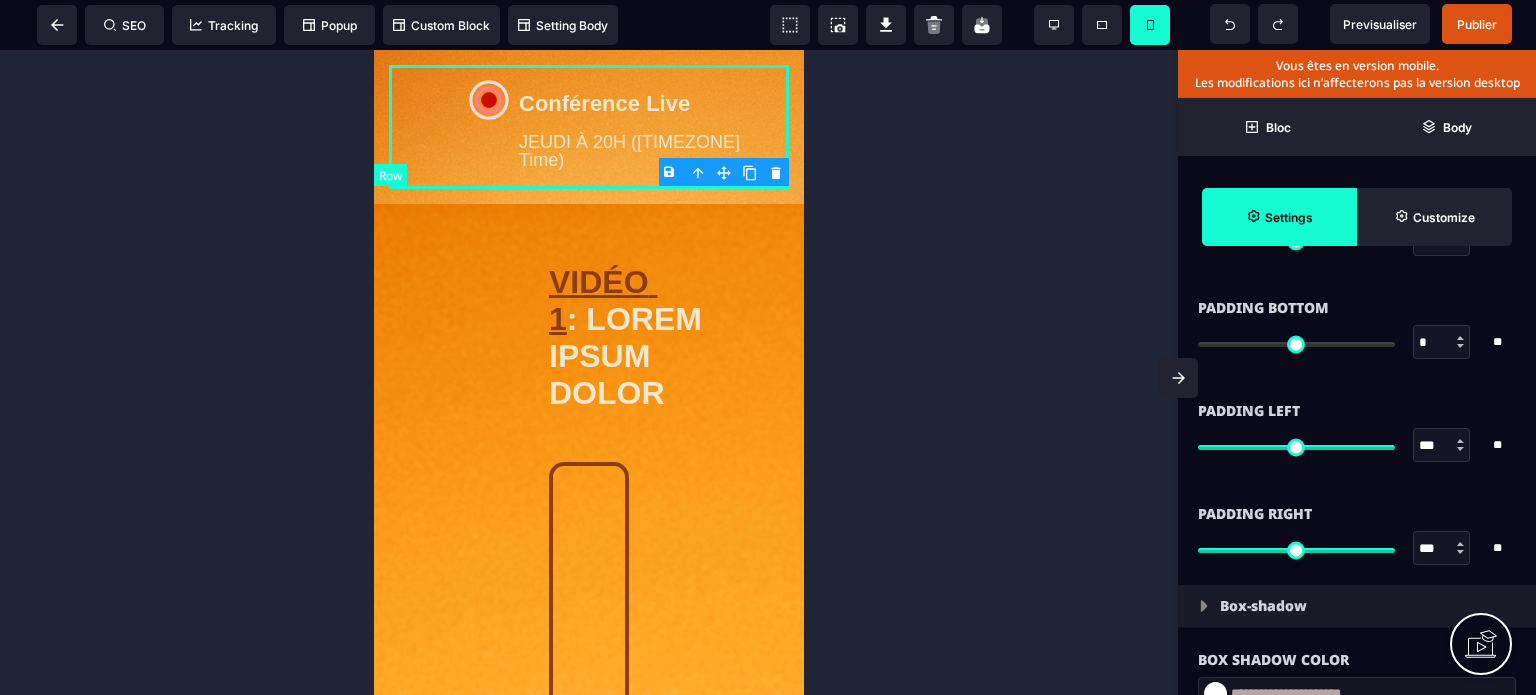 type on "***" 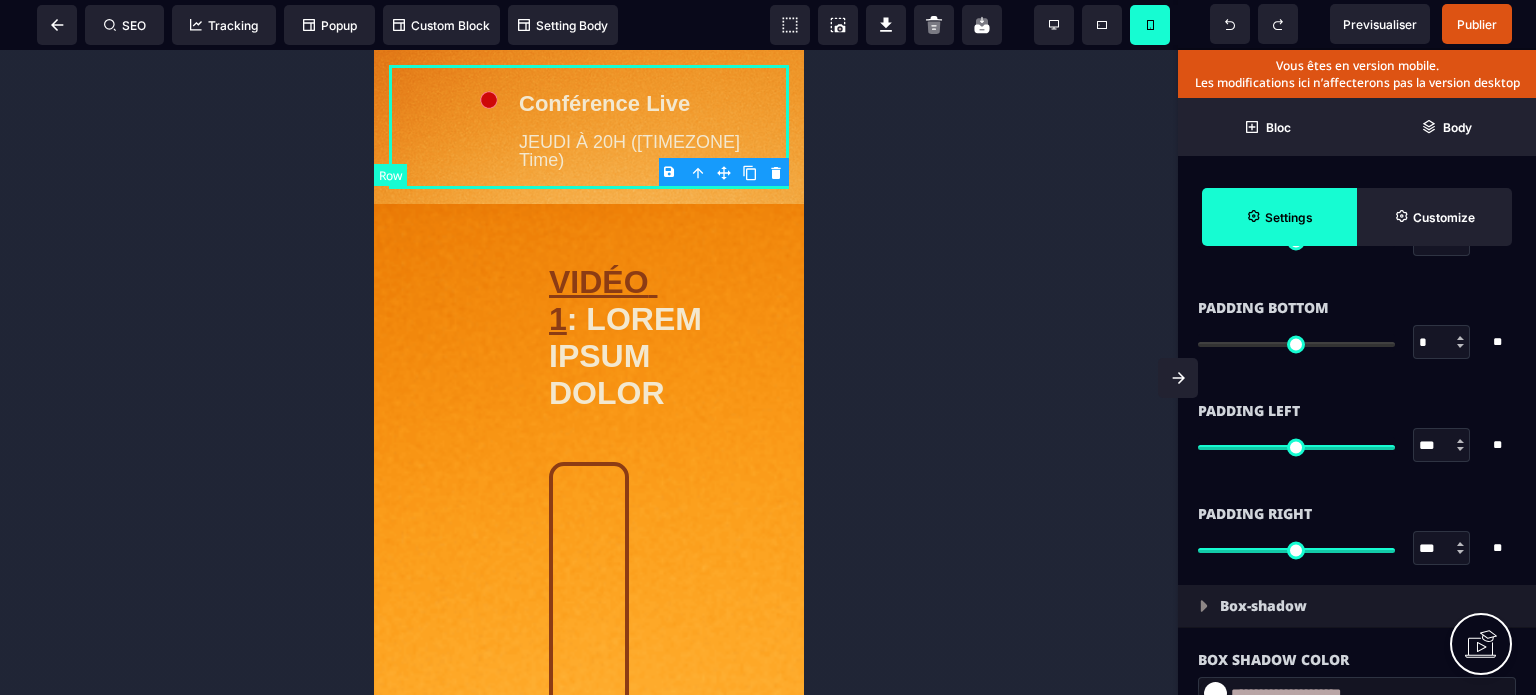 type on "***" 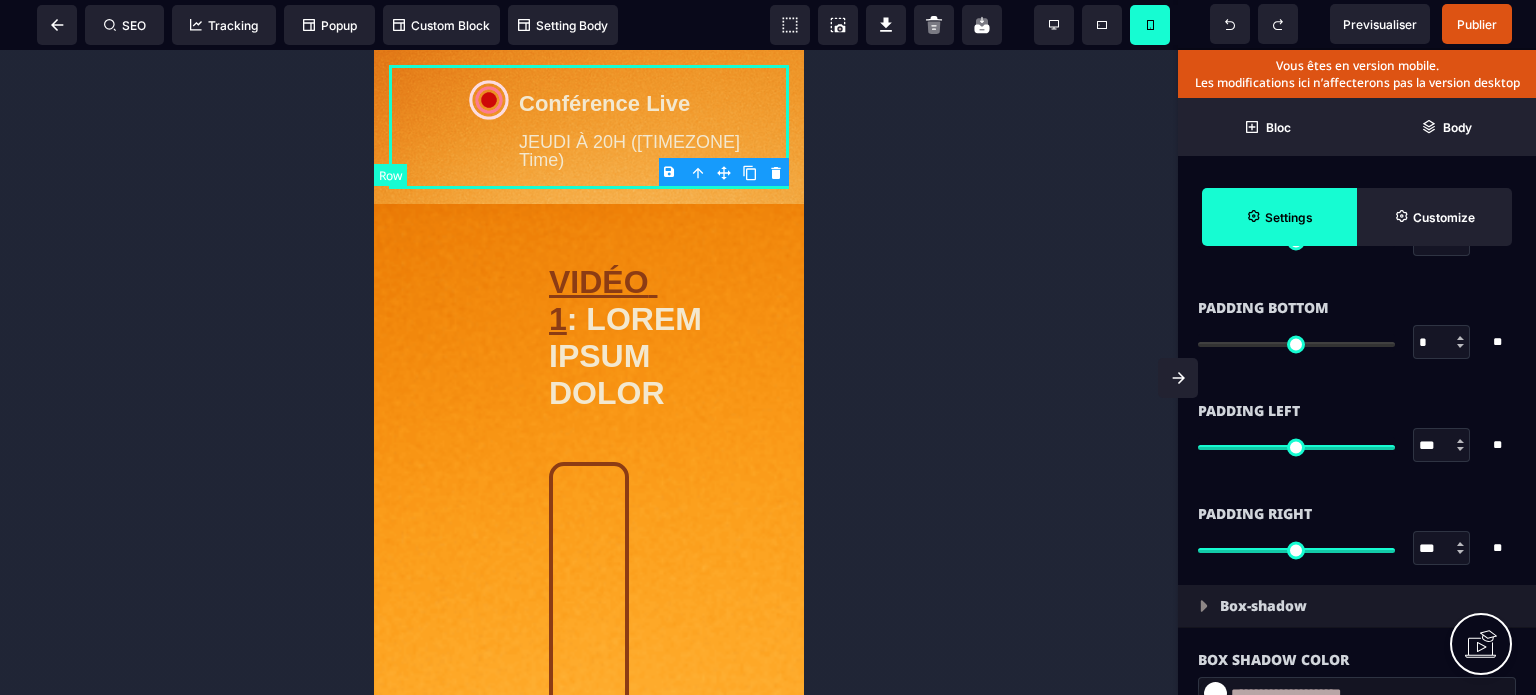 type on "***" 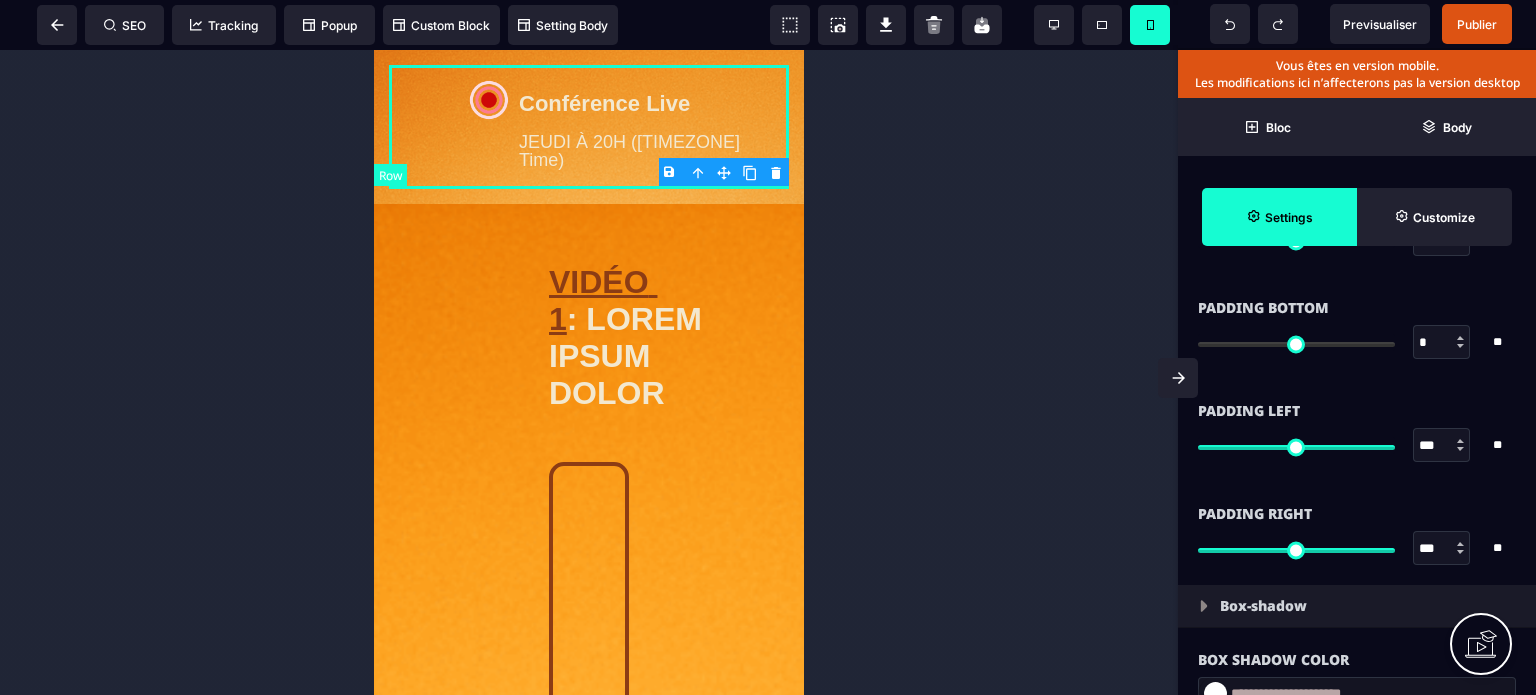 type on "*" 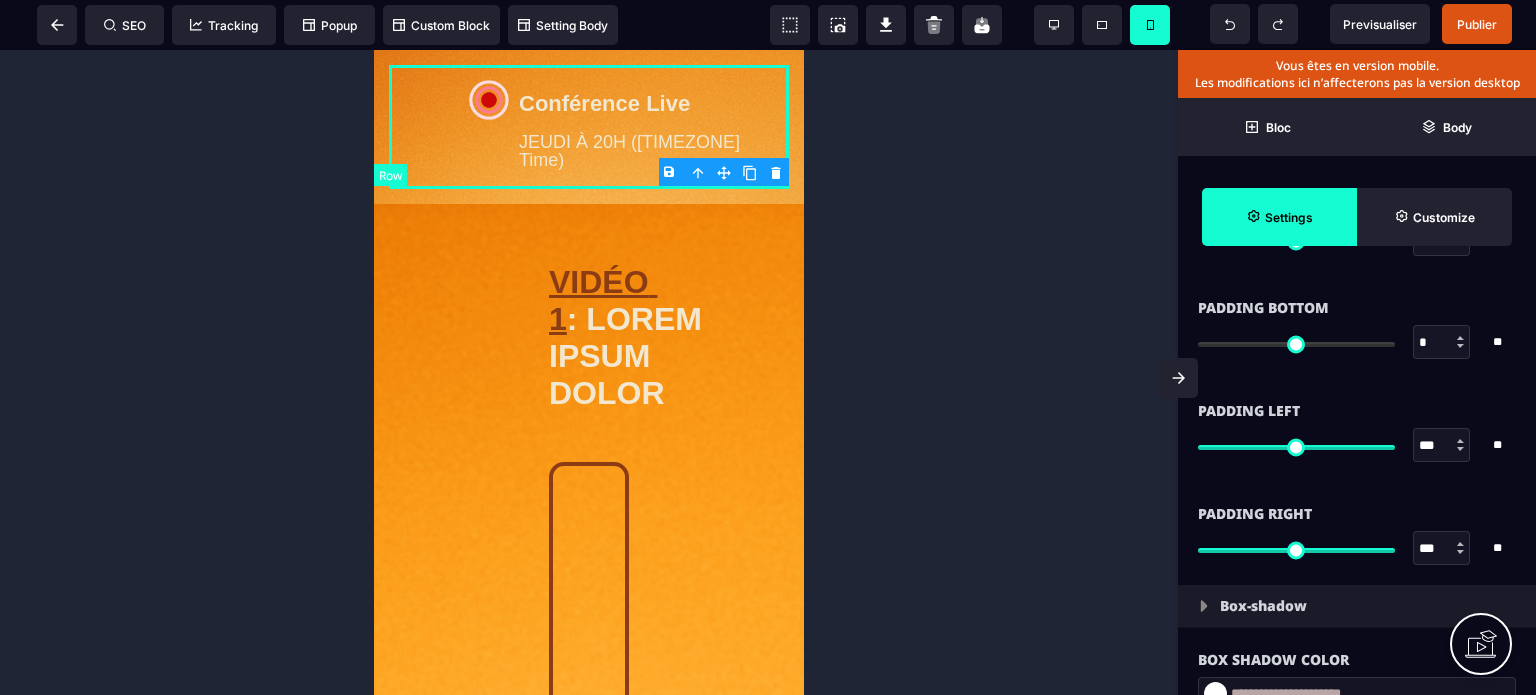 type on "*" 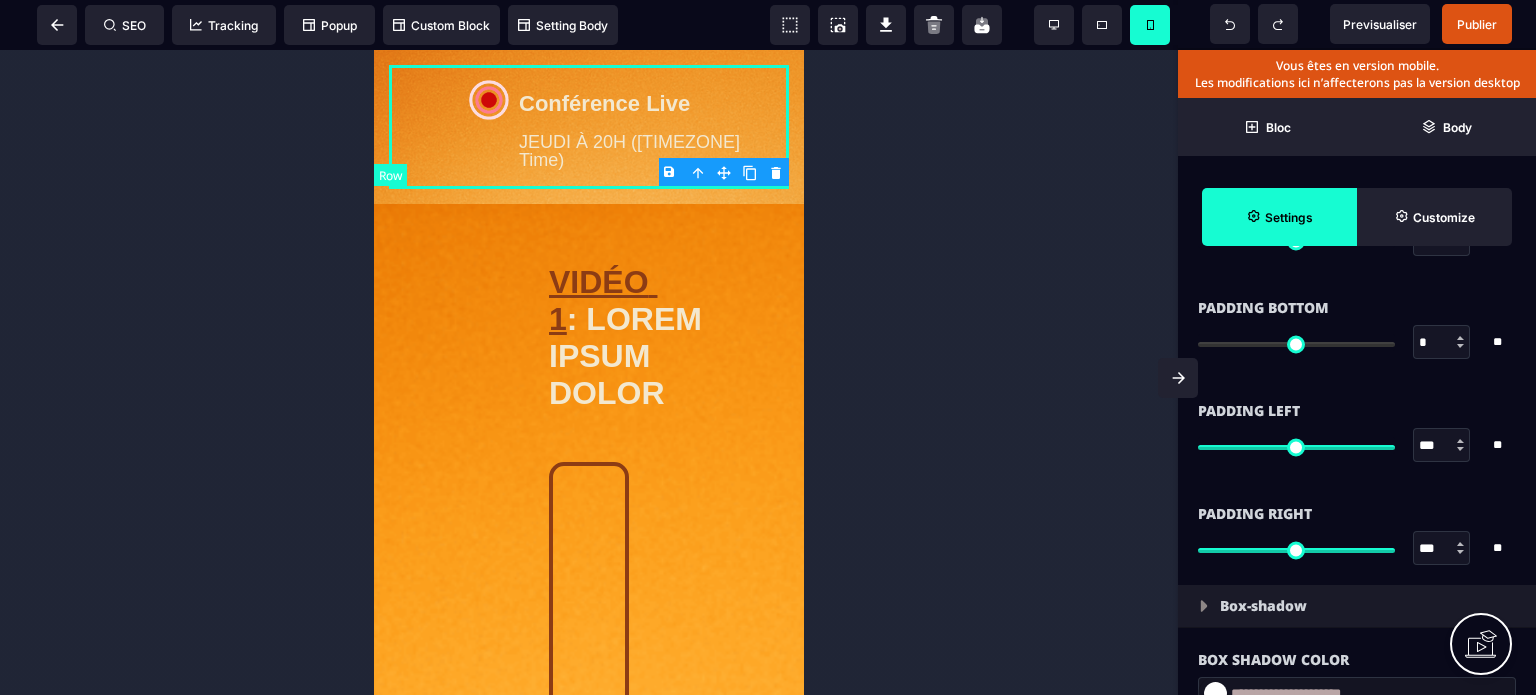 type on "***" 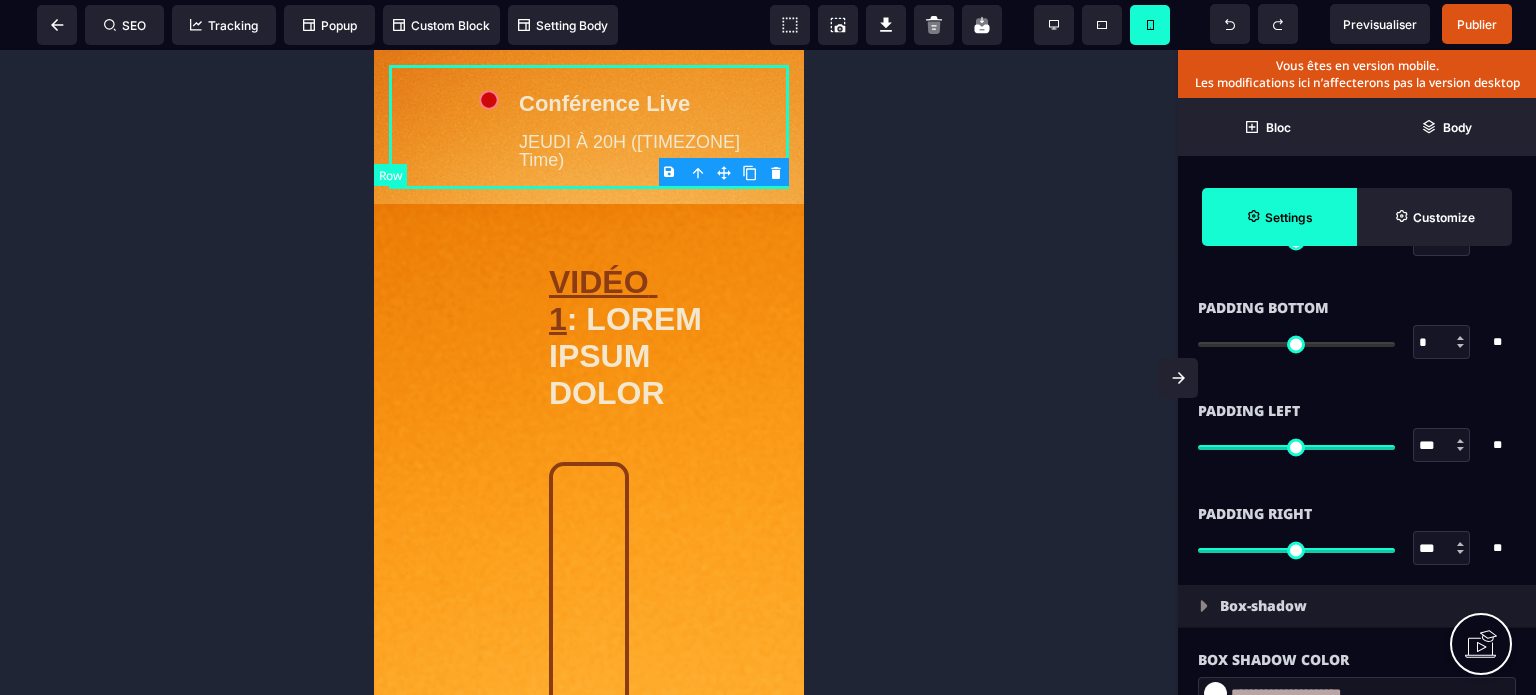 type on "***" 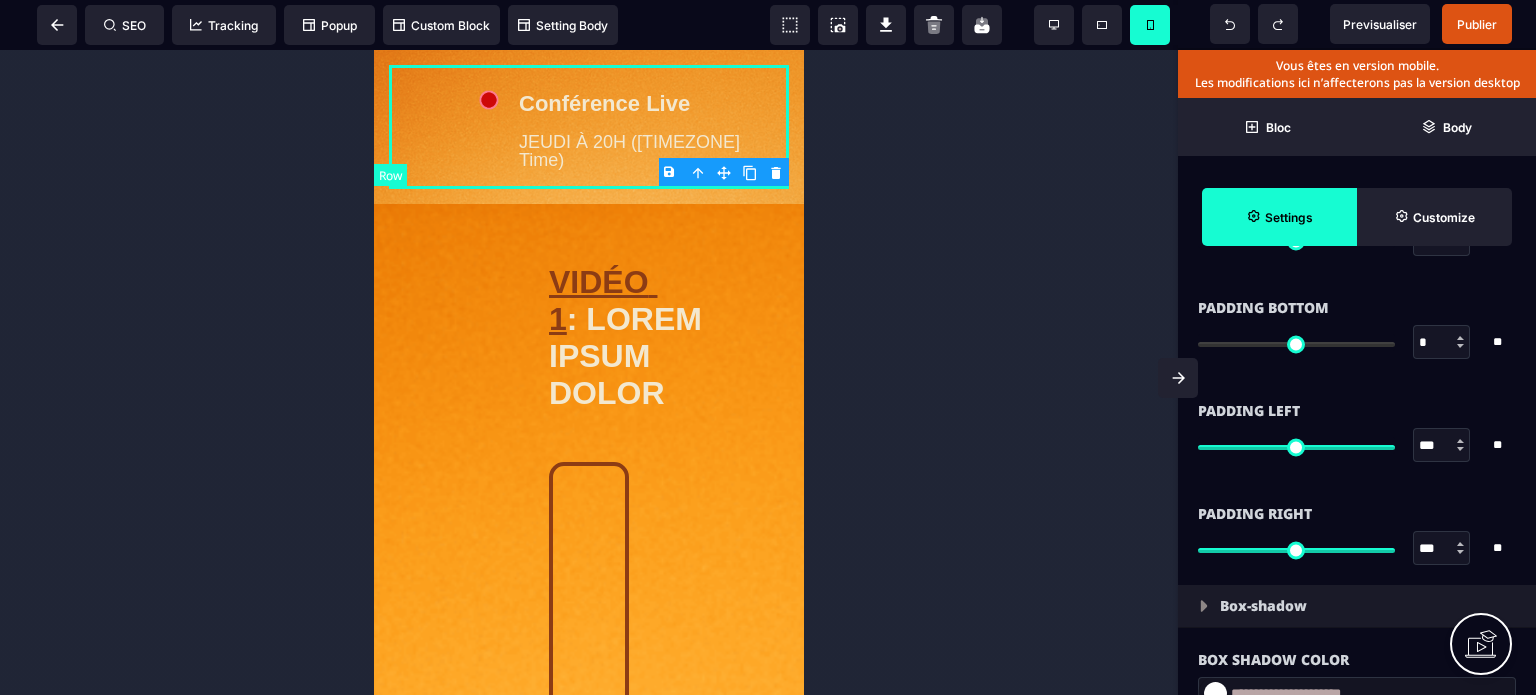 scroll, scrollTop: 0, scrollLeft: 0, axis: both 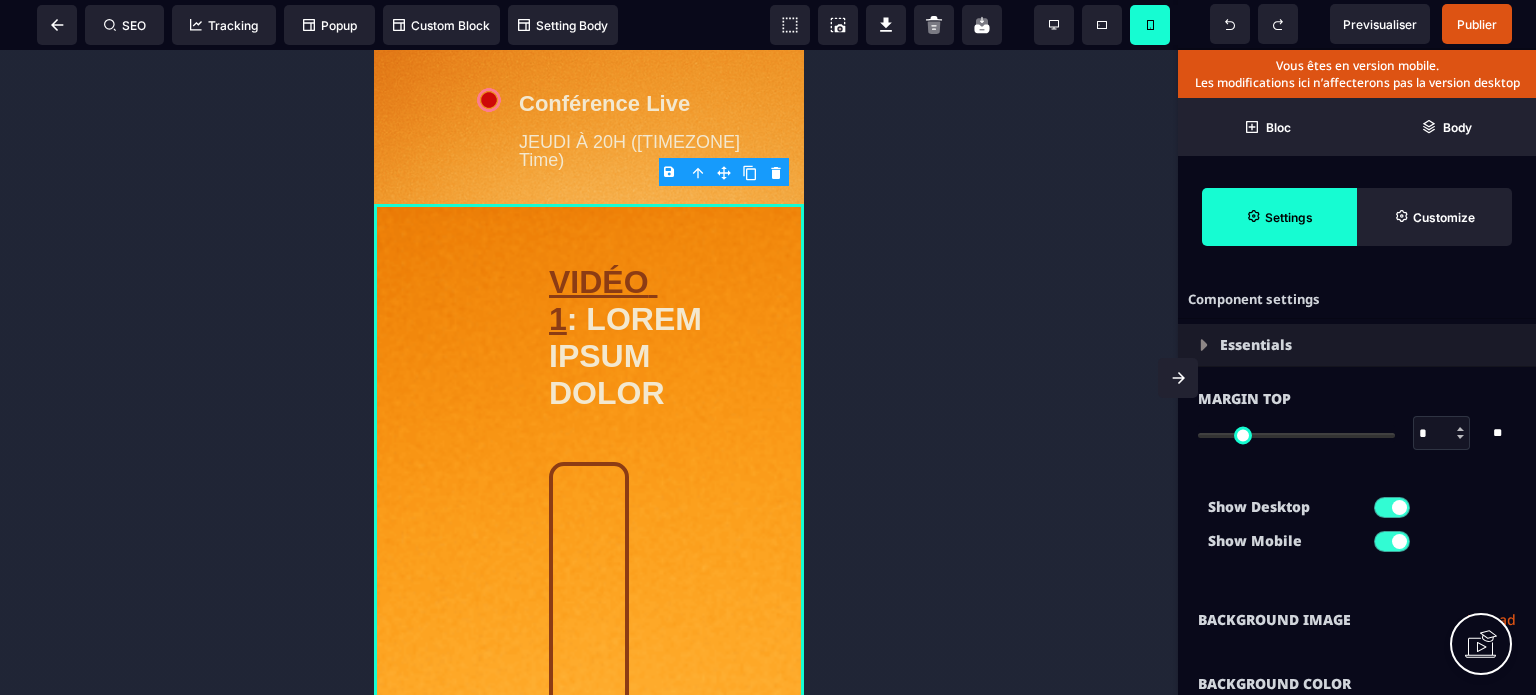 click on "Show Desktop
Show Mobile" at bounding box center (1357, 529) 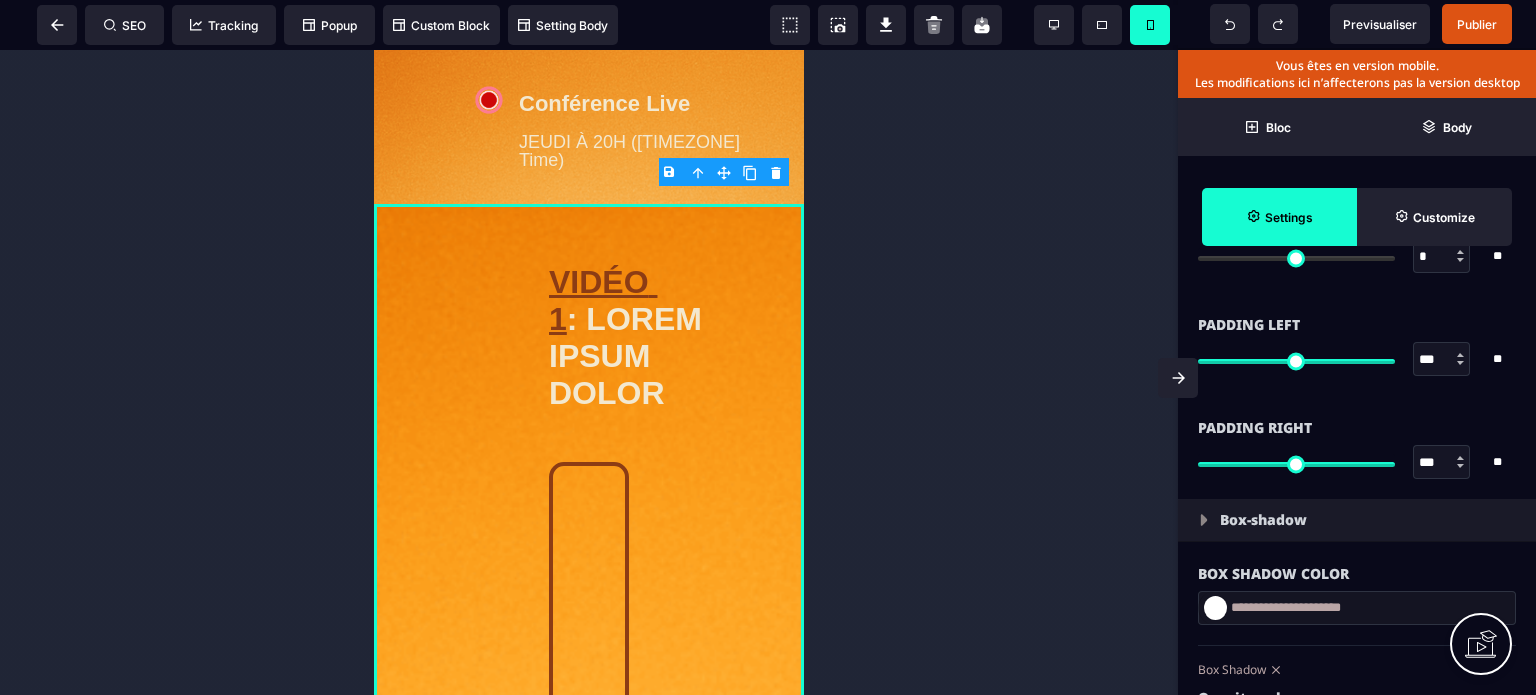 scroll, scrollTop: 1880, scrollLeft: 0, axis: vertical 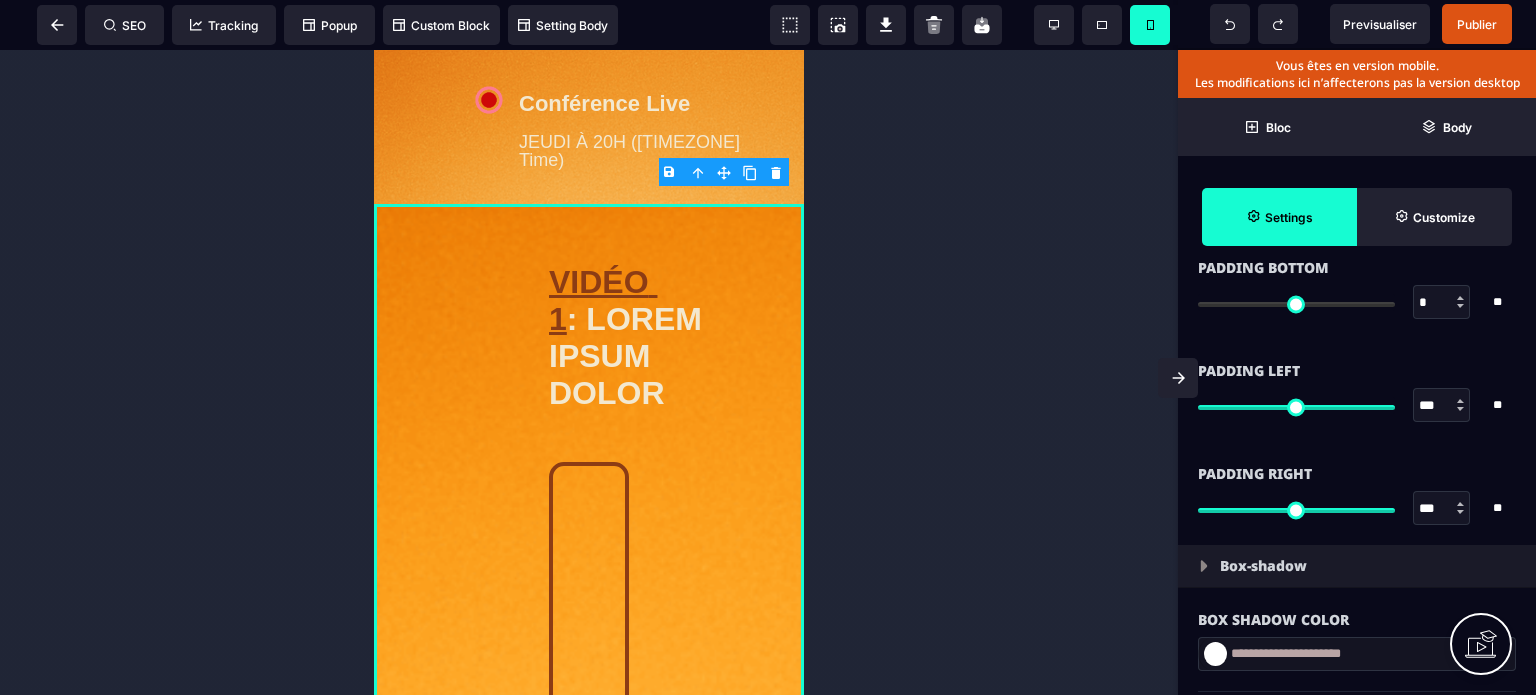 click on "***" at bounding box center [1442, 509] 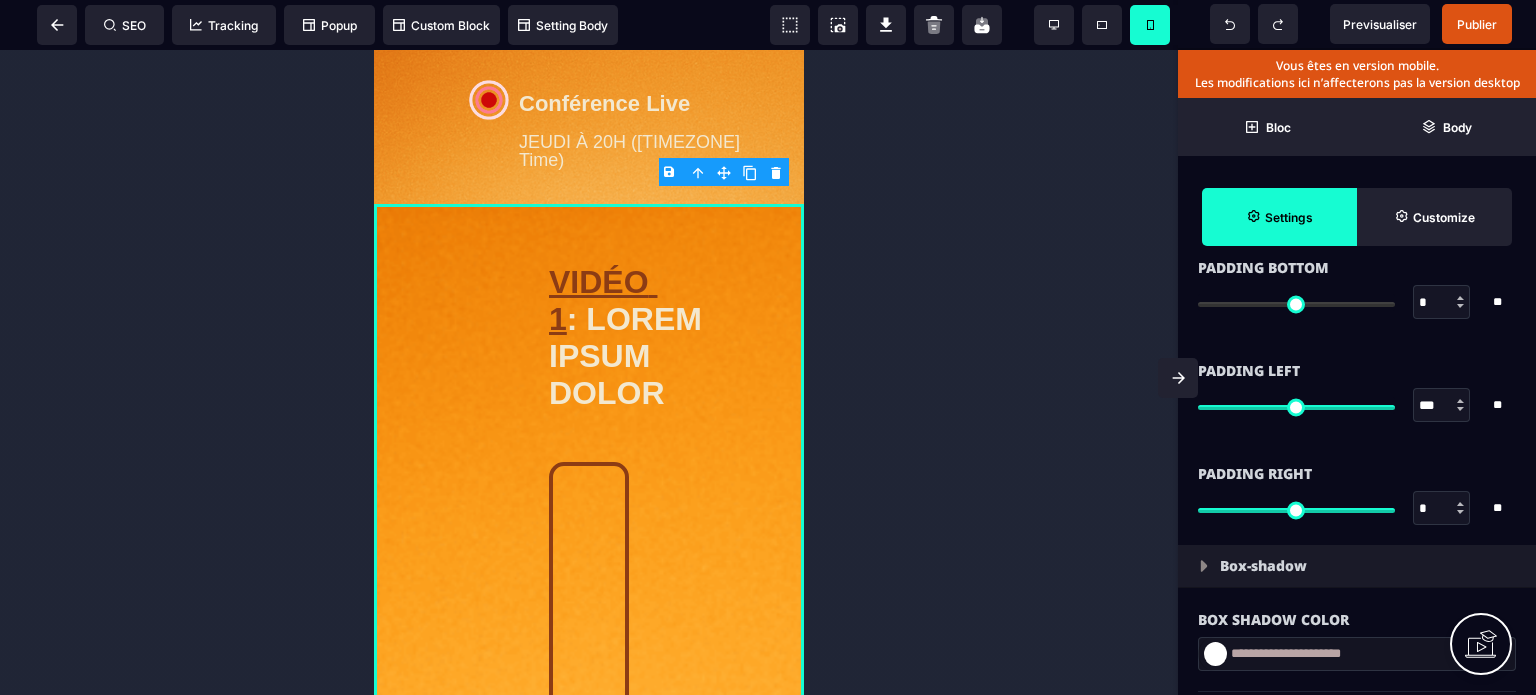 type on "*" 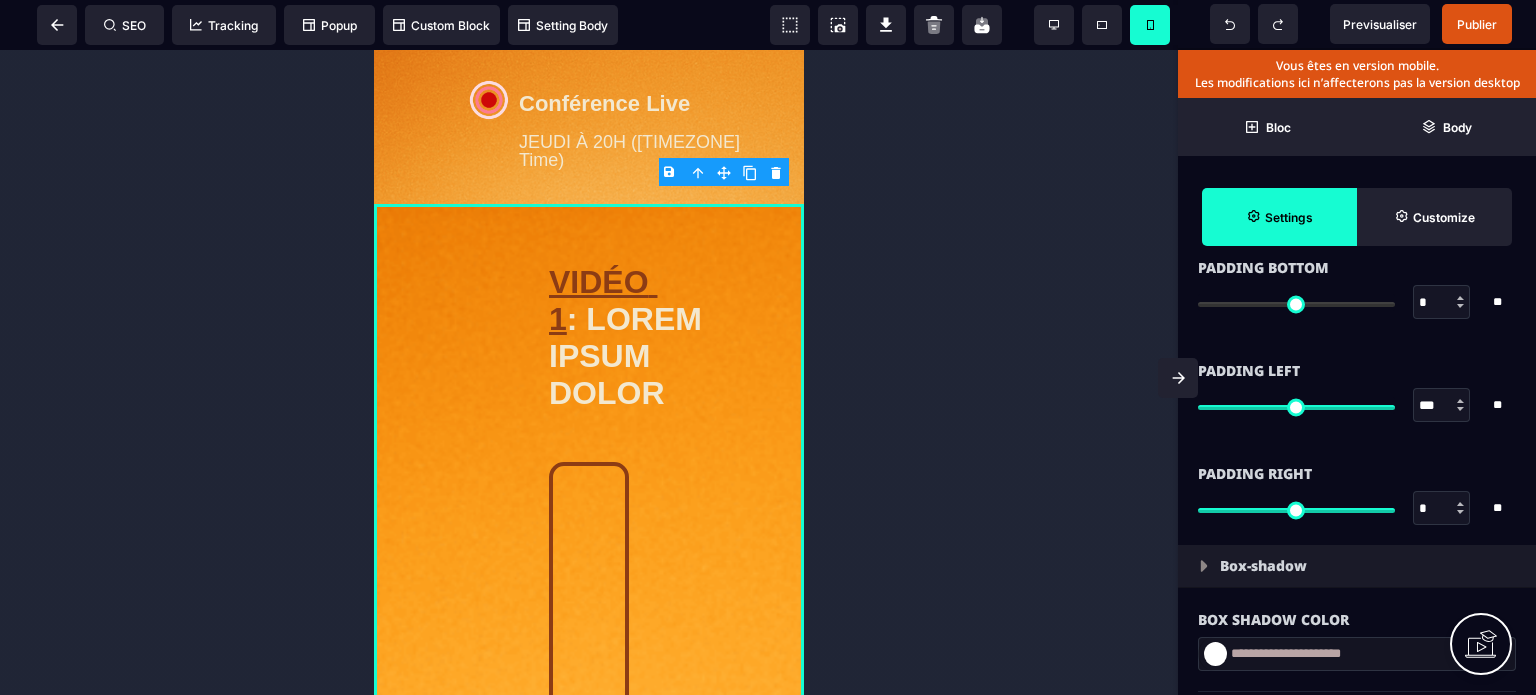 type on "*" 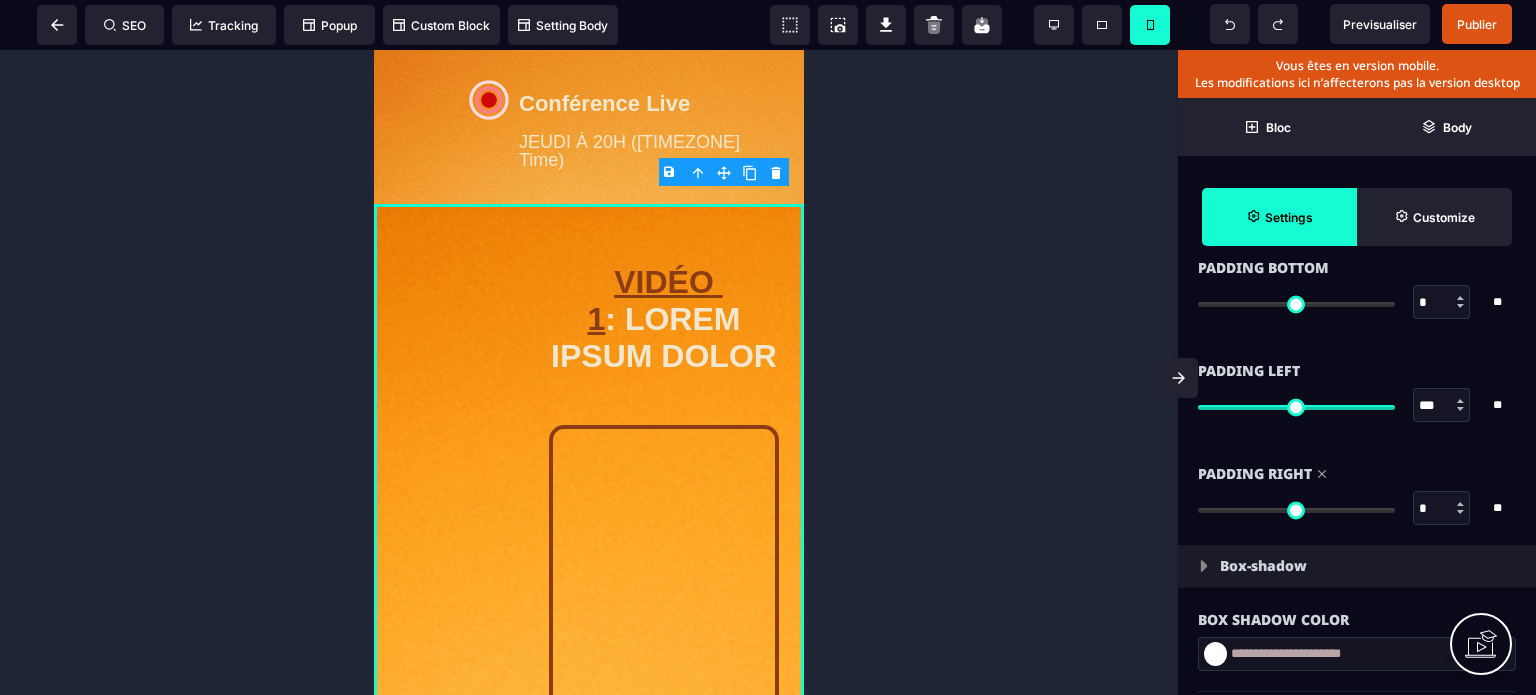 drag, startPoint x: 1436, startPoint y: 399, endPoint x: 1392, endPoint y: 407, distance: 44.72136 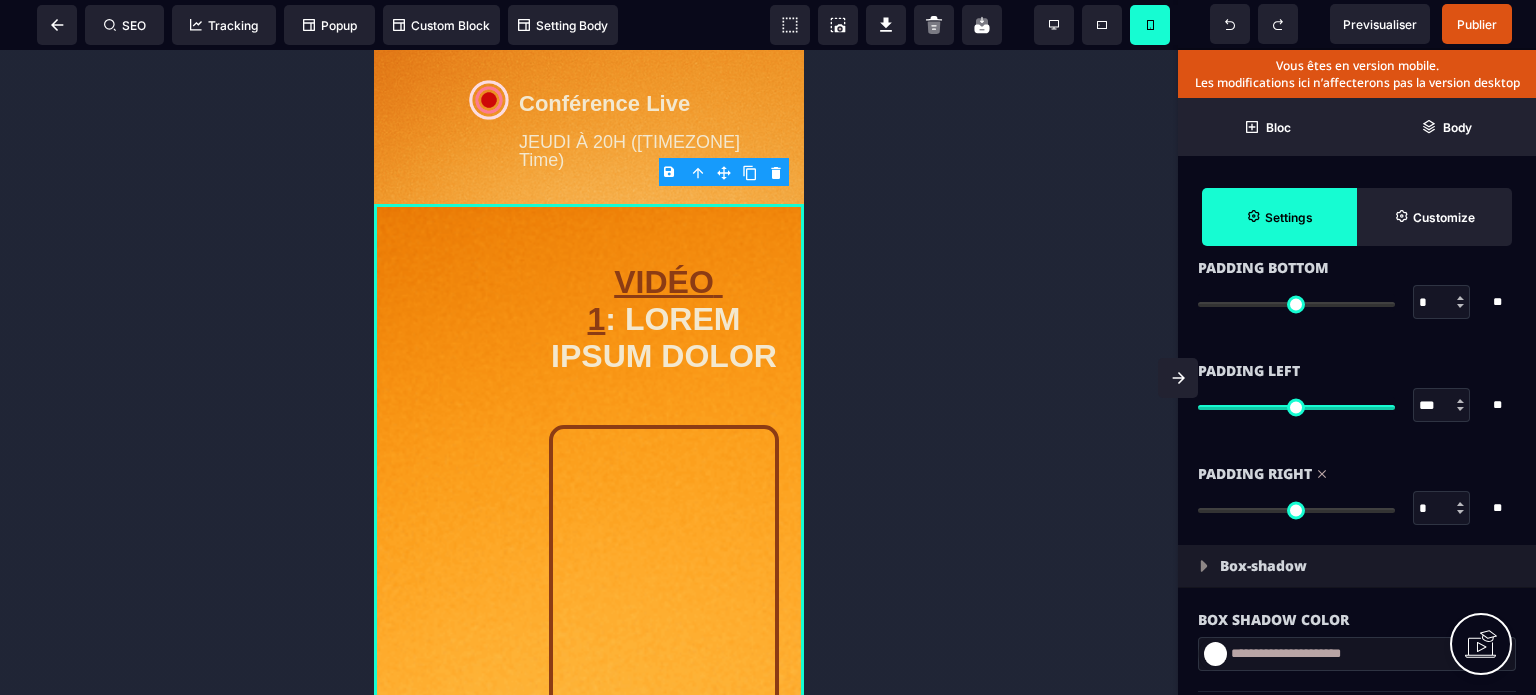 click on "***
*
**" at bounding box center [1357, 405] 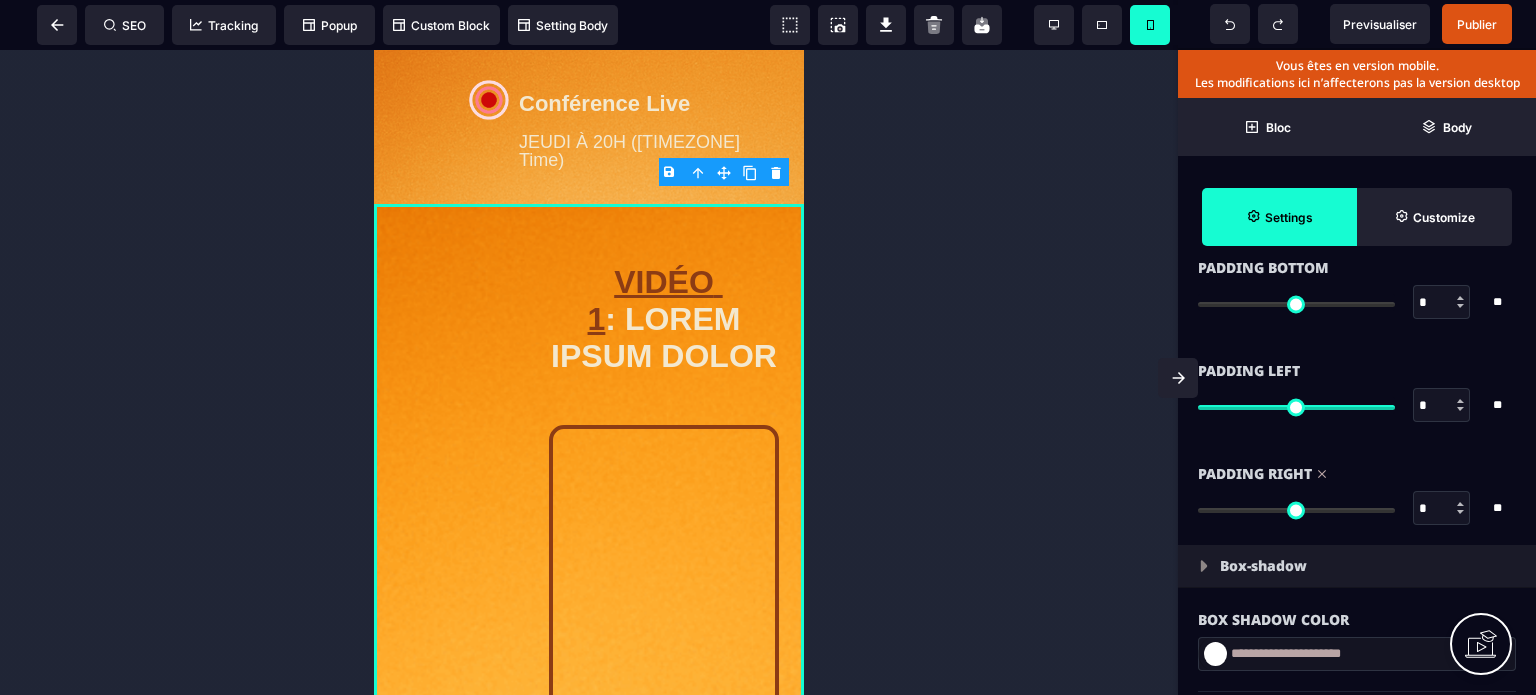 type on "*" 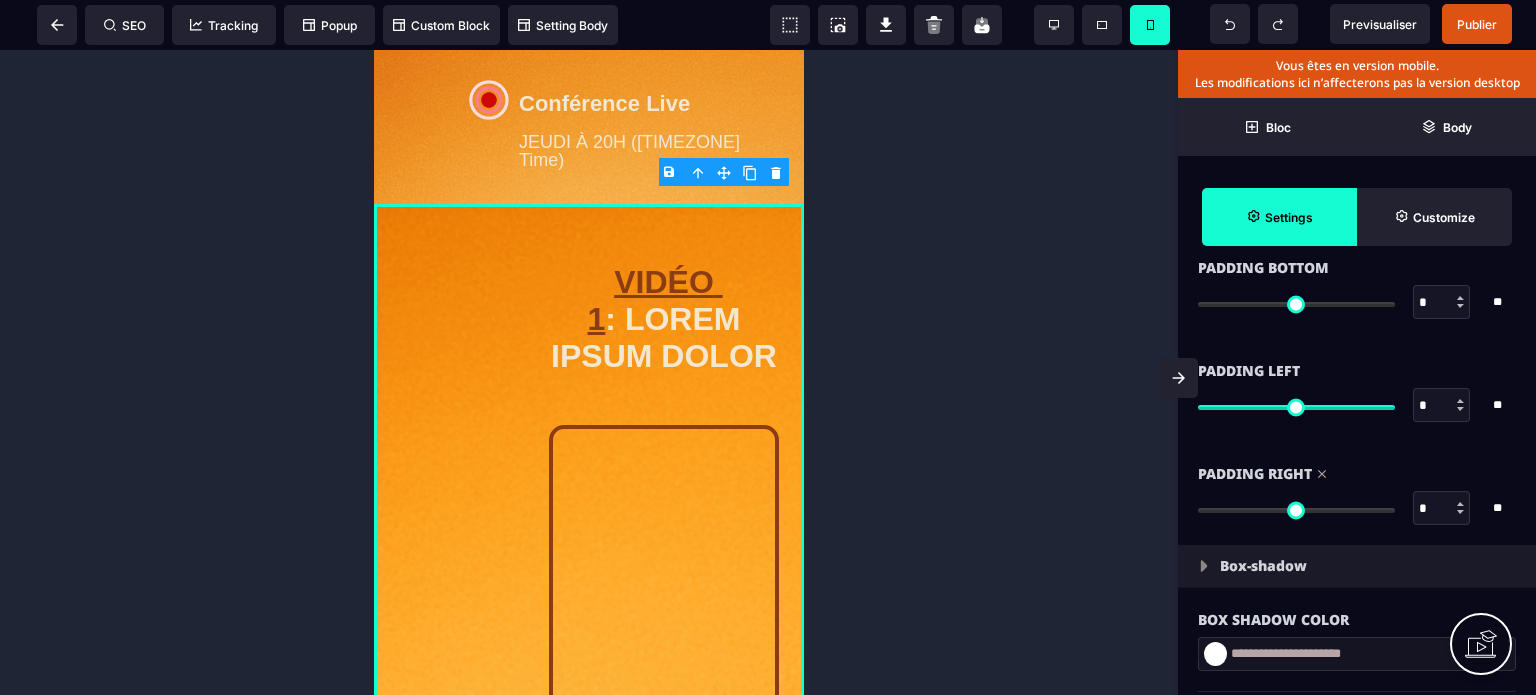 type on "*" 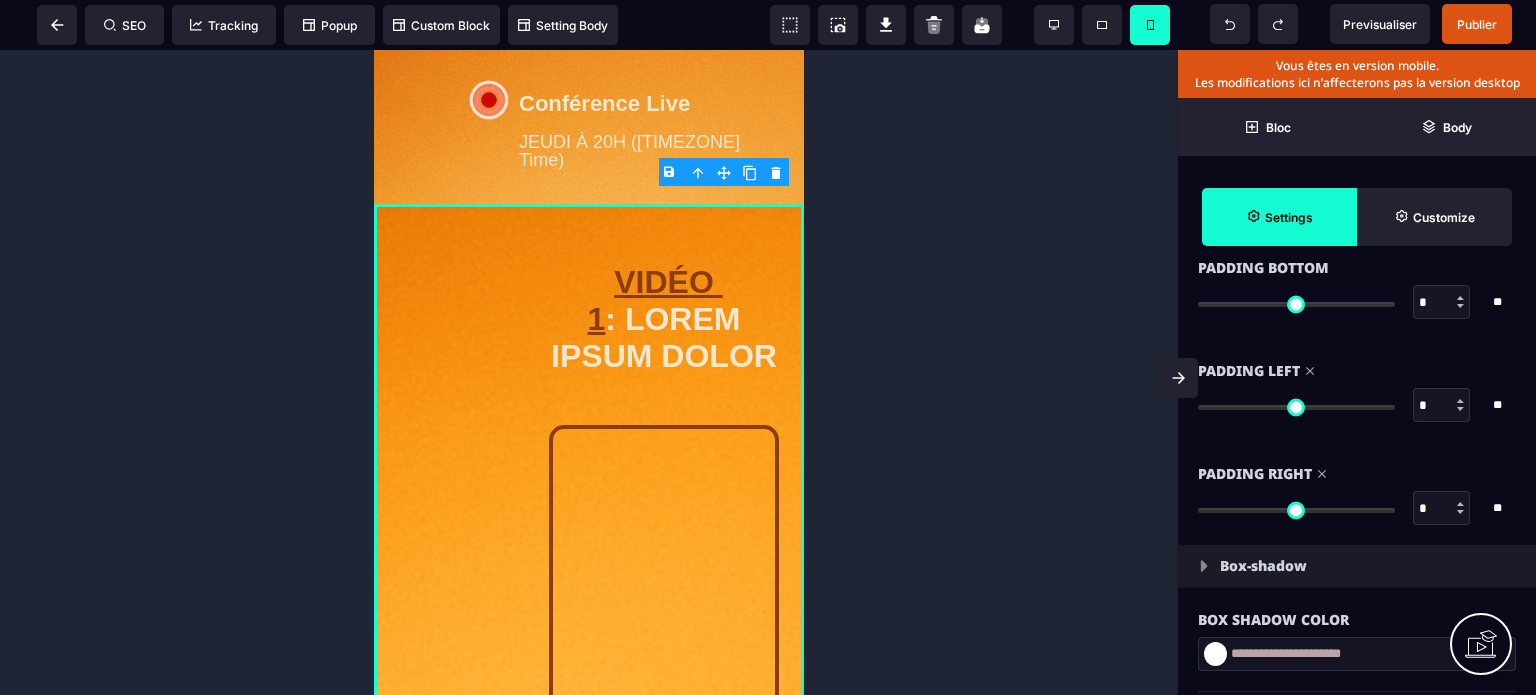 click on "Padding Left
*
*
**
All" at bounding box center [1357, 390] 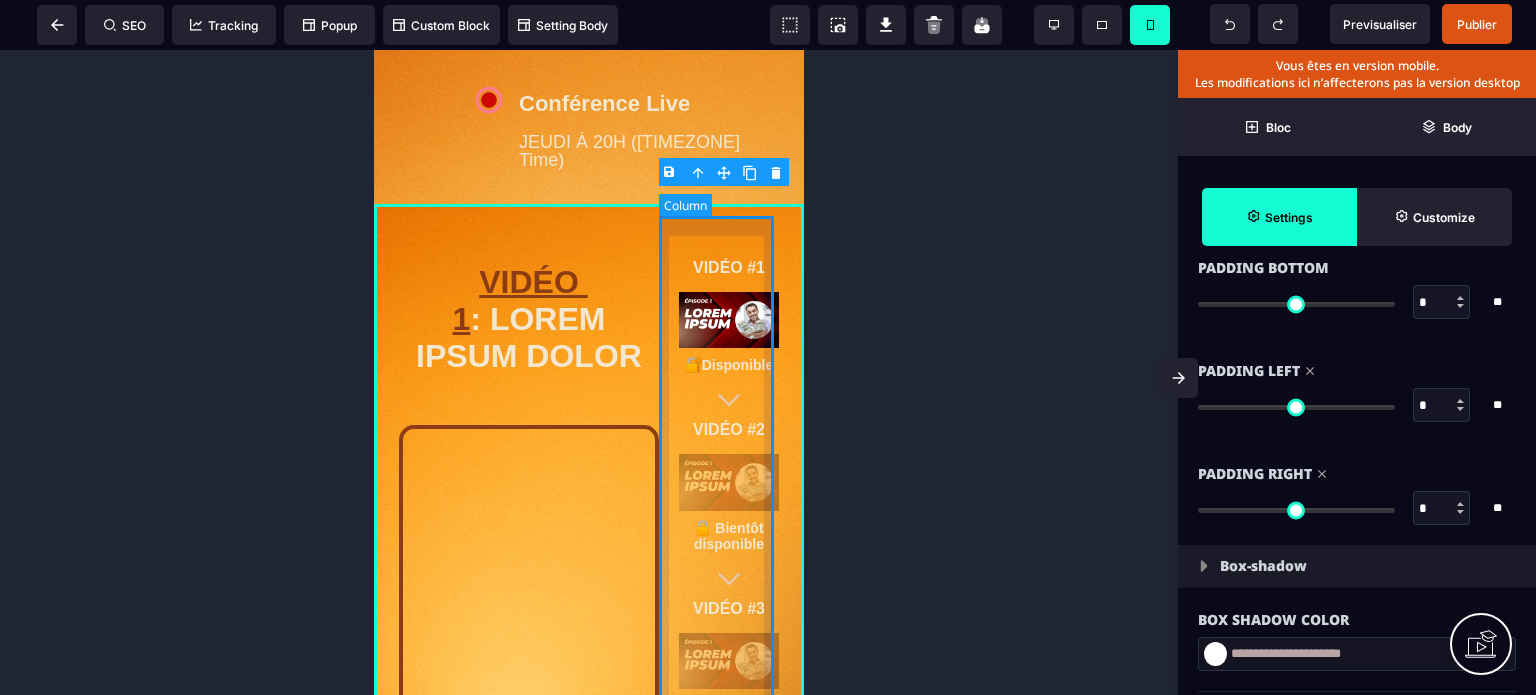 click on "VIDÉO #1 🔐Disponible VIDÉO #2 🔒 Bientôt disponible VIDÉO #3 🔒 Bientôt disponible" at bounding box center [729, 726] 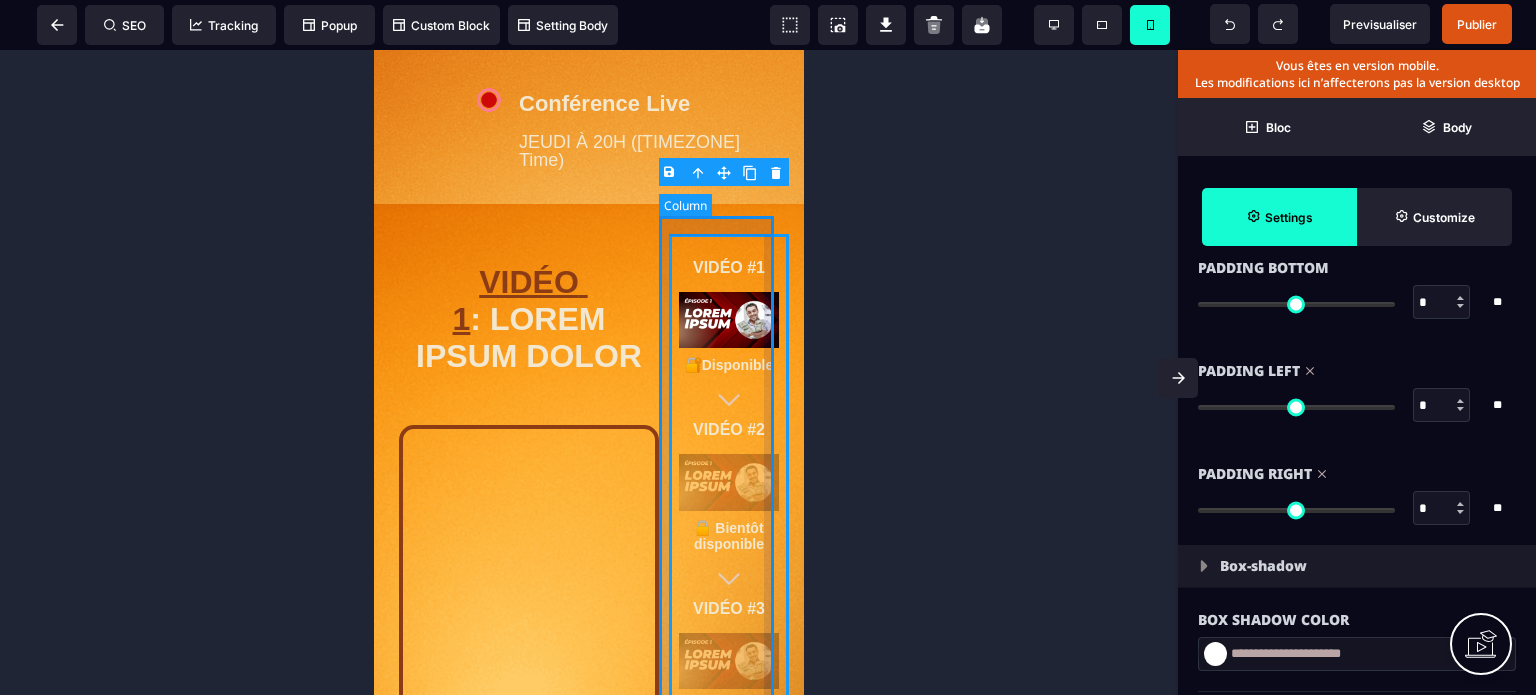 select on "*****" 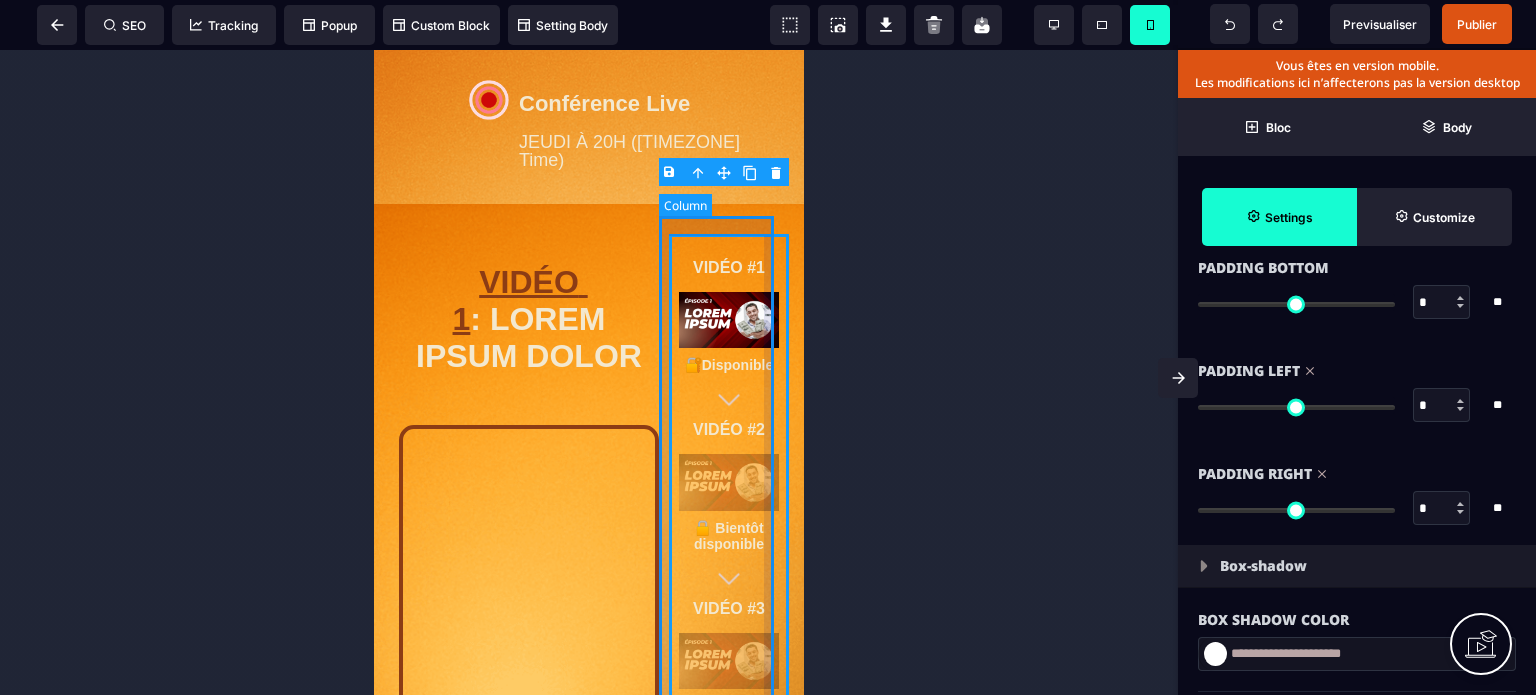 select on "*" 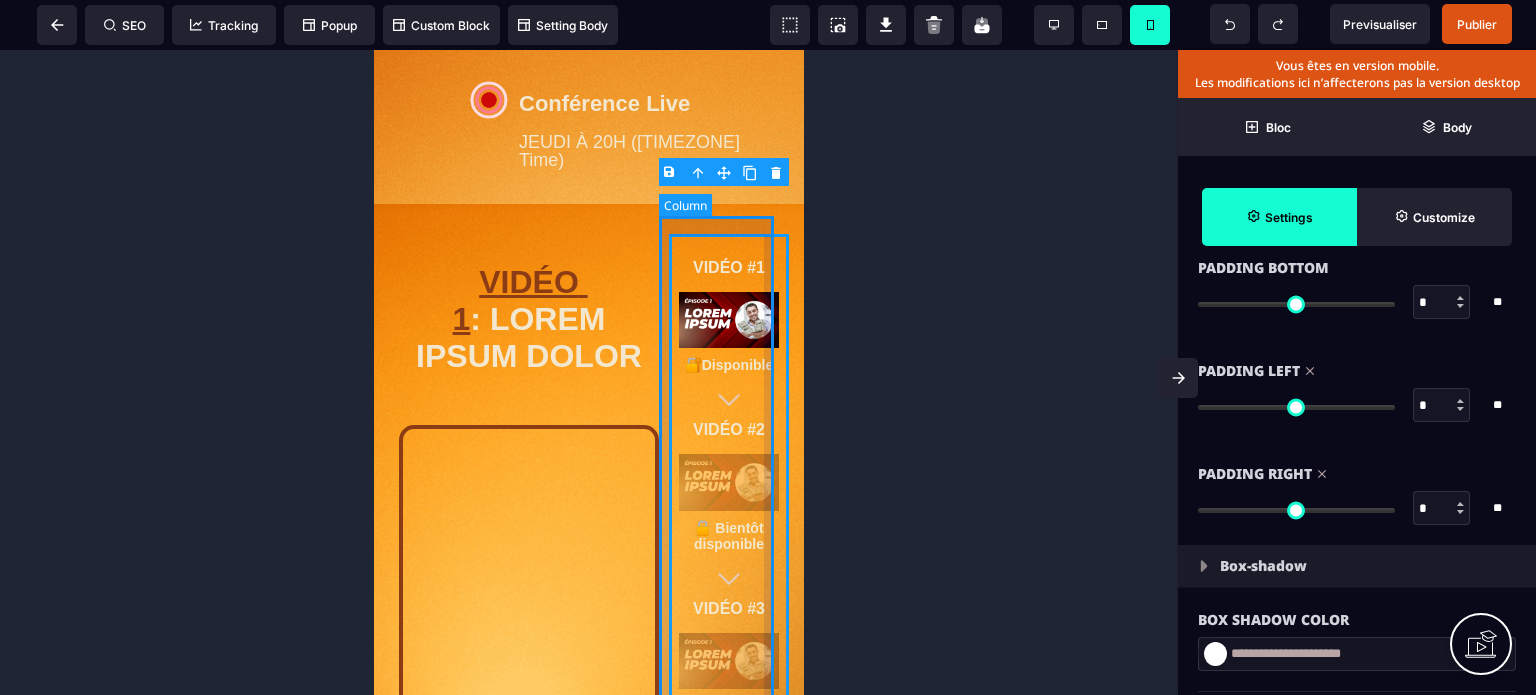 select on "**" 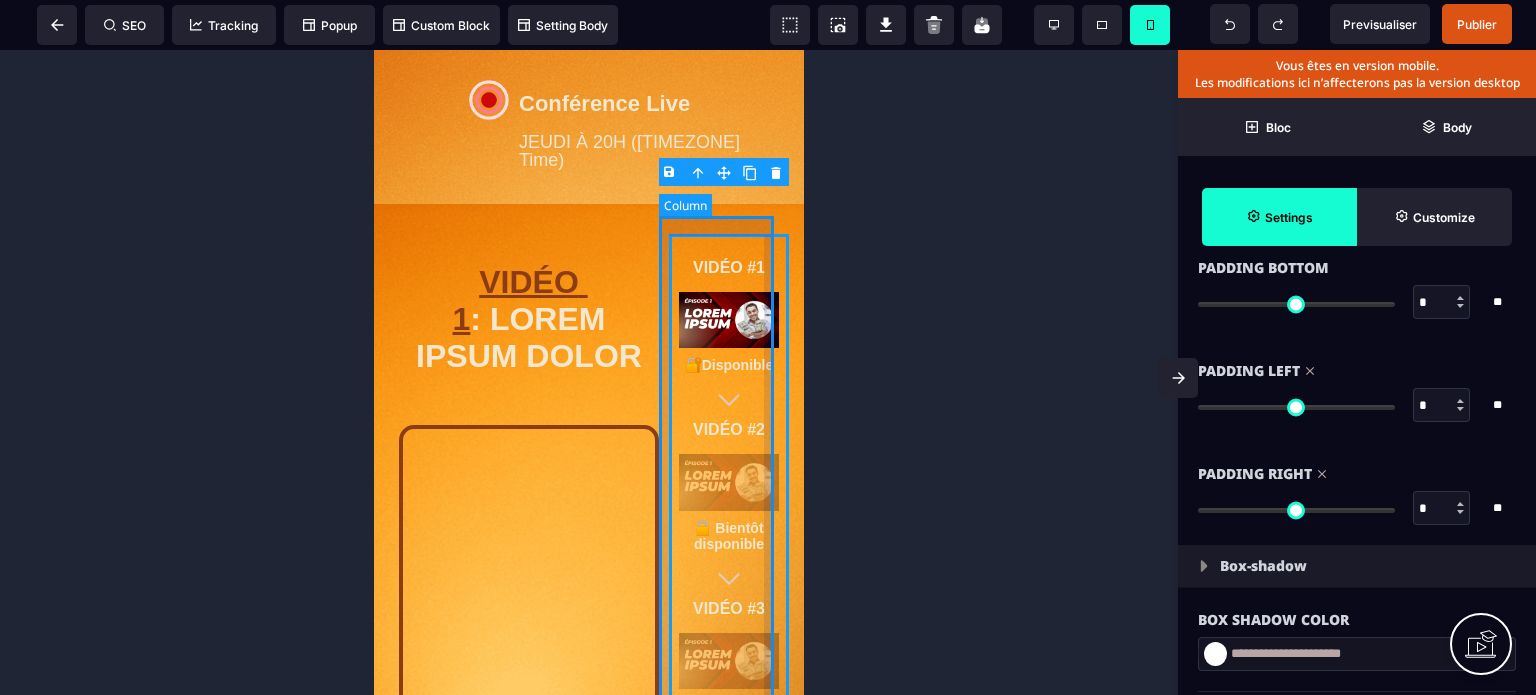 select on "**" 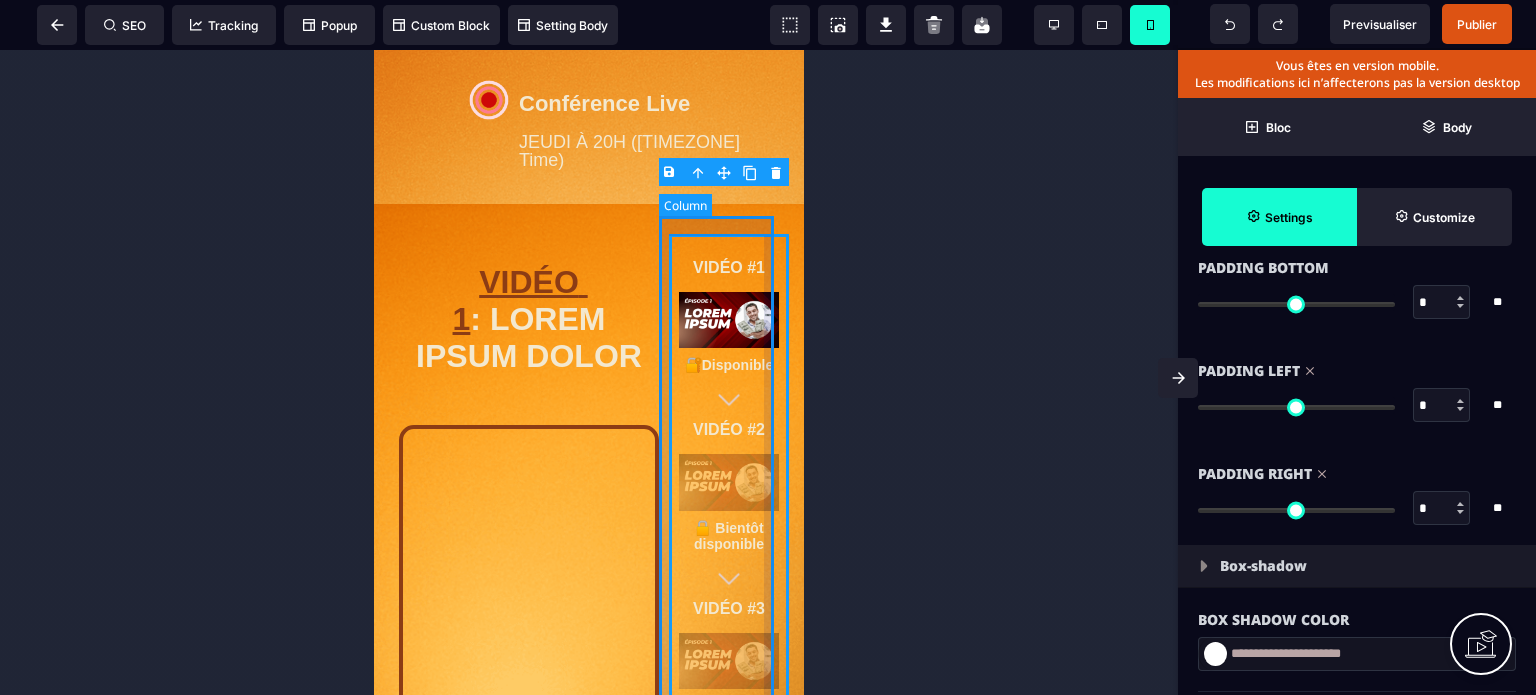 select on "**" 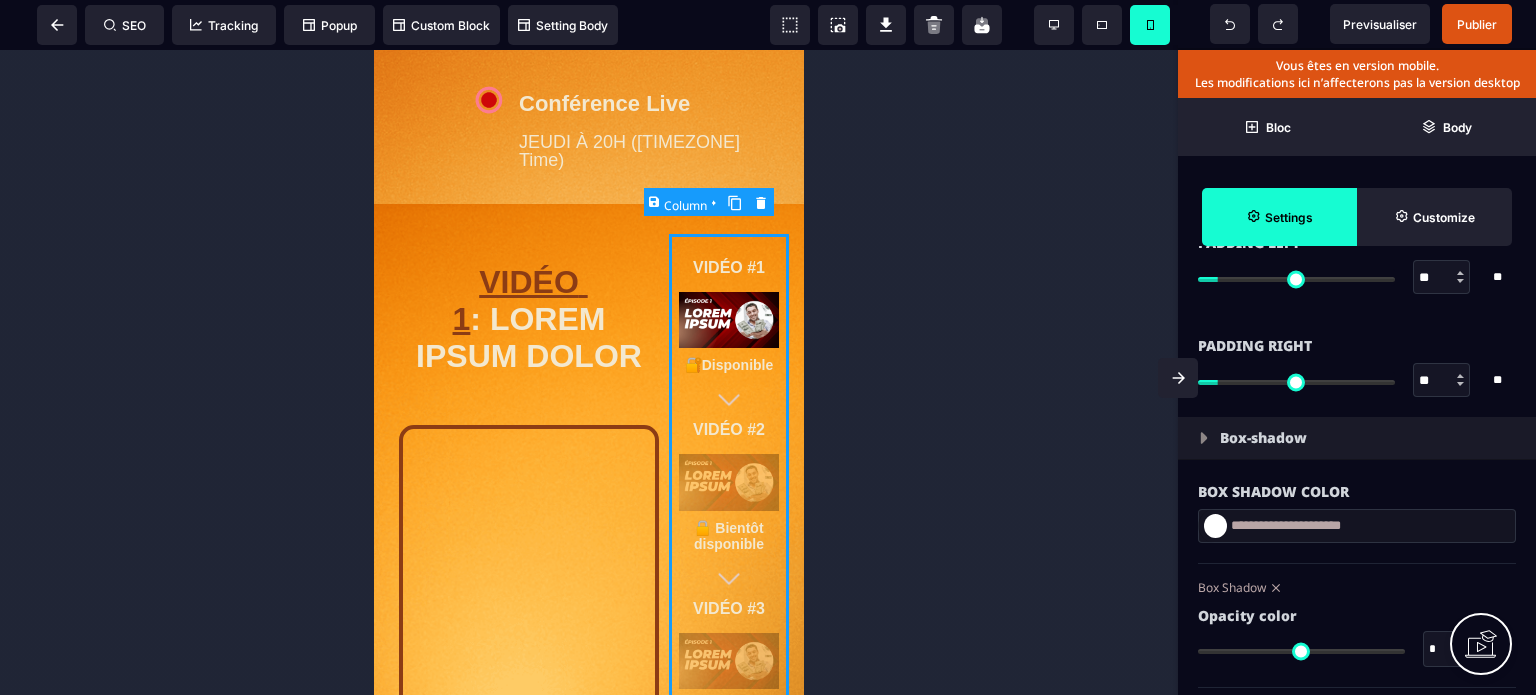type on "*" 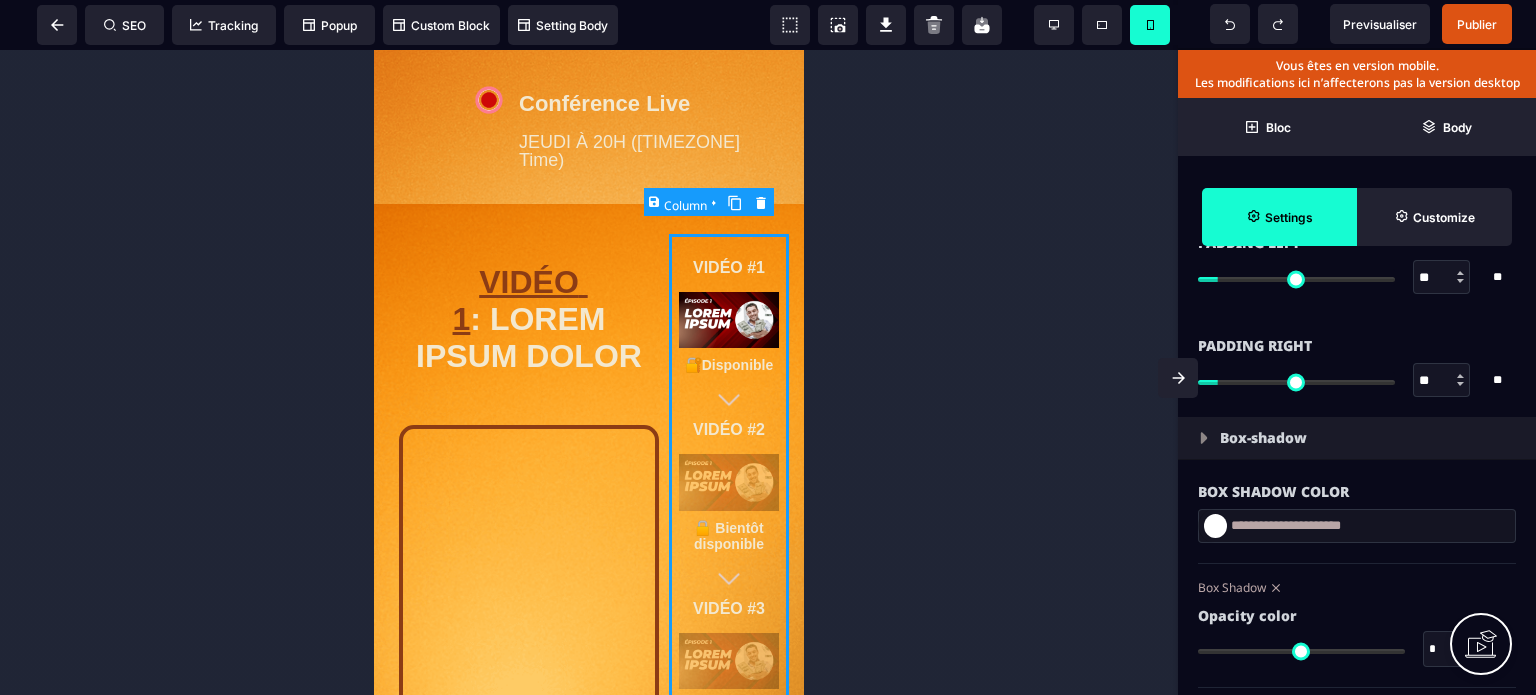 type on "***" 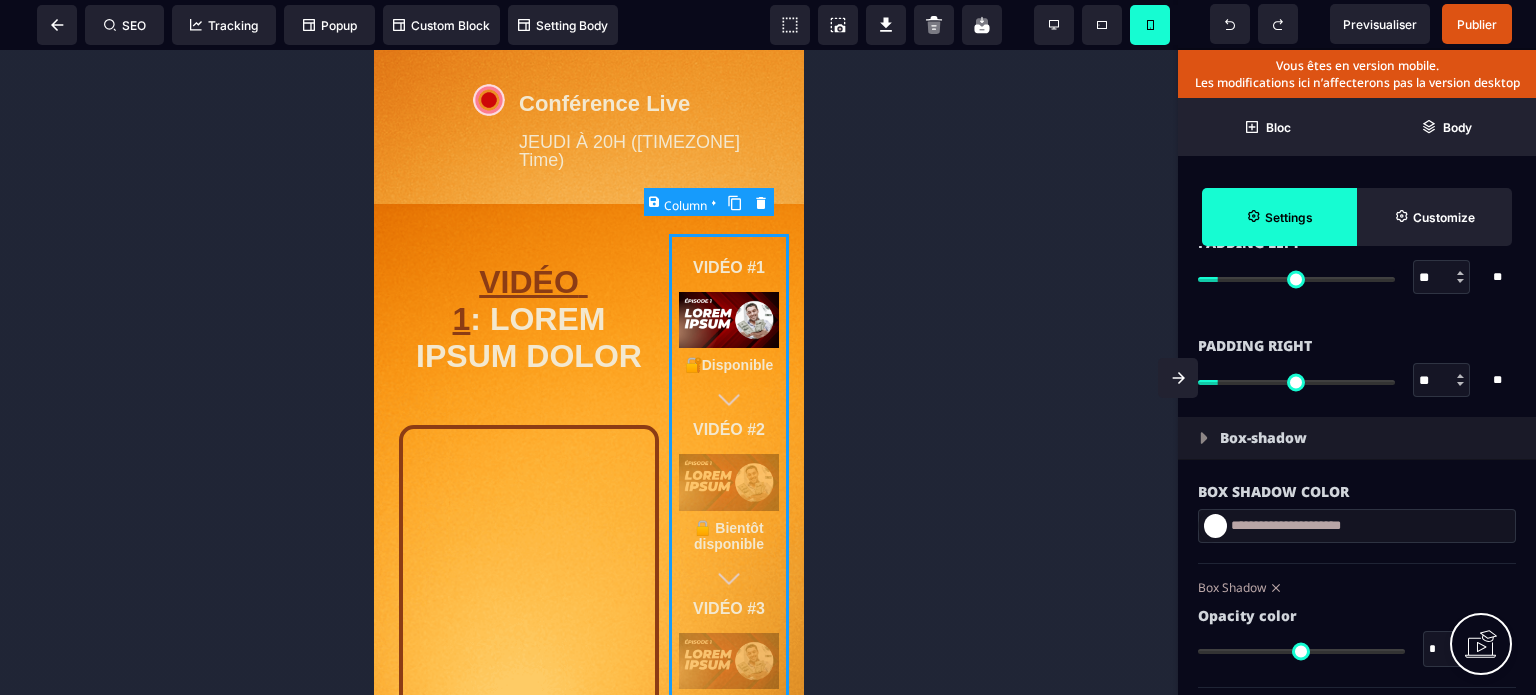 type on "***" 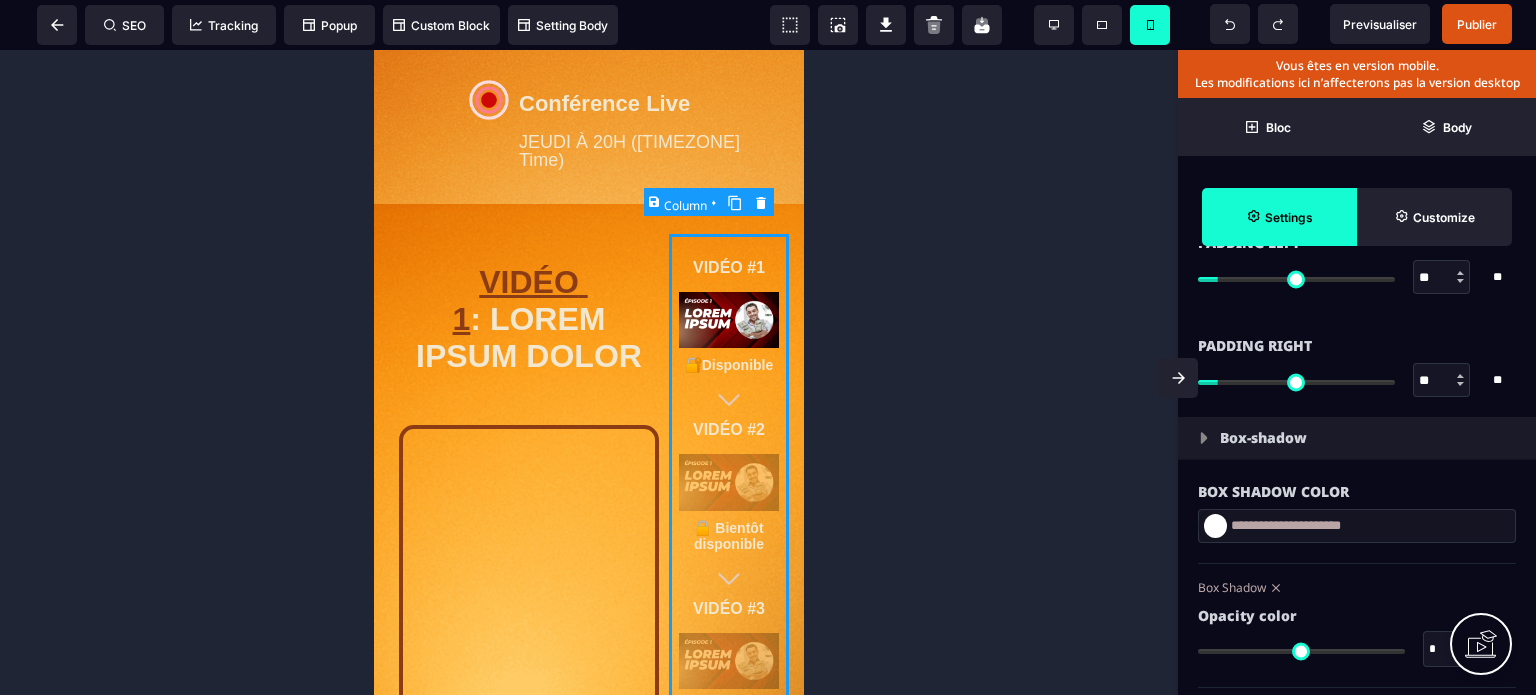 type on "***" 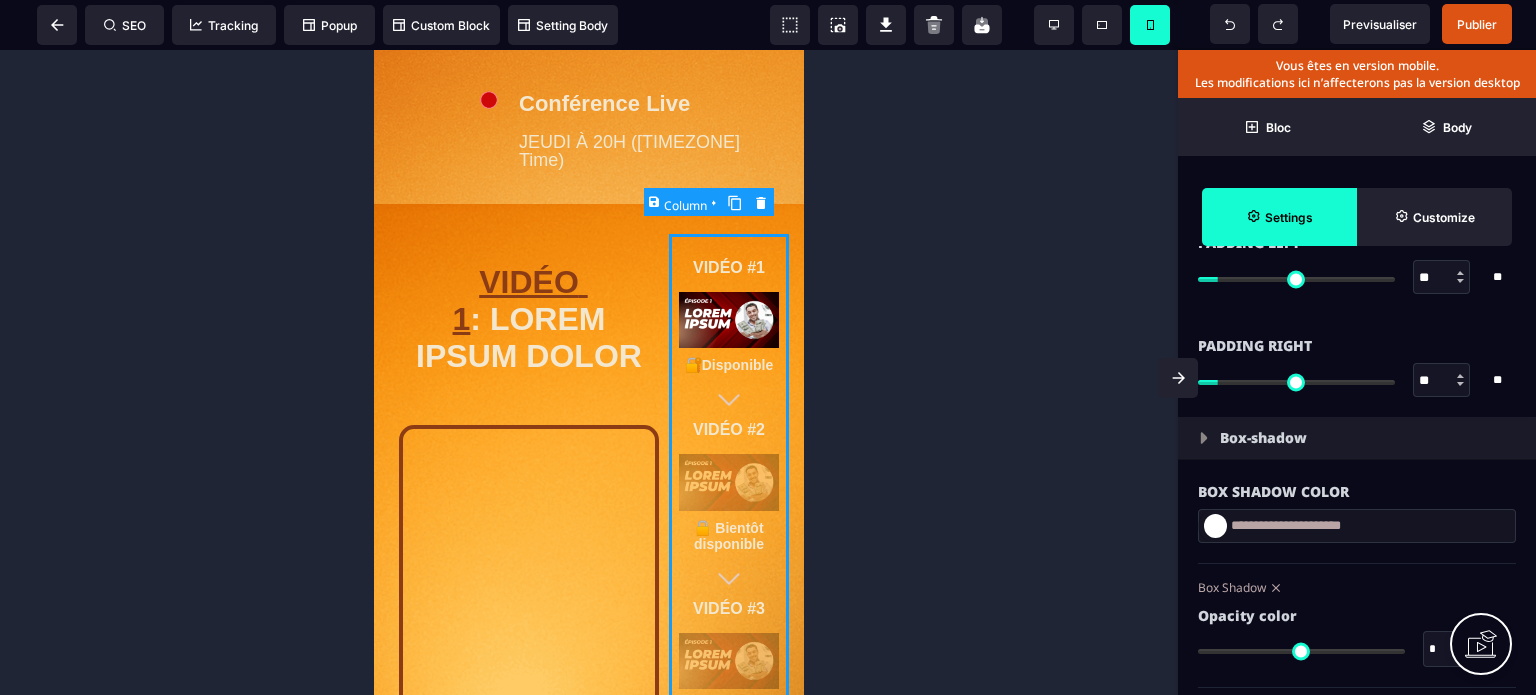 type on "***" 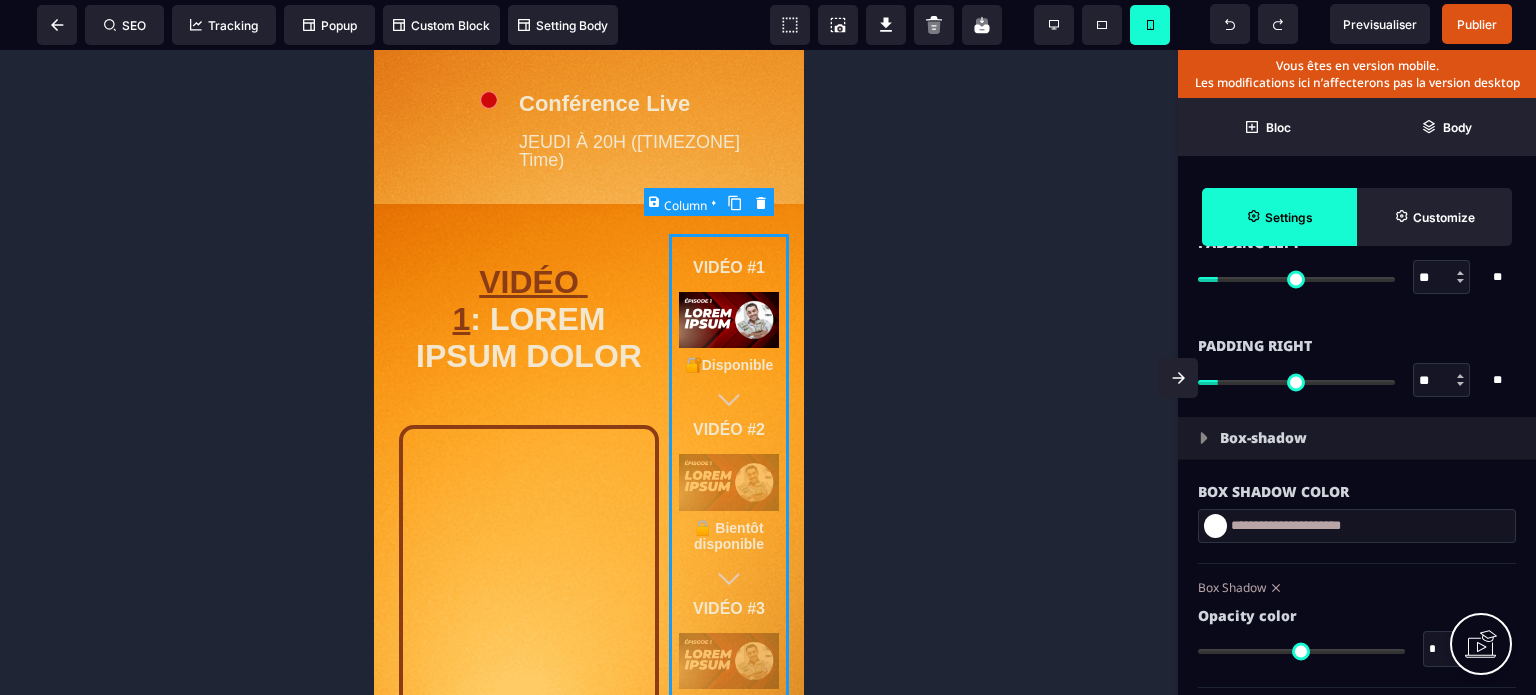 type on "***" 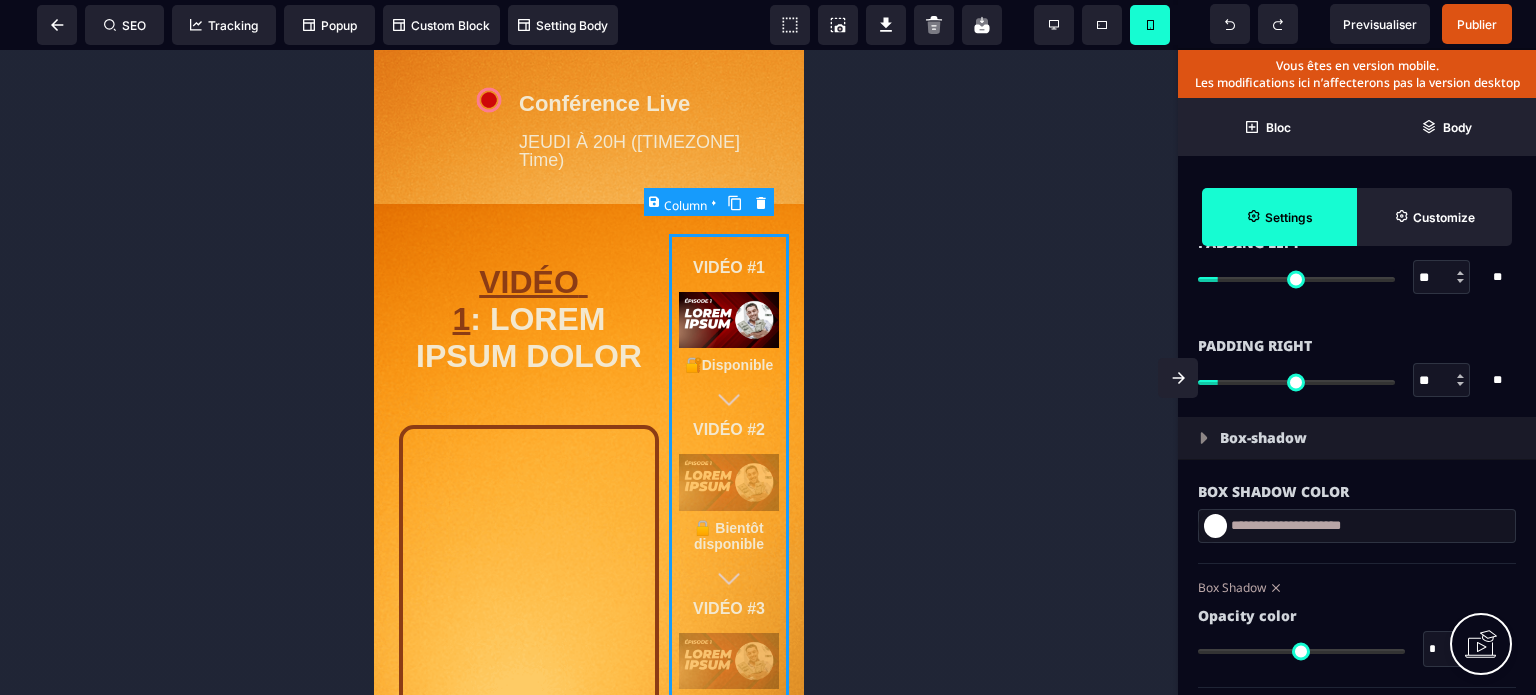 type on "*" 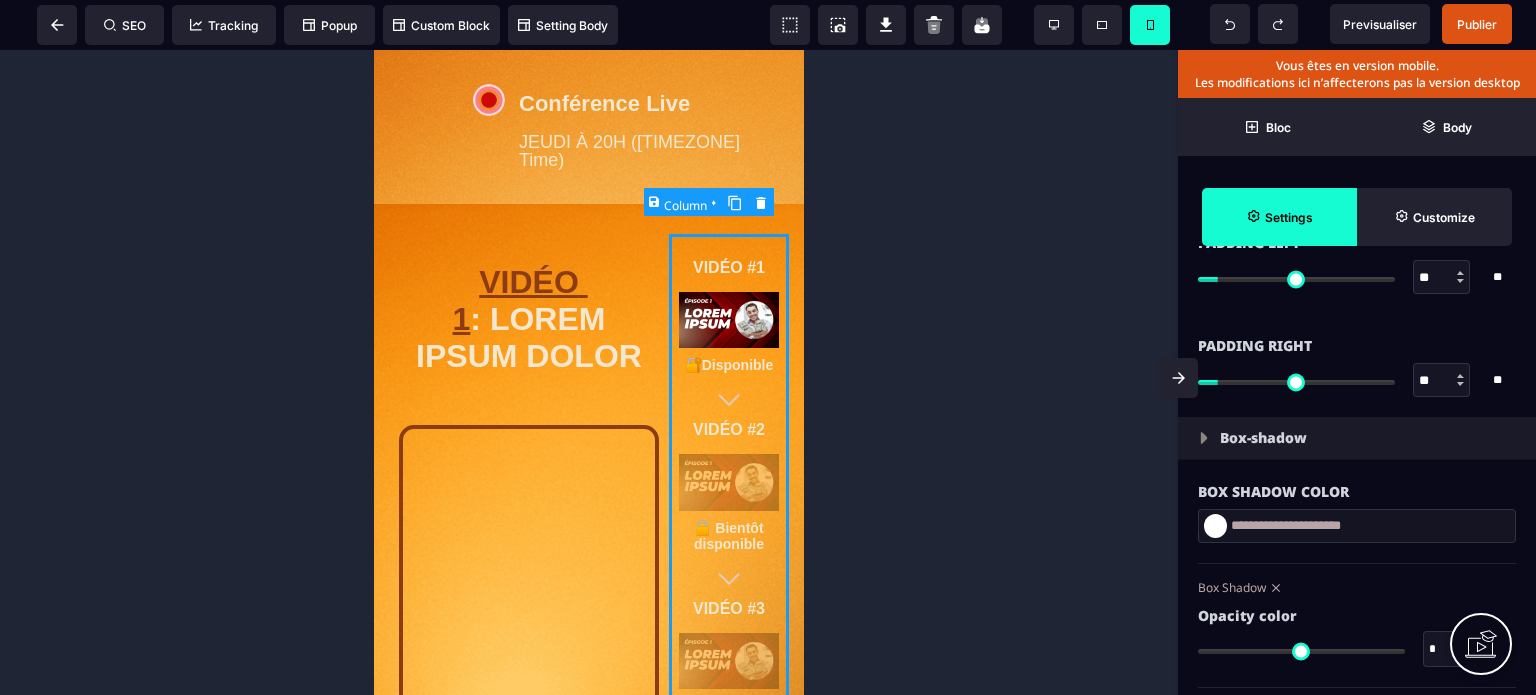 scroll, scrollTop: 0, scrollLeft: 0, axis: both 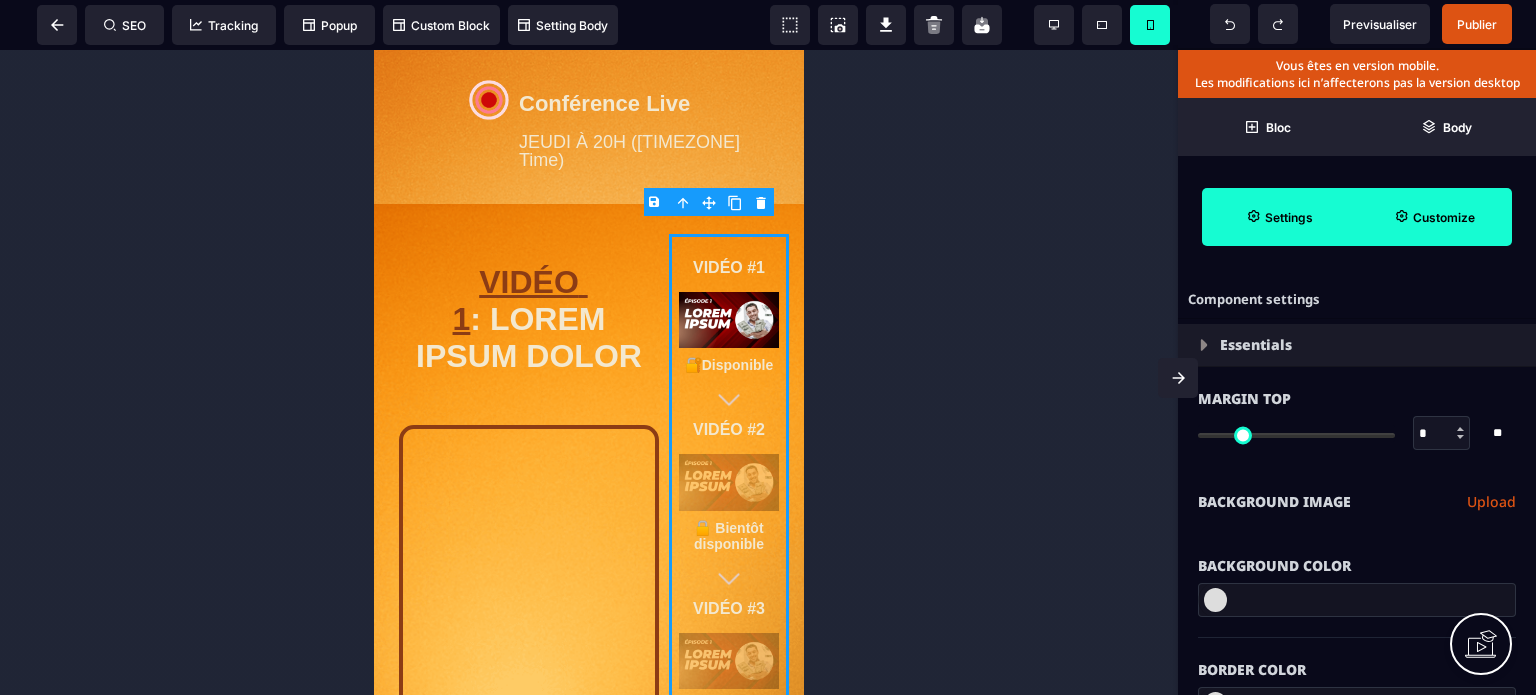 click on "Customize" at bounding box center [1444, 217] 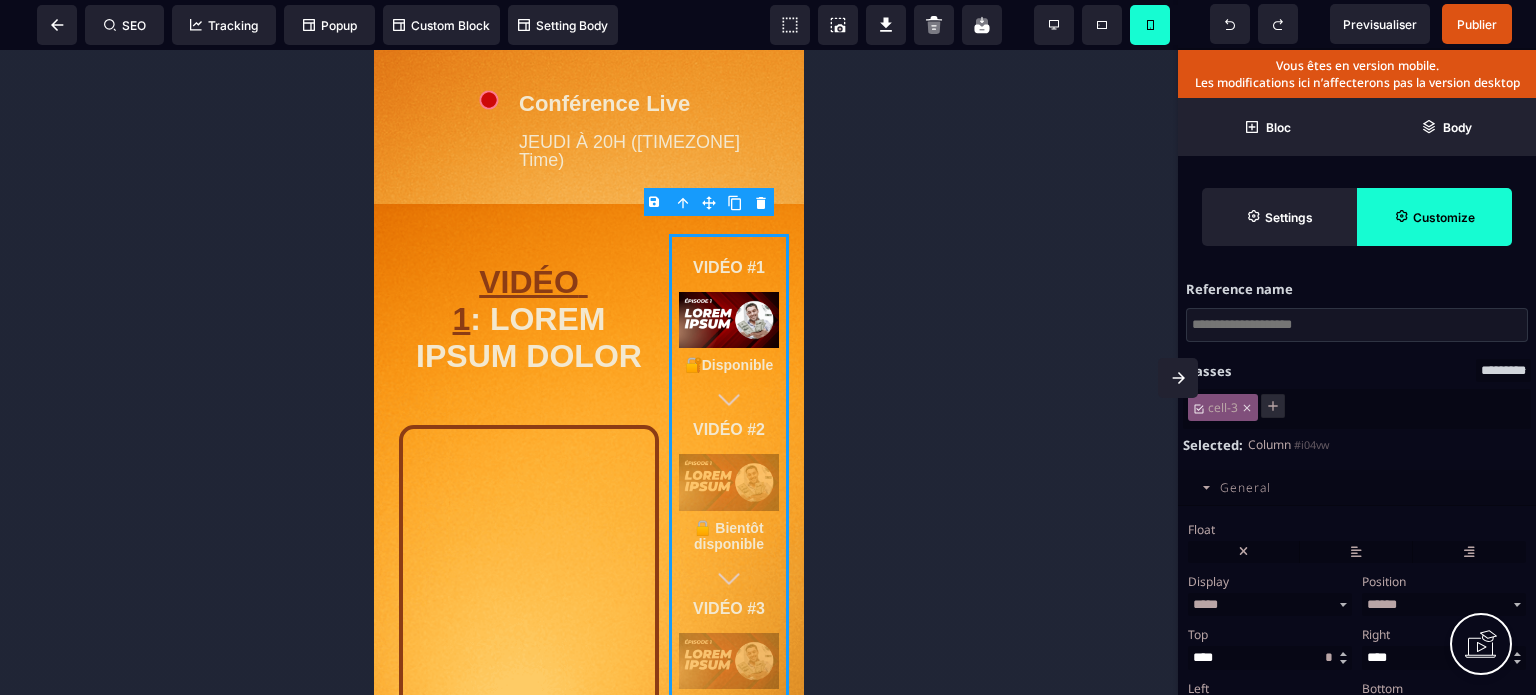 click on "**********" at bounding box center [1357, 622] 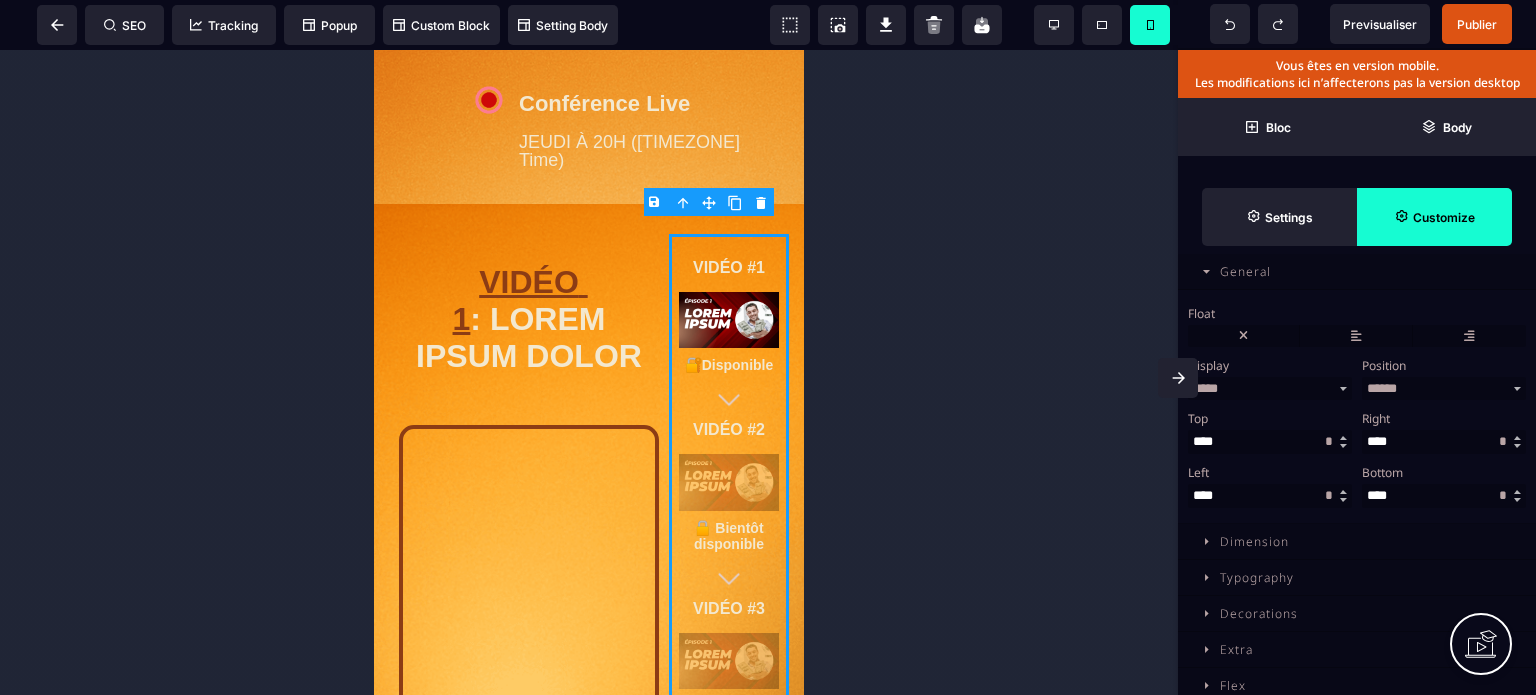 scroll, scrollTop: 230, scrollLeft: 0, axis: vertical 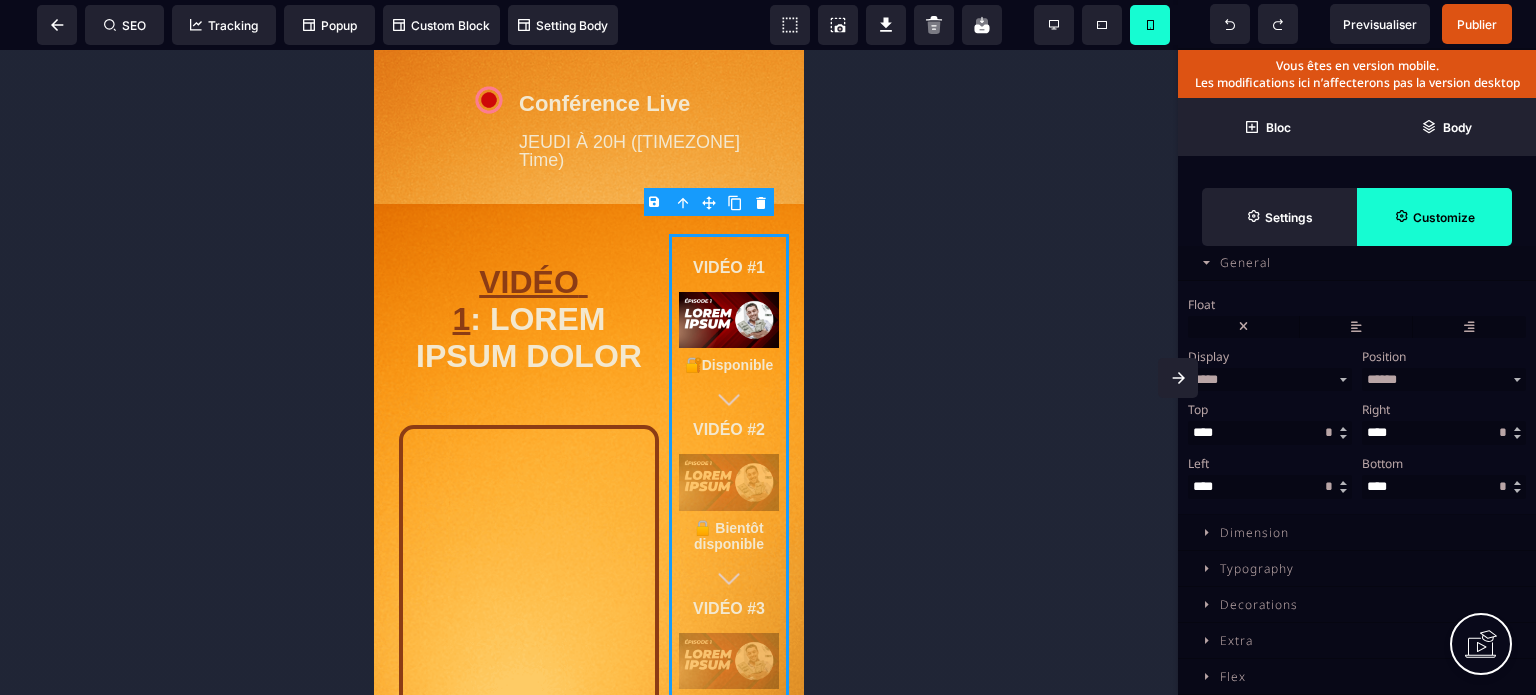 click on "Dimension" at bounding box center (1357, 533) 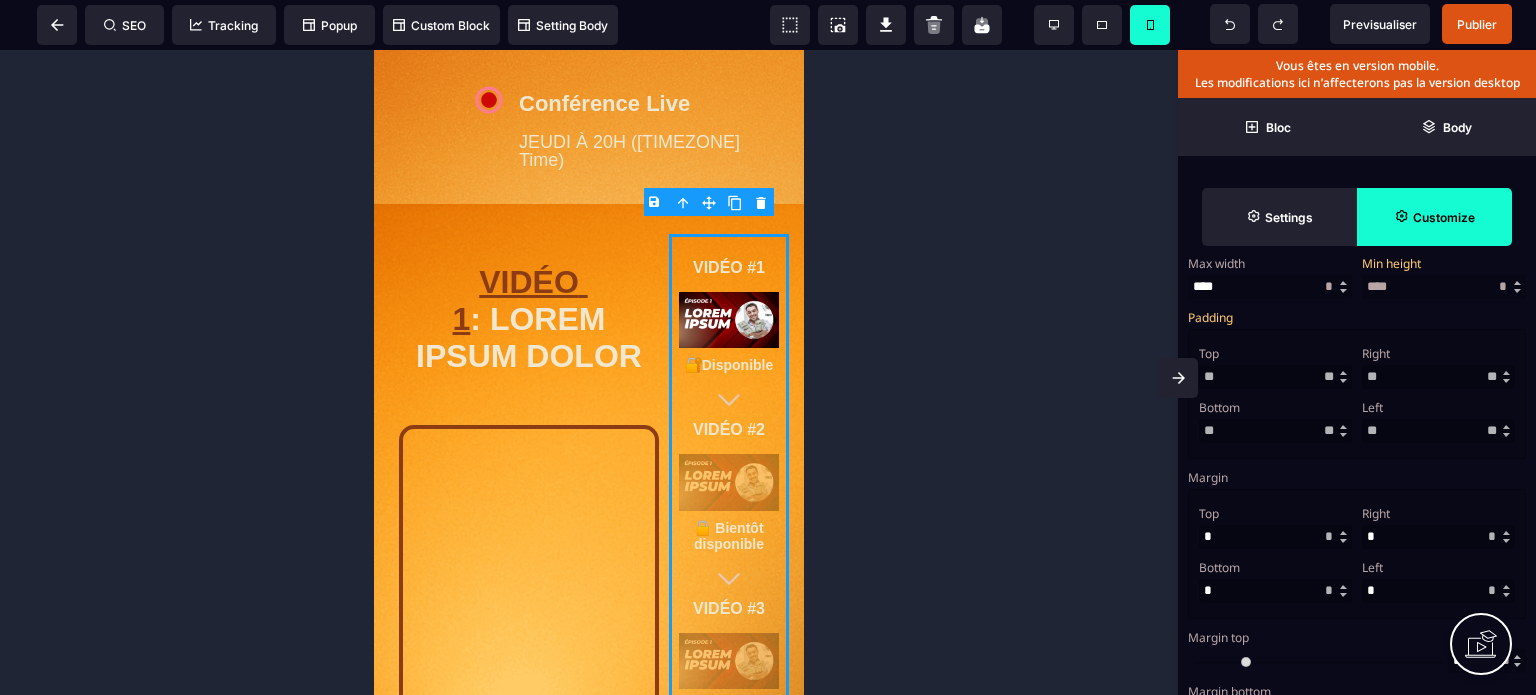 scroll, scrollTop: 670, scrollLeft: 0, axis: vertical 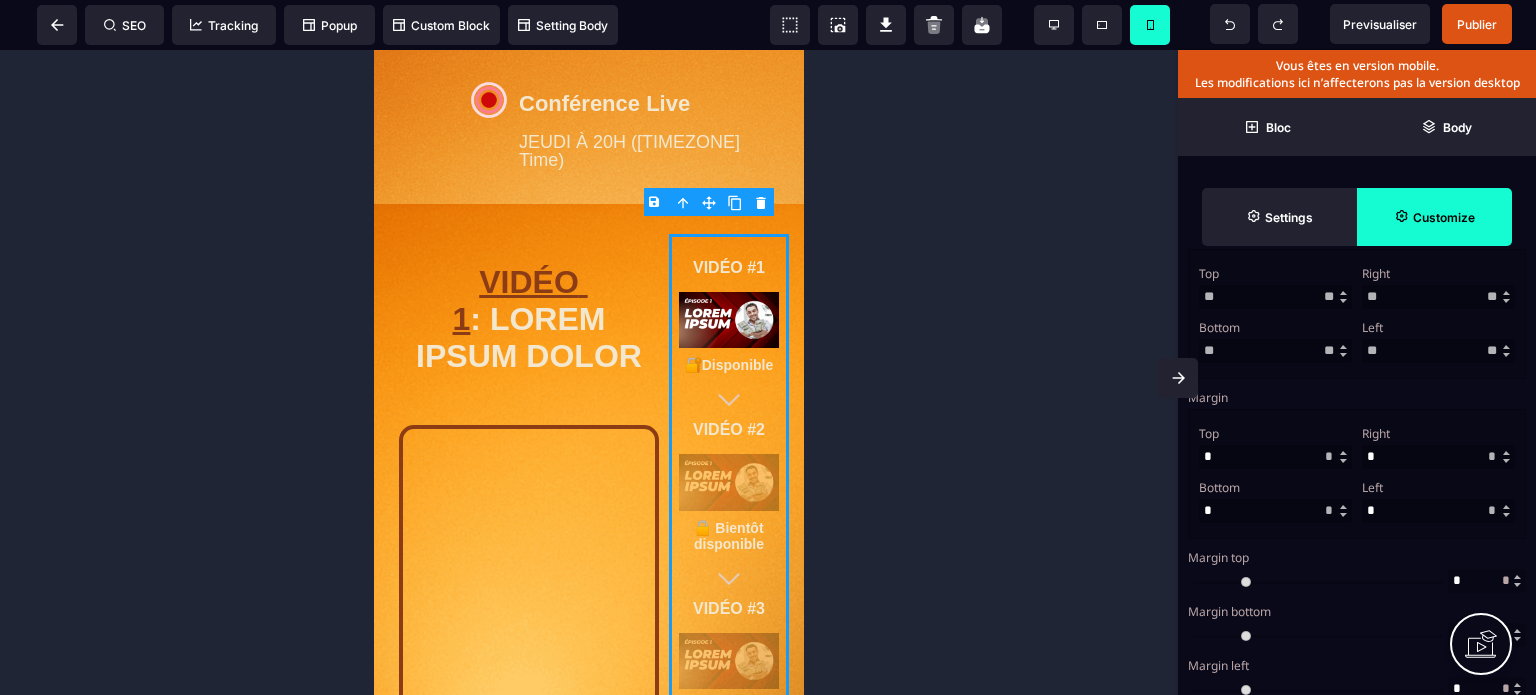drag, startPoint x: 1396, startPoint y: 360, endPoint x: 1356, endPoint y: 374, distance: 42.379242 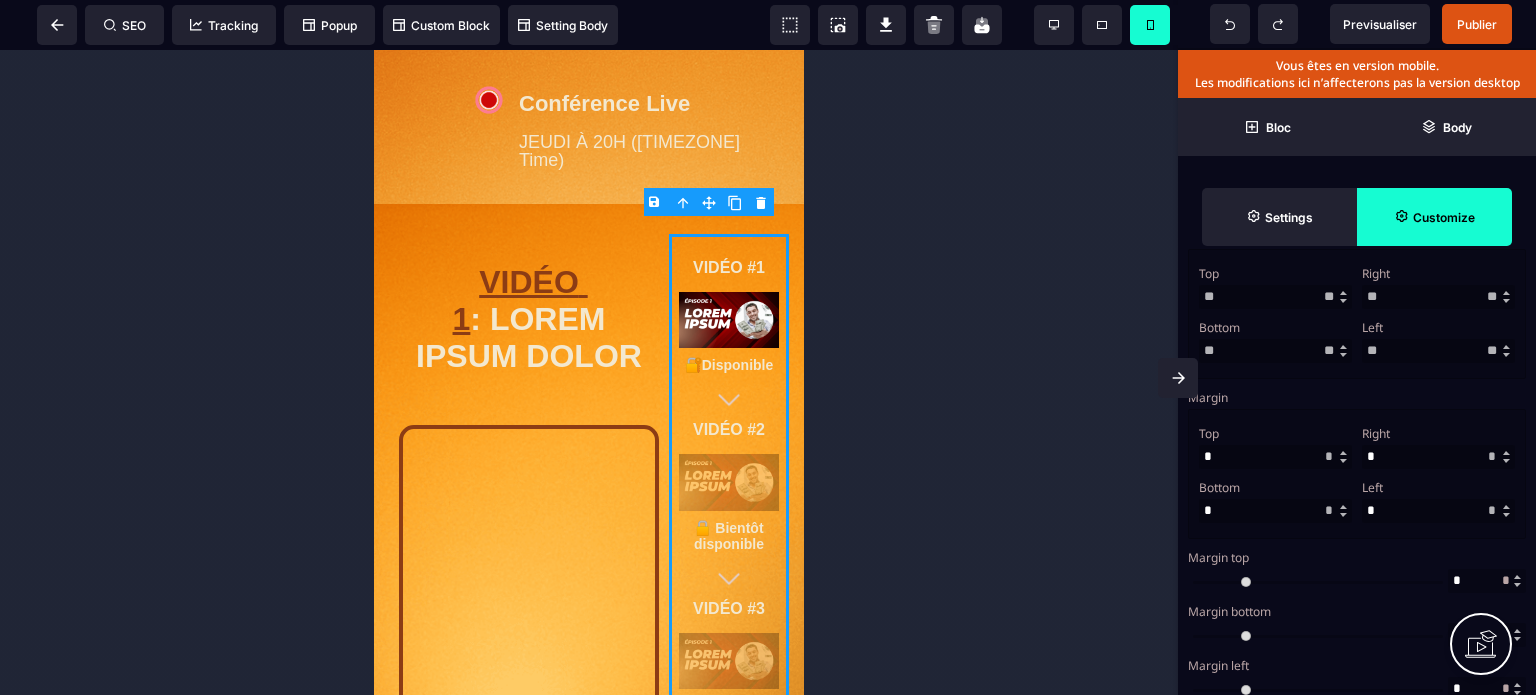 click on "Left
**
* ** * ** *** ** **" at bounding box center (1438, 338) 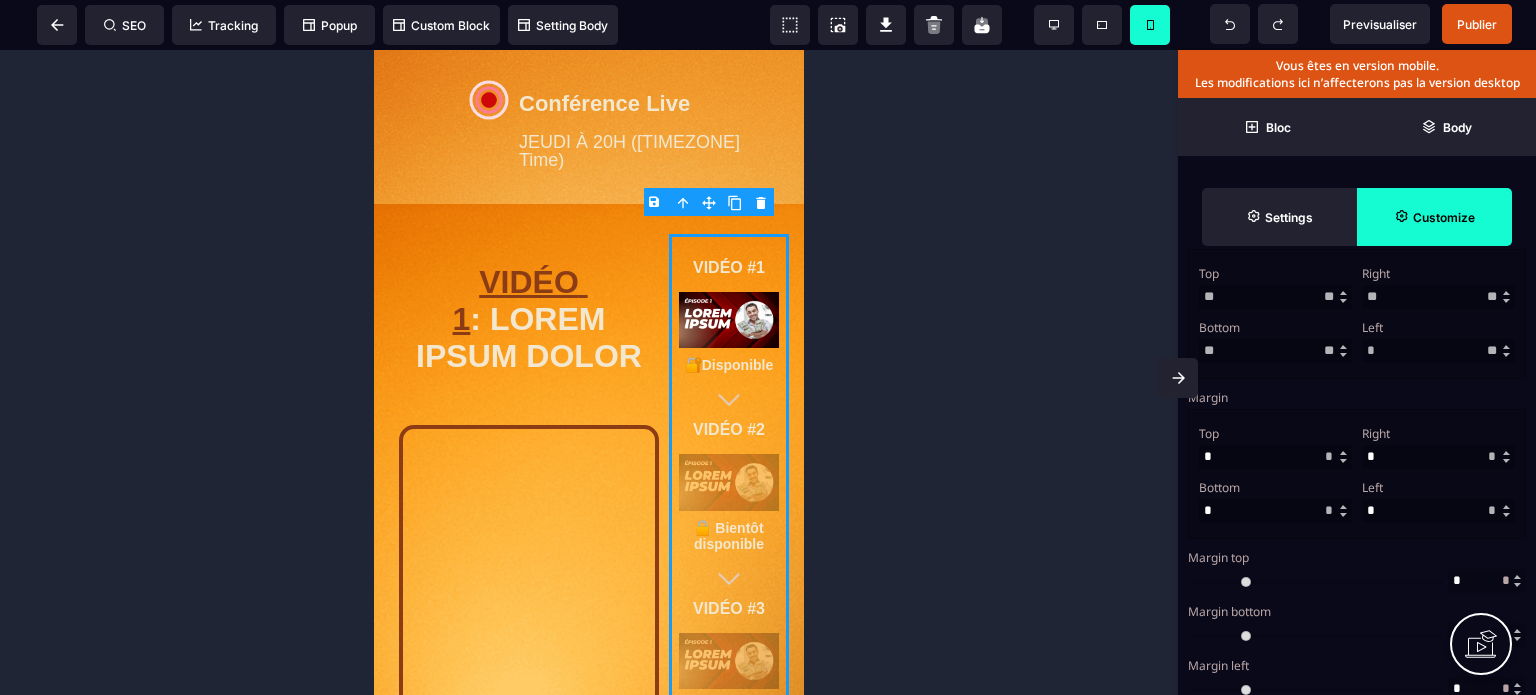 type on "*" 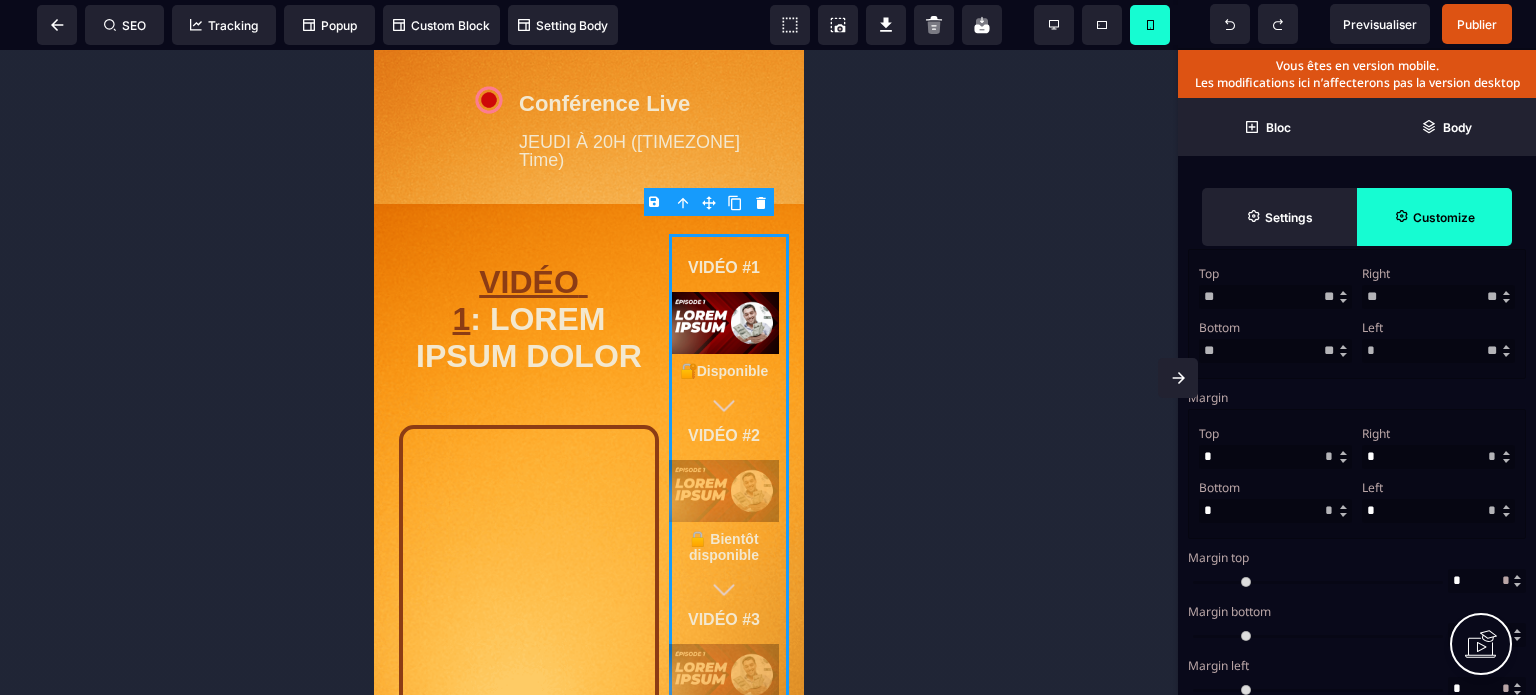 drag, startPoint x: 1413, startPoint y: 306, endPoint x: 1342, endPoint y: 321, distance: 72.56721 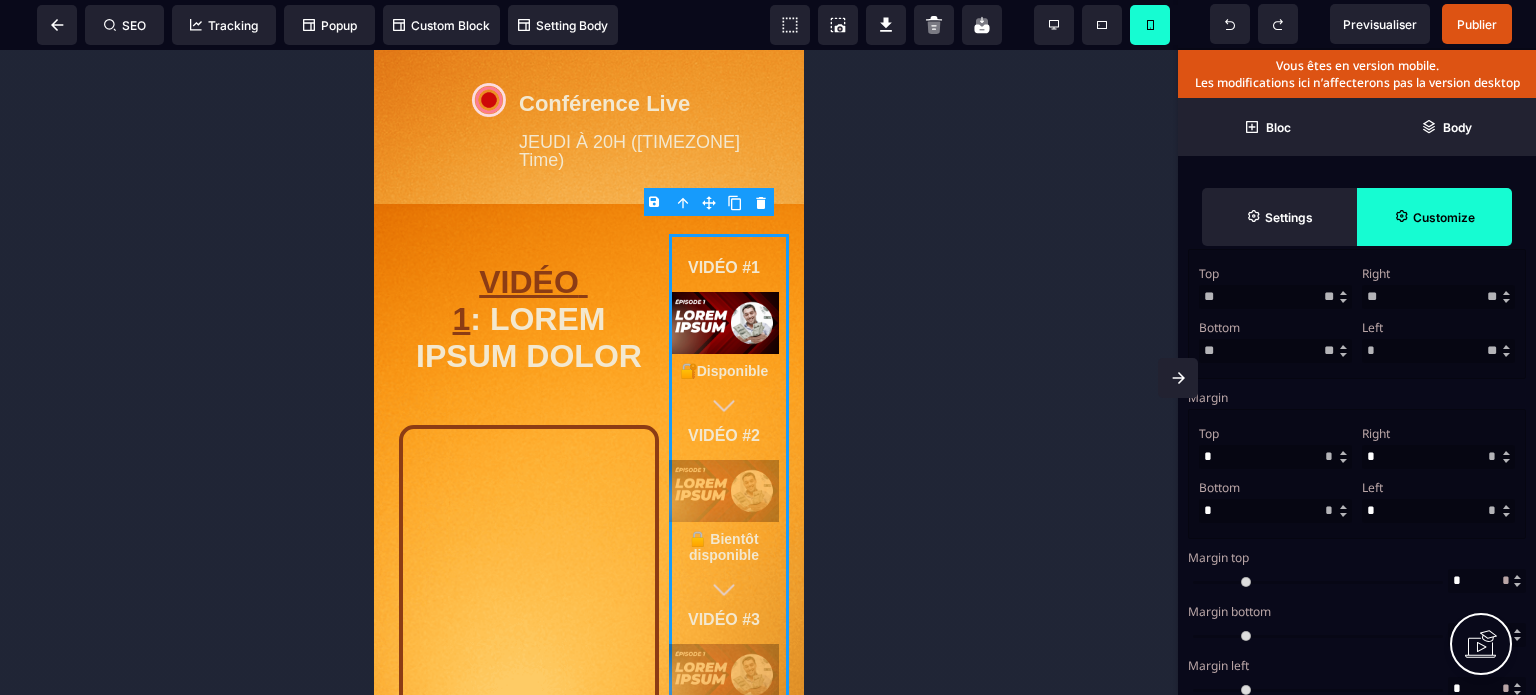 click on "Top
**
* ** * ** *** ** **
Right
**
* ** * ** *** ** **
Bottom
**
* ** * ** *** ** **
Left
*
* ** * ** *** ** **" at bounding box center [1357, 314] 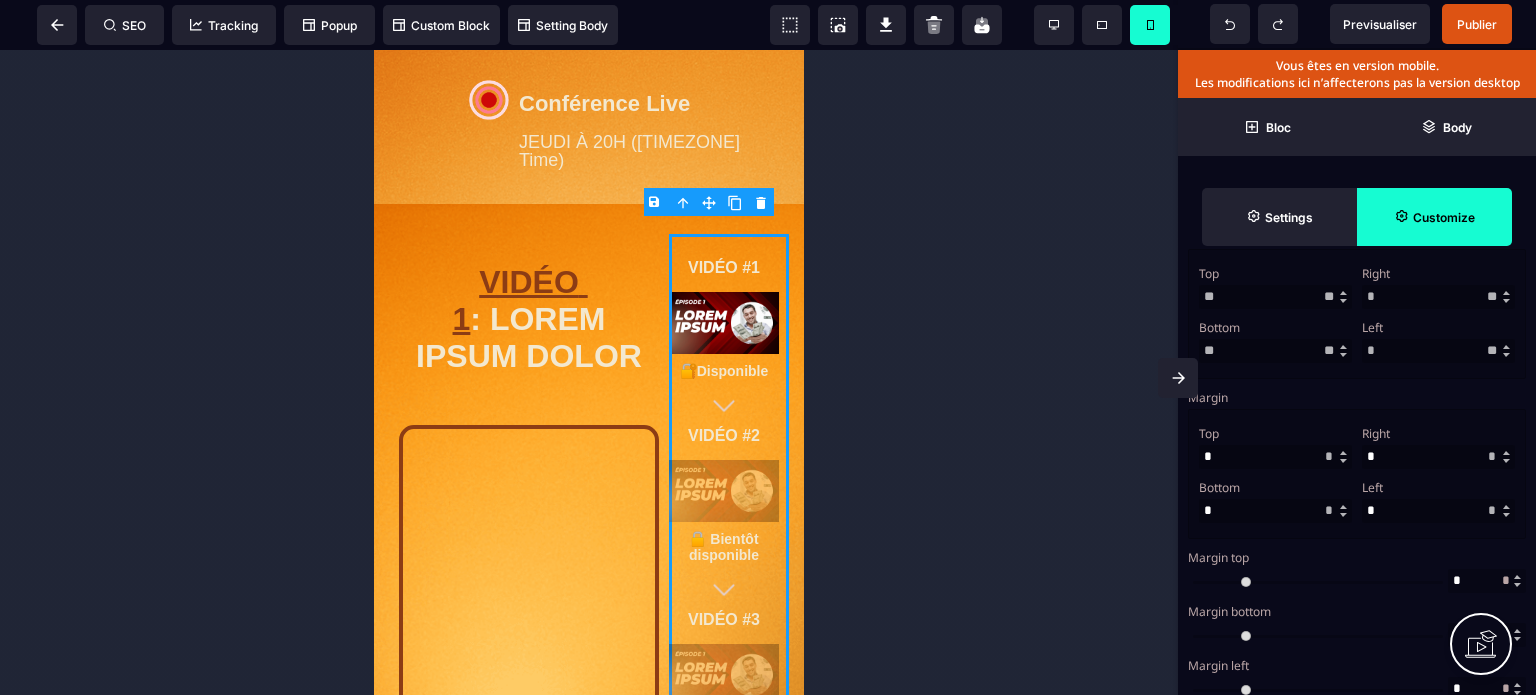 type on "*" 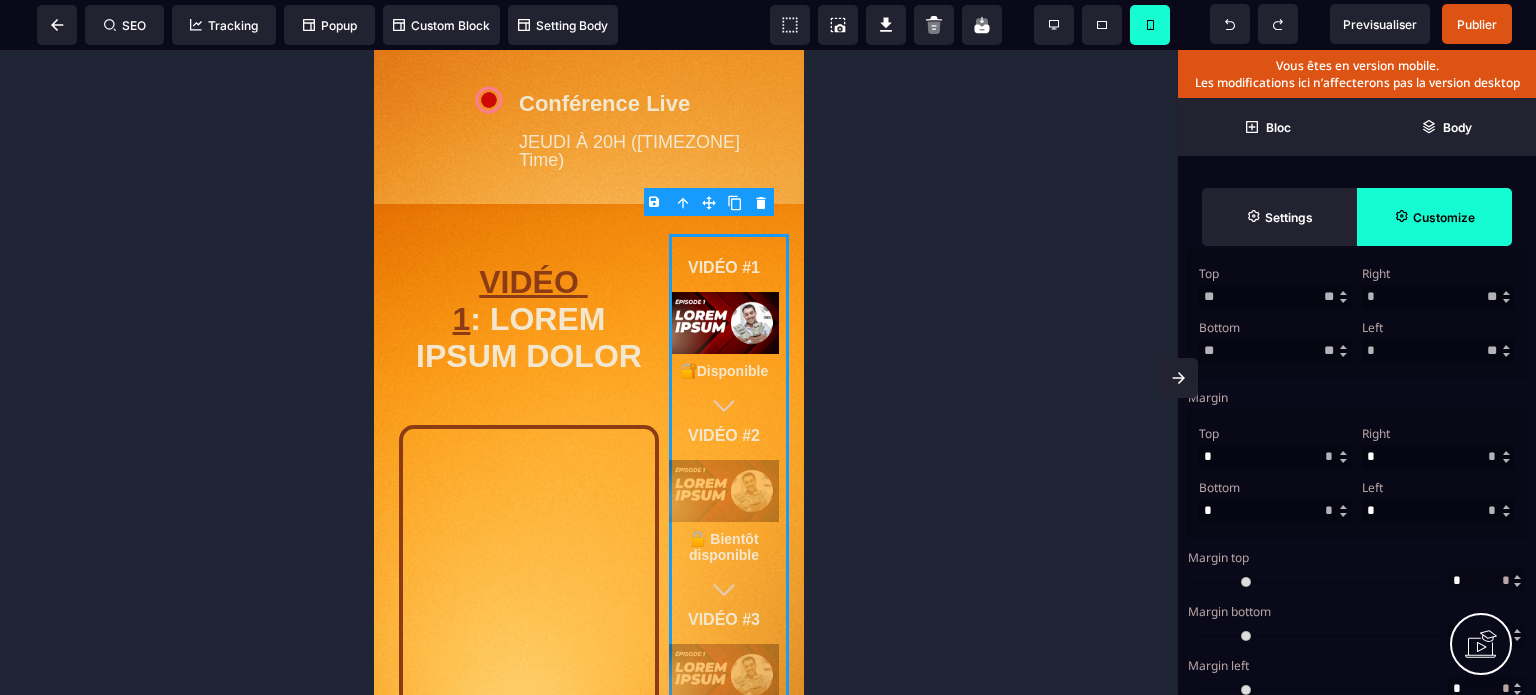 click on "Margin
Top
* ** * ** *** ** **
Right
* ** * ** *** ** **
Bottom
* ** * ** *** ** **
Left
* ** * ** *** ** **" at bounding box center (1357, 461) 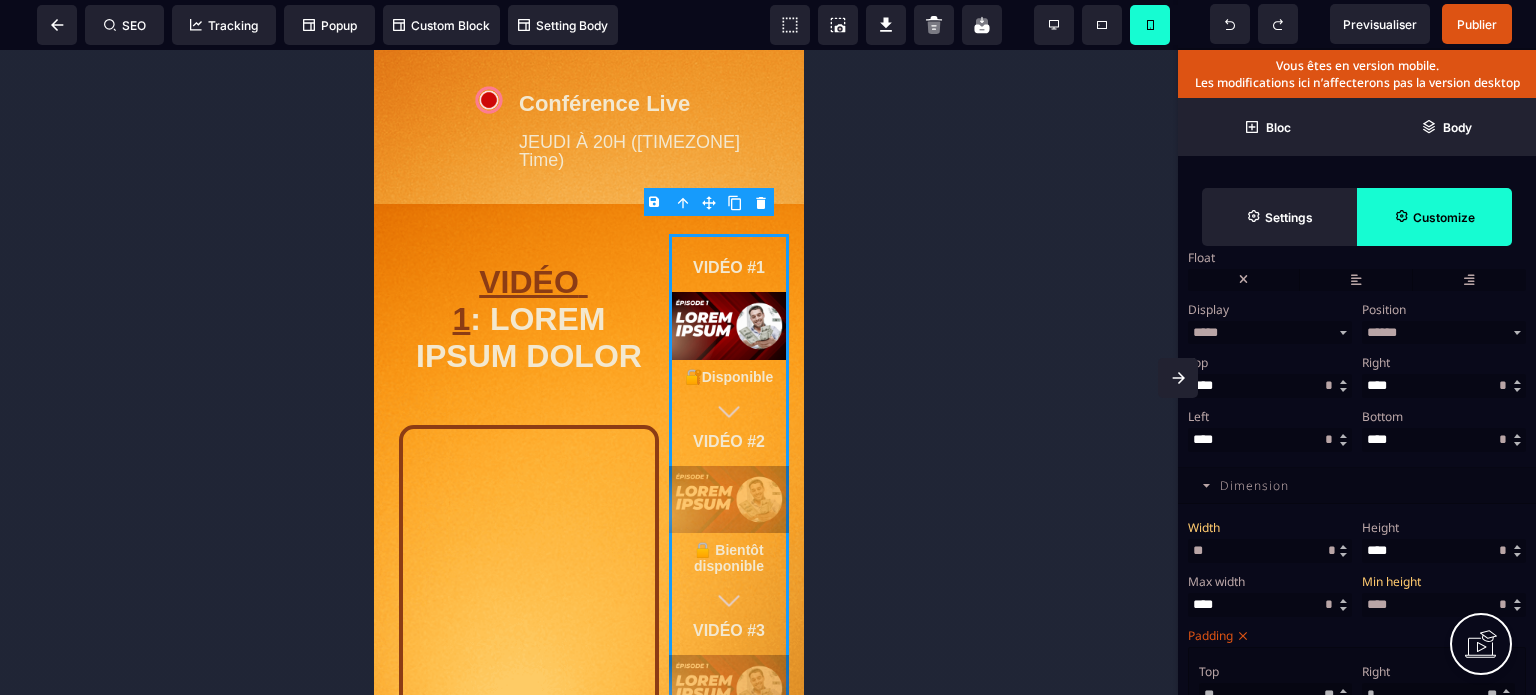 scroll, scrollTop: 270, scrollLeft: 0, axis: vertical 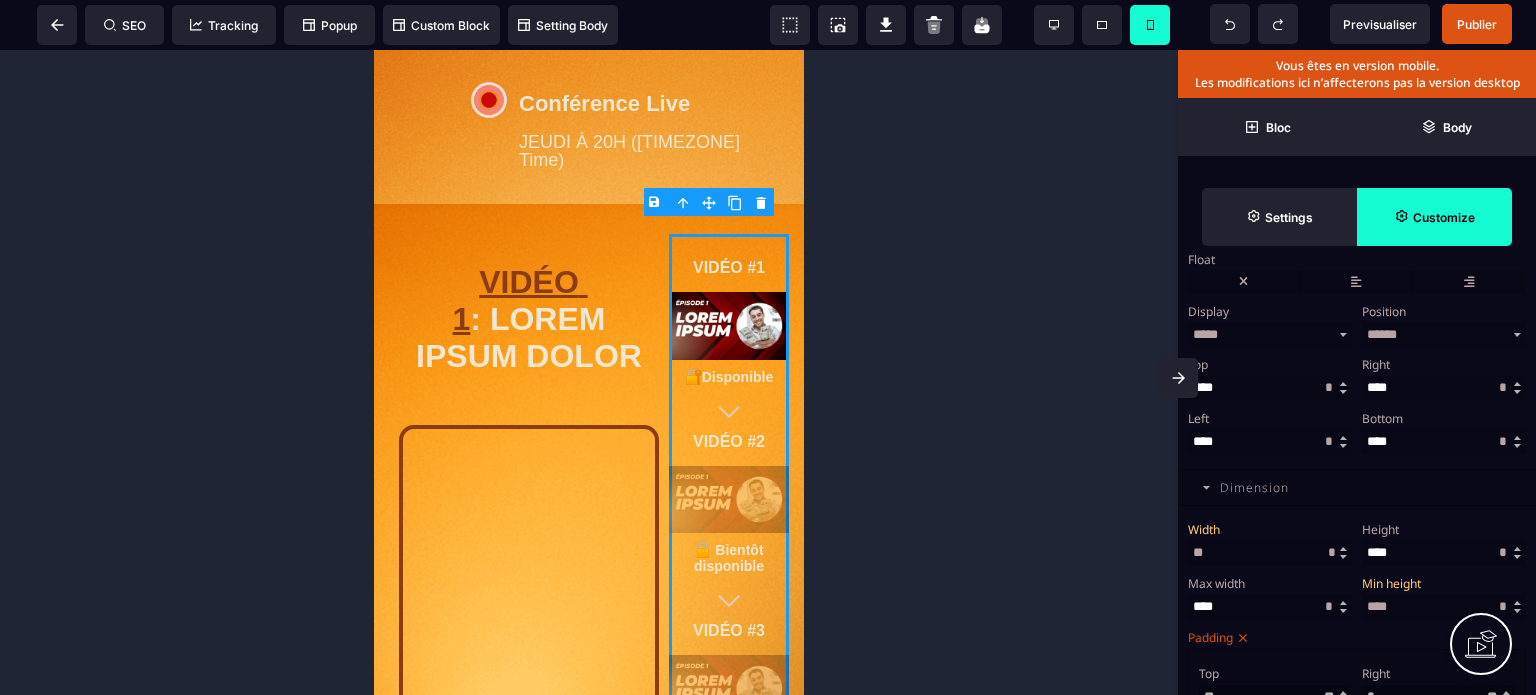 drag, startPoint x: 1220, startPoint y: 565, endPoint x: 1169, endPoint y: 569, distance: 51.156624 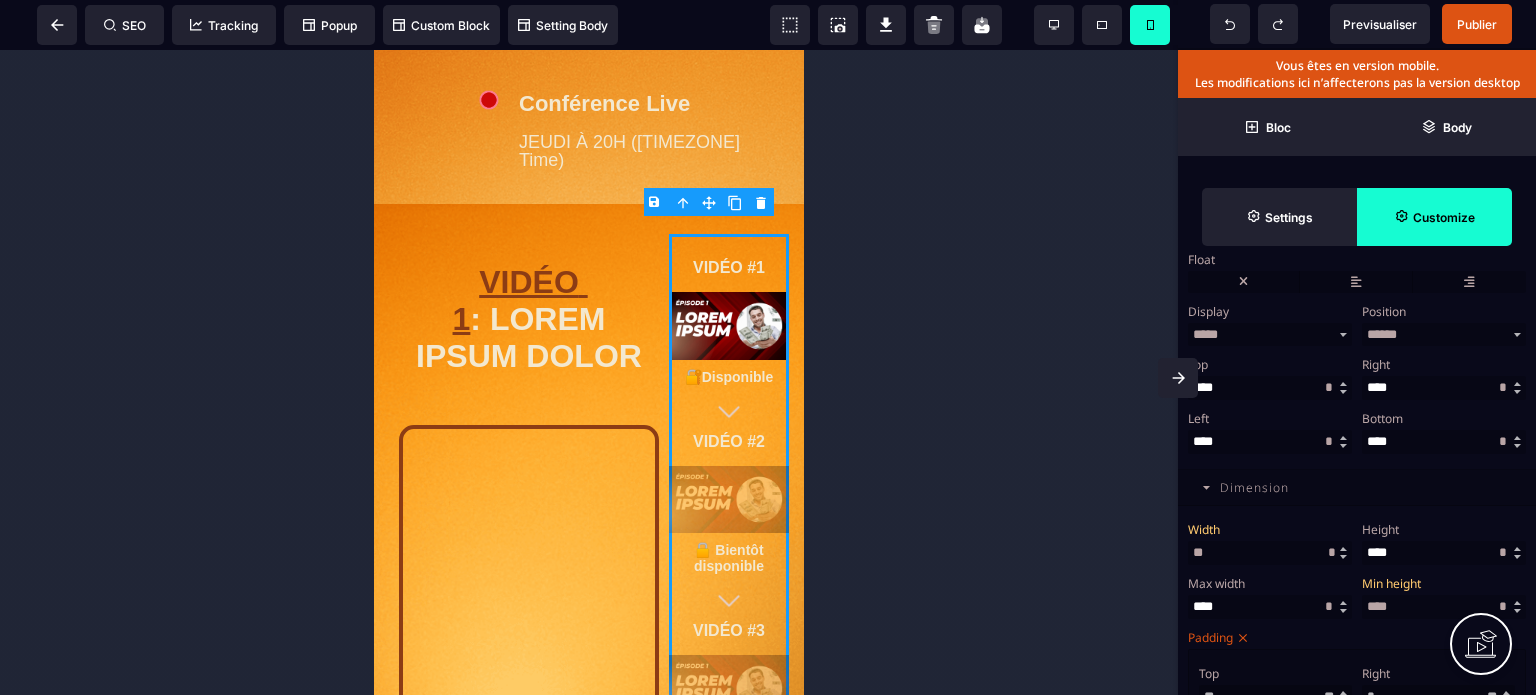 click on "B I U S
A *******
plus
Row
SEO
Tracking
Bloc" at bounding box center (768, 347) 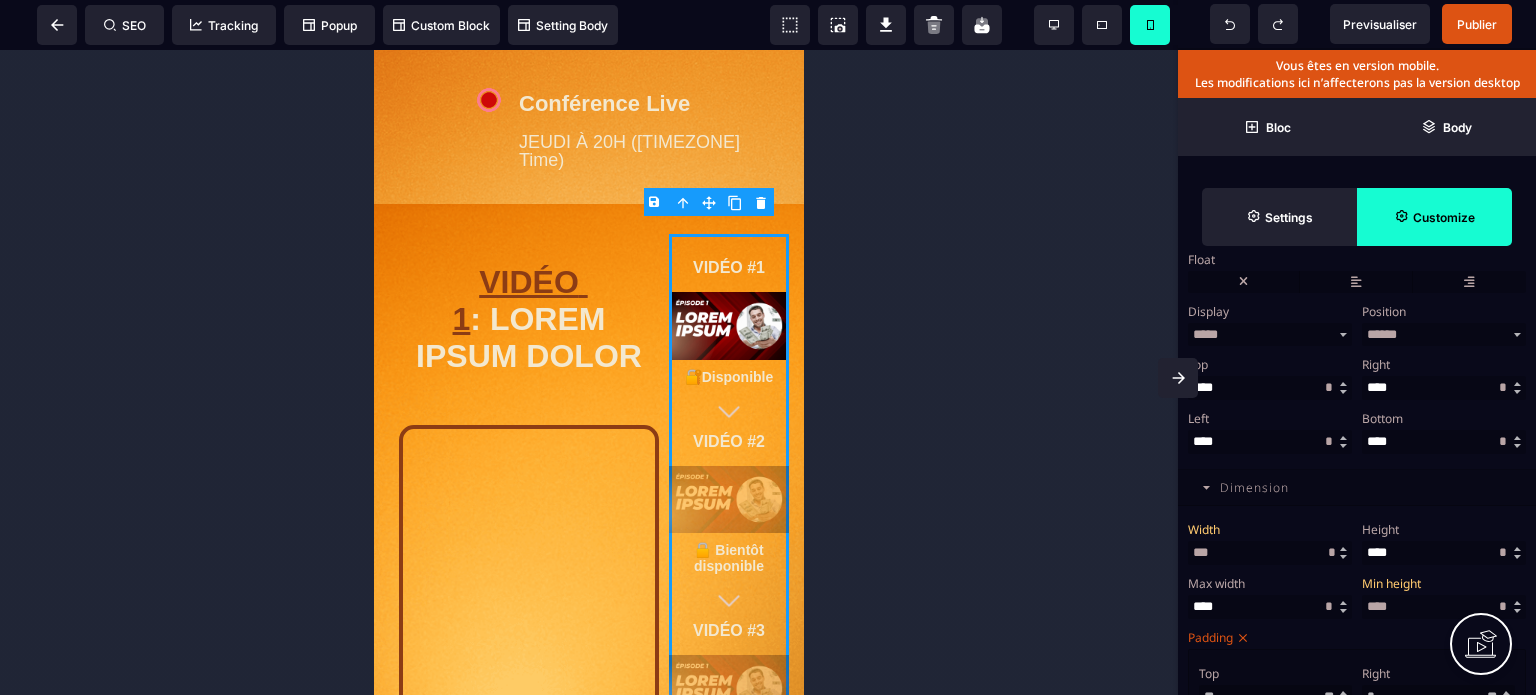 type on "***" 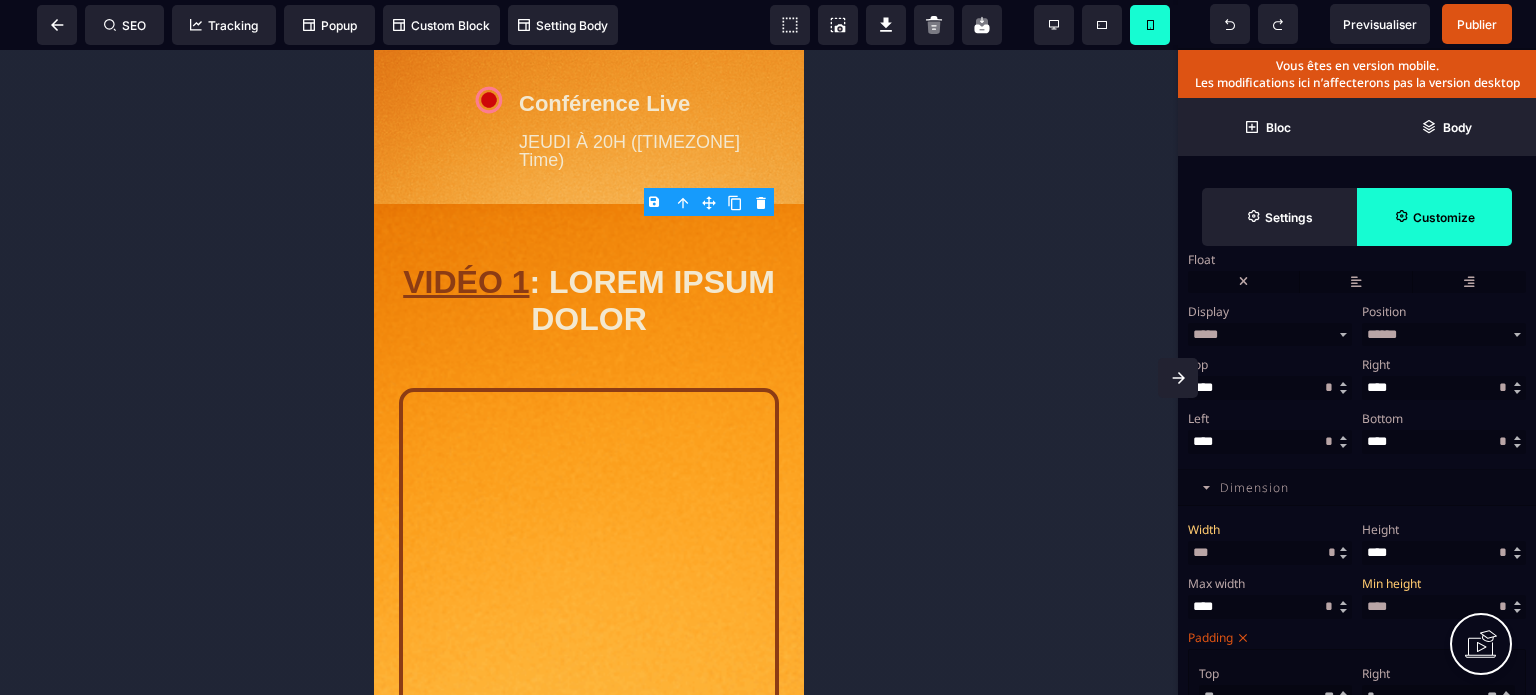 click on "Width" at bounding box center (1267, 529) 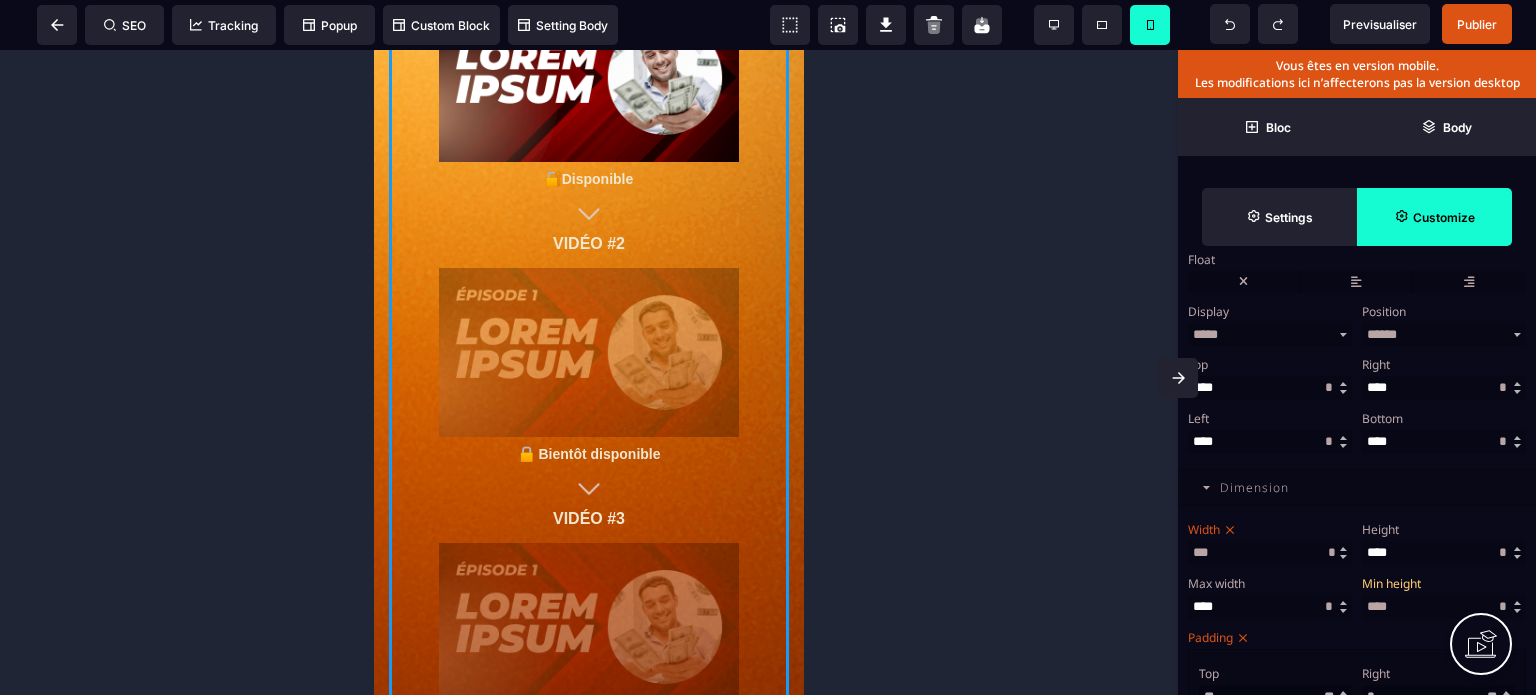 scroll, scrollTop: 1608, scrollLeft: 0, axis: vertical 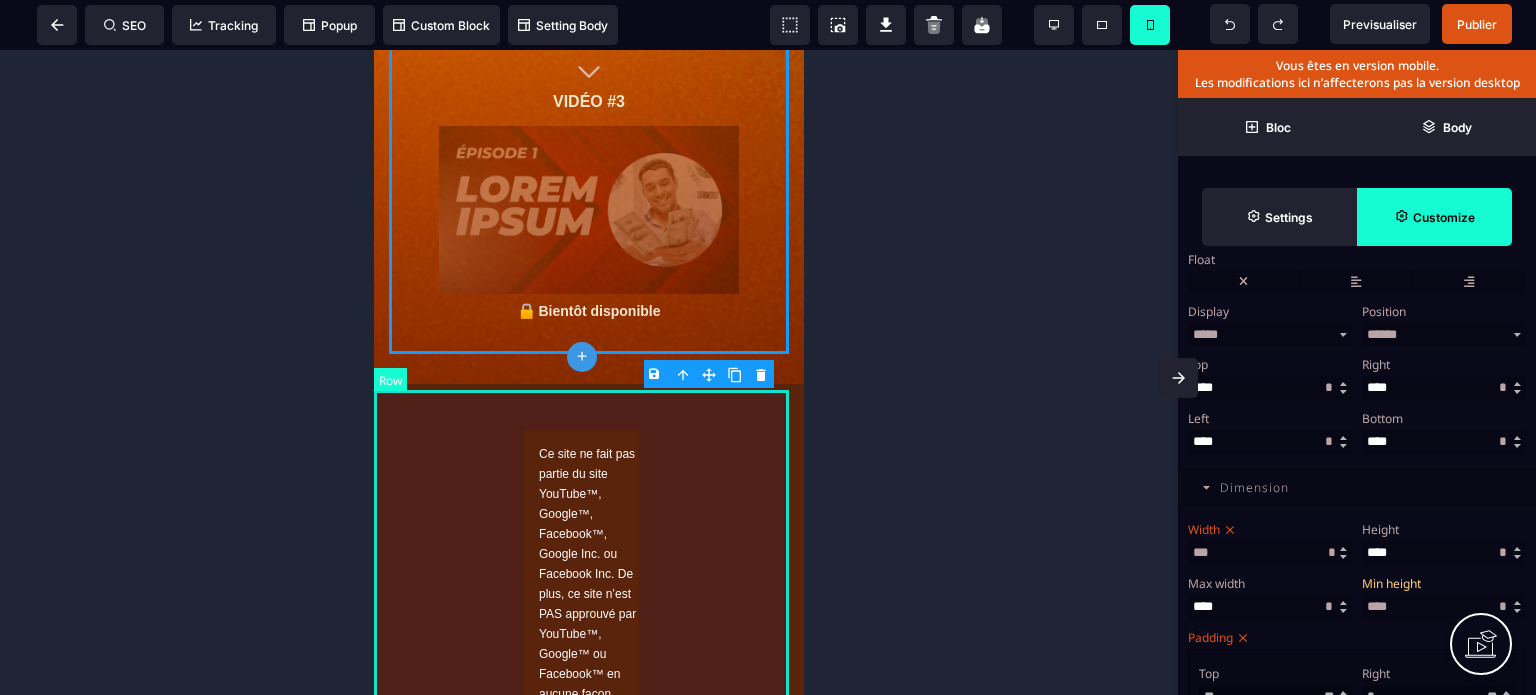 click on "Ce site ne fait pas partie du site YouTube™, Google™, Facebook™, Google Inc. ou Facebook Inc. De plus, ce site n’est PAS approuvé par YouTube™, Google™ ou Facebook™ en aucune façon. FACEBOOK™ est une marque de commerce de META PLATFORMS, Inc. GOOGLE™ et YOUTUBE™ sont des marques de commerce de GOOGLE Inc. | Conditions Générales de Vente | Mentions Légales | Politiques de confidentialités | www.[domain].com © 2025 - All Rights Reserved" at bounding box center [589, 843] 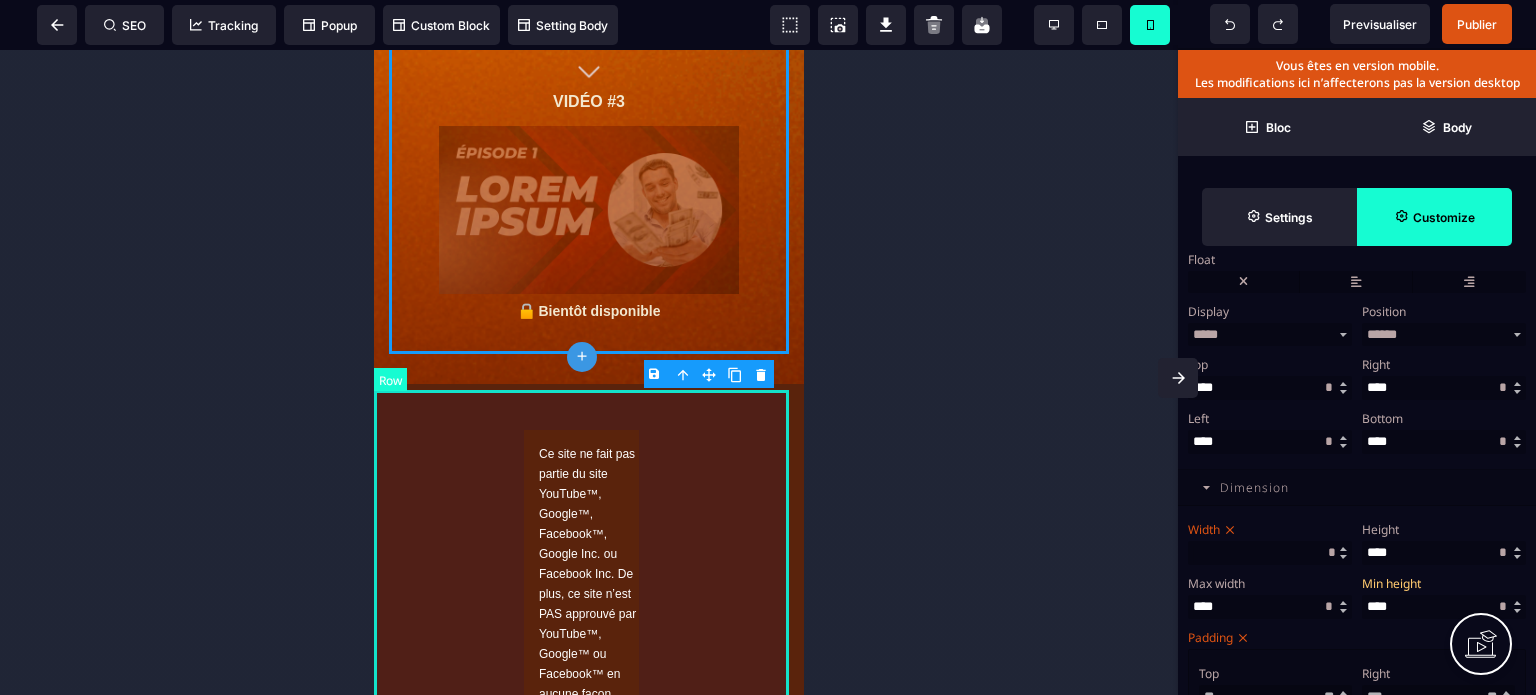 select on "*" 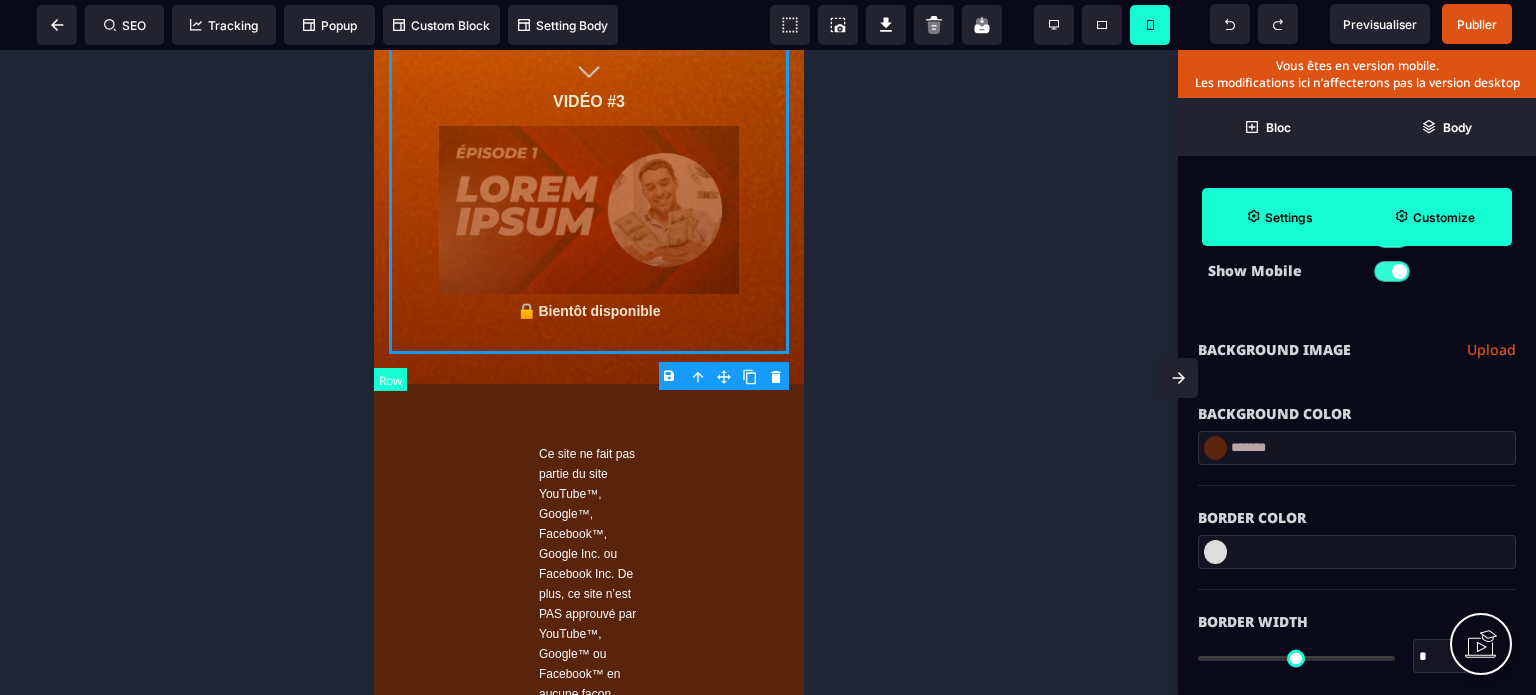 type on "*" 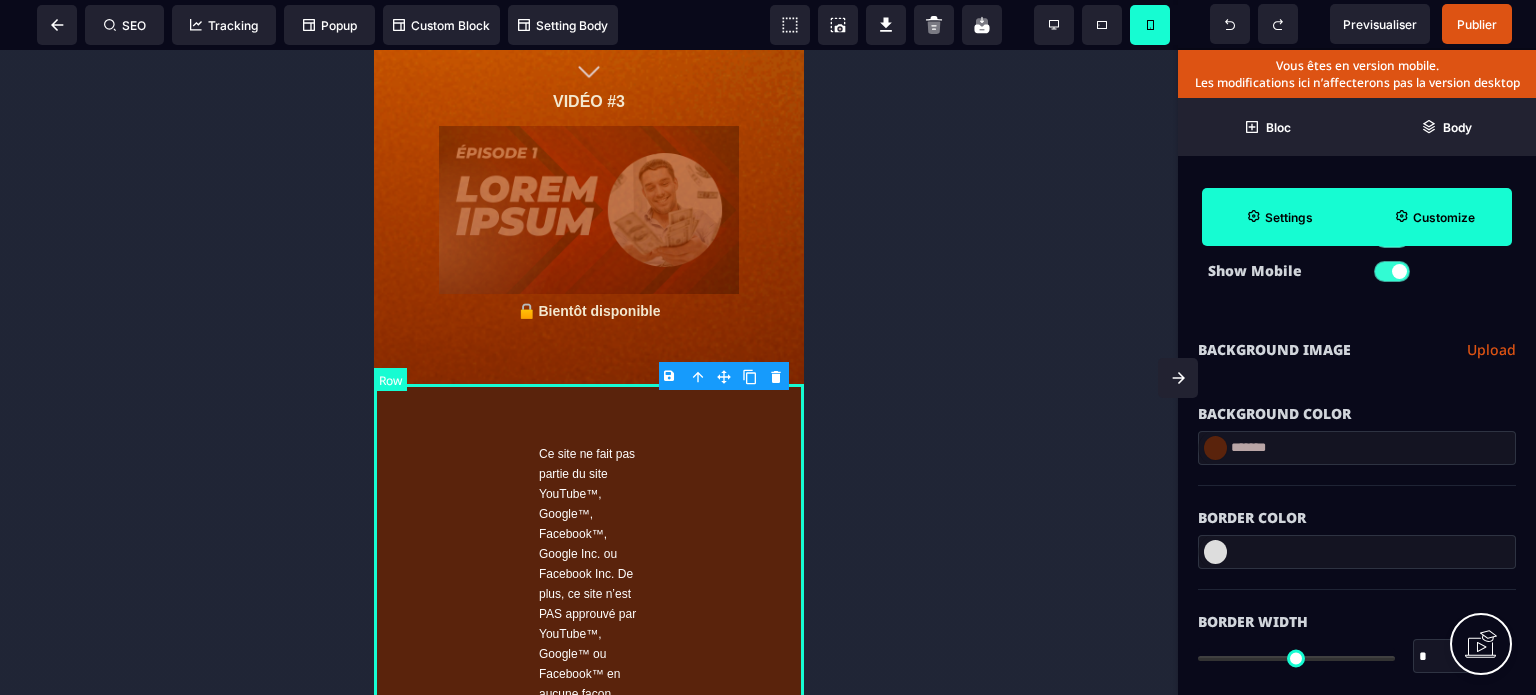 type on "***" 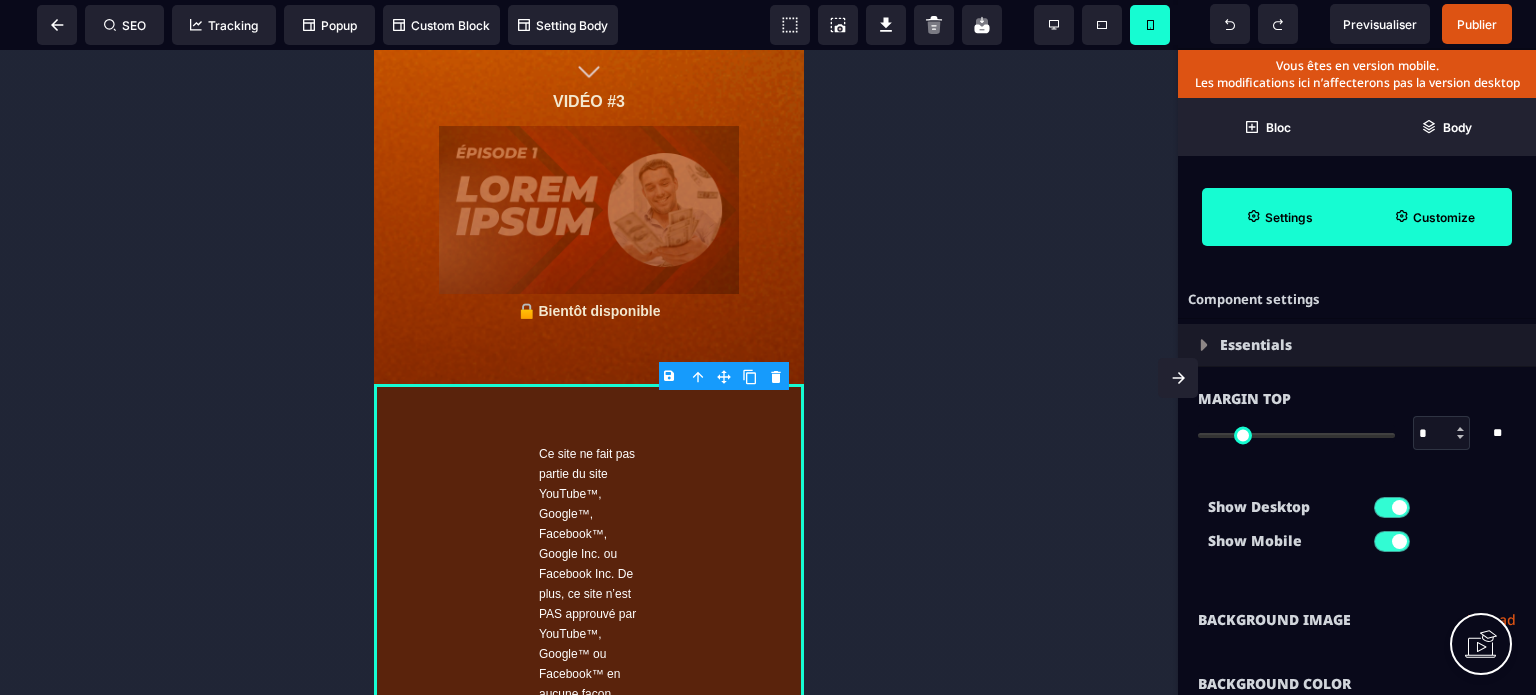 click on "Show Desktop
Show Mobile" at bounding box center [1357, 529] 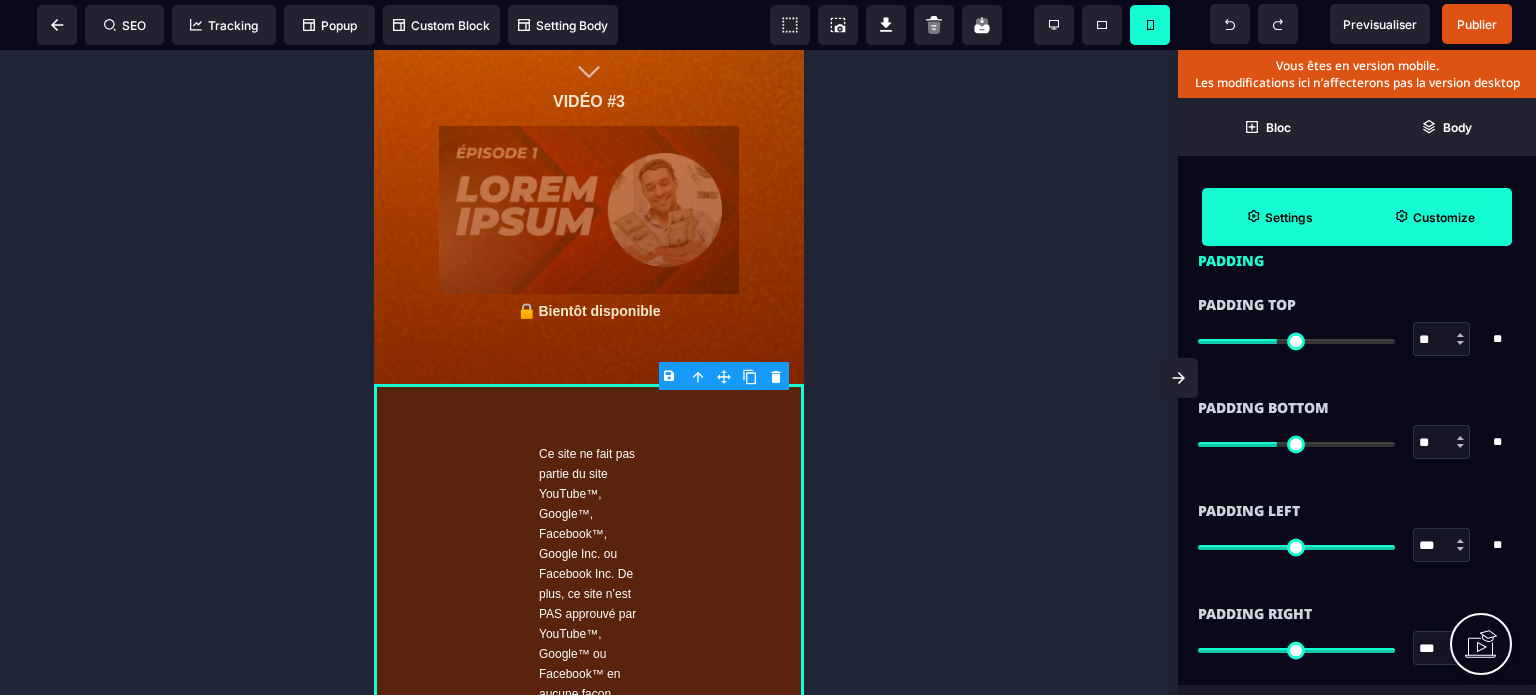 scroll, scrollTop: 1800, scrollLeft: 0, axis: vertical 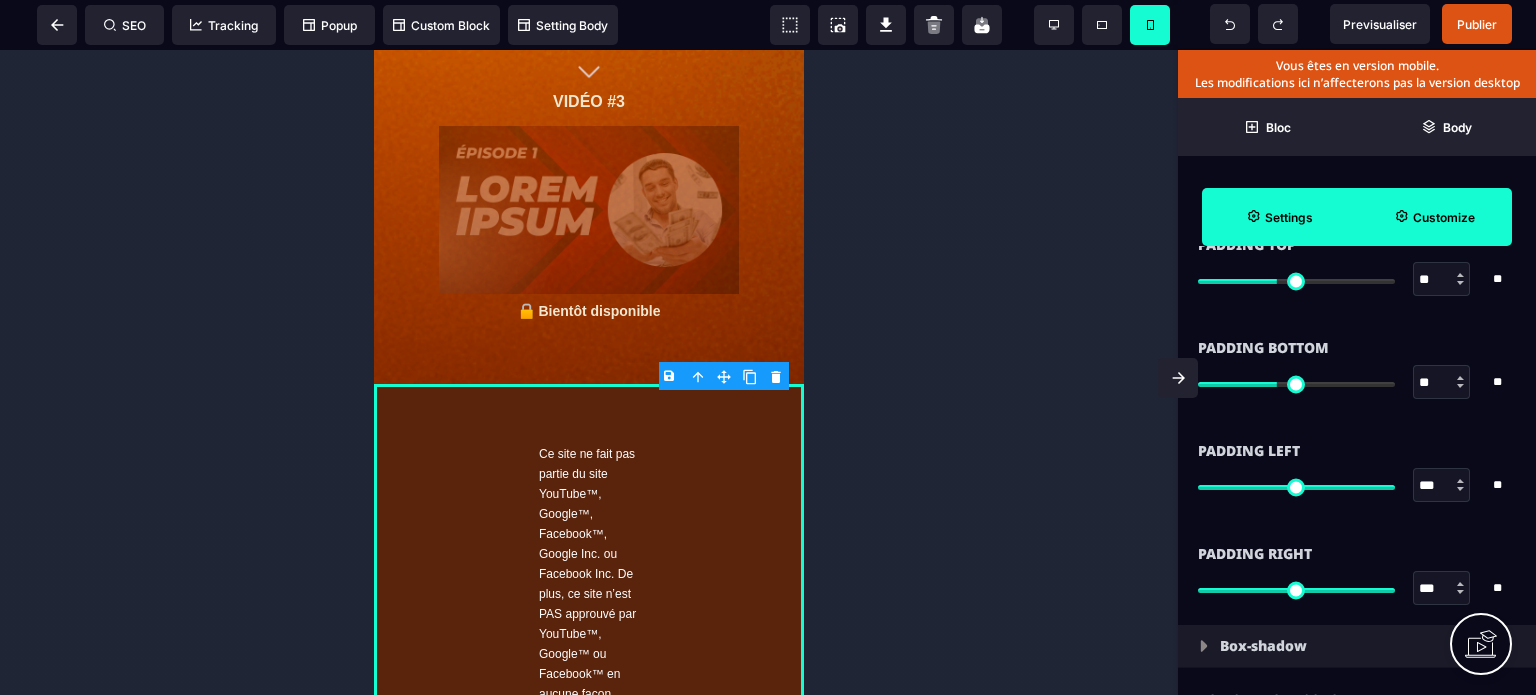 click on "***" at bounding box center [1442, 486] 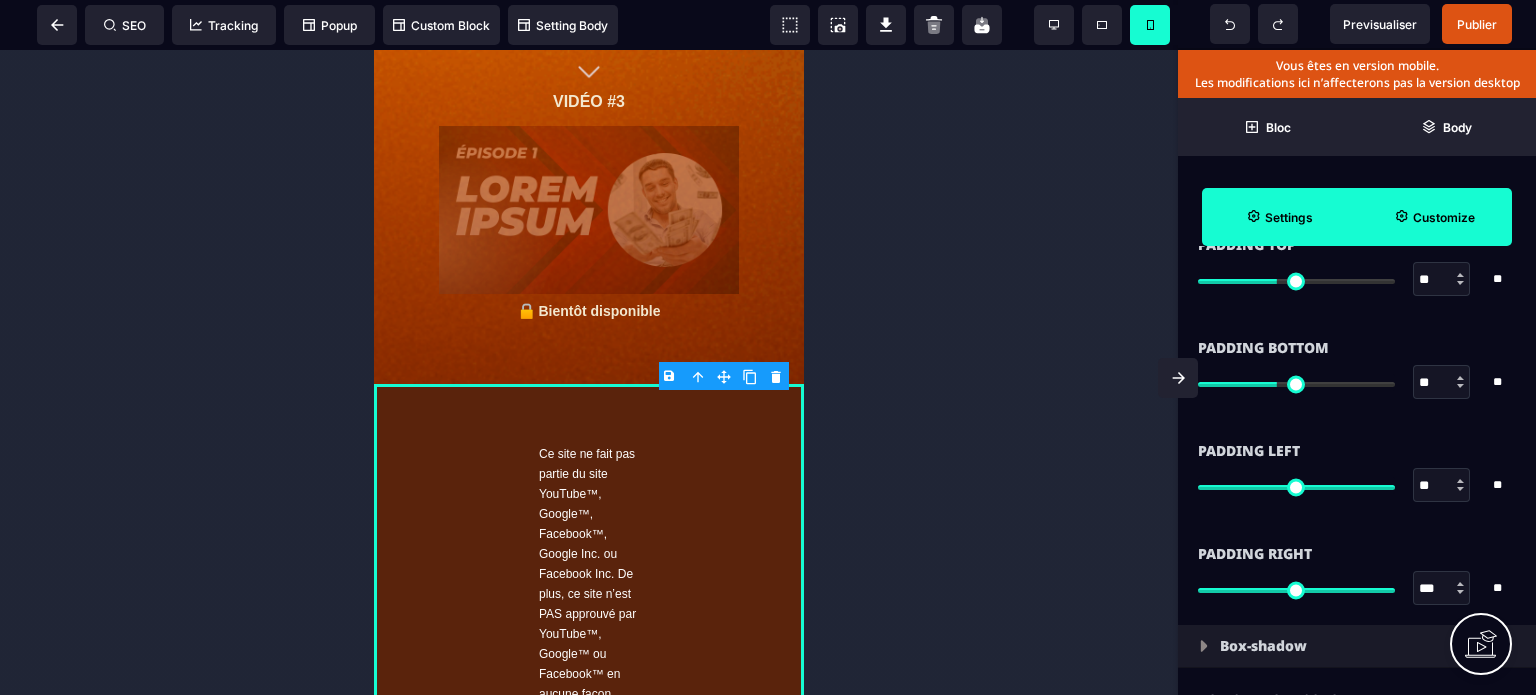 type on "**" 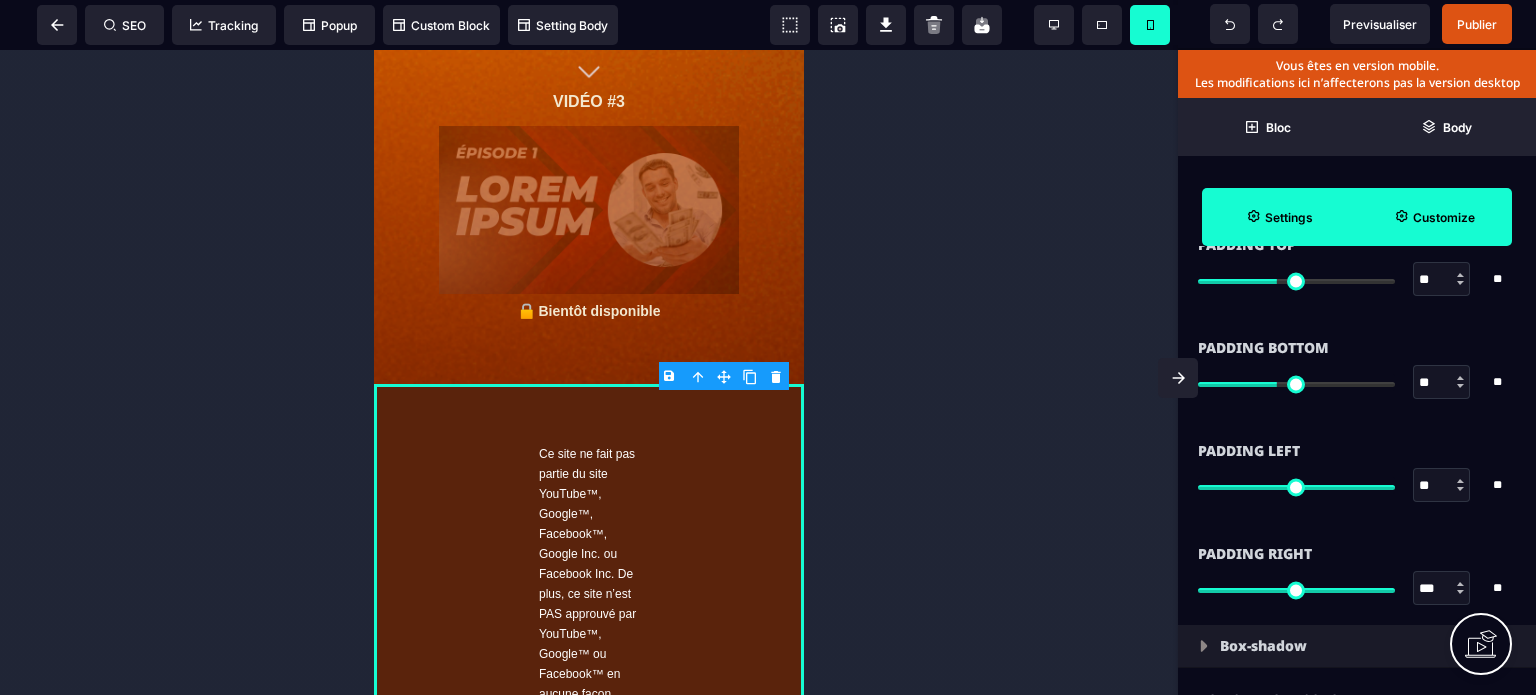 type on "**" 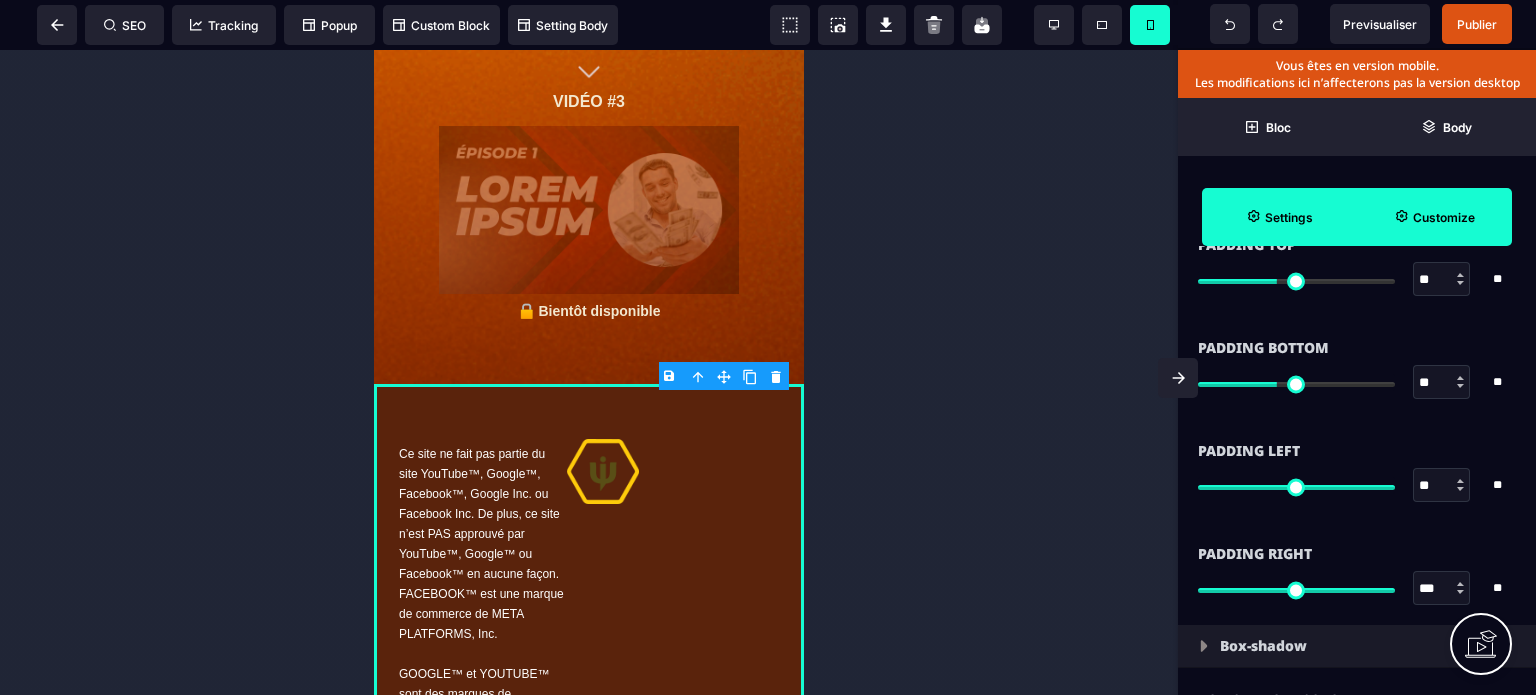 click on "***" at bounding box center (1442, 589) 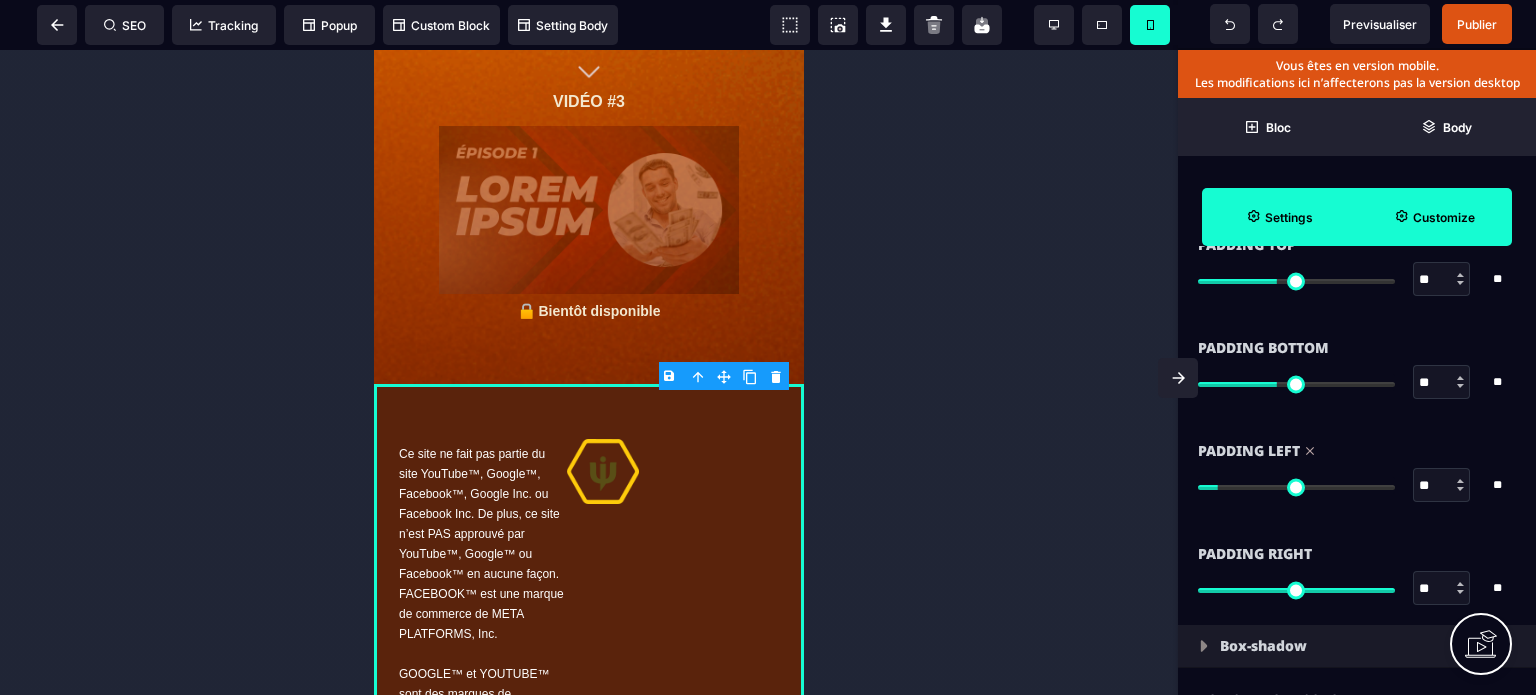 type on "**" 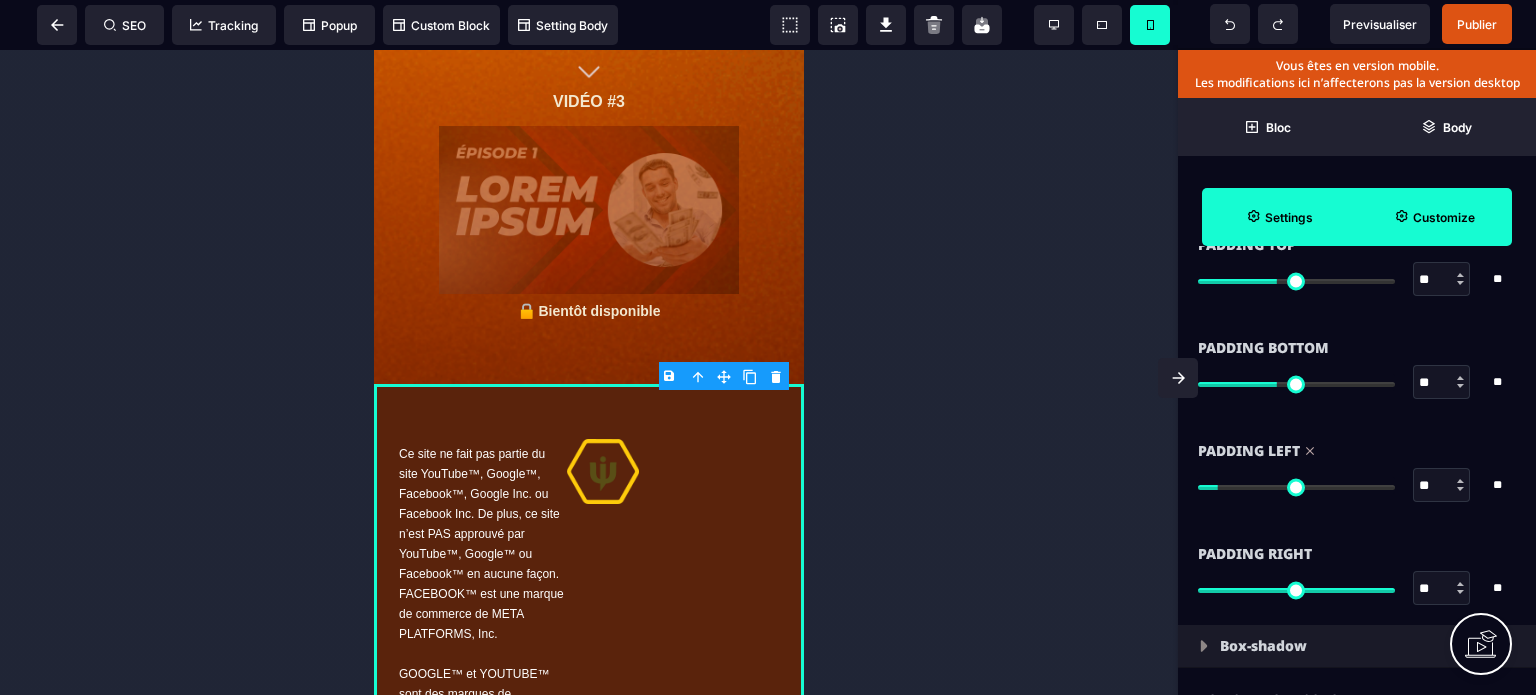 type on "**" 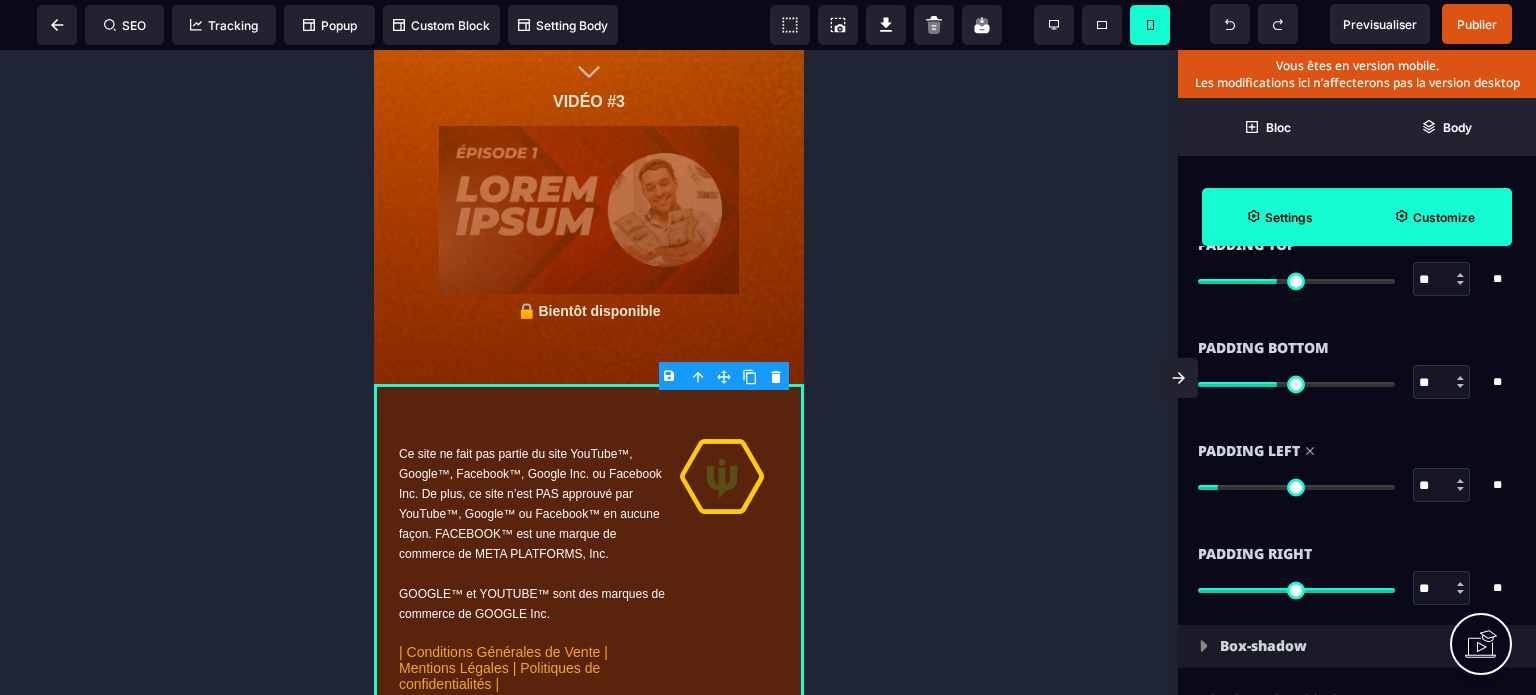 click on "Padding Right
**
*
**
All" at bounding box center (1357, 573) 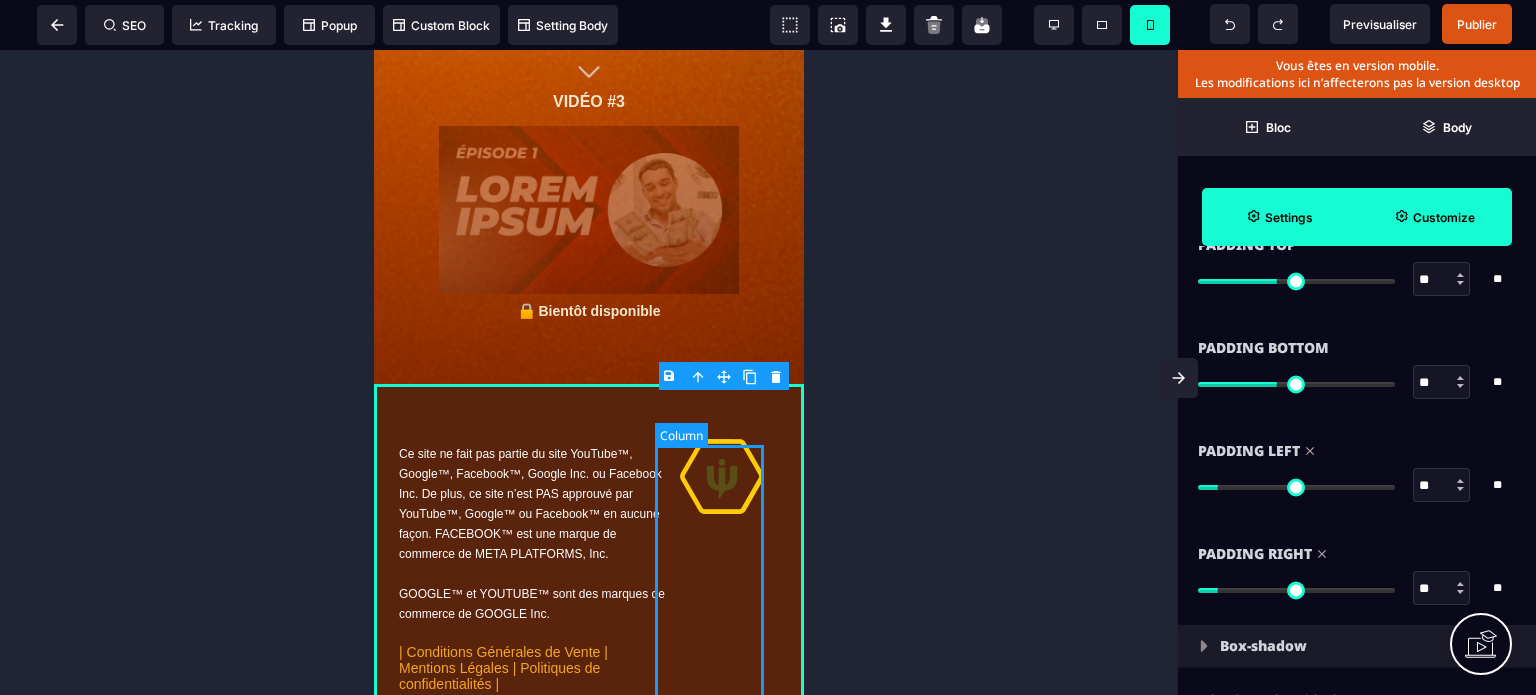 click at bounding box center [722, 596] 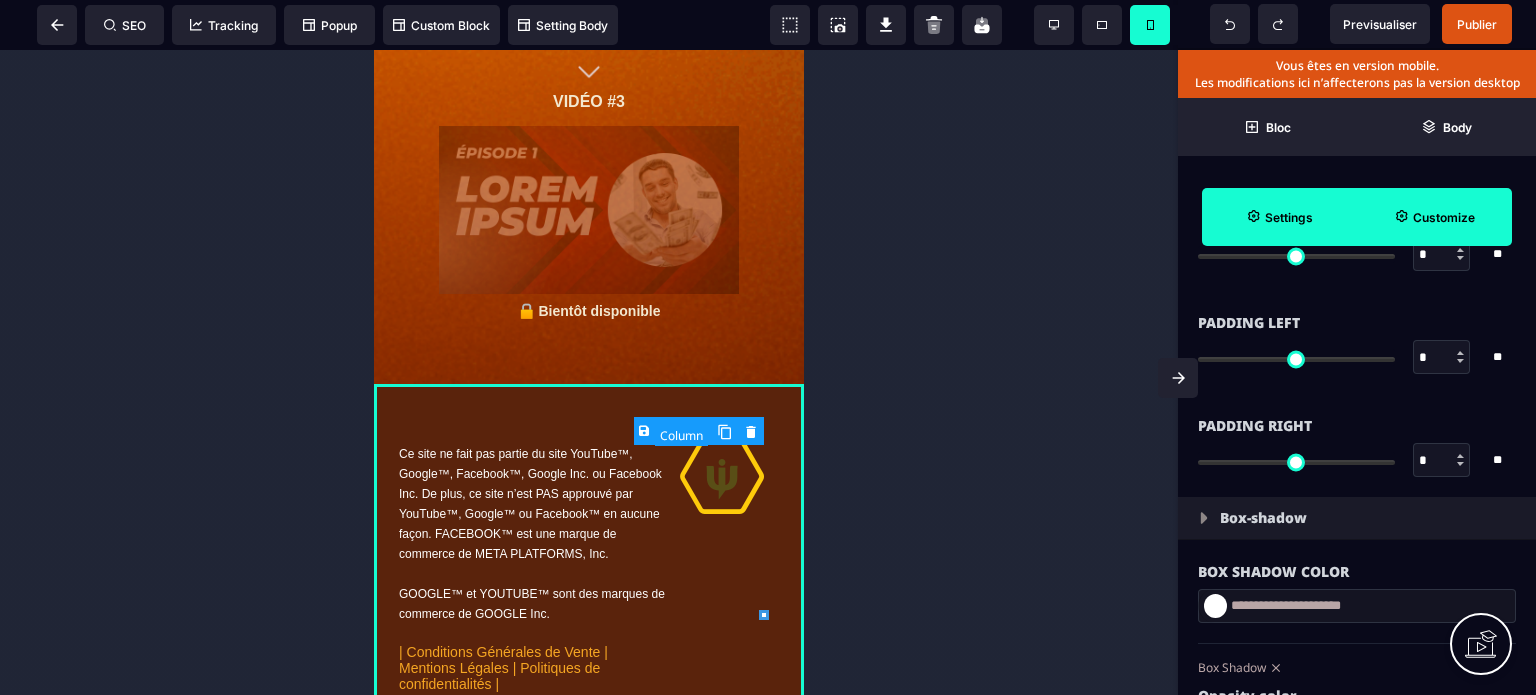 type on "*" 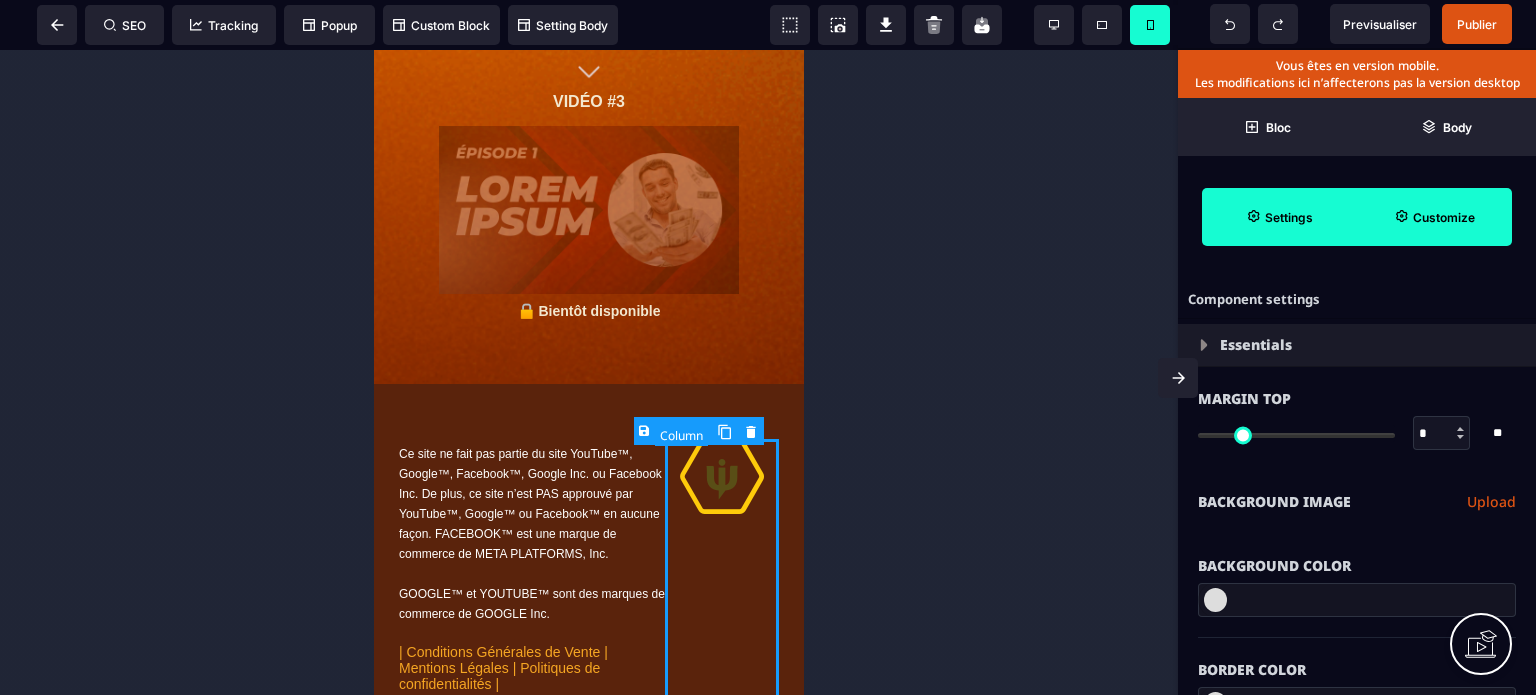 click at bounding box center [722, 596] 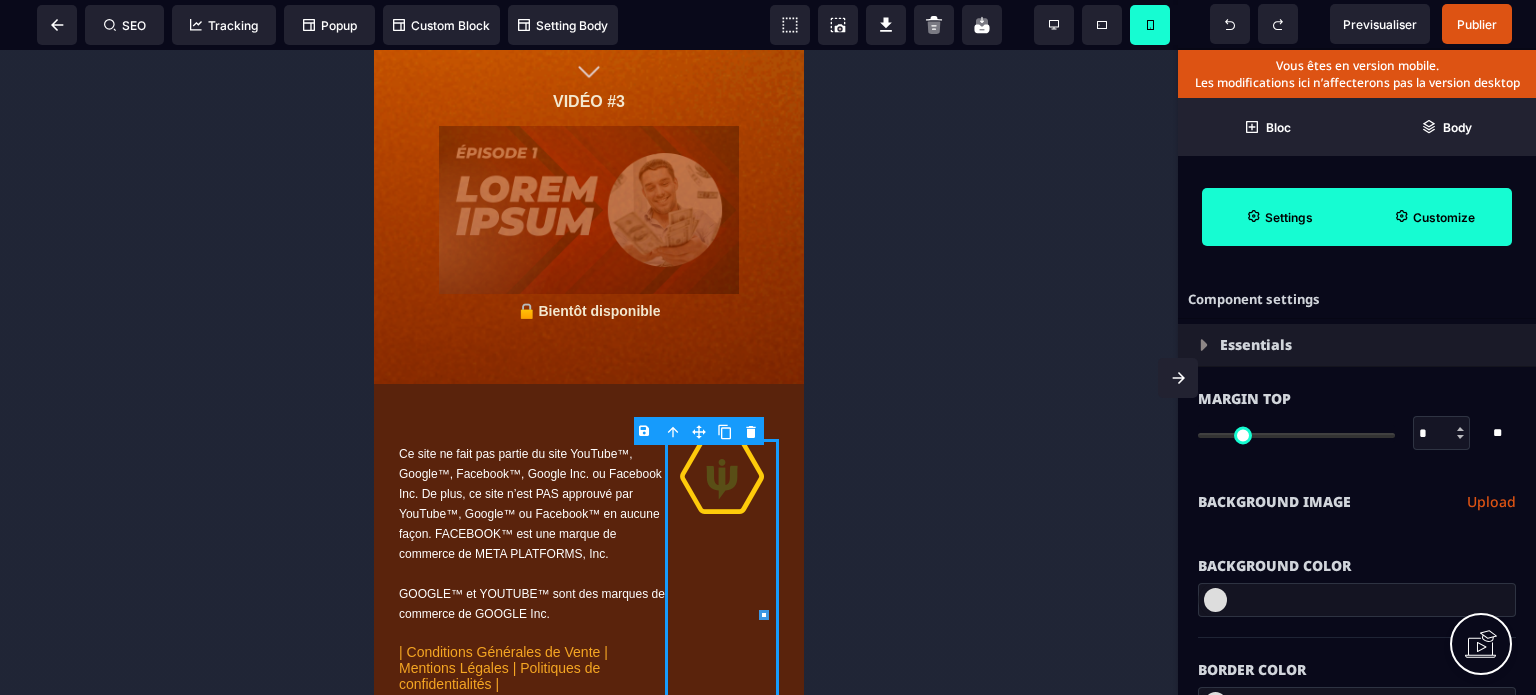 click on "Customize" at bounding box center (1434, 217) 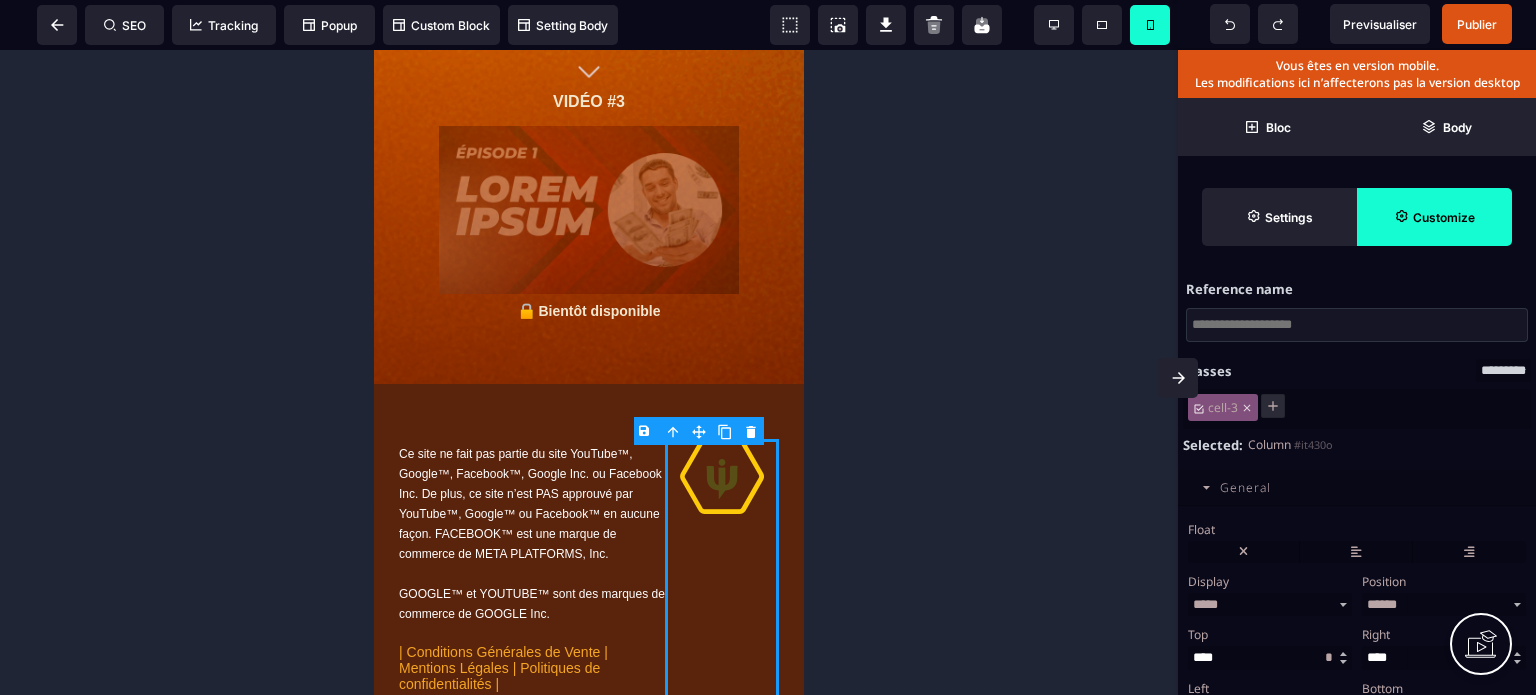 click on "**********" at bounding box center [1357, 622] 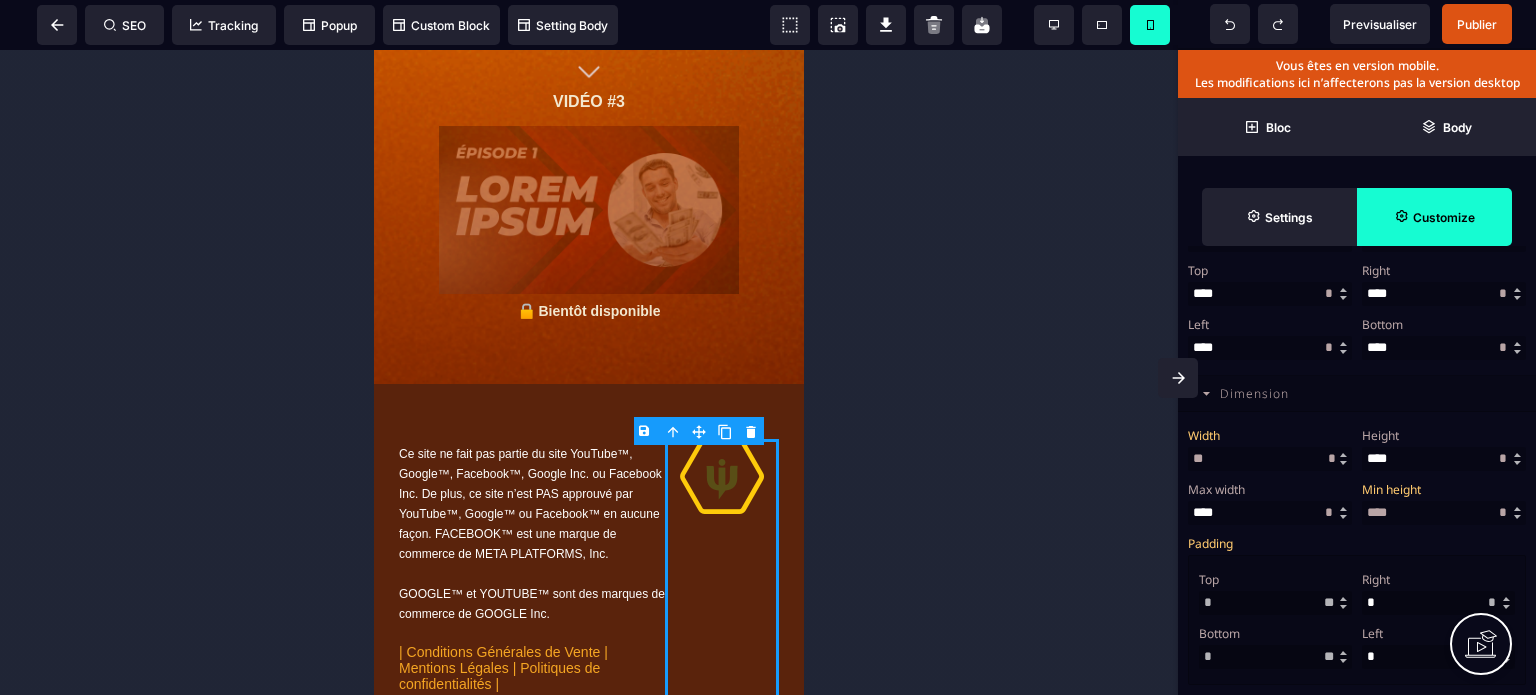 scroll, scrollTop: 280, scrollLeft: 0, axis: vertical 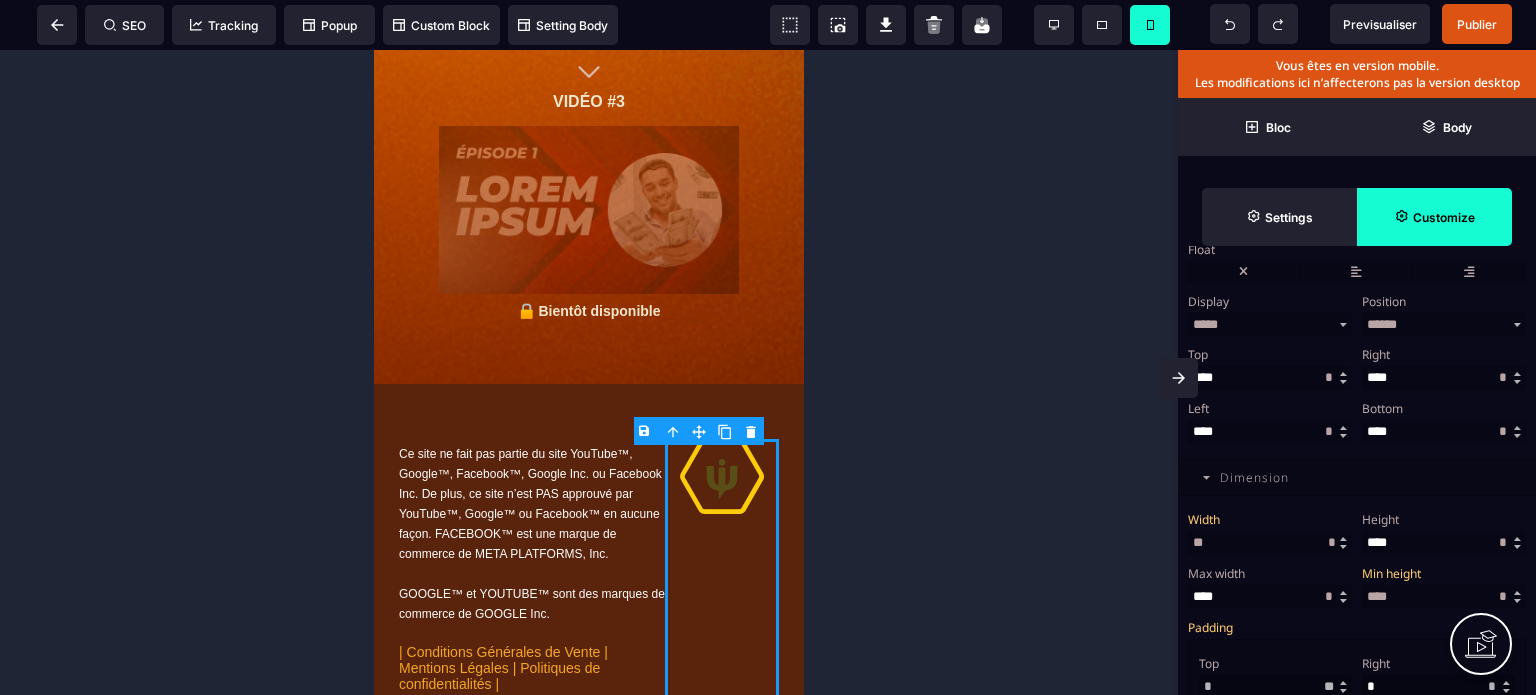 drag, startPoint x: 1230, startPoint y: 543, endPoint x: 1168, endPoint y: 560, distance: 64.288414 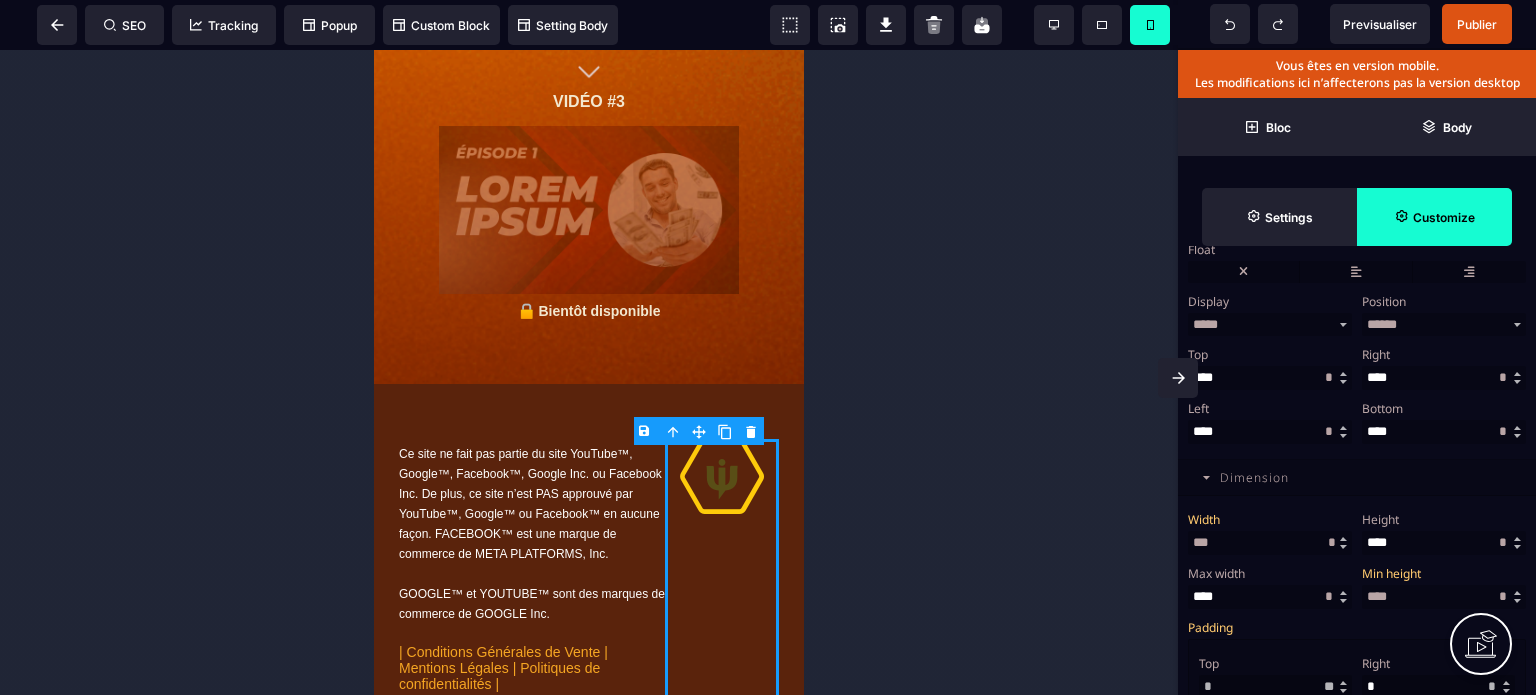 type on "***" 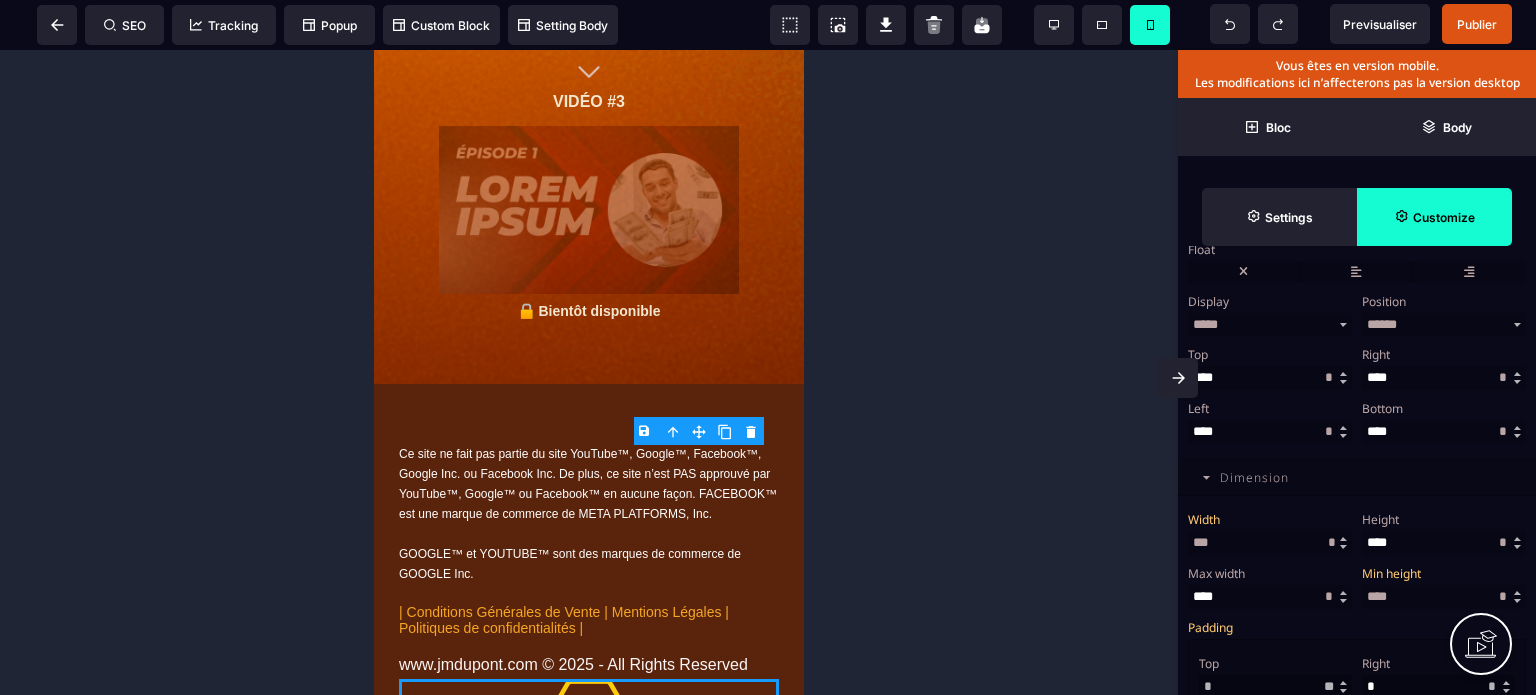 click on "Width" at bounding box center (1267, 519) 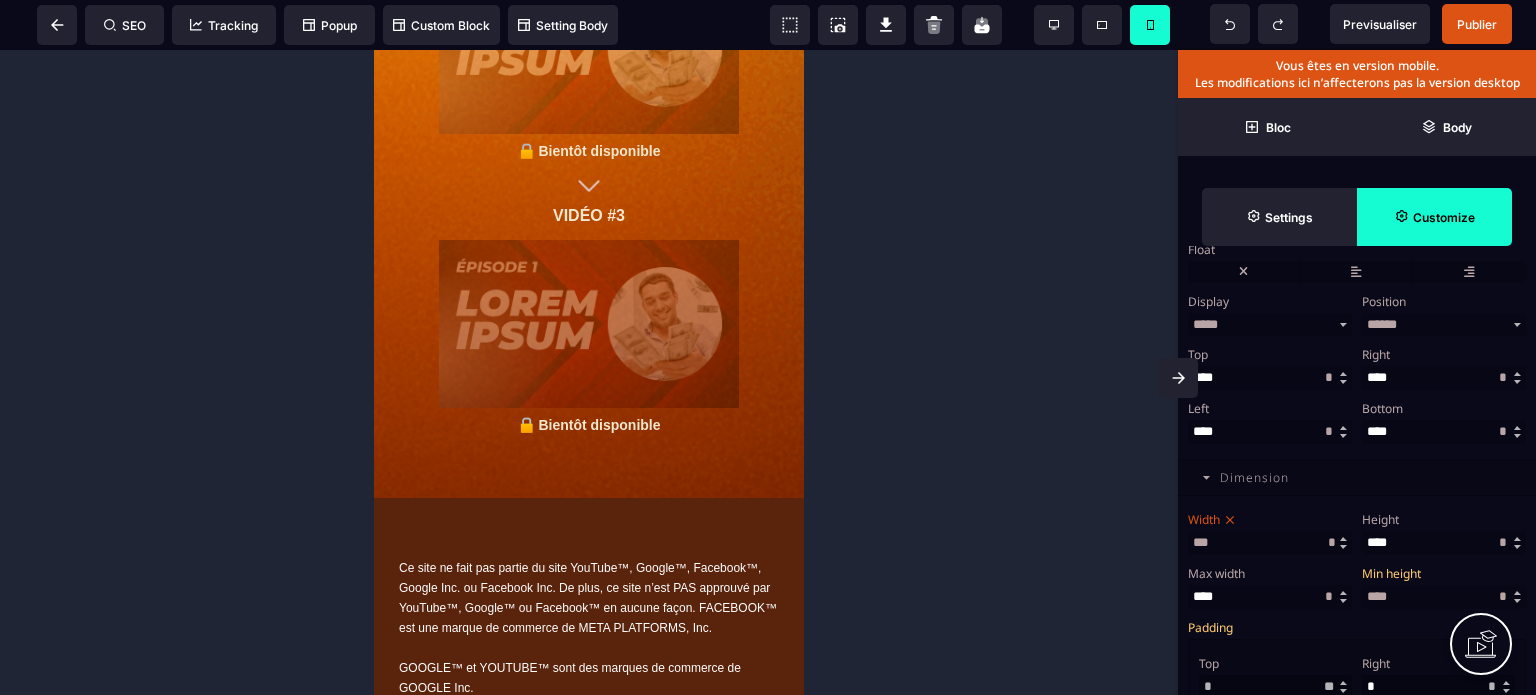 scroll, scrollTop: 1696, scrollLeft: 0, axis: vertical 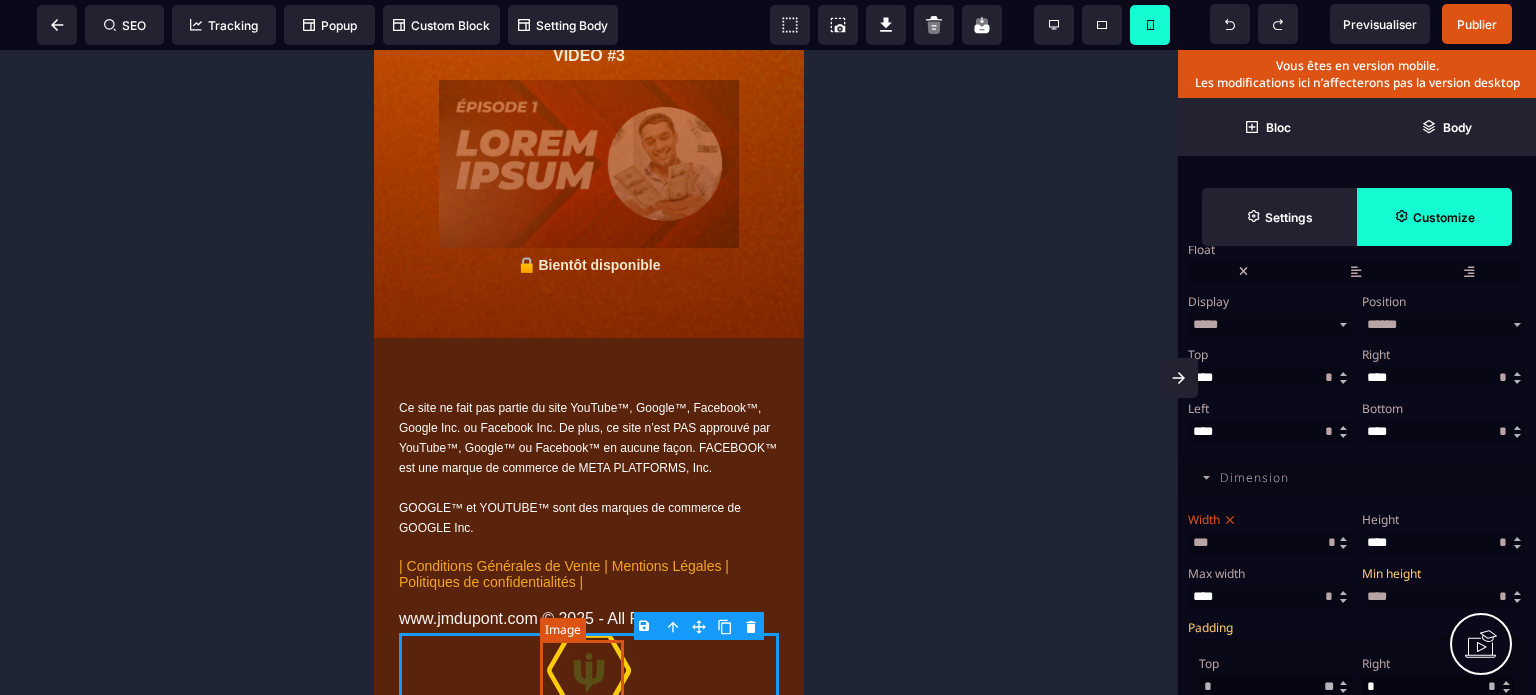 click at bounding box center [589, 670] 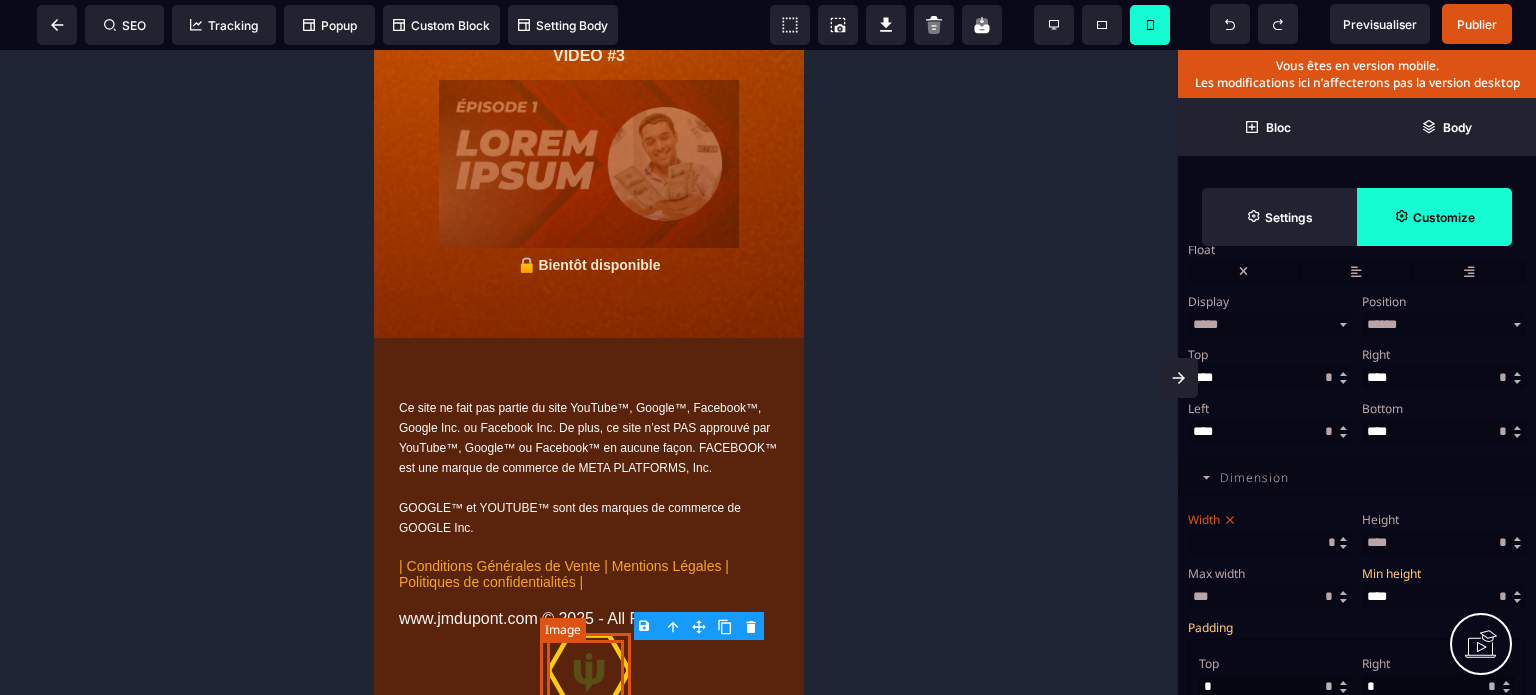 select 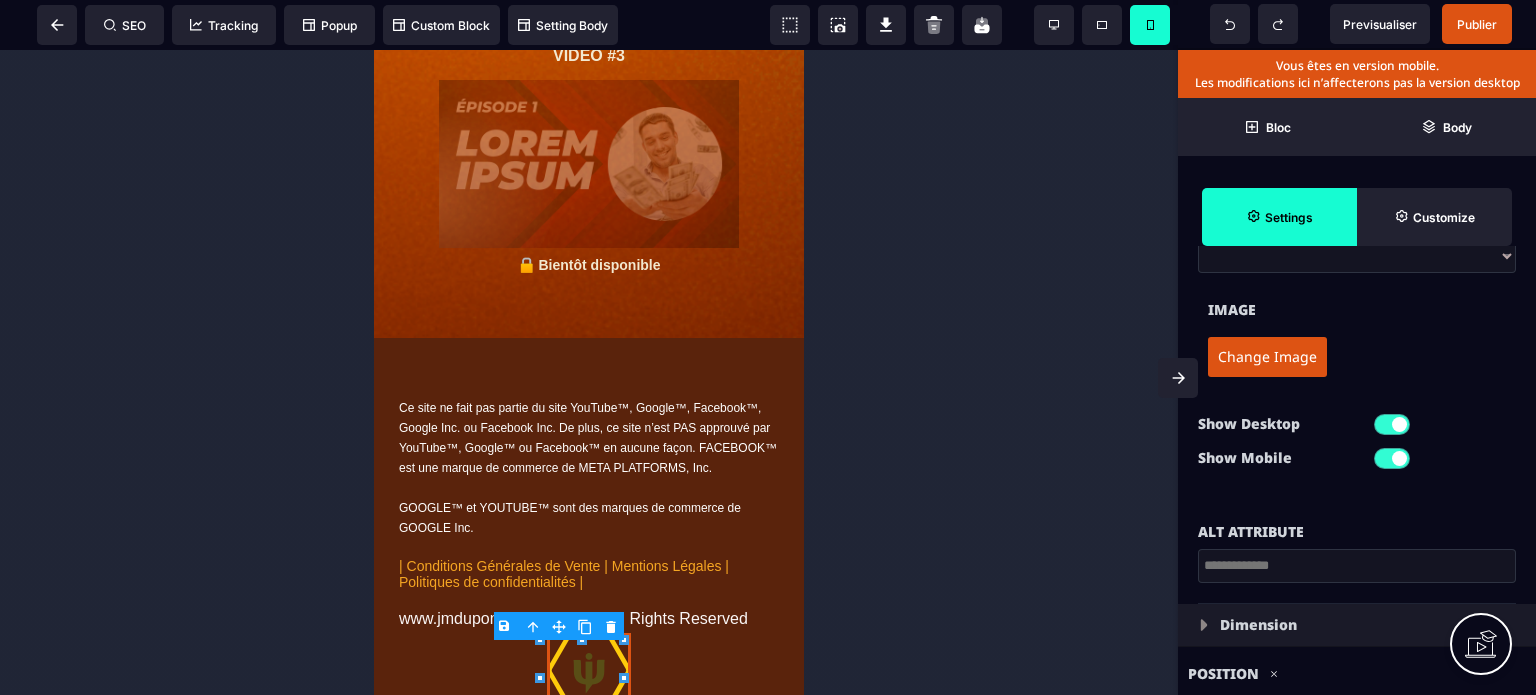 type on "*" 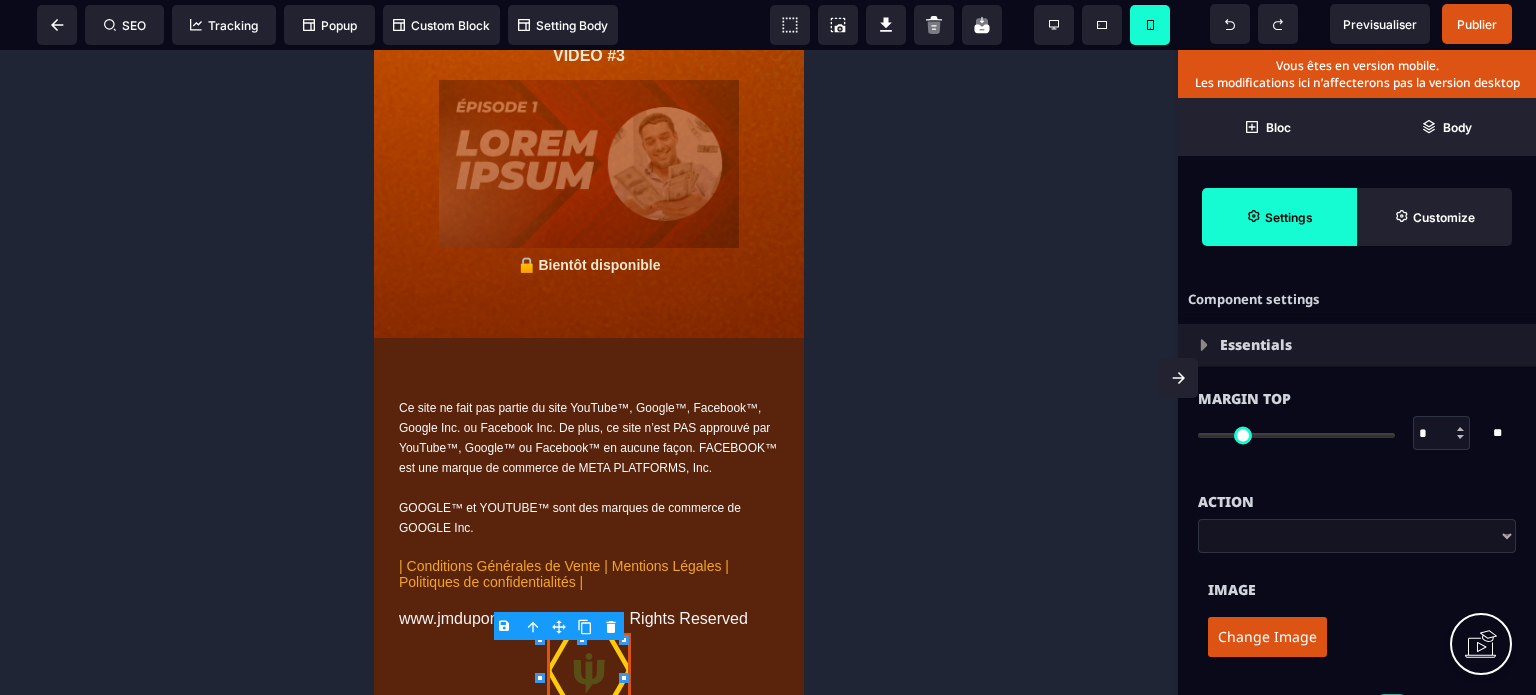 select on "**" 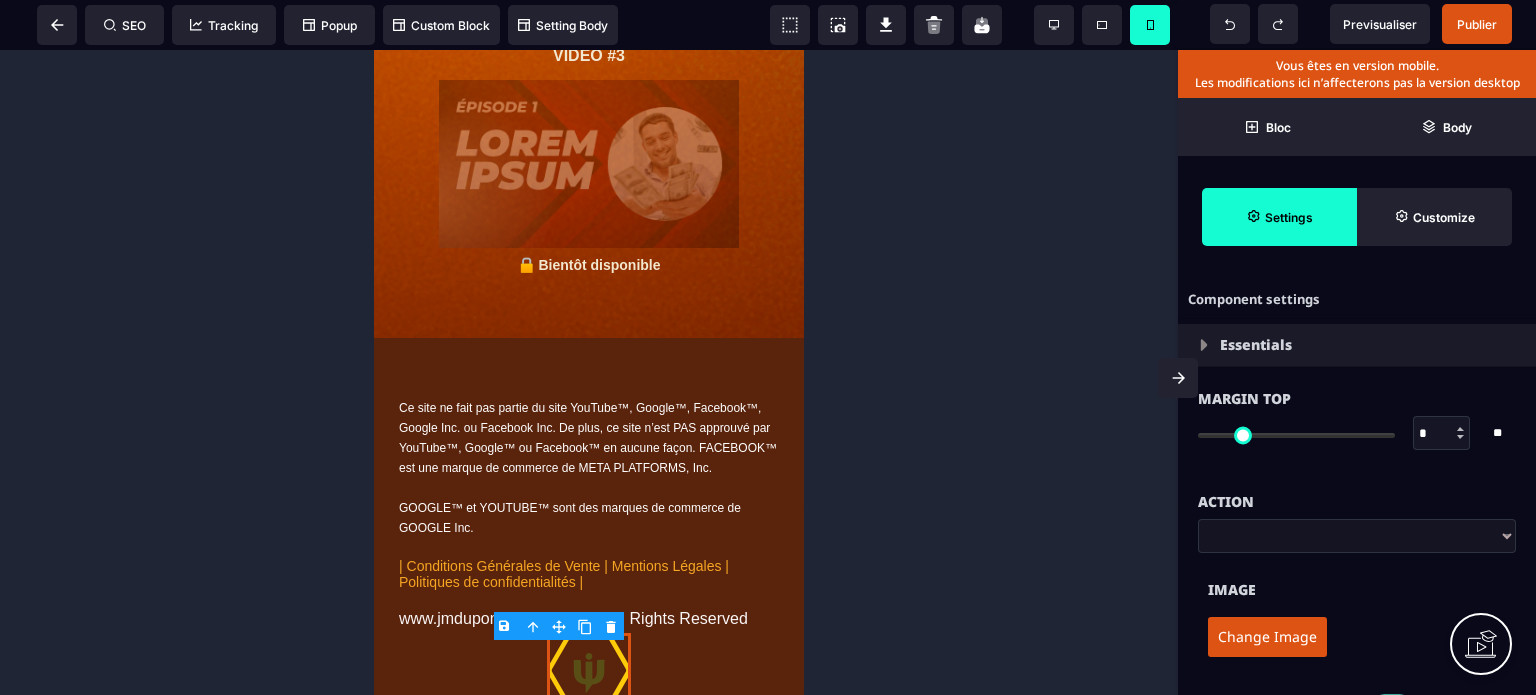 click on "*" at bounding box center (1442, 434) 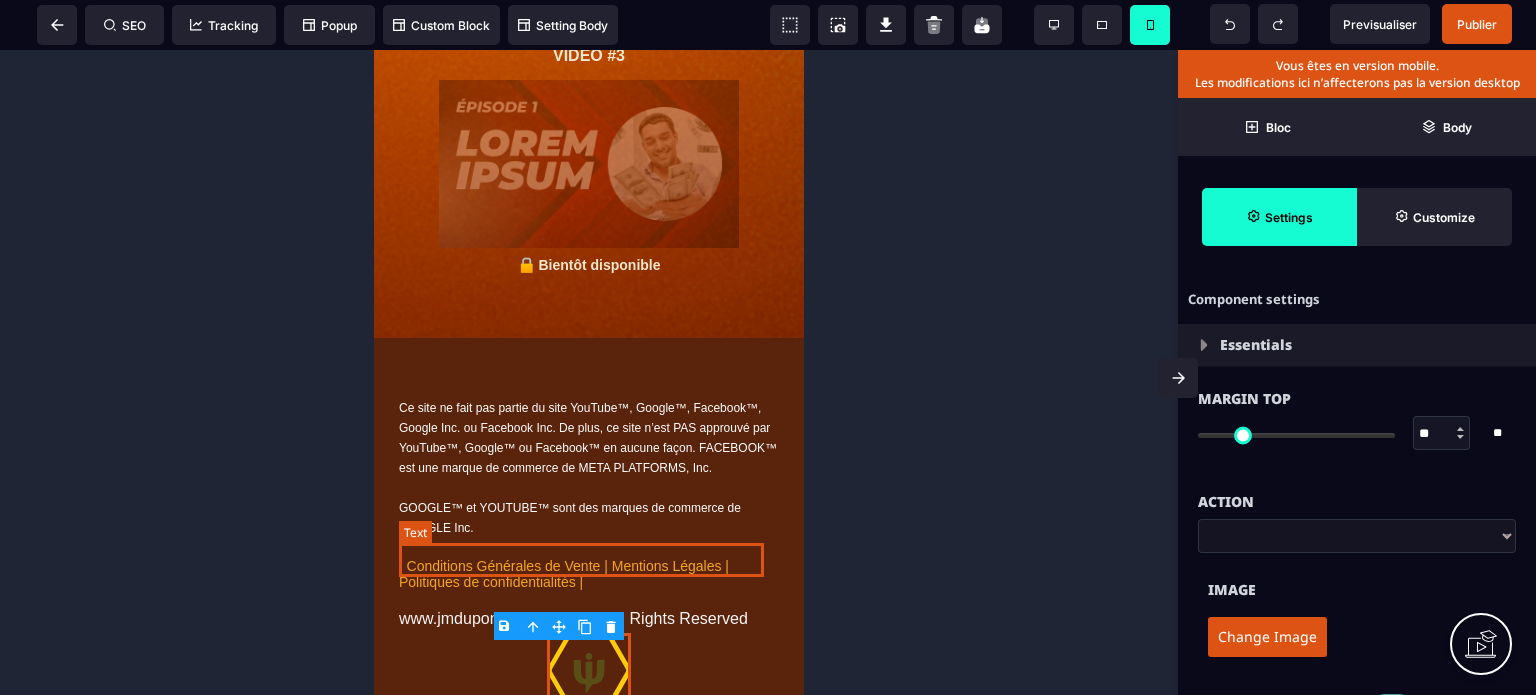 type on "**" 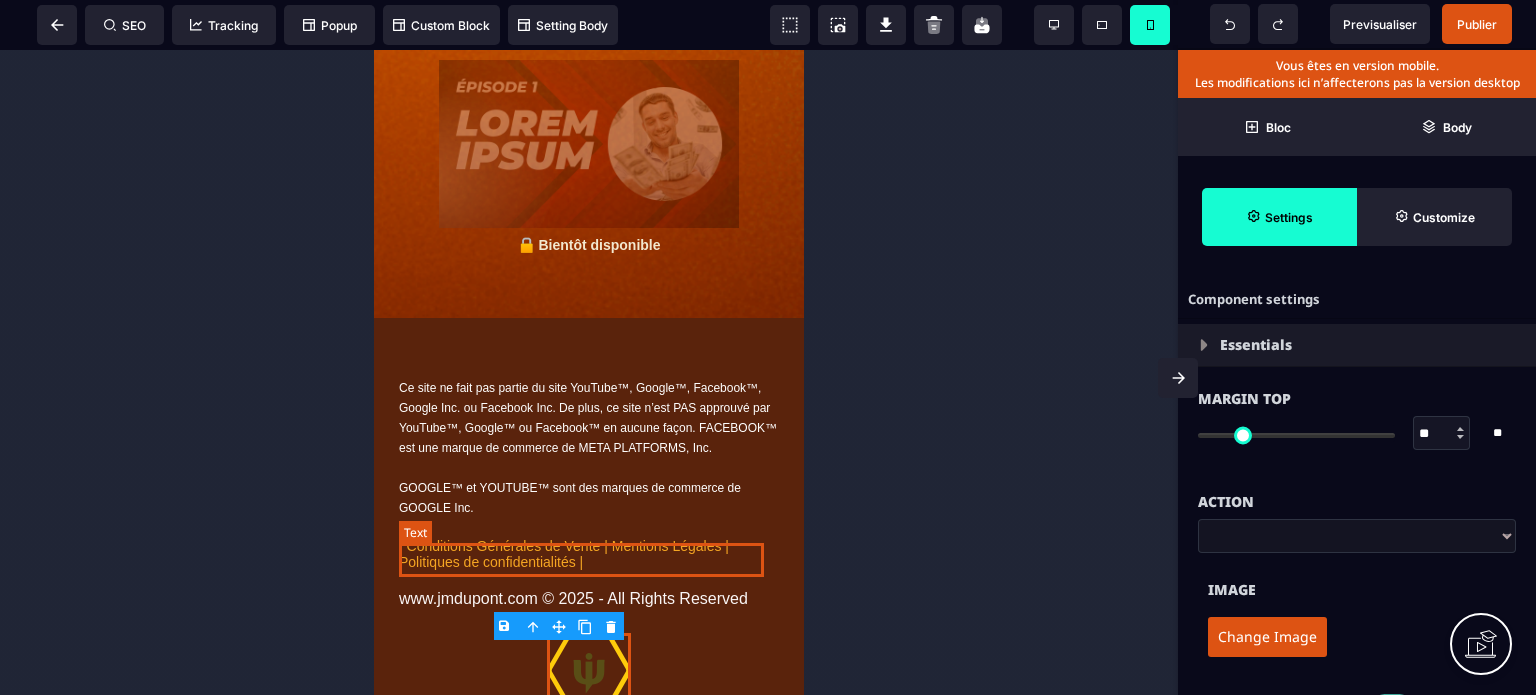 click on "| Conditions Générales de Vente | Mentions Légales | Politiques de confidentialités |" at bounding box center [589, 554] 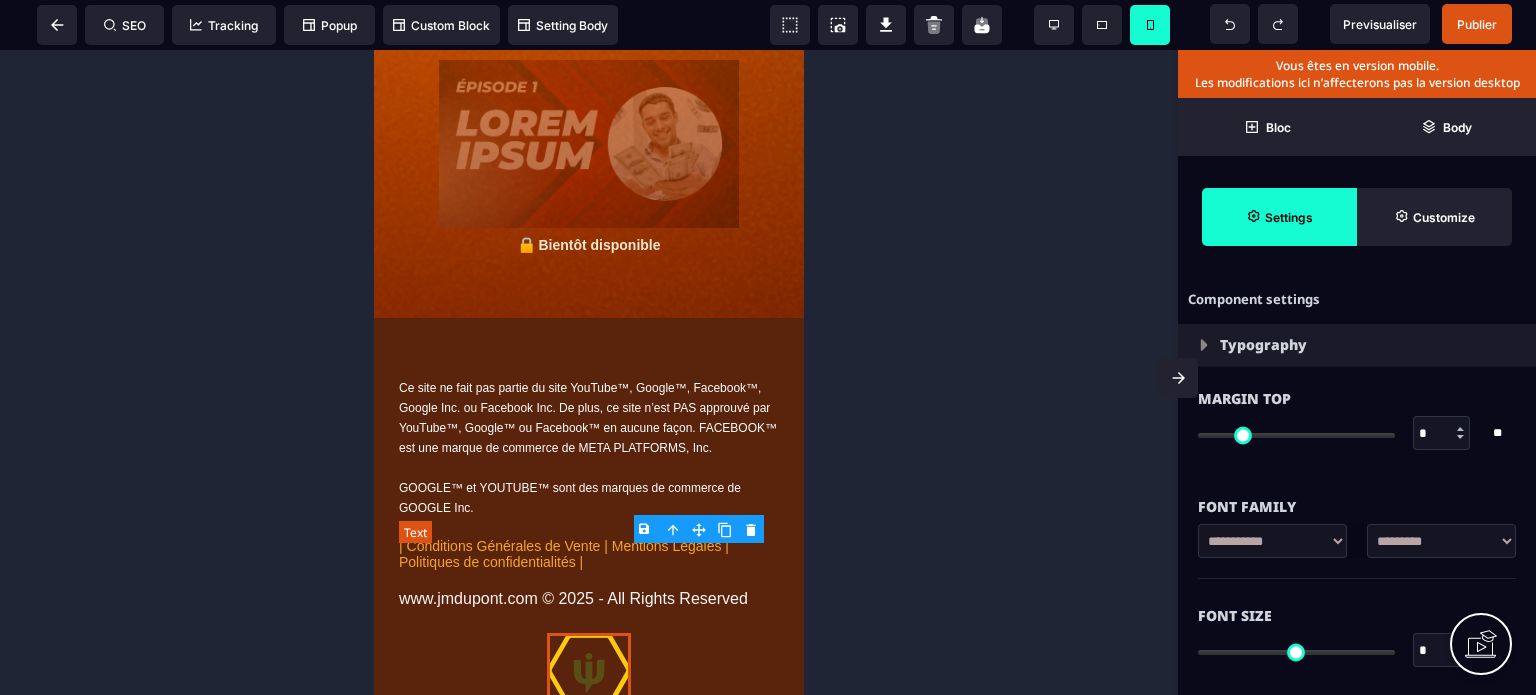 type on "*" 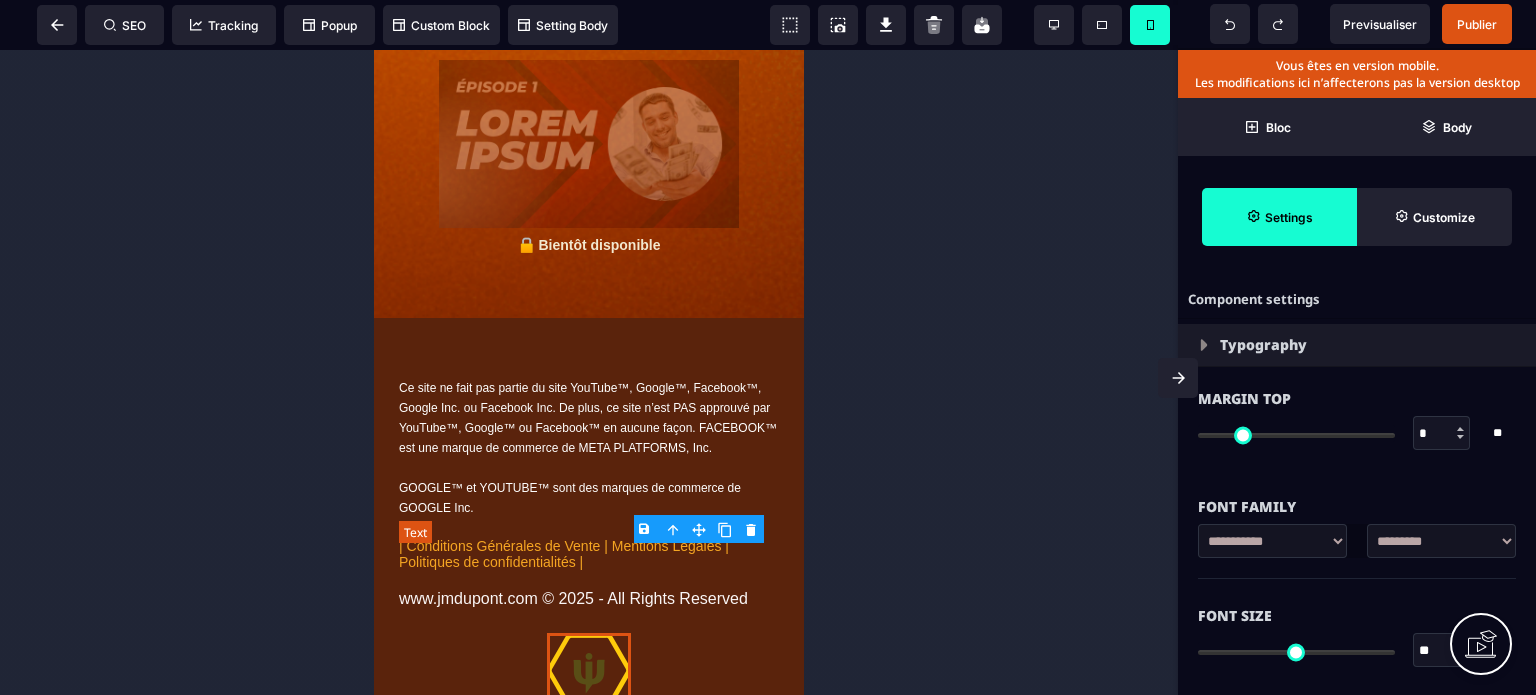 type on "*" 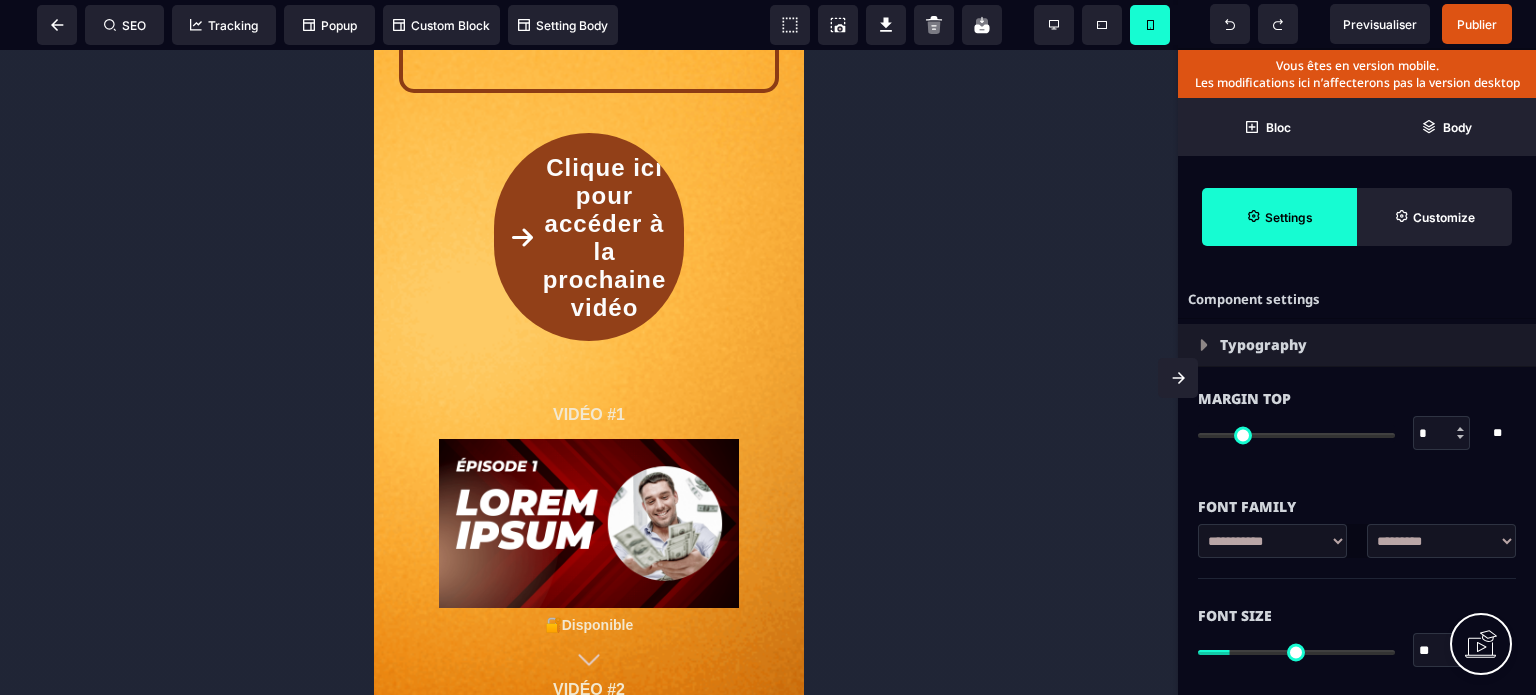 scroll, scrollTop: 535, scrollLeft: 0, axis: vertical 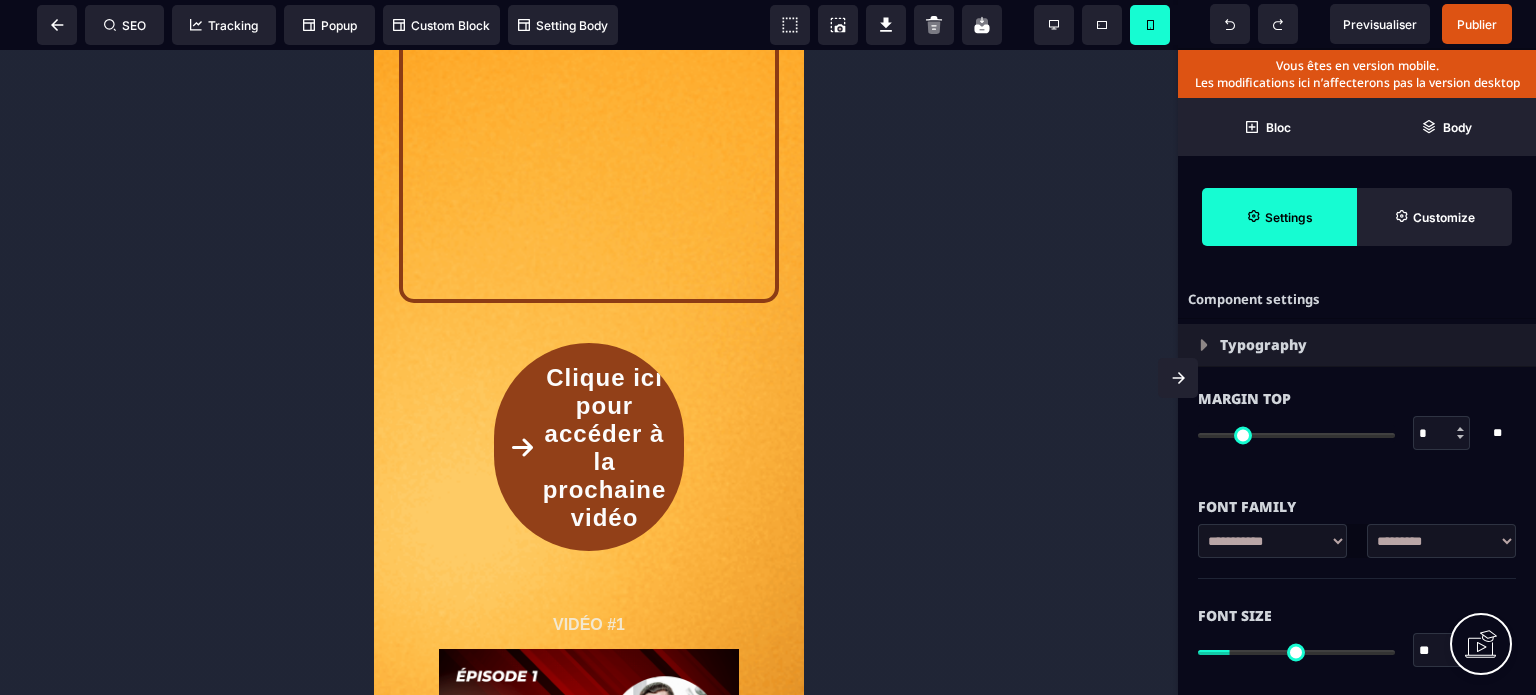 click on "VIDÉO 1 : LOREM IPSUM DOLOR Clique ici pour accéder à la prochaine vidéo" at bounding box center [589, 145] 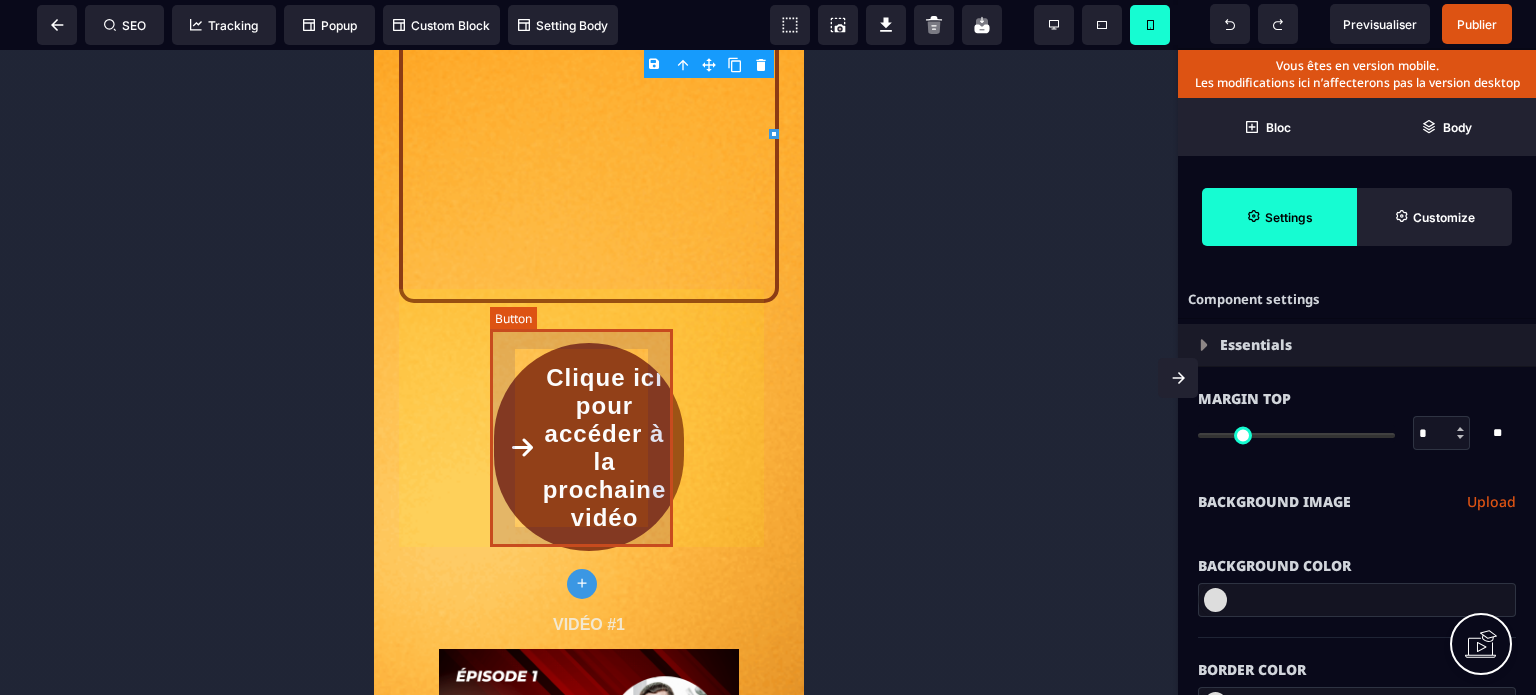 type on "*" 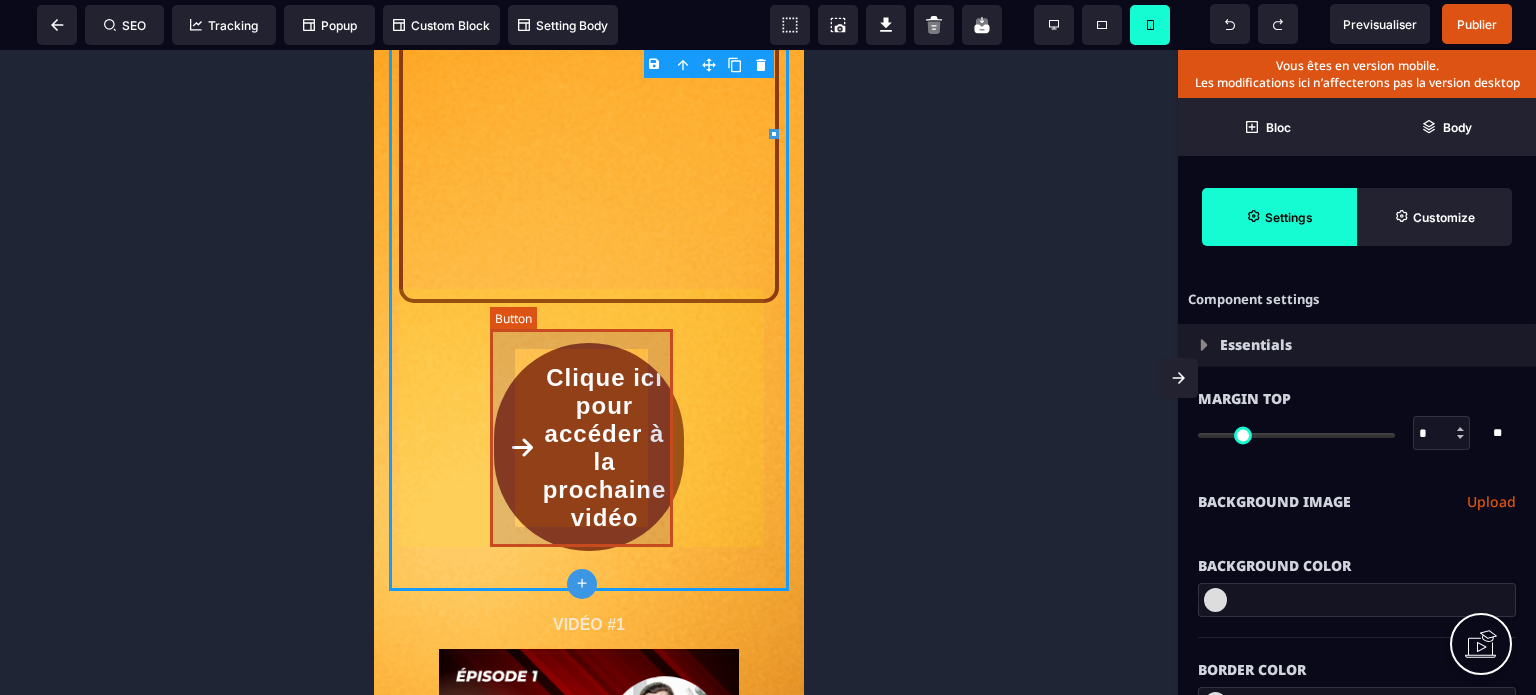 click on "Clique ici pour accéder à la prochaine vidéo" at bounding box center [605, 448] 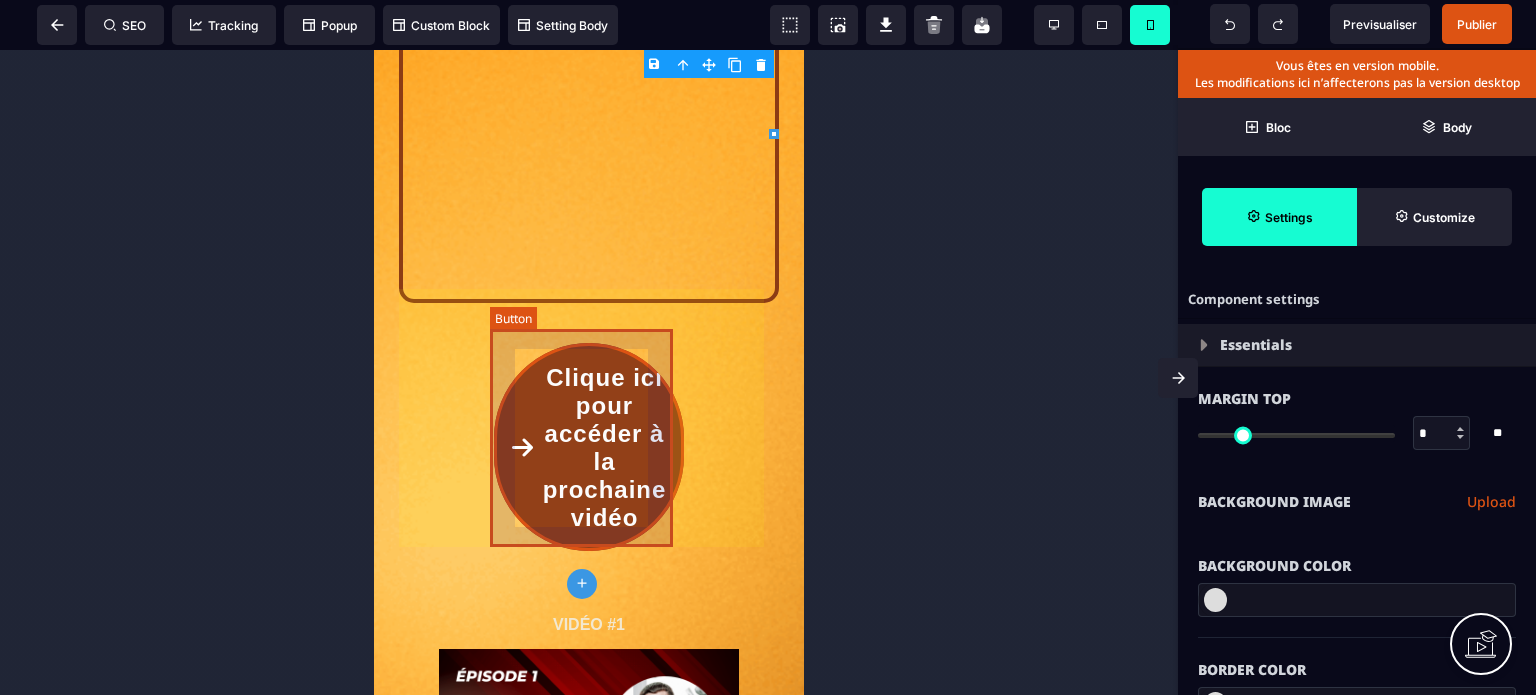 select on "********" 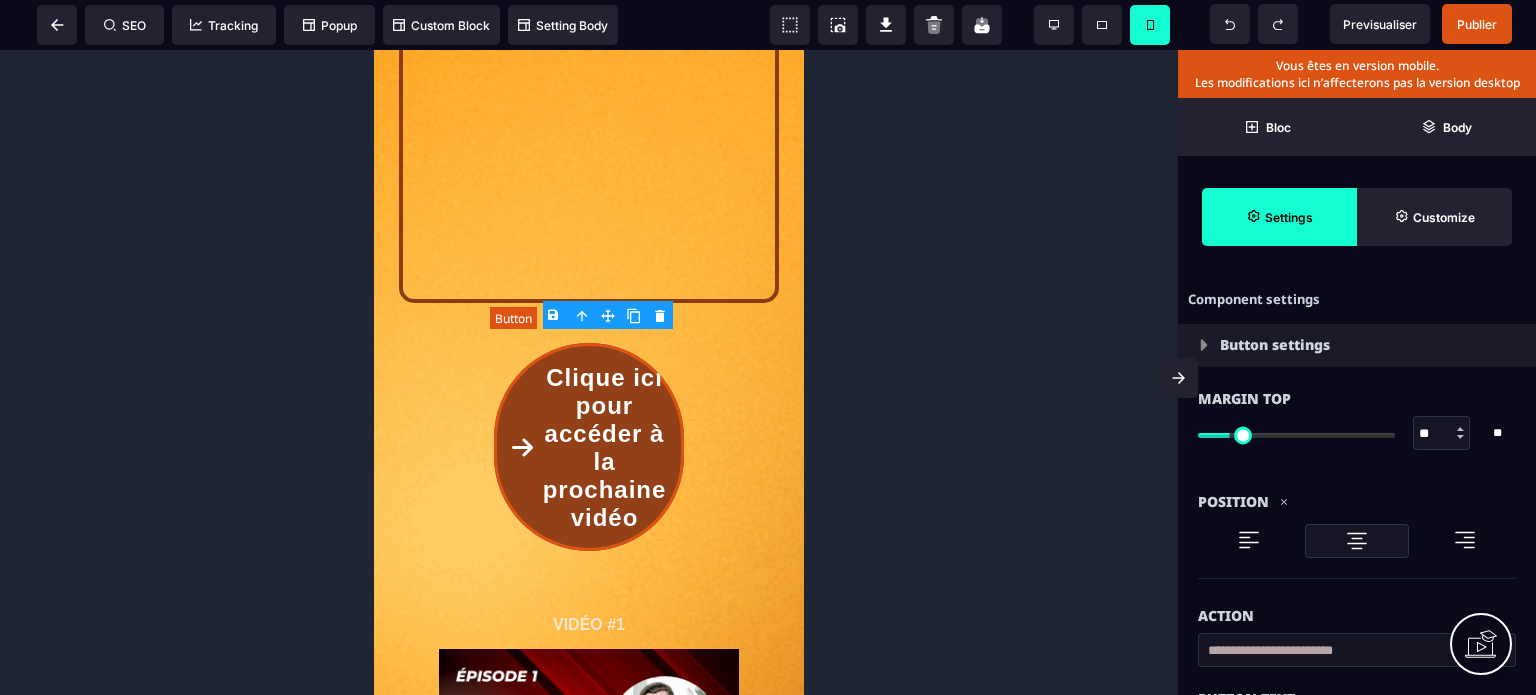 type on "**" 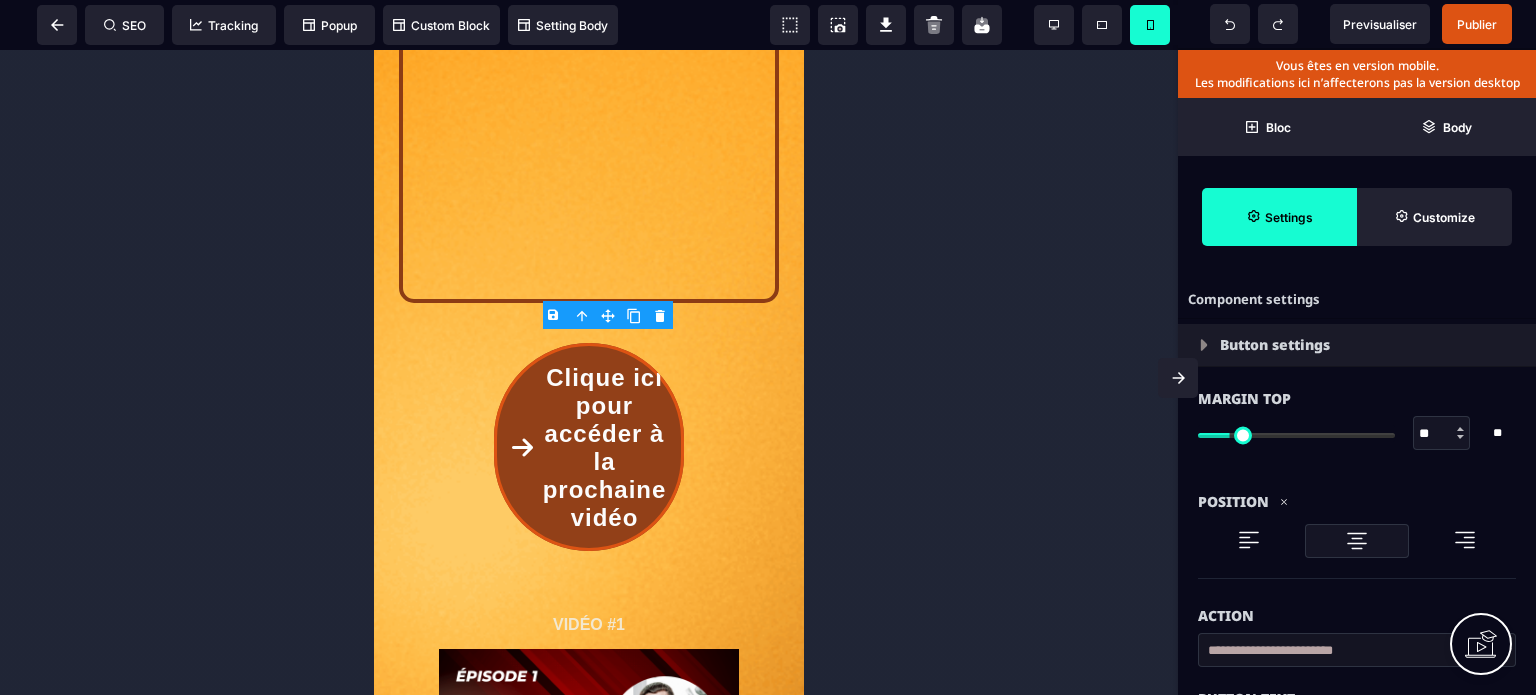 click on "Action" at bounding box center [1357, 606] 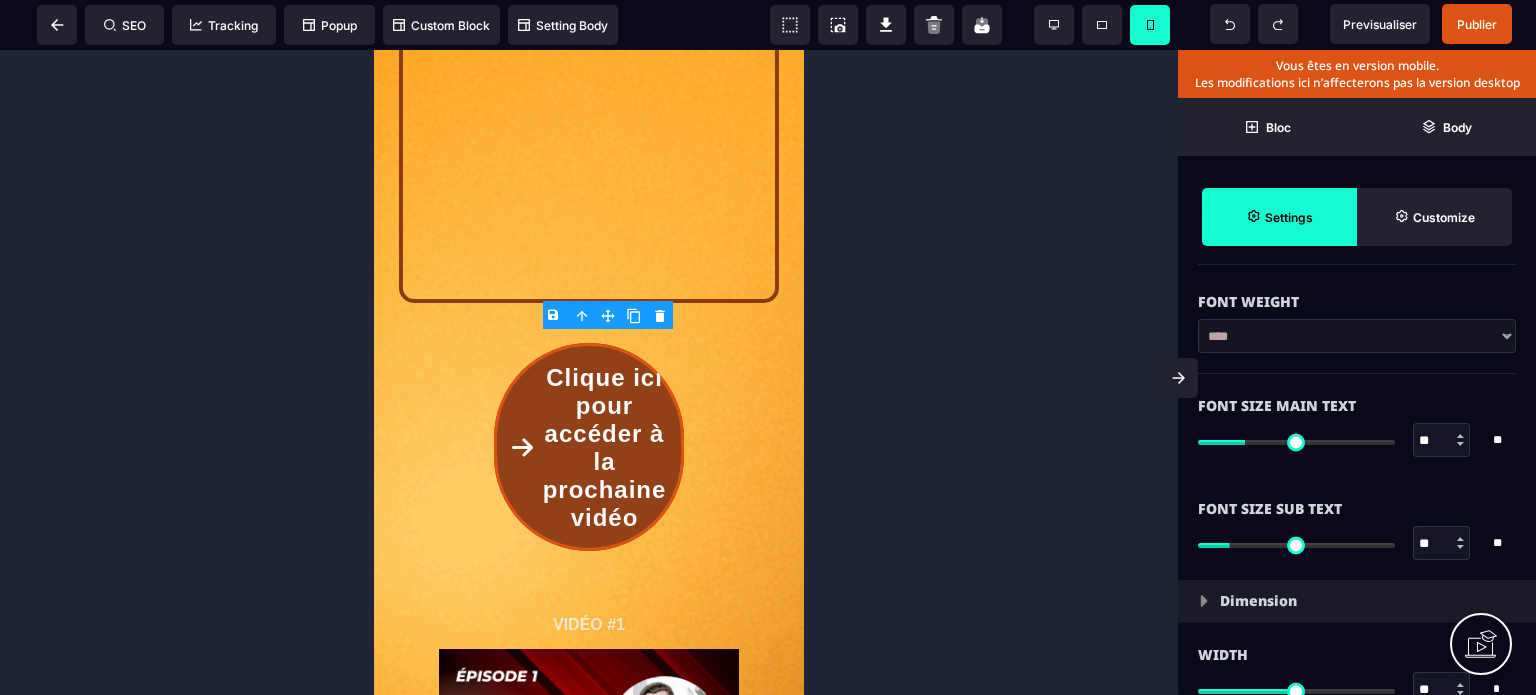 scroll, scrollTop: 1120, scrollLeft: 0, axis: vertical 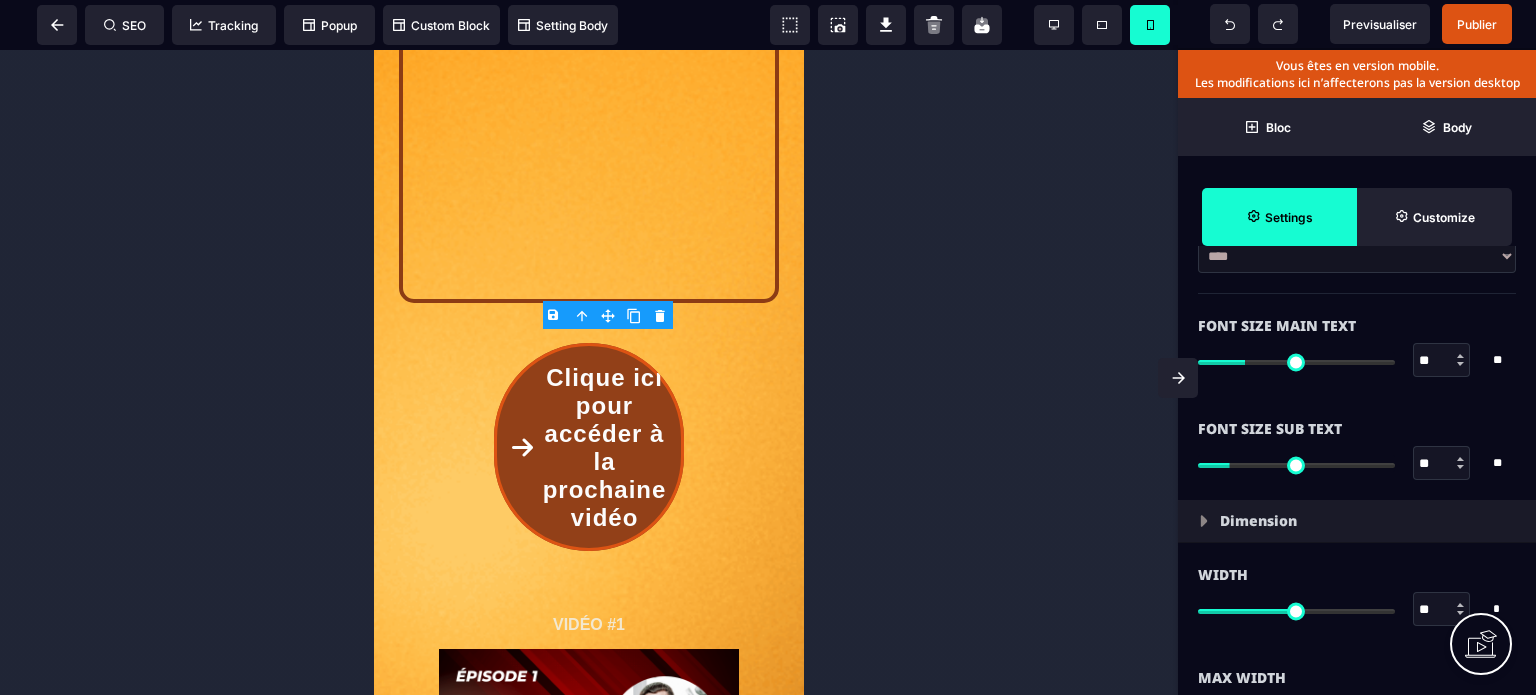 drag, startPoint x: 1428, startPoint y: 360, endPoint x: 1441, endPoint y: 365, distance: 13.928389 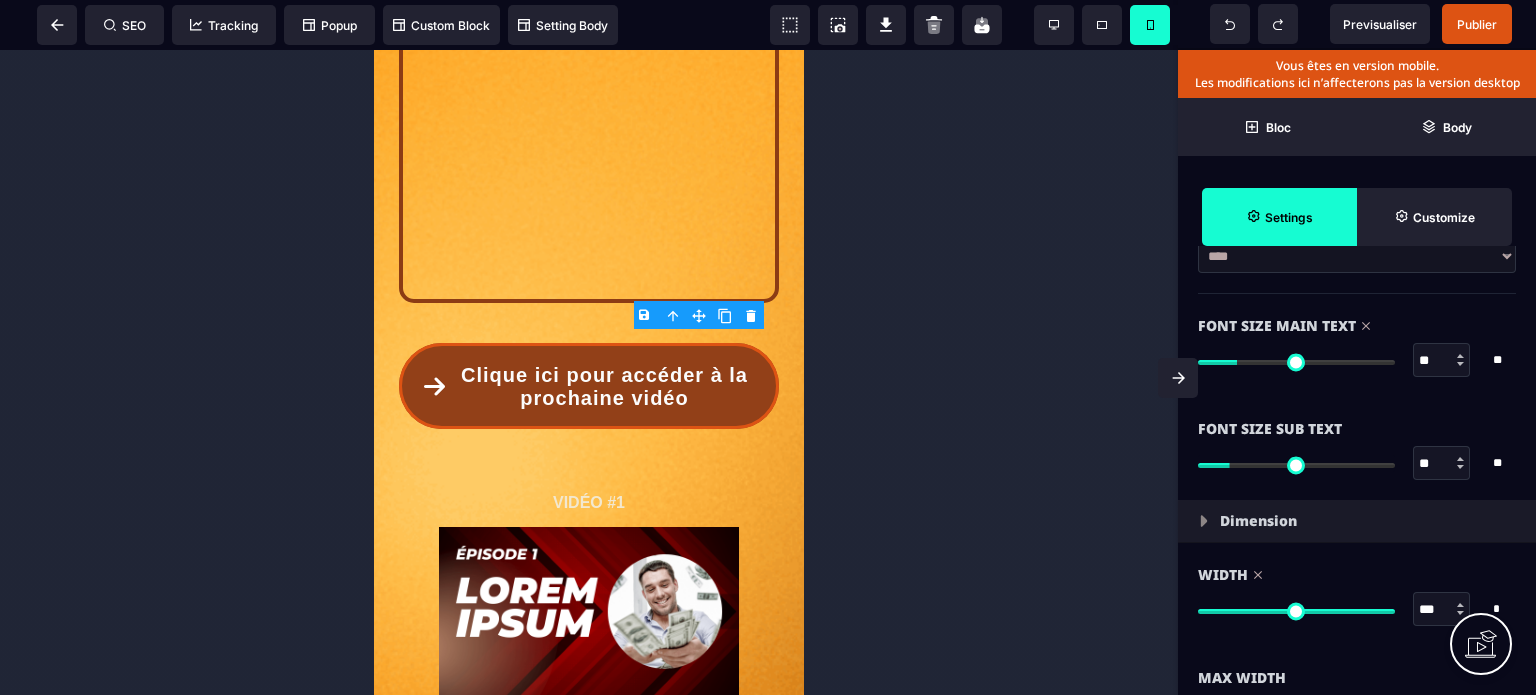 drag, startPoint x: 1294, startPoint y: 612, endPoint x: 1504, endPoint y: 607, distance: 210.05951 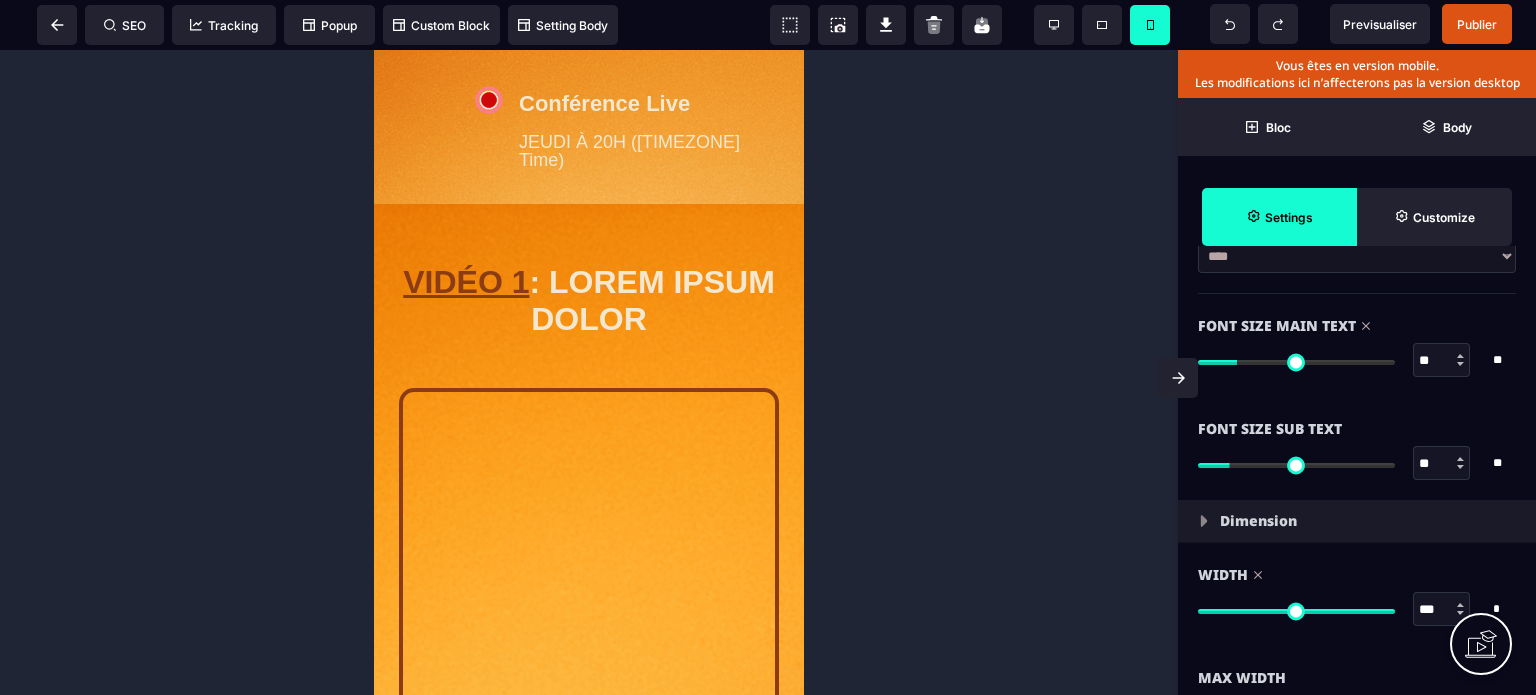 scroll, scrollTop: 32, scrollLeft: 0, axis: vertical 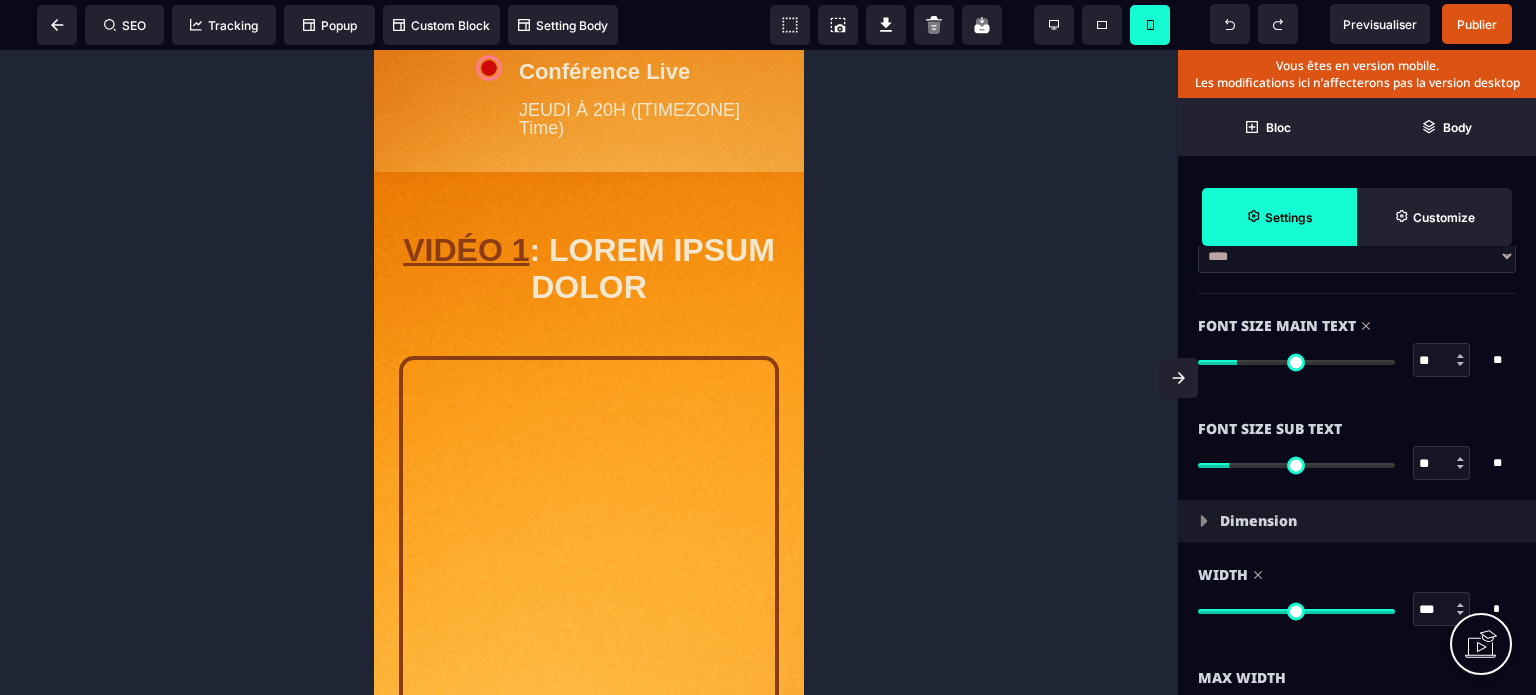 drag, startPoint x: 792, startPoint y: 572, endPoint x: 1190, endPoint y: 247, distance: 513.8375 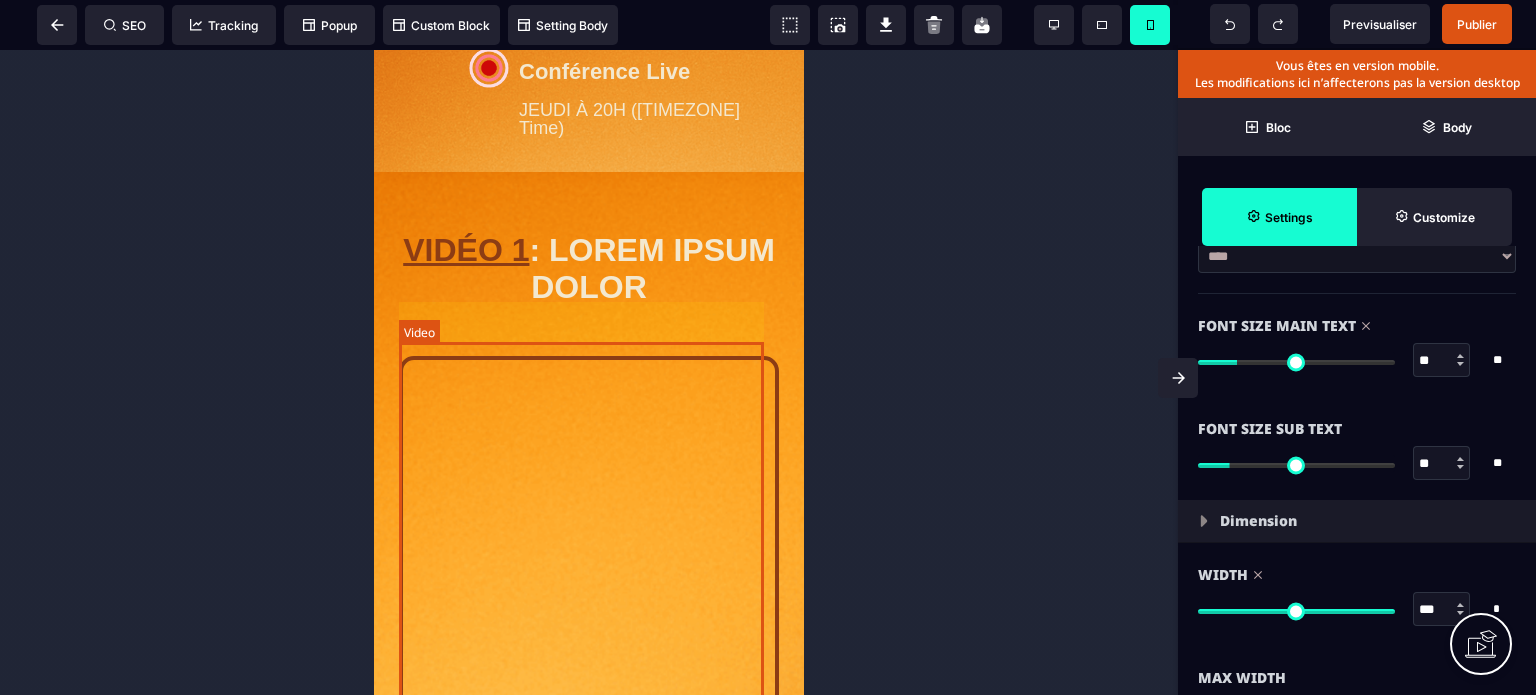 click at bounding box center [589, 581] 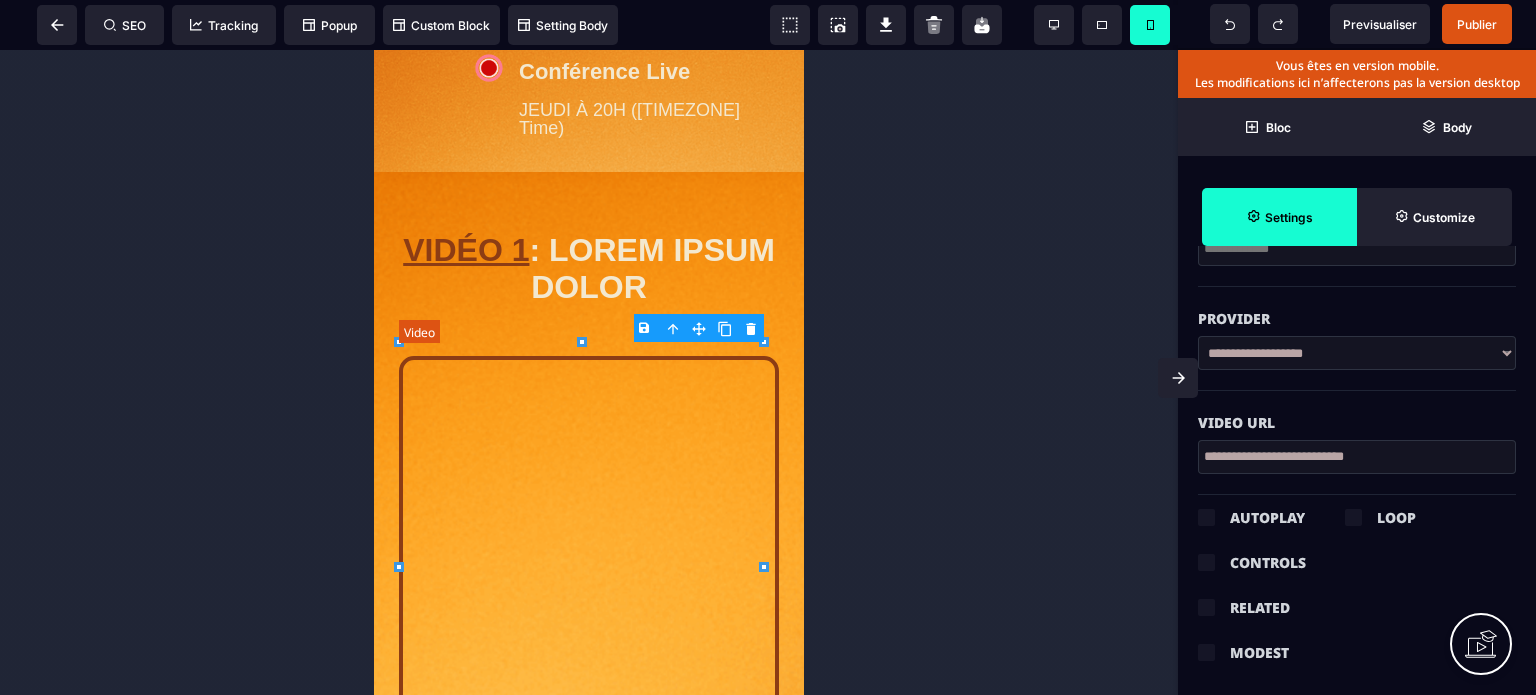 scroll, scrollTop: 0, scrollLeft: 0, axis: both 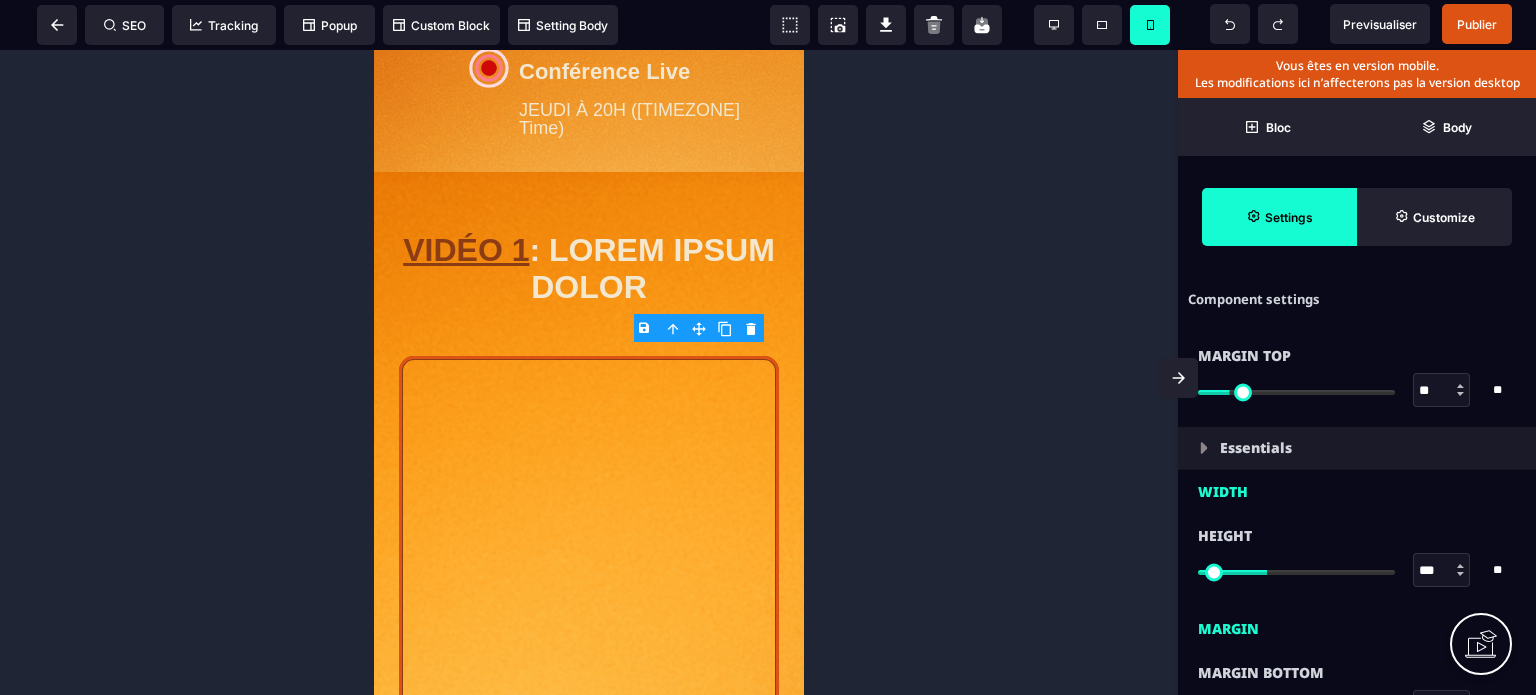 click on "***" at bounding box center [1442, 571] 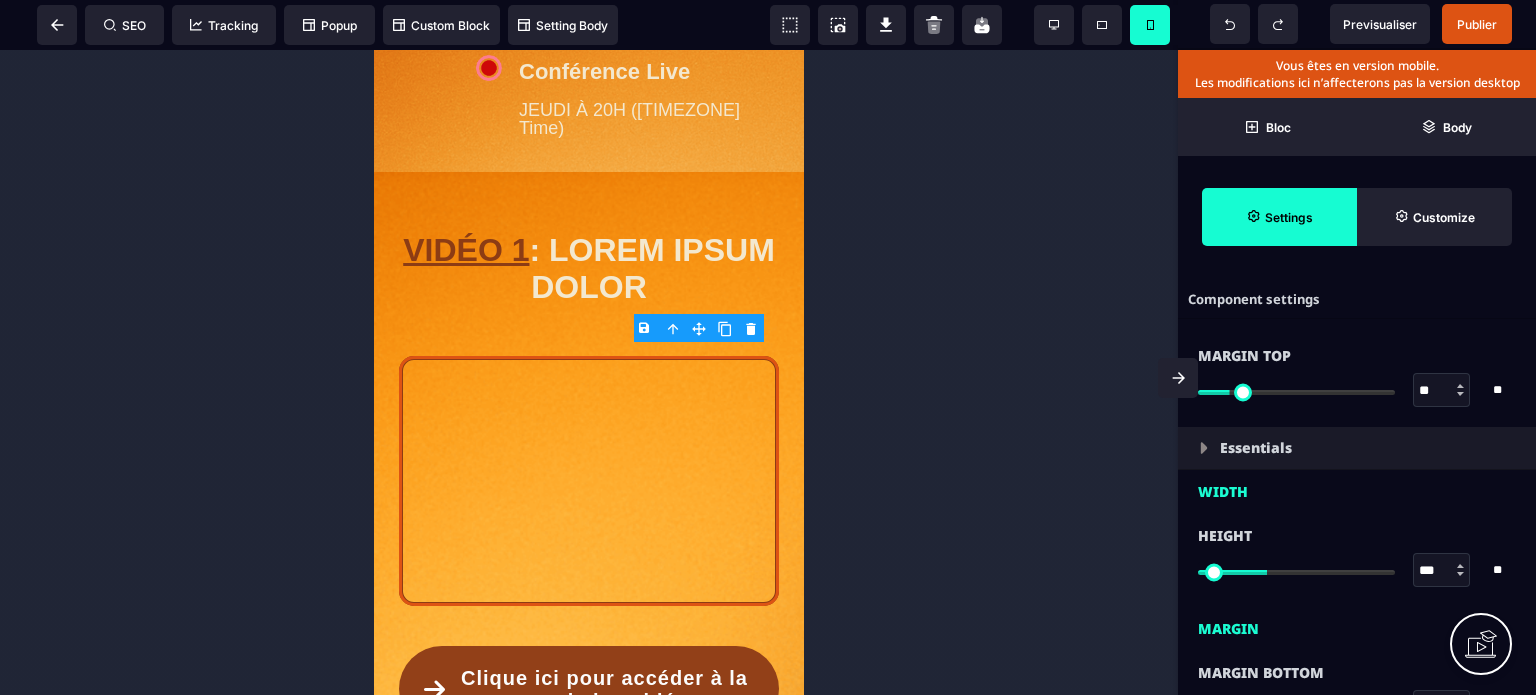 click on "Height" at bounding box center [1357, 536] 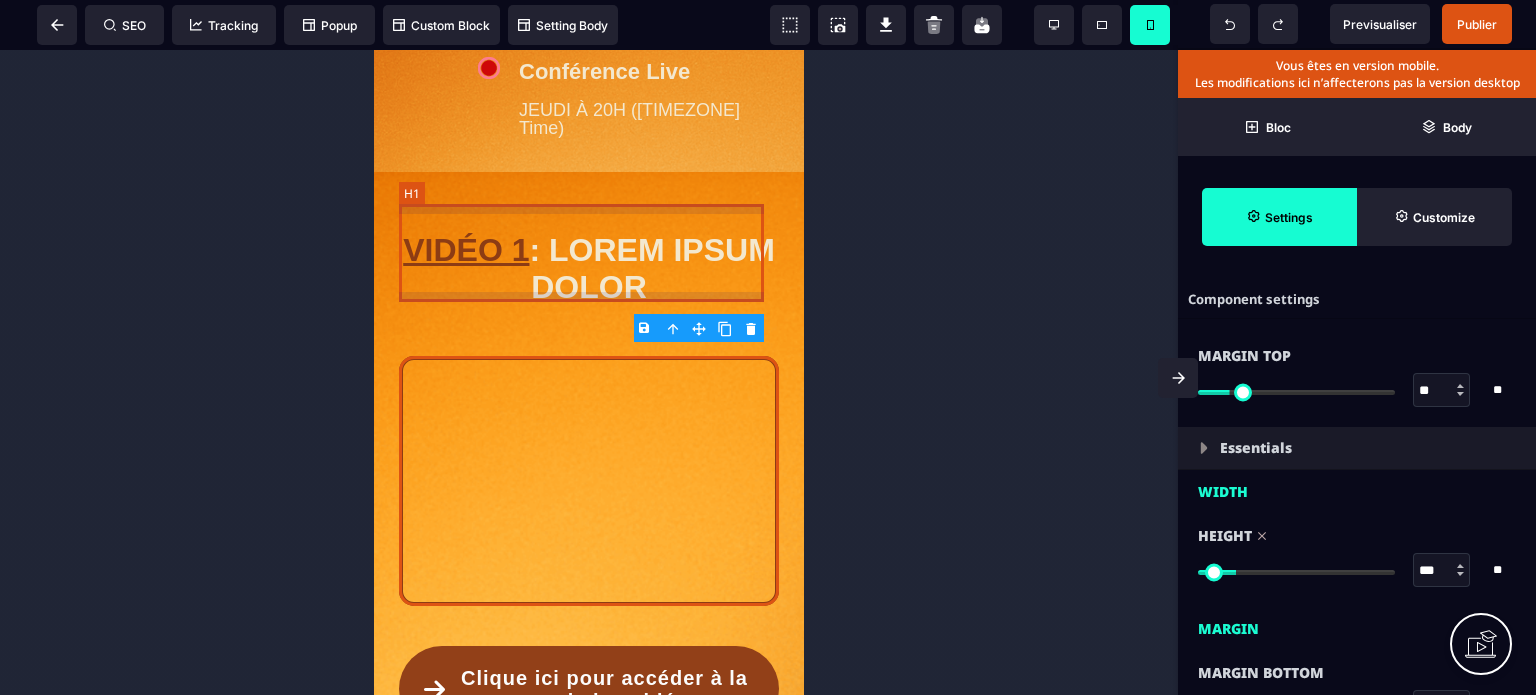 click on "VIDÉO 1 : LOREM IPSUM DOLOR" at bounding box center (589, 269) 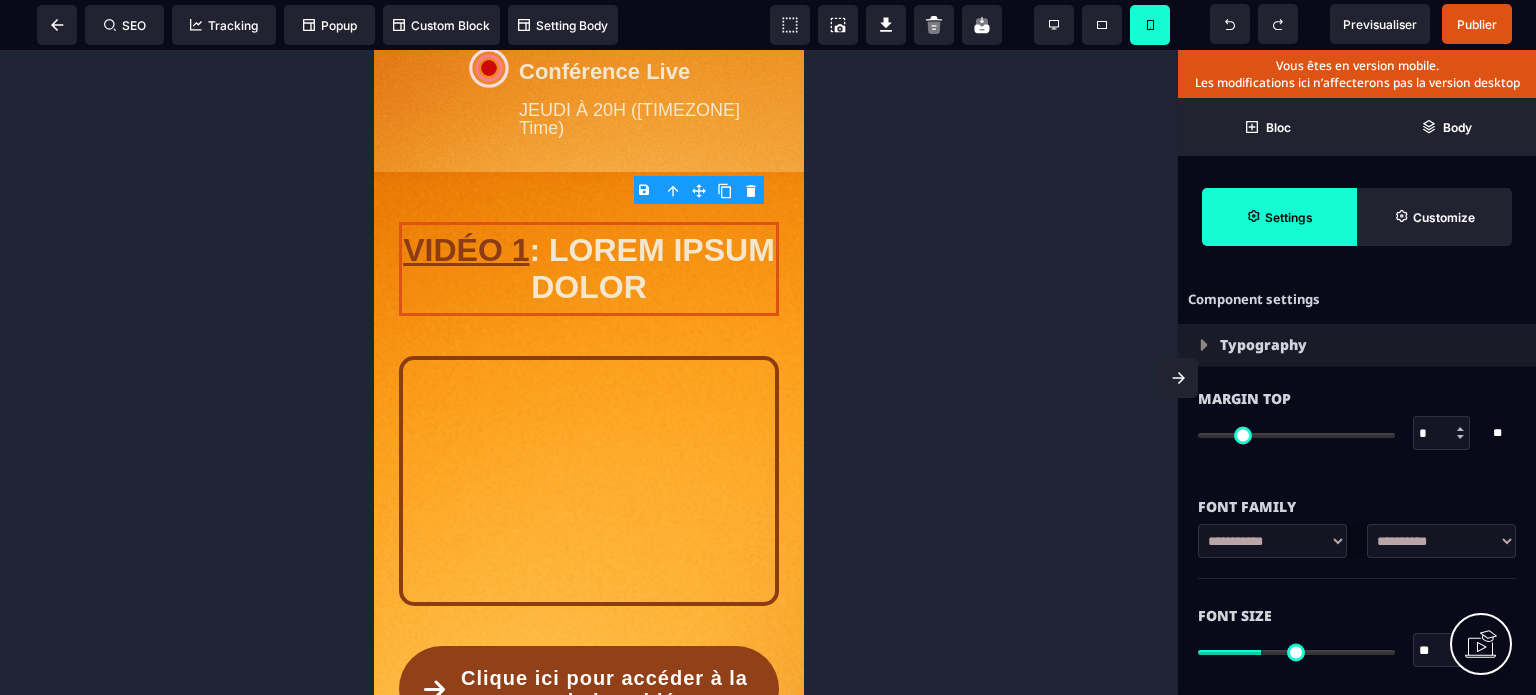 drag, startPoint x: 1440, startPoint y: 651, endPoint x: 1414, endPoint y: 662, distance: 28.231188 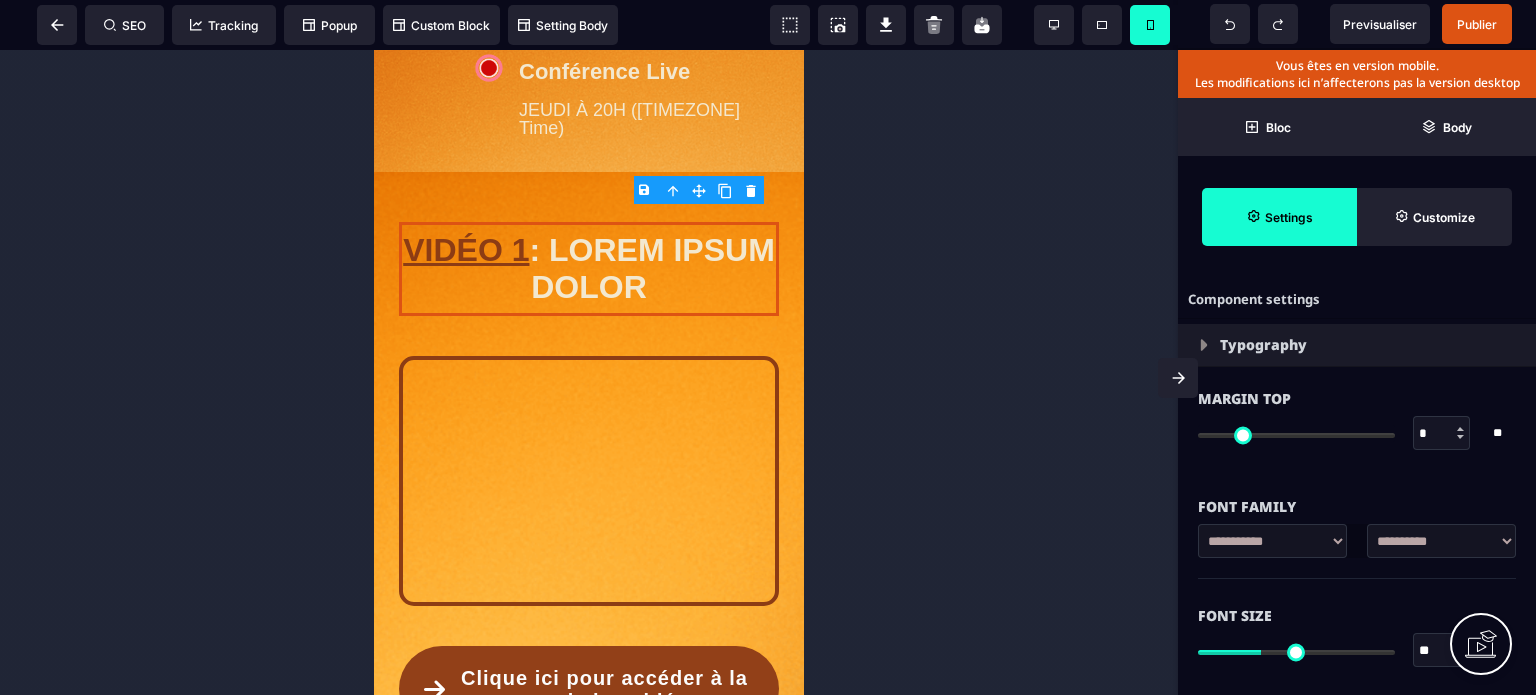 click on "**" at bounding box center (1442, 651) 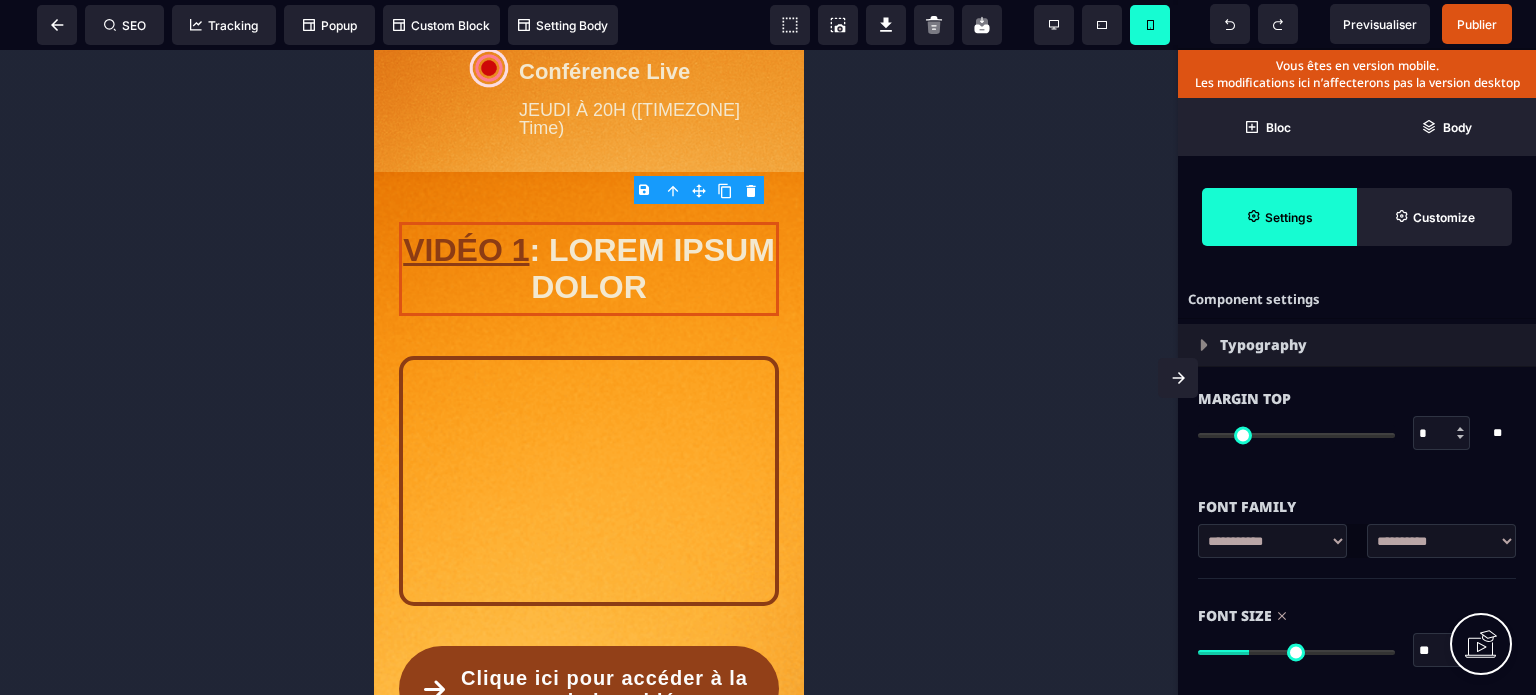 click on "Font Size" at bounding box center [1357, 616] 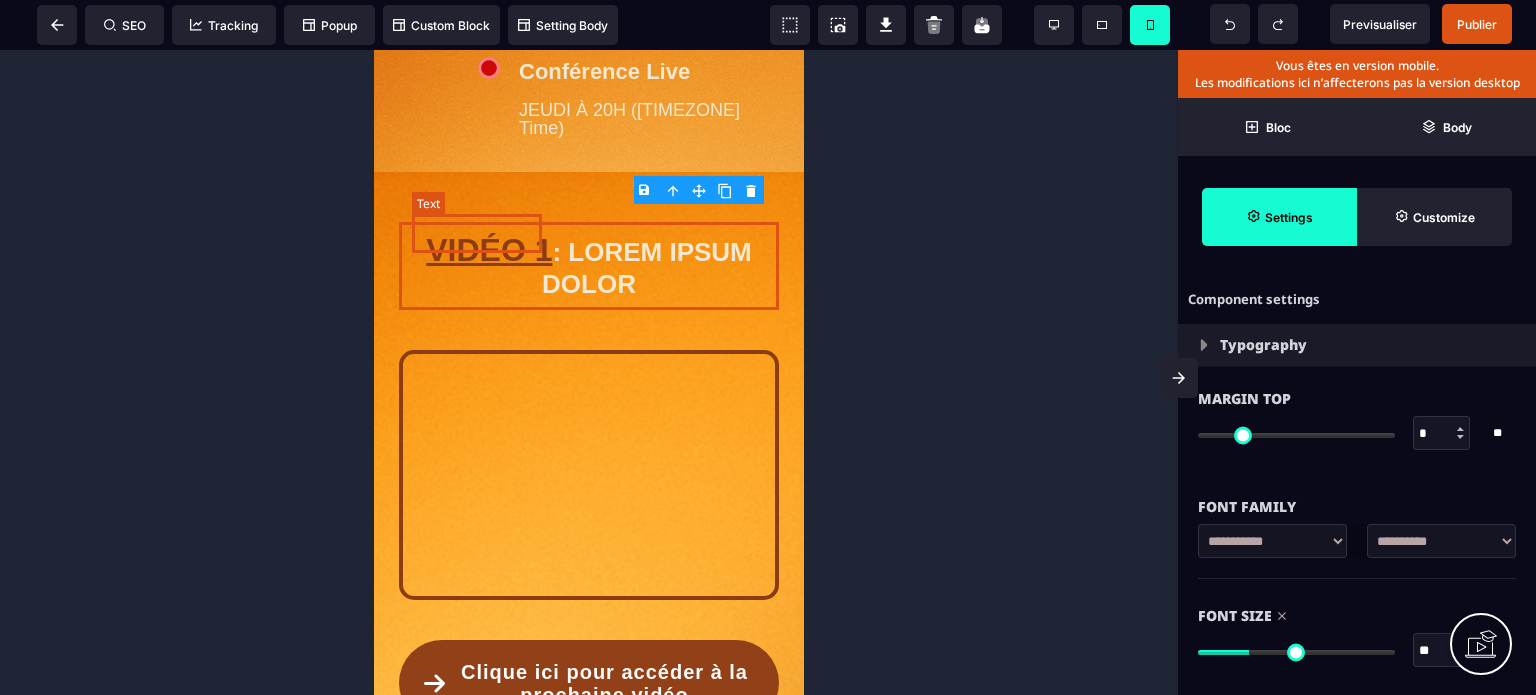 click on "VIDÉO 1" at bounding box center (489, 250) 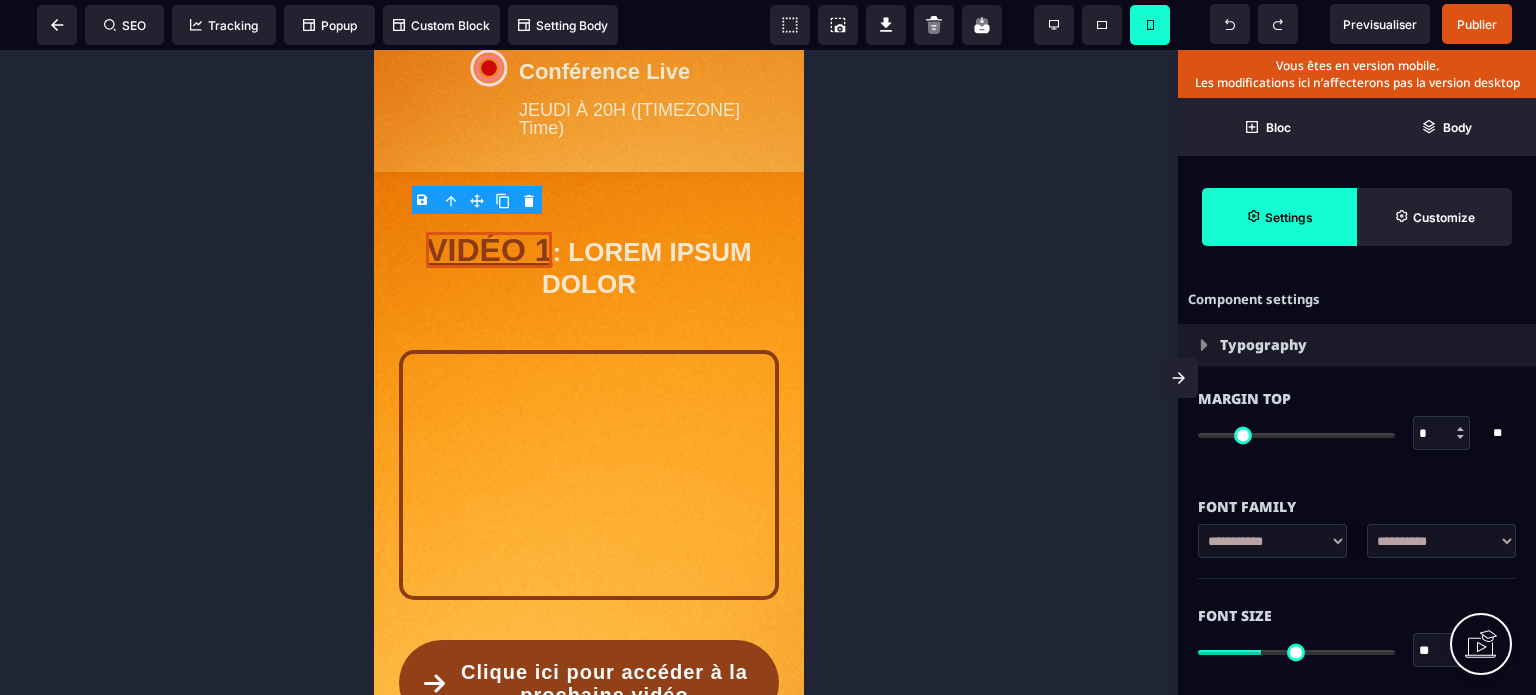 drag, startPoint x: 1435, startPoint y: 655, endPoint x: 1395, endPoint y: 659, distance: 40.1995 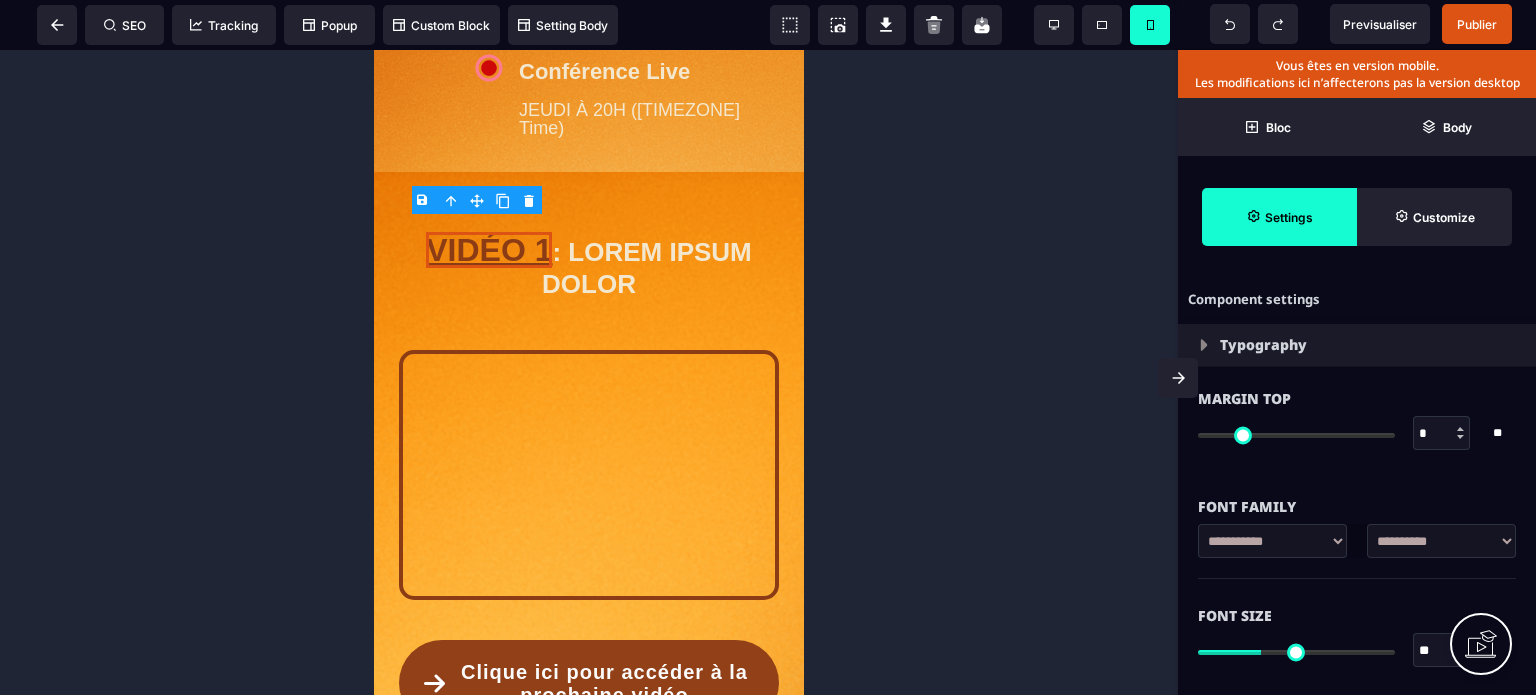 click on "**
*
**" at bounding box center (1357, 650) 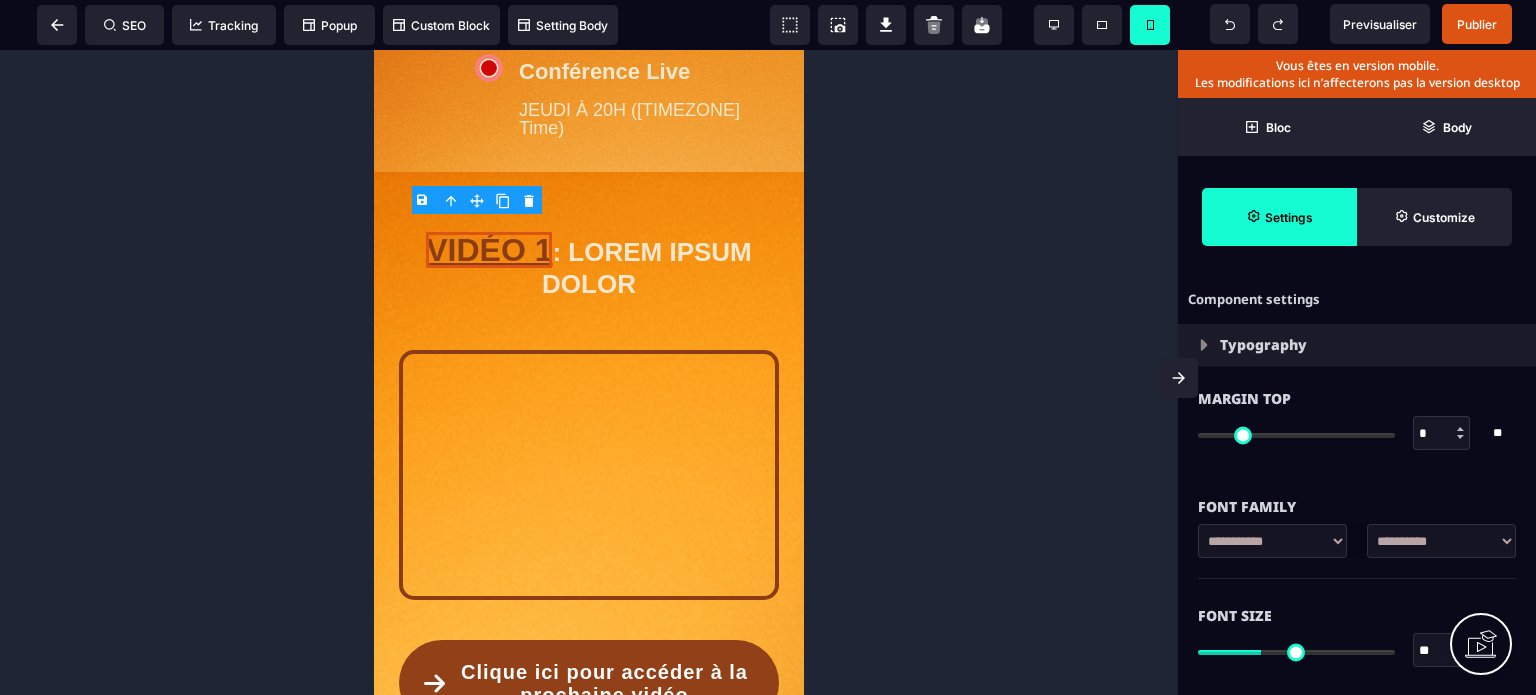 click on "Font Size
**
*
**
All" at bounding box center [1357, 635] 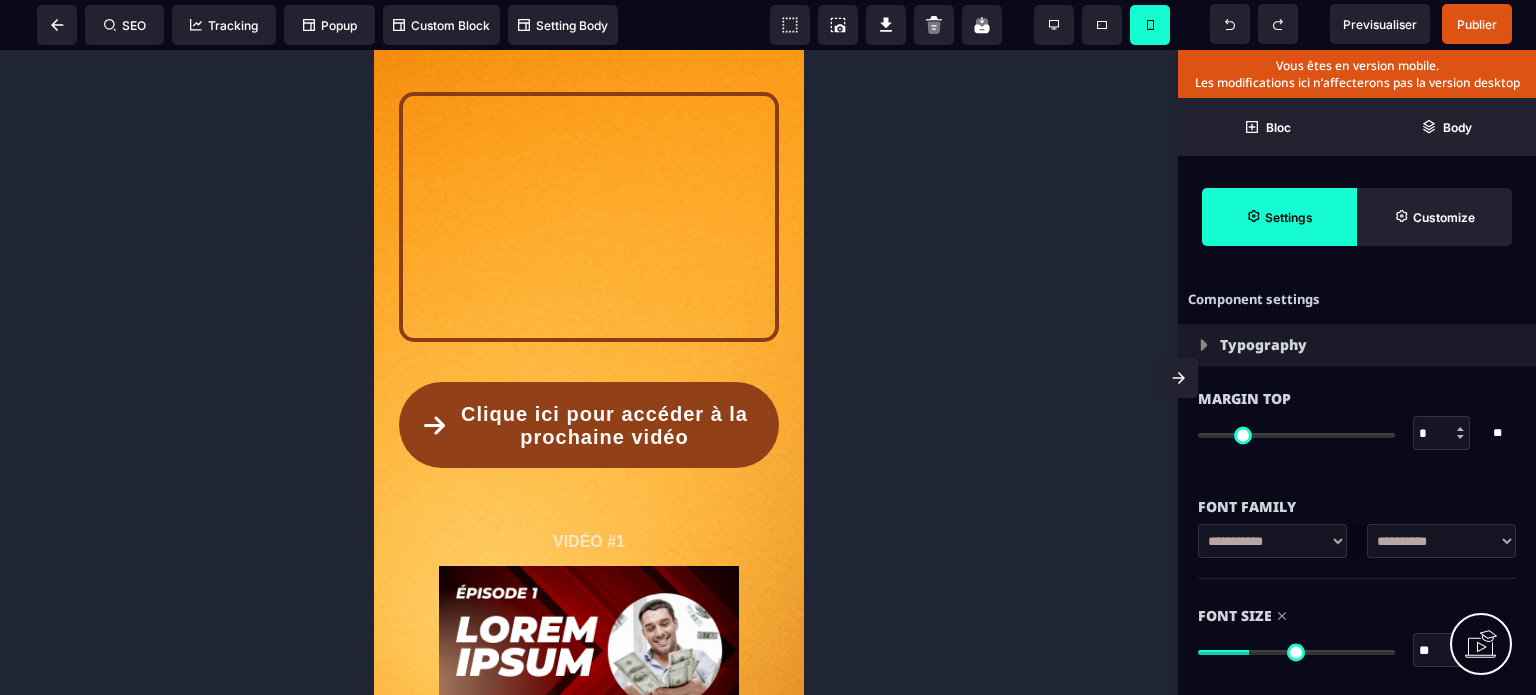 scroll, scrollTop: 0, scrollLeft: 0, axis: both 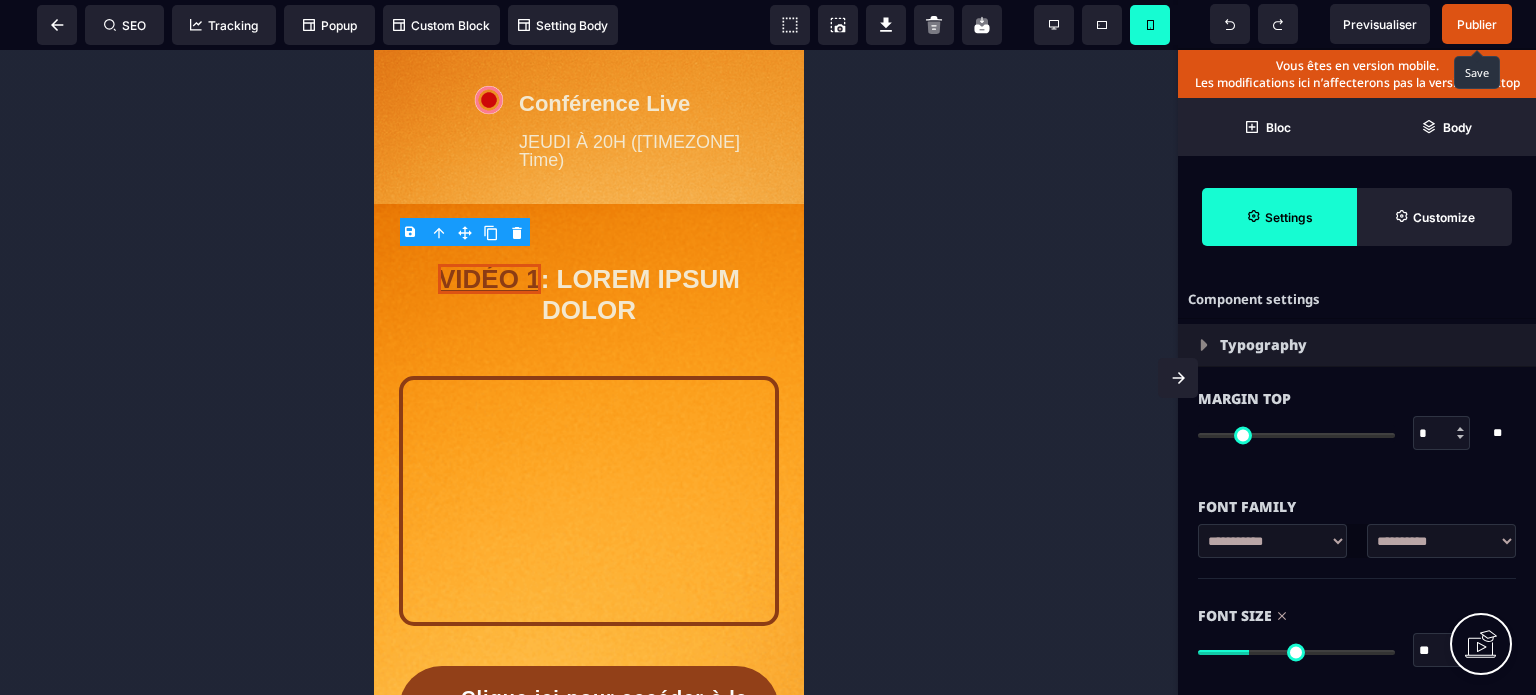 click on "Publier" at bounding box center (1477, 24) 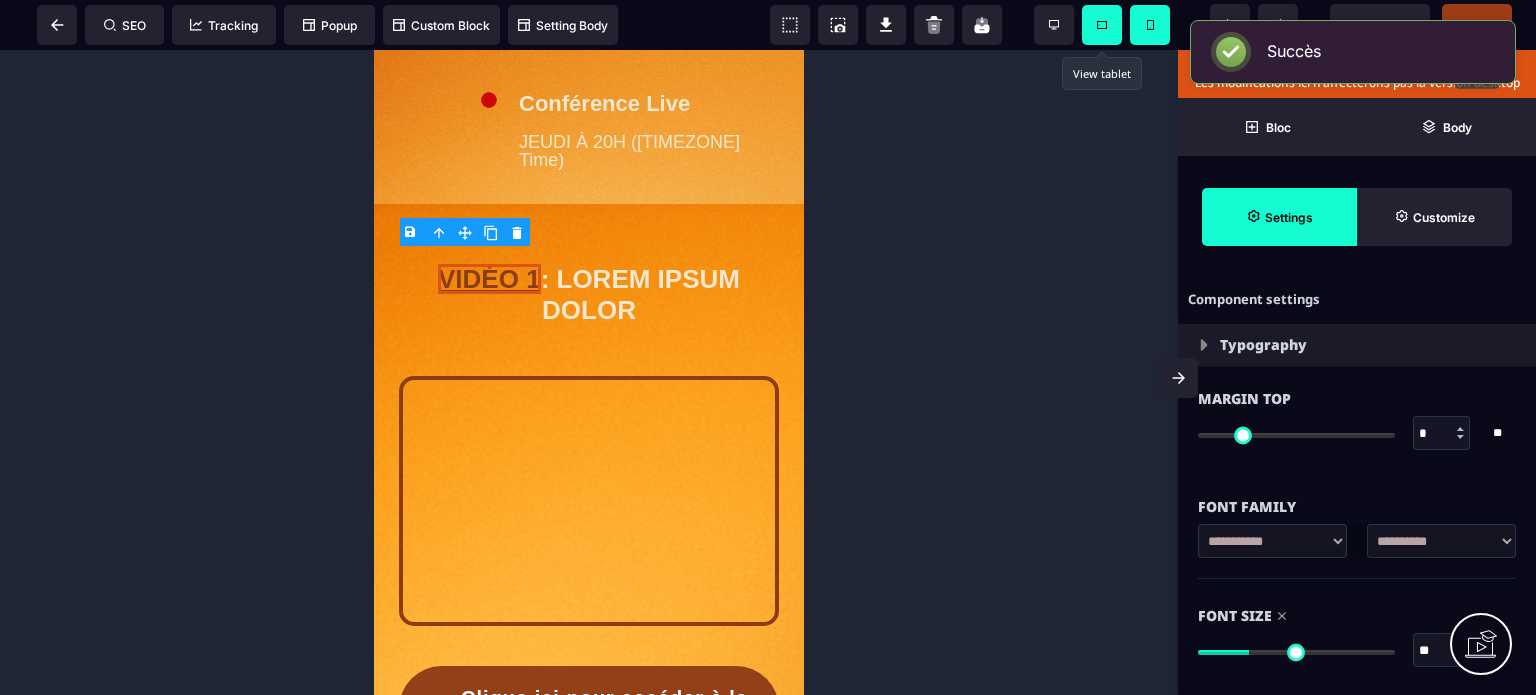 click at bounding box center [1102, 25] 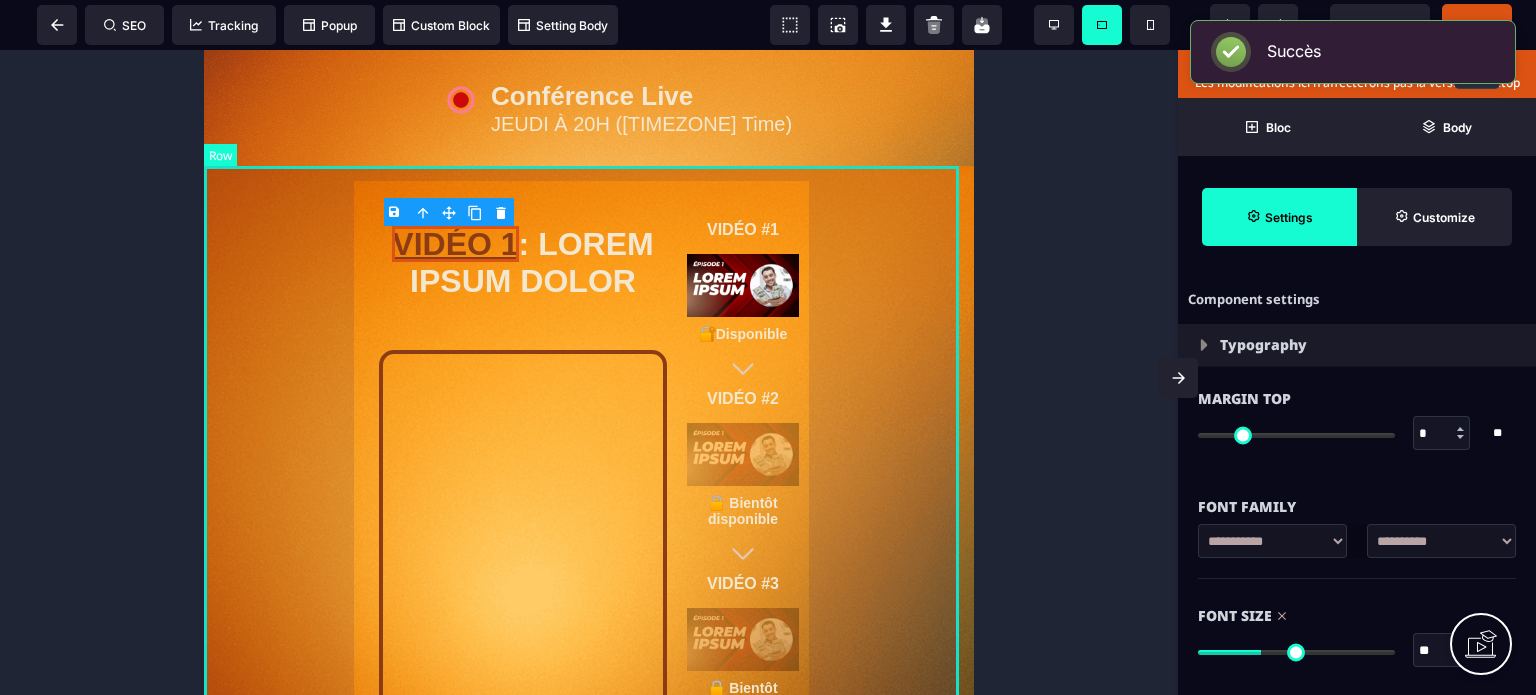 click on "VIDÉO 1 : LOREM IPSUM DOLOR Clique ici pour accéder à la prochaine vidéo VIDÉO #1 🔐Disponible VIDÉO #2 🔒 Bientôt disponible VIDÉO #3 🔒 Bientôt disponible" at bounding box center (589, 614) 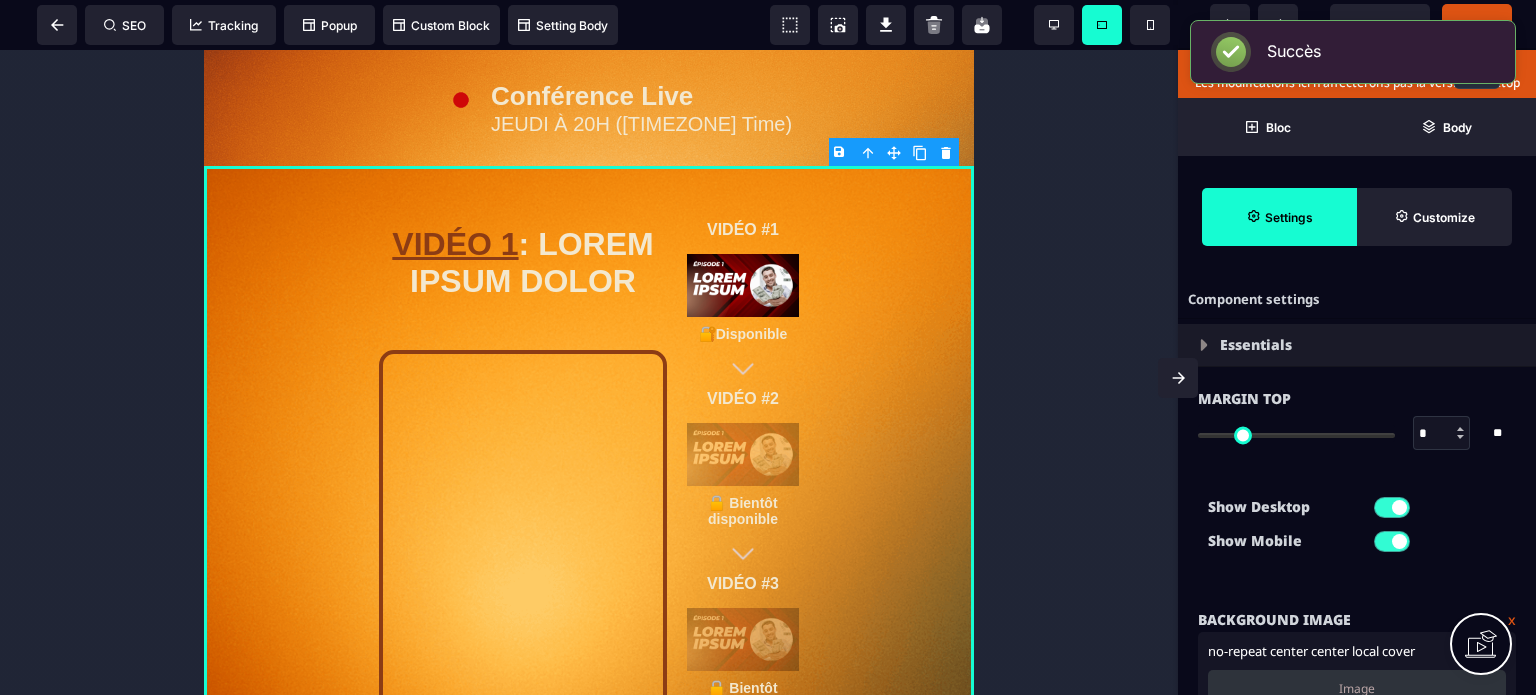 click on "Show Desktop
Show Mobile" at bounding box center [1357, 529] 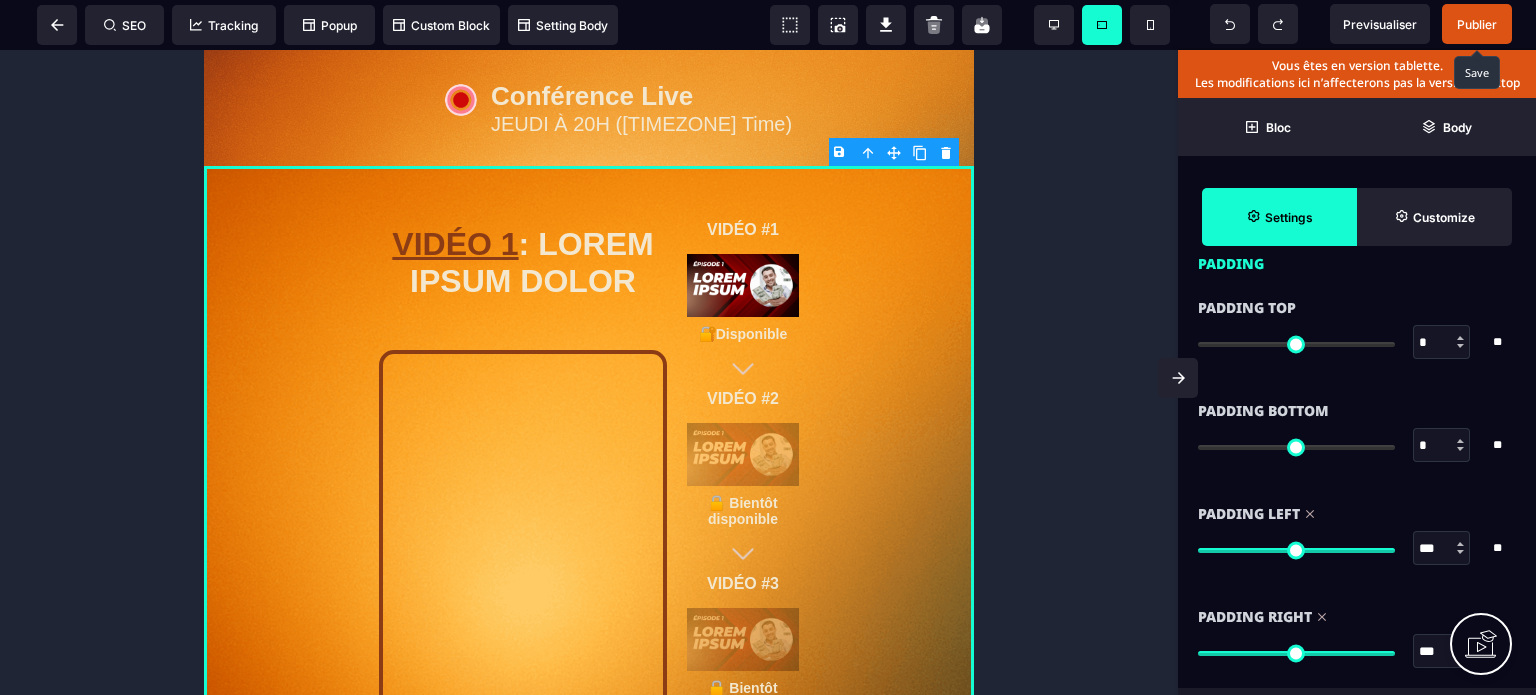 scroll, scrollTop: 1960, scrollLeft: 0, axis: vertical 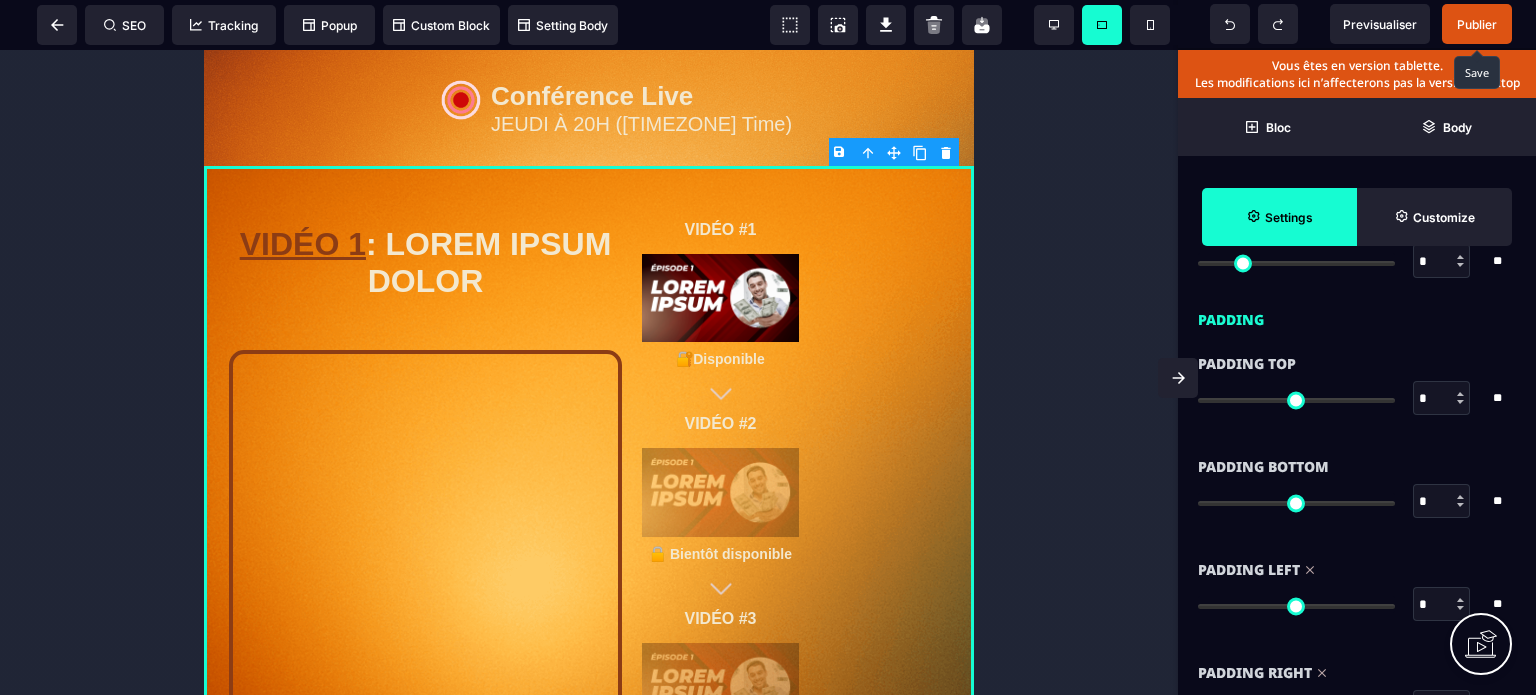 drag, startPoint x: 1380, startPoint y: 606, endPoint x: 956, endPoint y: 622, distance: 424.3018 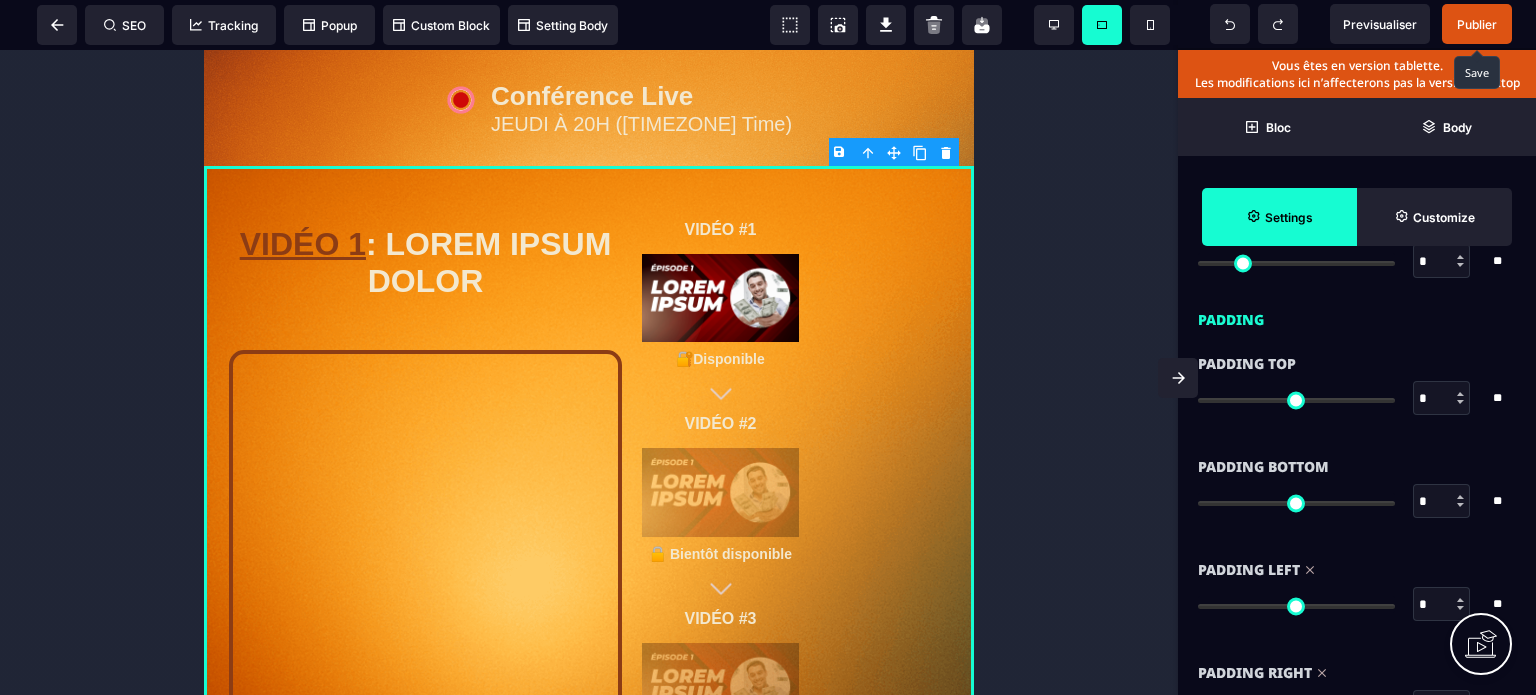 click at bounding box center [1296, 606] 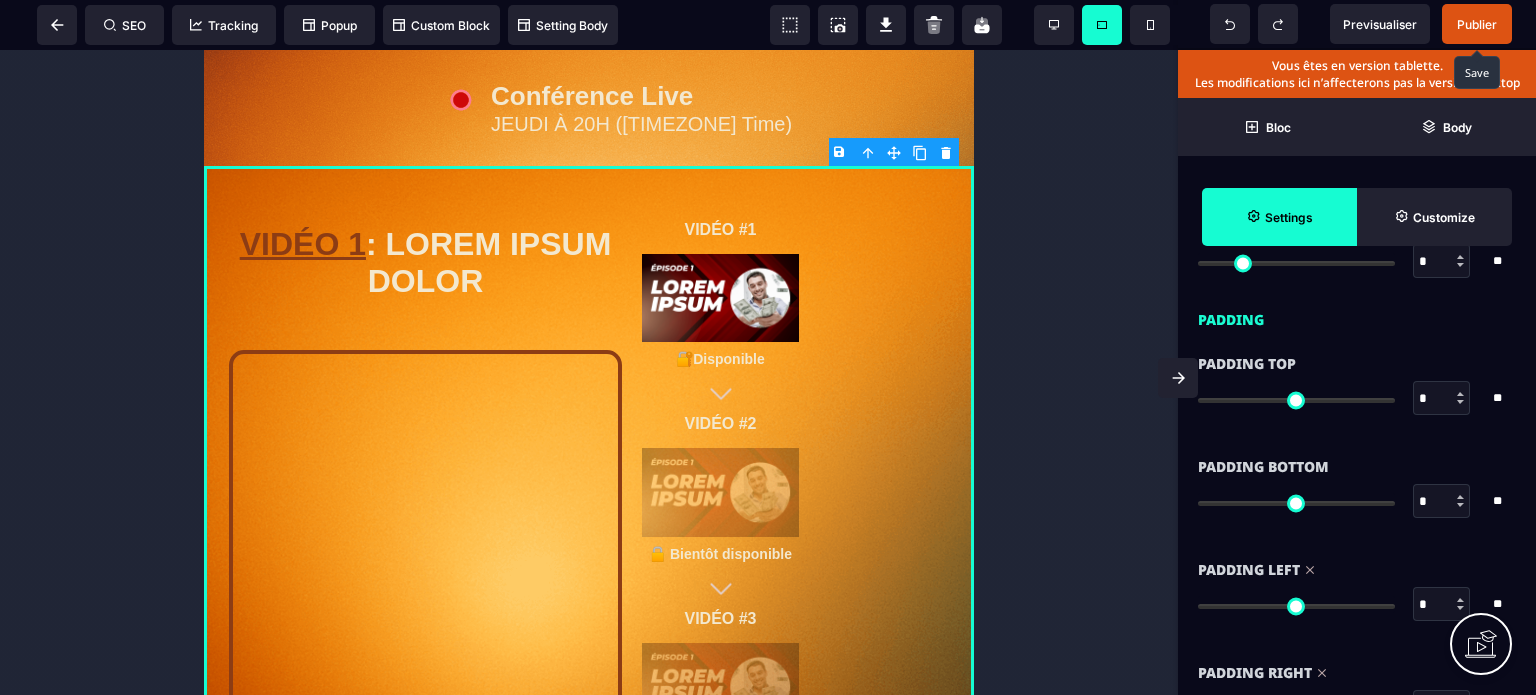 click on "Padding Left
*
*
**
All" at bounding box center (1357, 599) 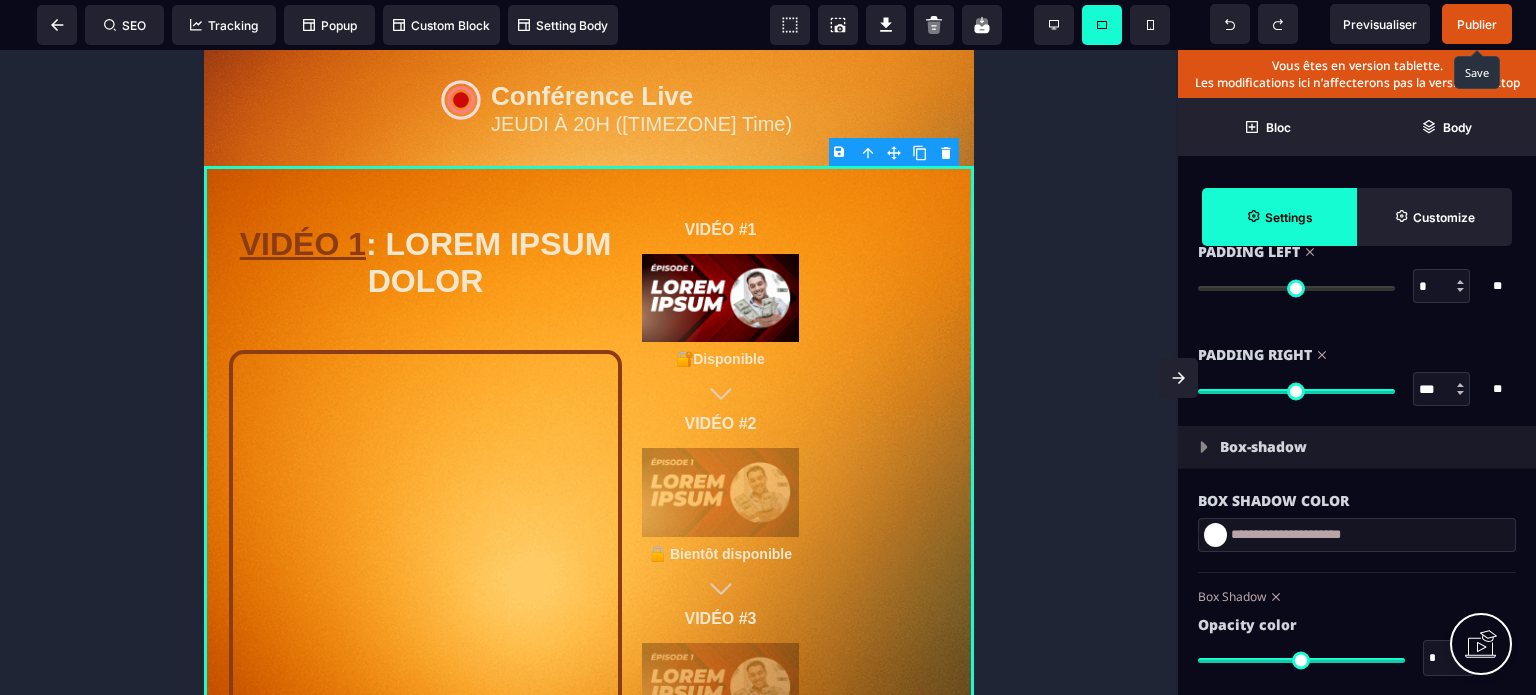 scroll, scrollTop: 2280, scrollLeft: 0, axis: vertical 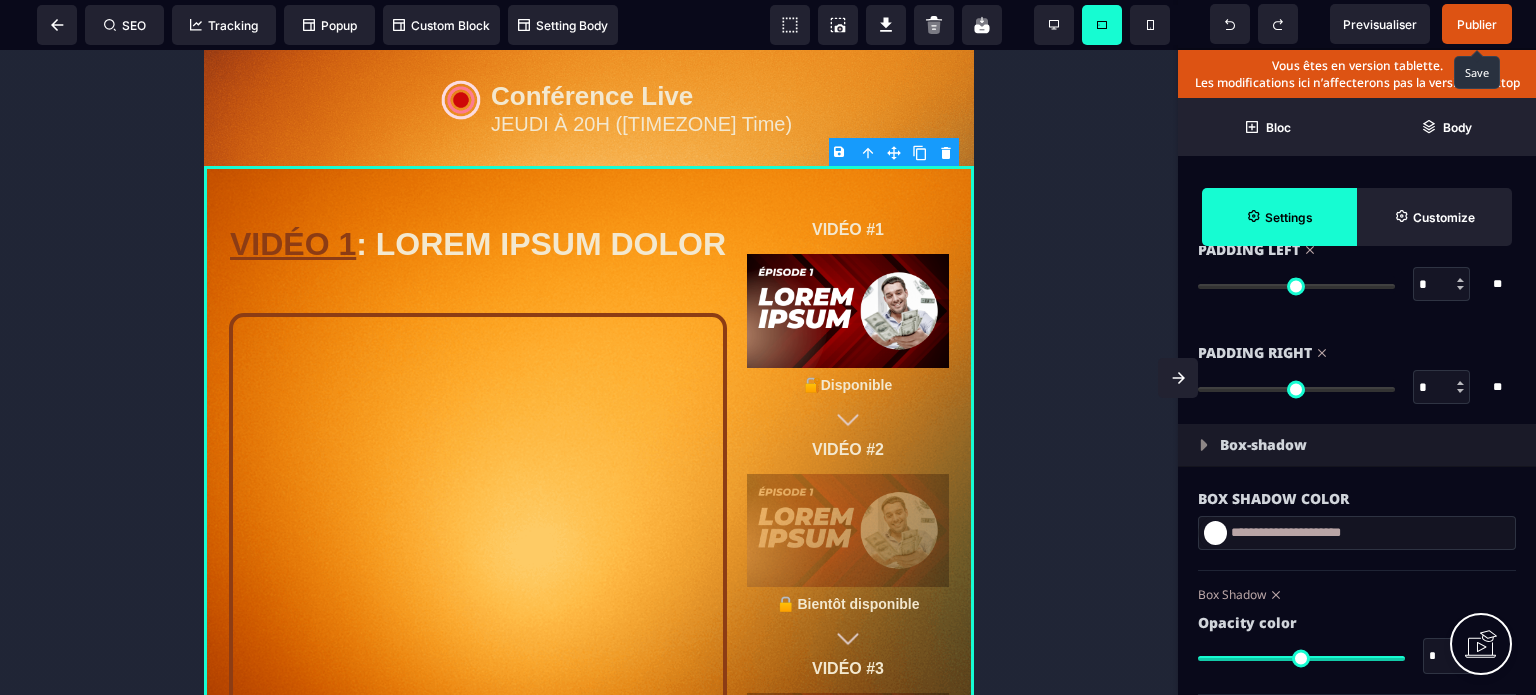 drag, startPoint x: 1382, startPoint y: 382, endPoint x: 729, endPoint y: 418, distance: 653.9916 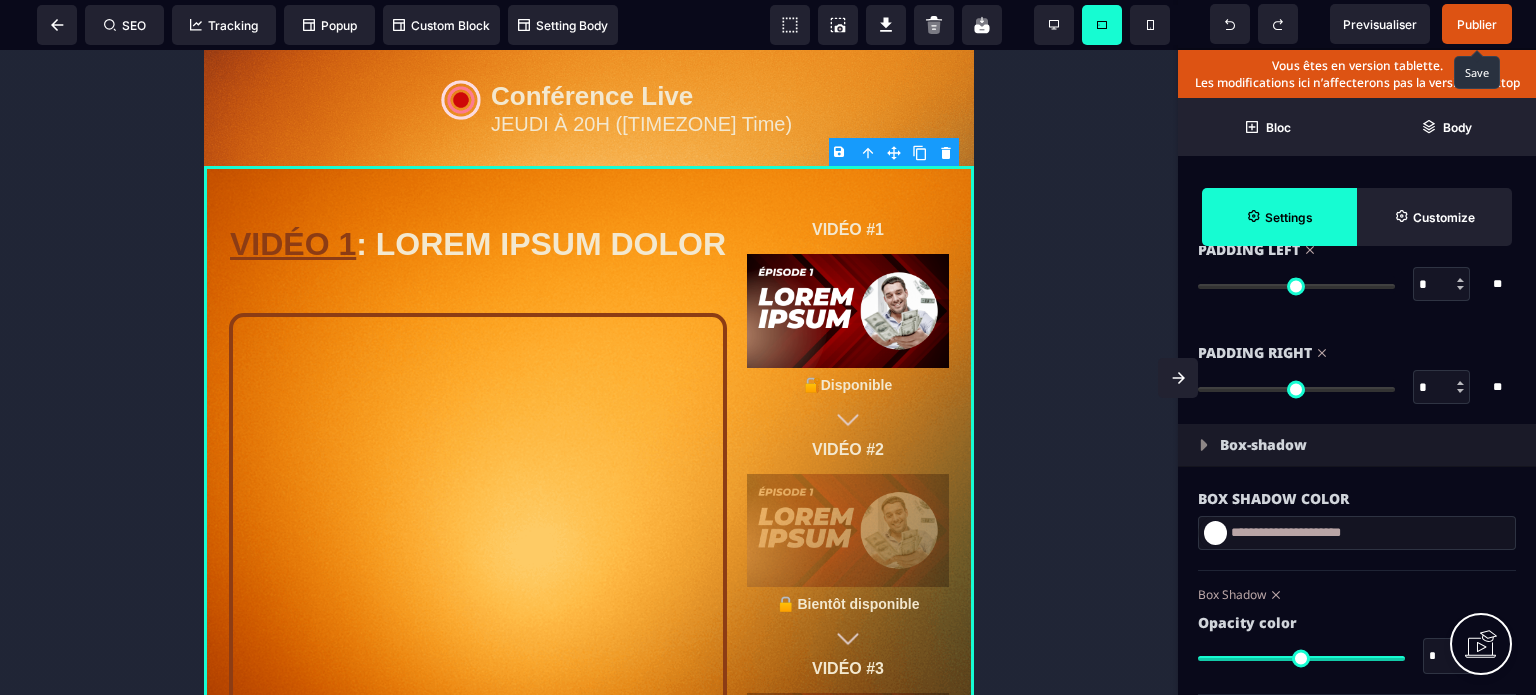 click at bounding box center (1296, 389) 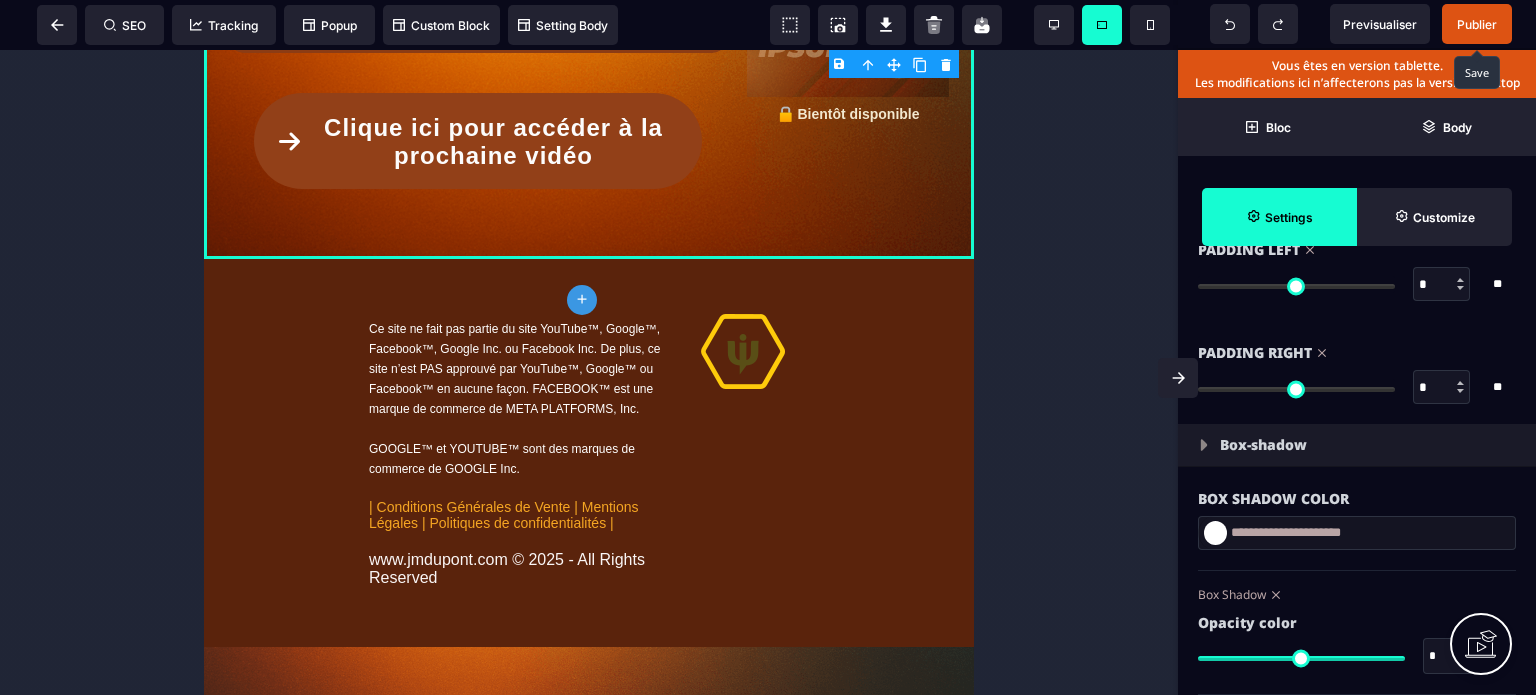 scroll, scrollTop: 840, scrollLeft: 0, axis: vertical 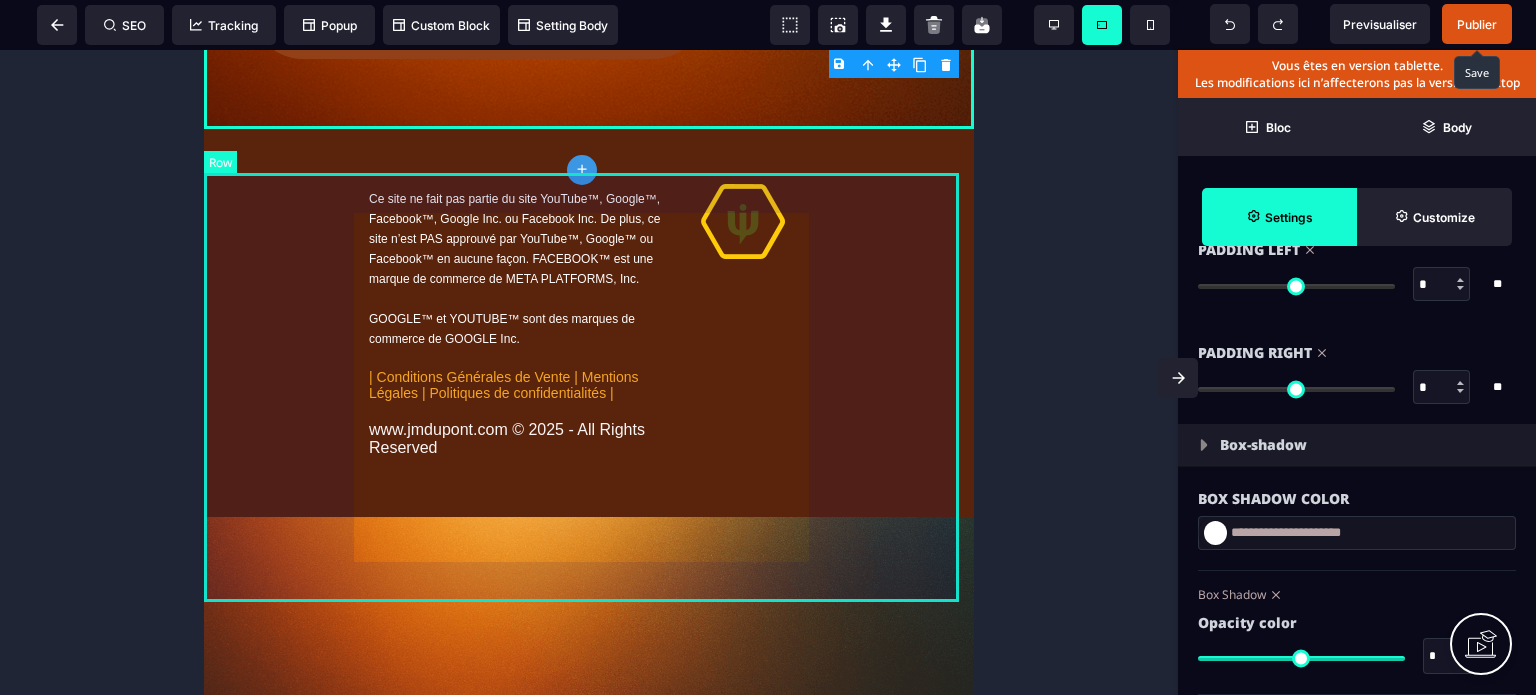 click on "Ce site ne fait pas partie du site YouTube™, Google™, Facebook™, Google Inc. ou Facebook Inc. De plus, ce site n’est PAS approuvé par YouTube™, Google™ ou Facebook™ en aucune façon. FACEBOOK™ est une marque de commerce de META PLATFORMS, Inc. GOOGLE™ et YOUTUBE™ sont des marques de commerce de GOOGLE Inc. | Conditions Générales de Vente | Mentions Légales | Politiques de confidentialités | www.[domain].com © 2025 - All Rights Reserved" at bounding box center [589, 323] 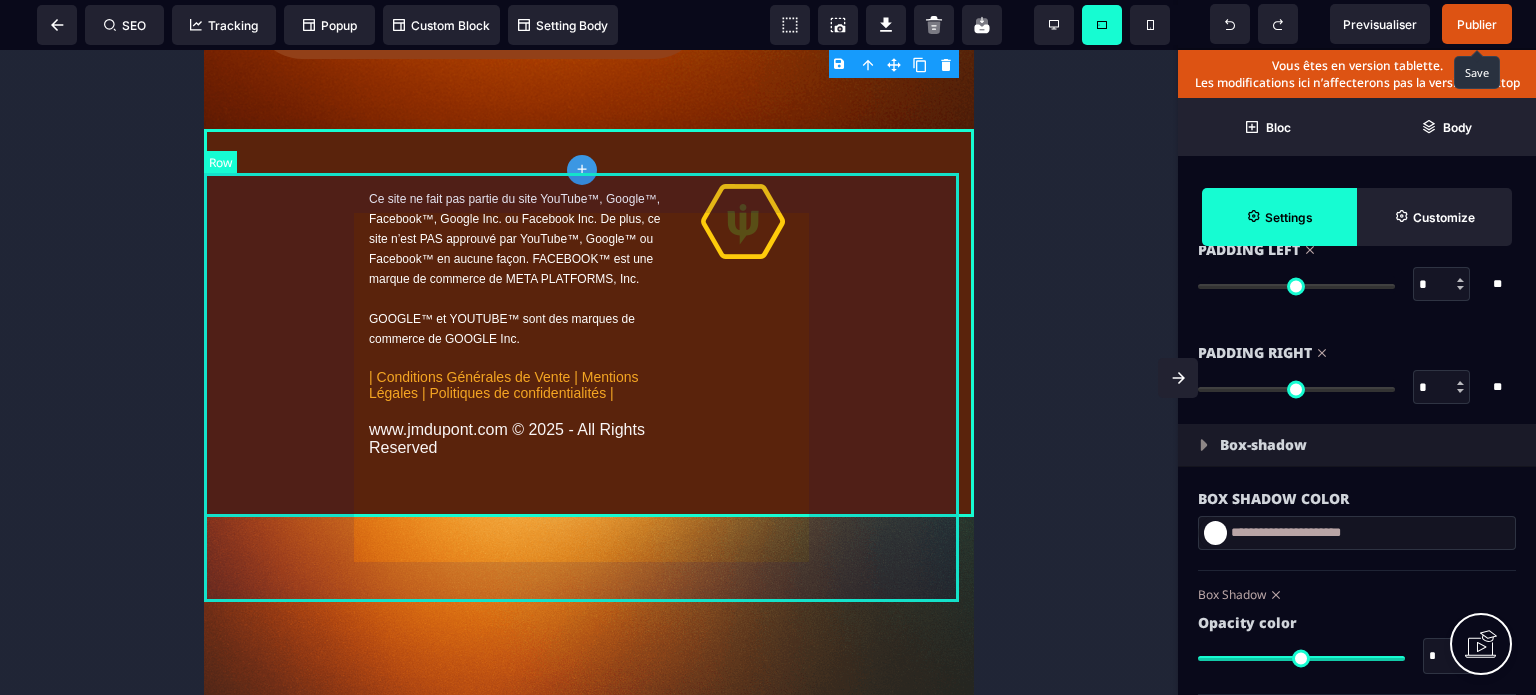 scroll, scrollTop: 0, scrollLeft: 0, axis: both 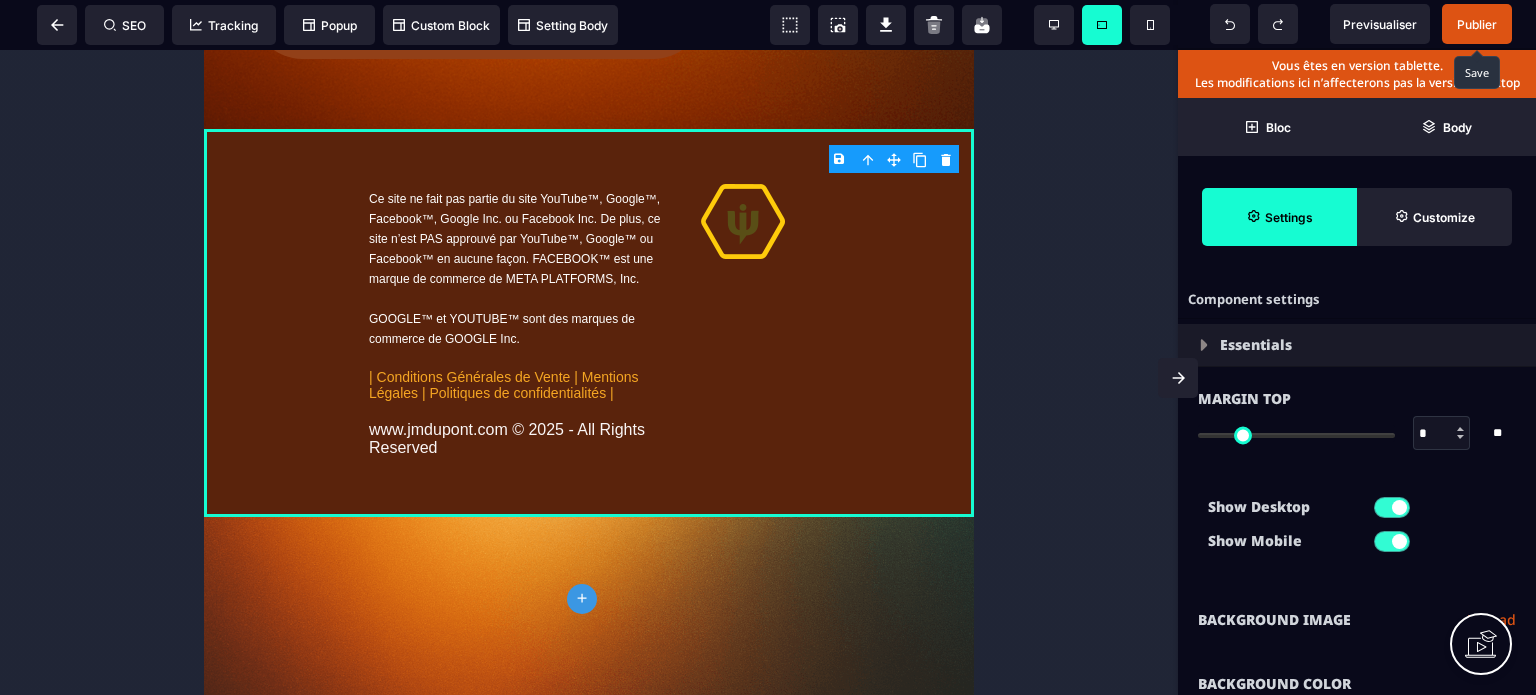 click on "Background Image" at bounding box center [1274, 620] 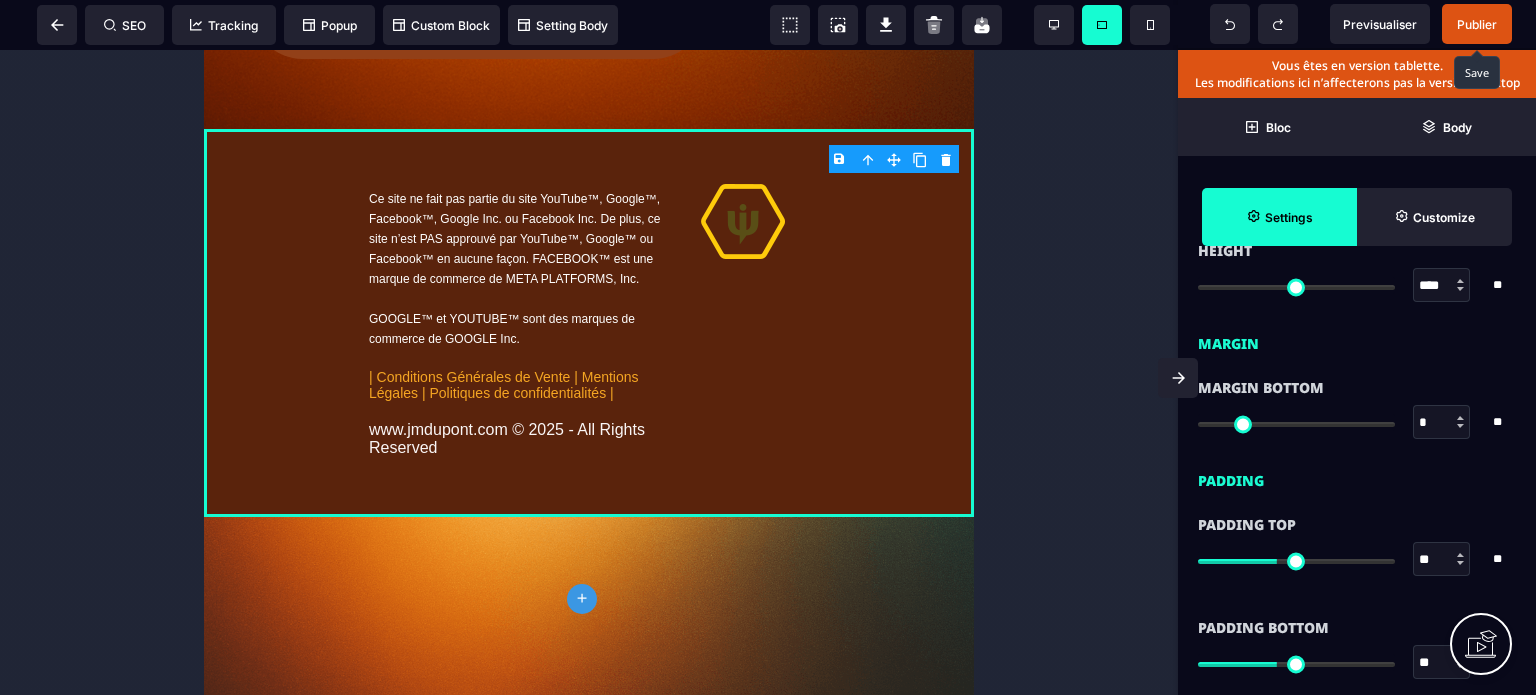 scroll, scrollTop: 1560, scrollLeft: 0, axis: vertical 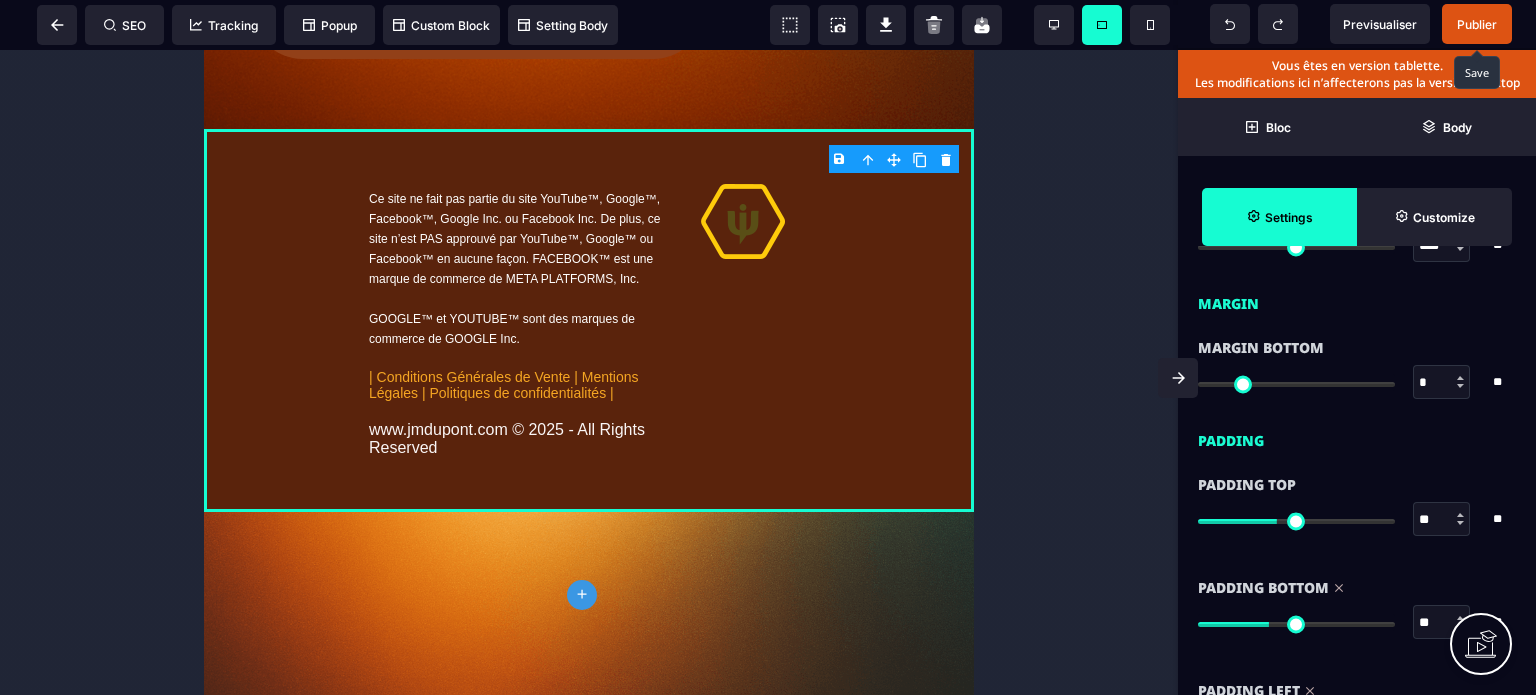 drag, startPoint x: 1278, startPoint y: 621, endPoint x: 1271, endPoint y: 631, distance: 12.206555 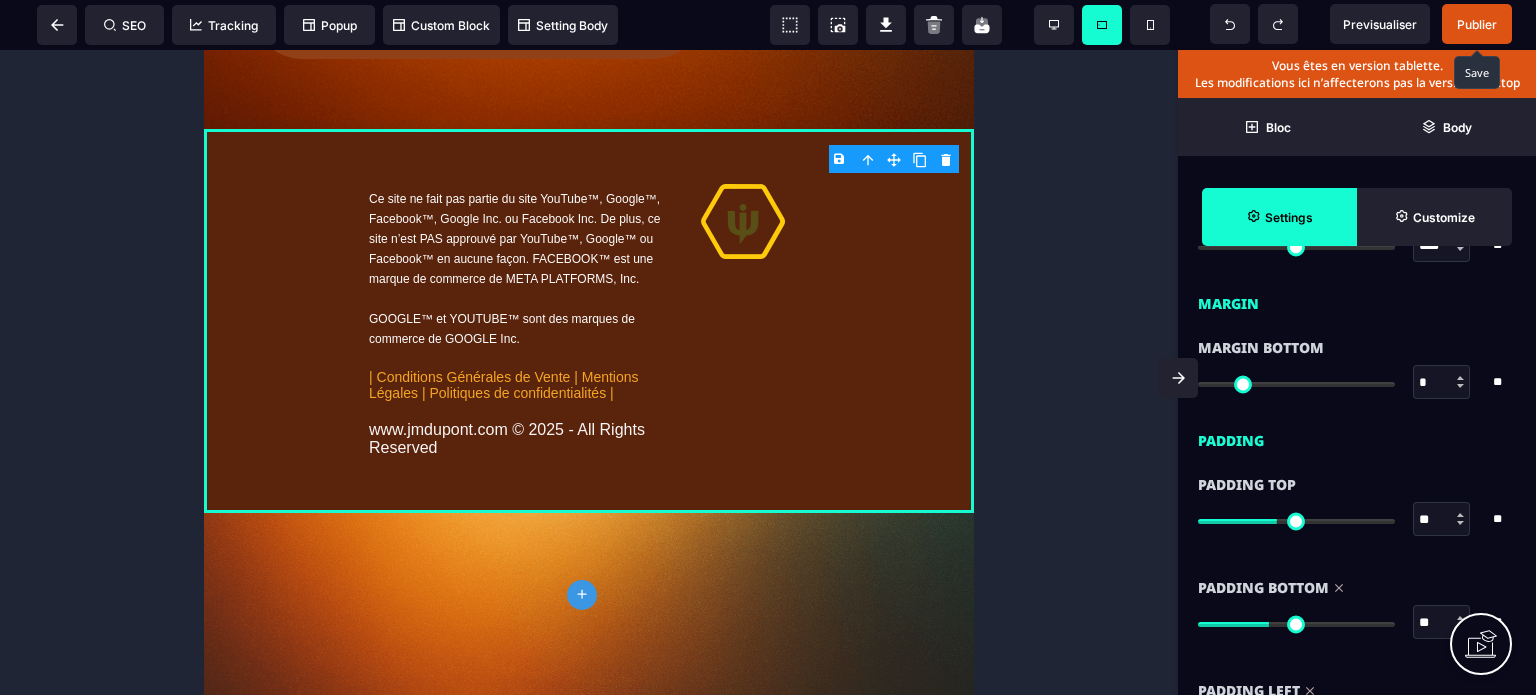 click on "Padding Bottom
**
*
**
All" at bounding box center (1357, 607) 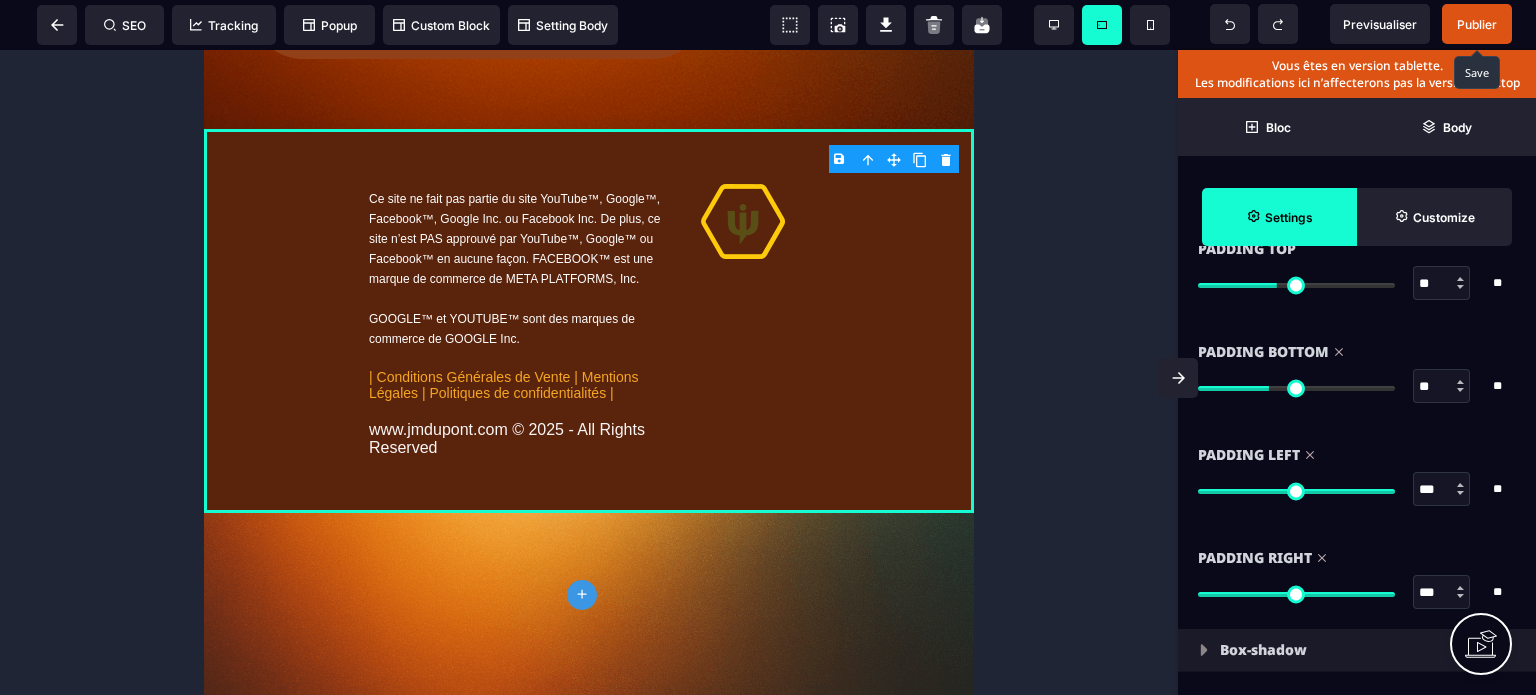 scroll, scrollTop: 1960, scrollLeft: 0, axis: vertical 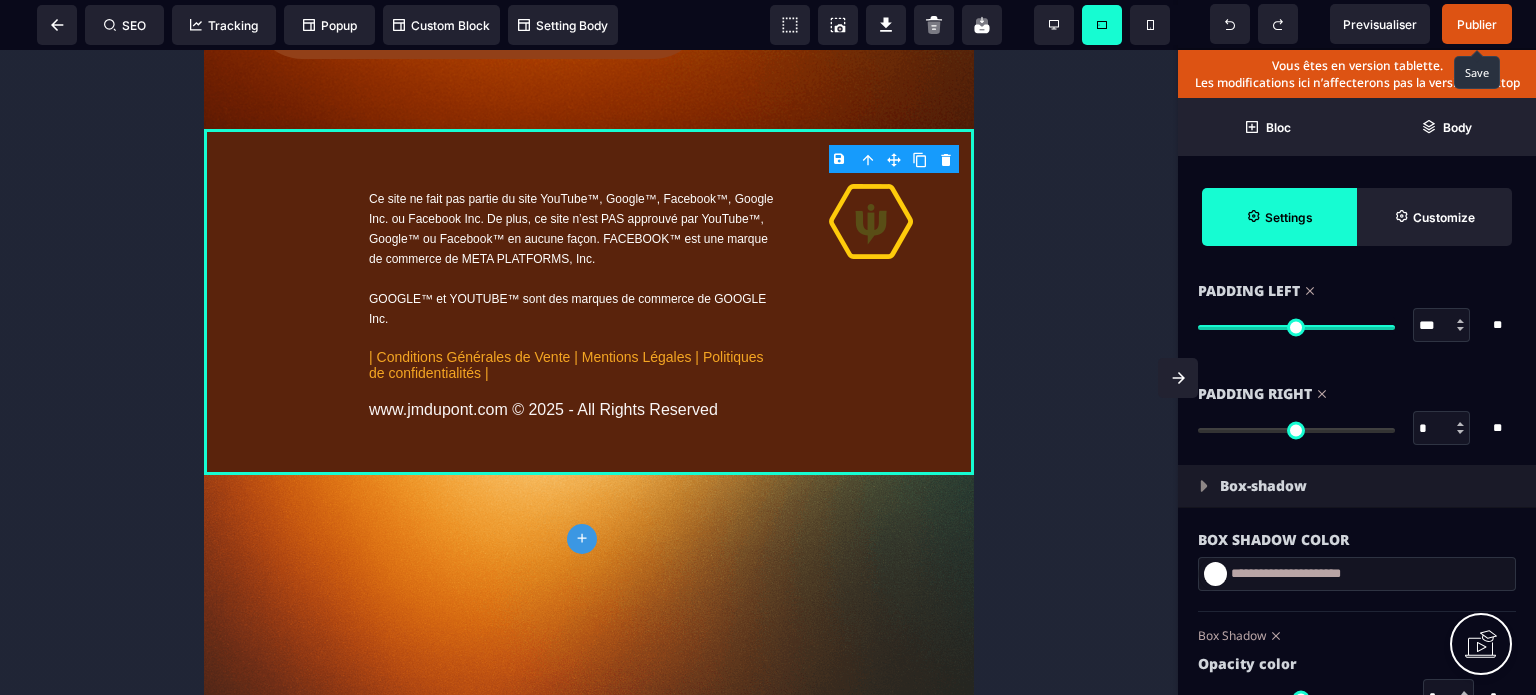drag, startPoint x: 1386, startPoint y: 427, endPoint x: 1135, endPoint y: 487, distance: 258.0717 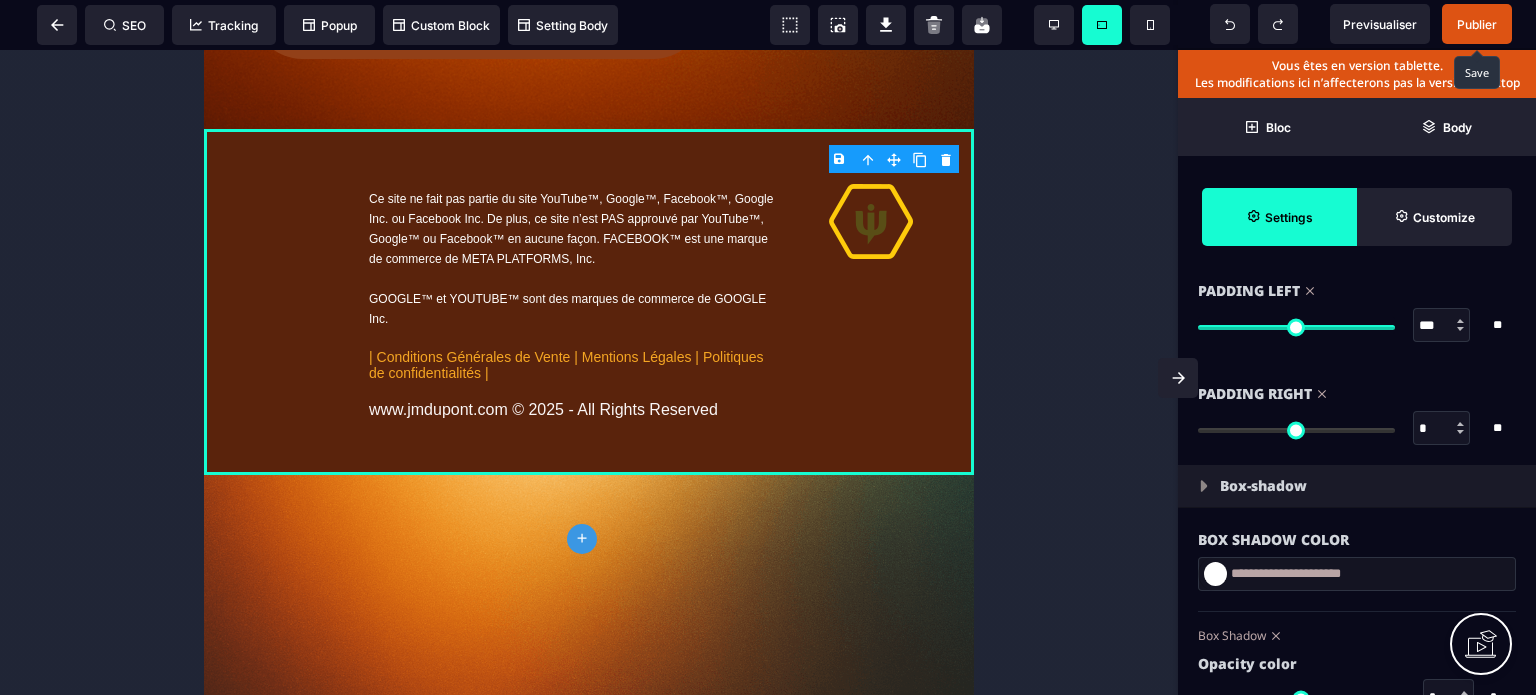 click at bounding box center [1296, 430] 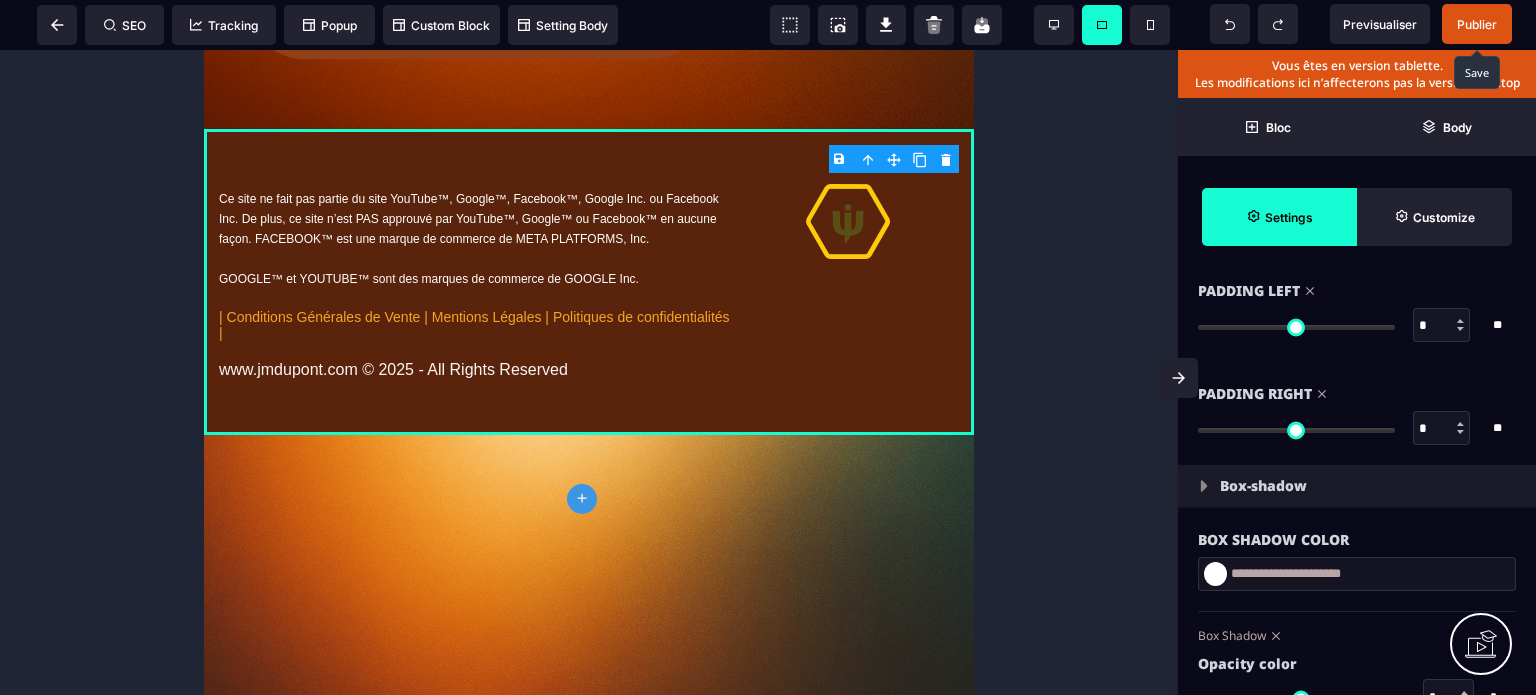 drag, startPoint x: 1380, startPoint y: 319, endPoint x: 946, endPoint y: 375, distance: 437.598 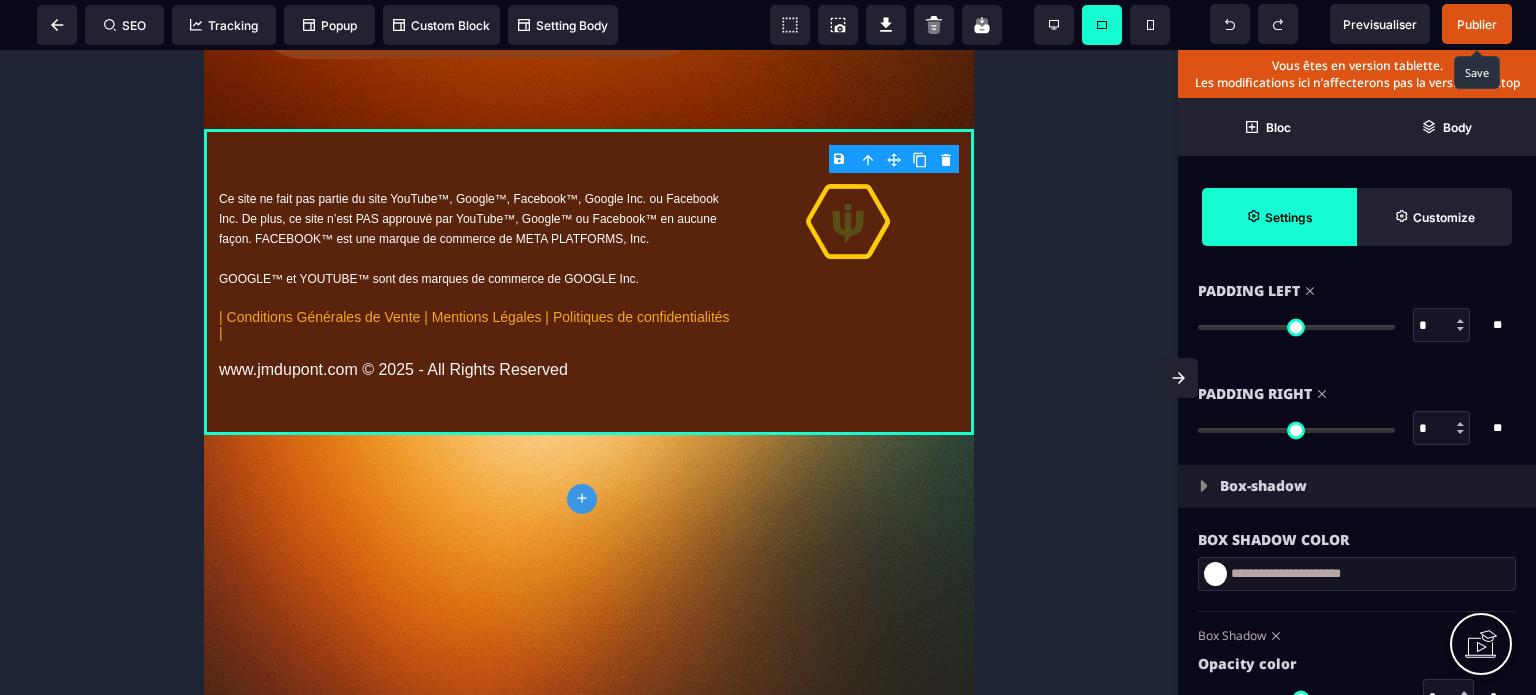 click on "*" at bounding box center (1442, 429) 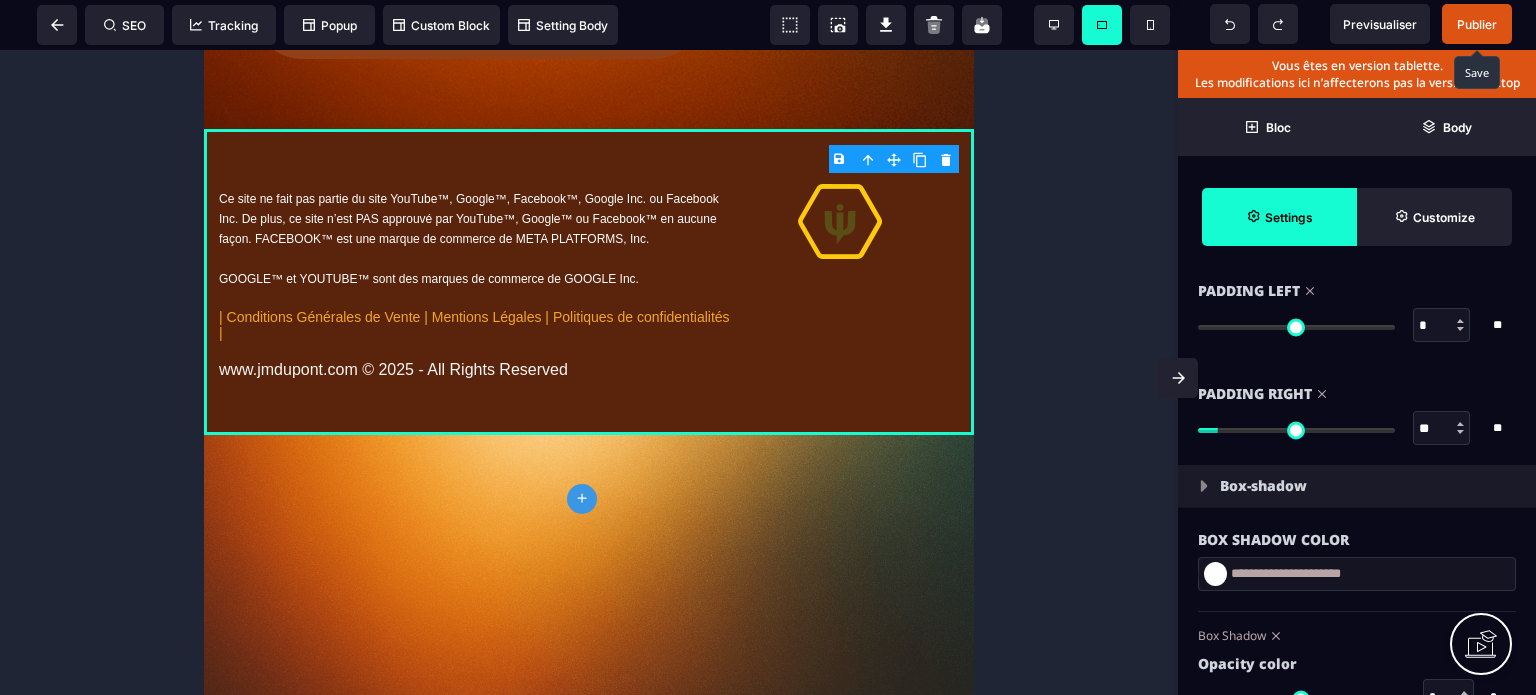click on "*" at bounding box center (1442, 326) 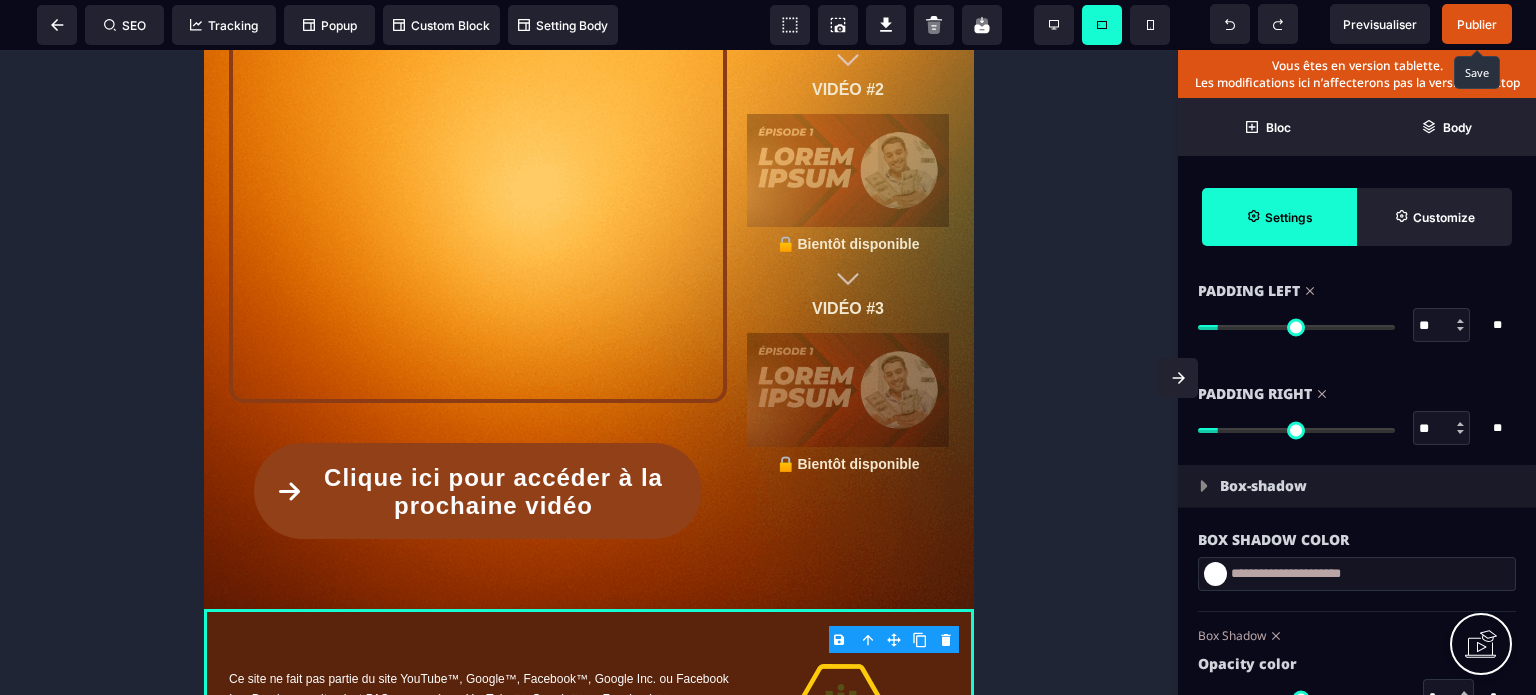 scroll, scrollTop: 0, scrollLeft: 0, axis: both 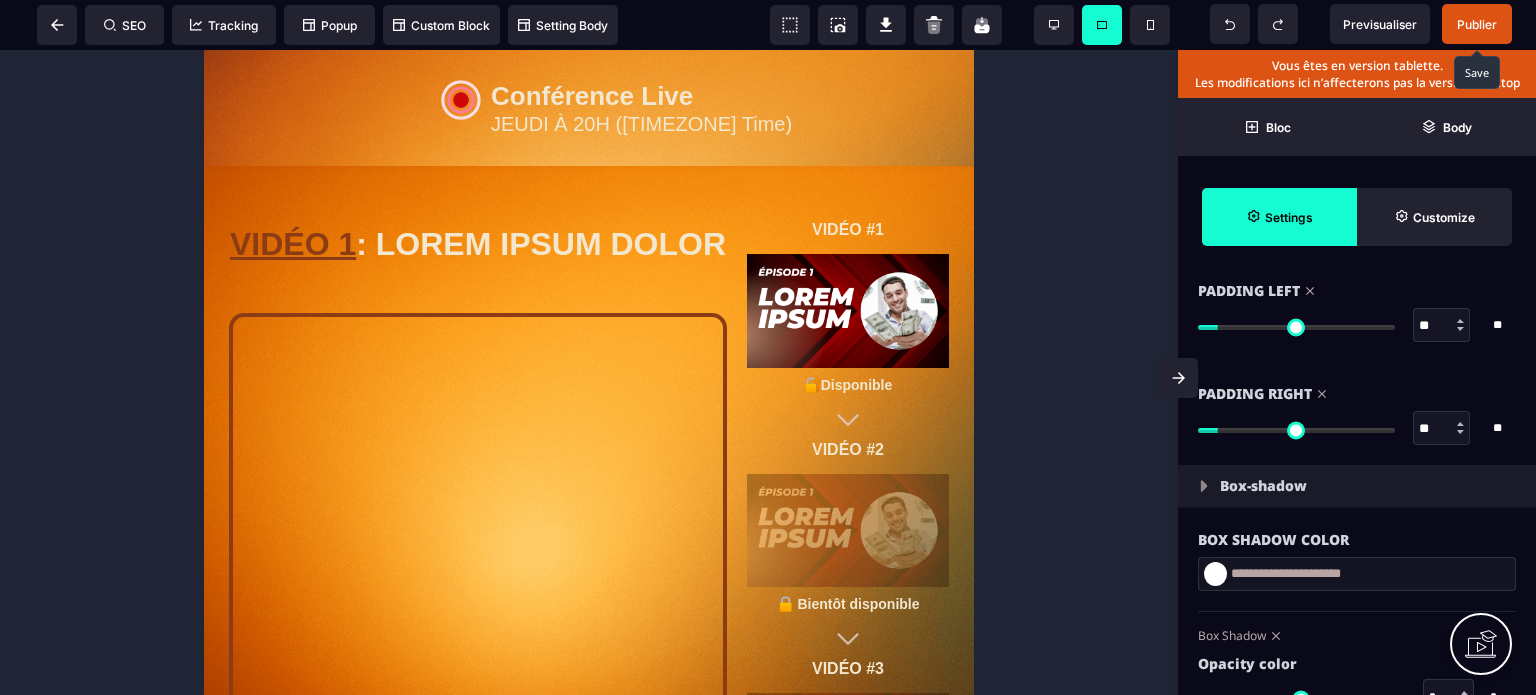 click on "Publier" at bounding box center [1477, 24] 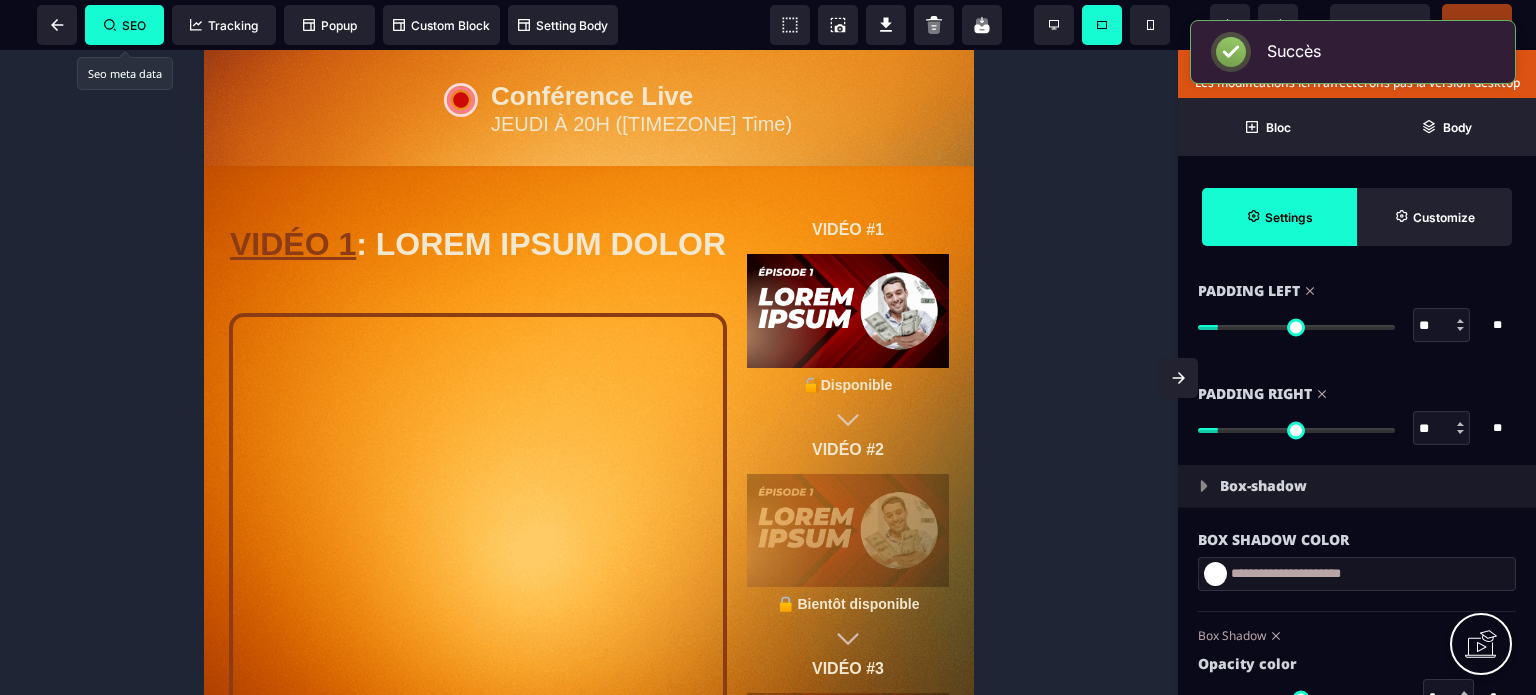 click on "SEO" at bounding box center (125, 25) 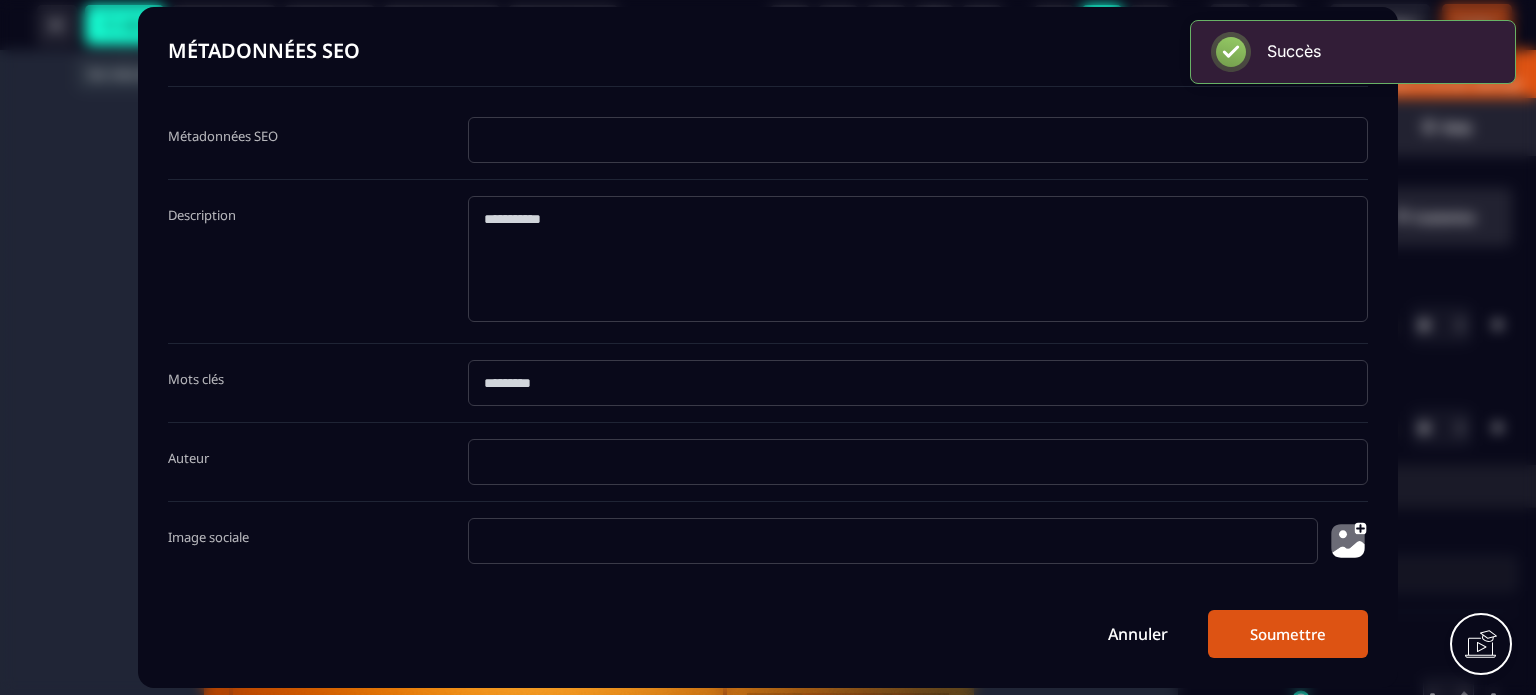 click at bounding box center [918, 140] 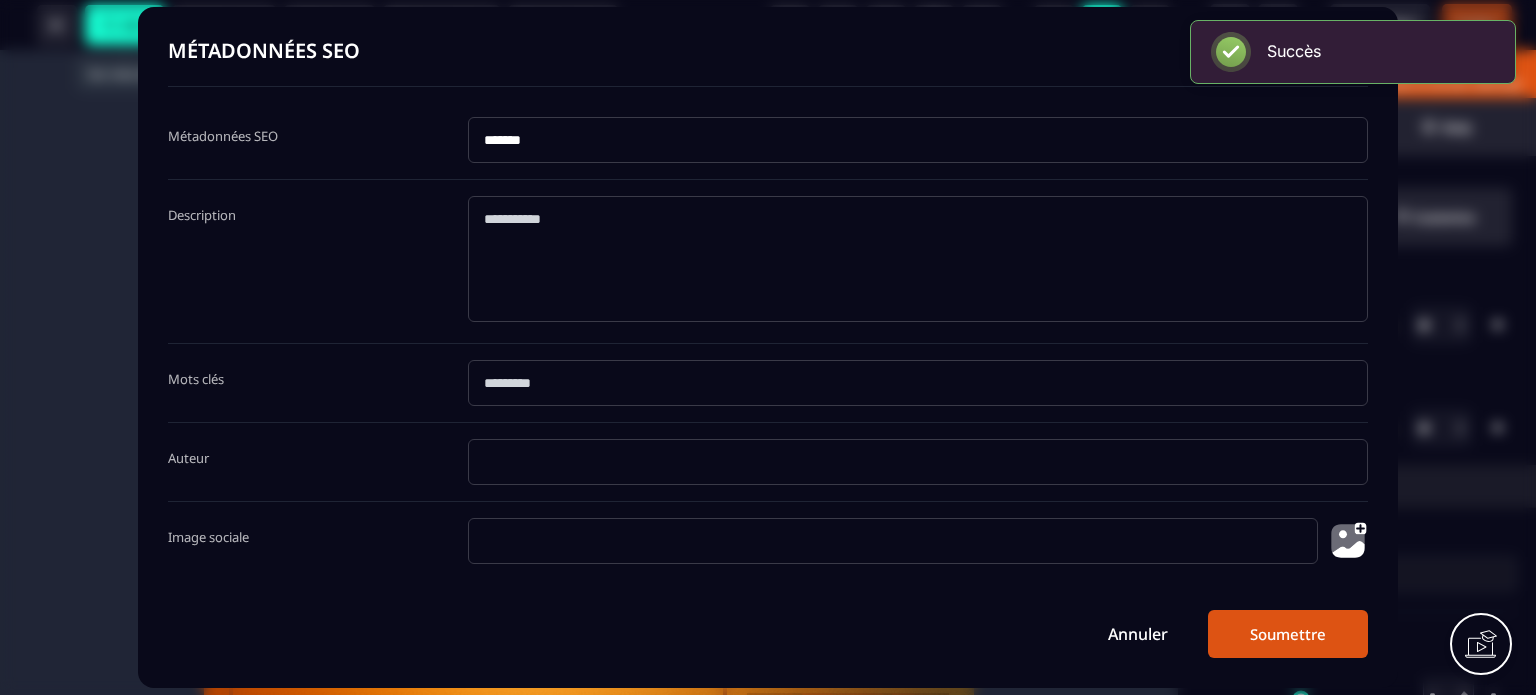 click 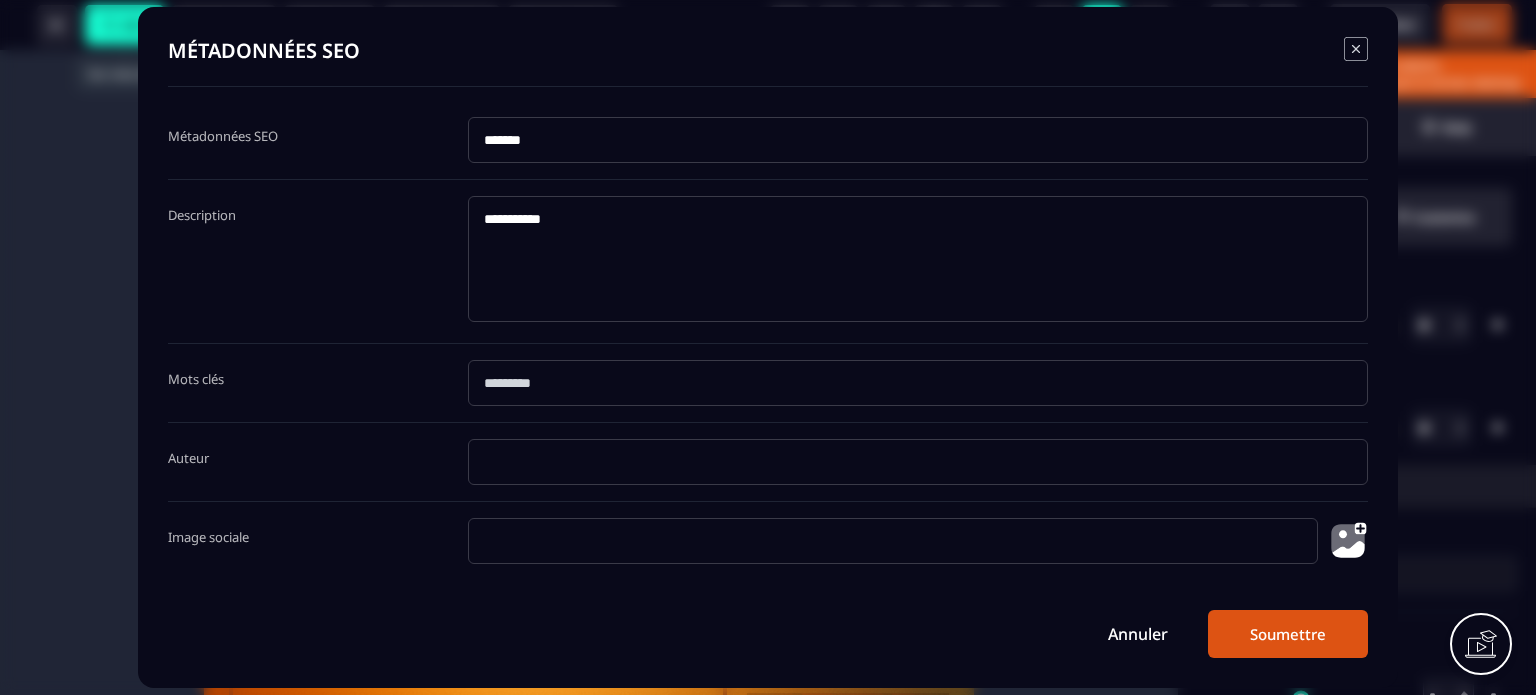 click at bounding box center (1348, 541) 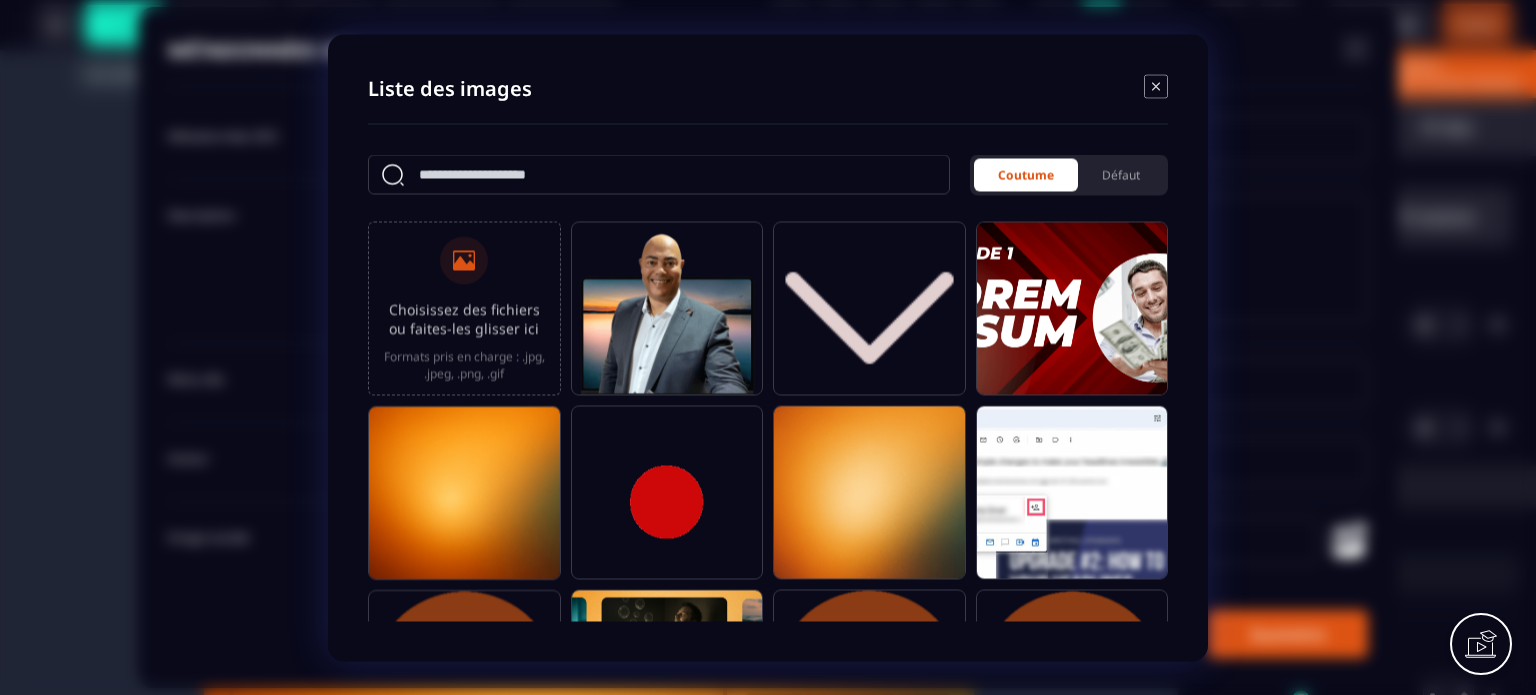 click on "Choisissez des fichiers ou faites-les glisser ici" at bounding box center (464, 318) 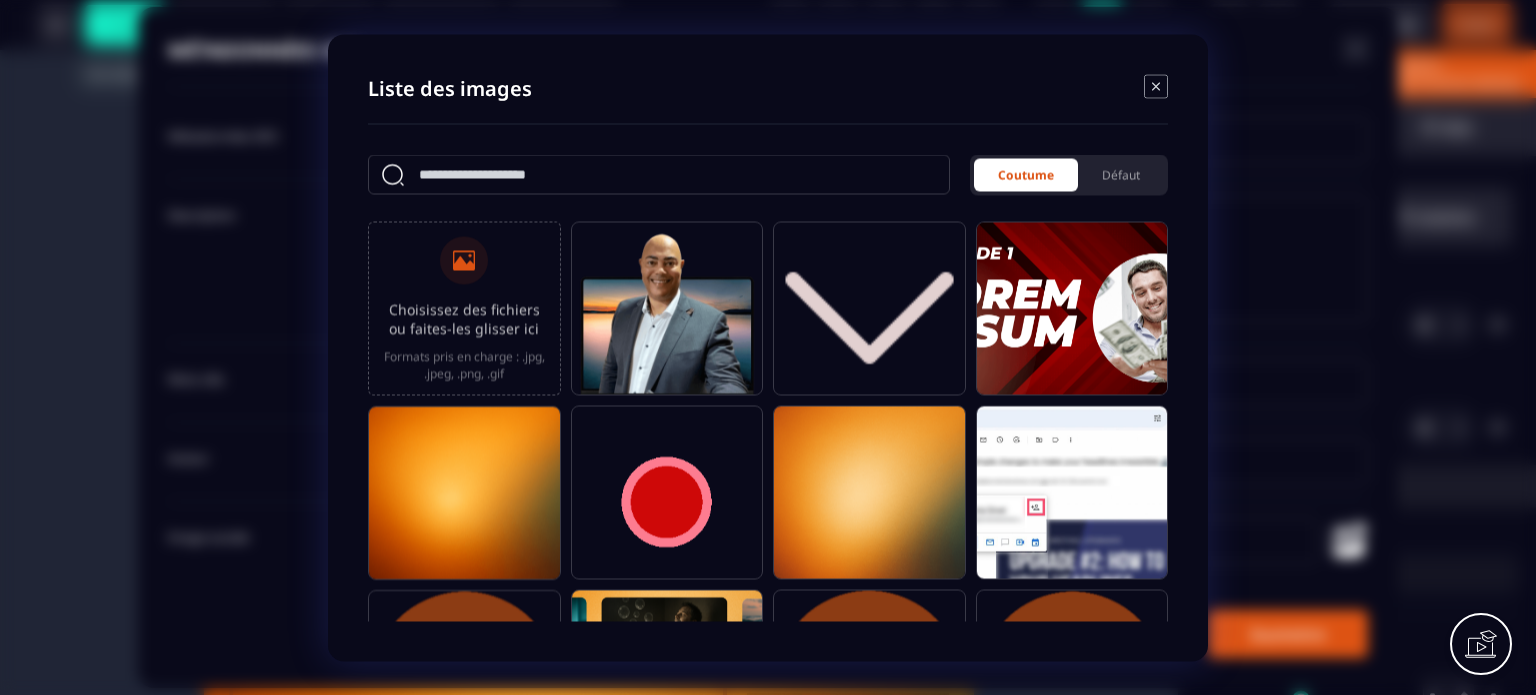 click on "Choisissez des fichiers ou faites-les glisser ici Formats pris en charge : .jpg, .jpeg, .png, .gif" at bounding box center (0, 0) 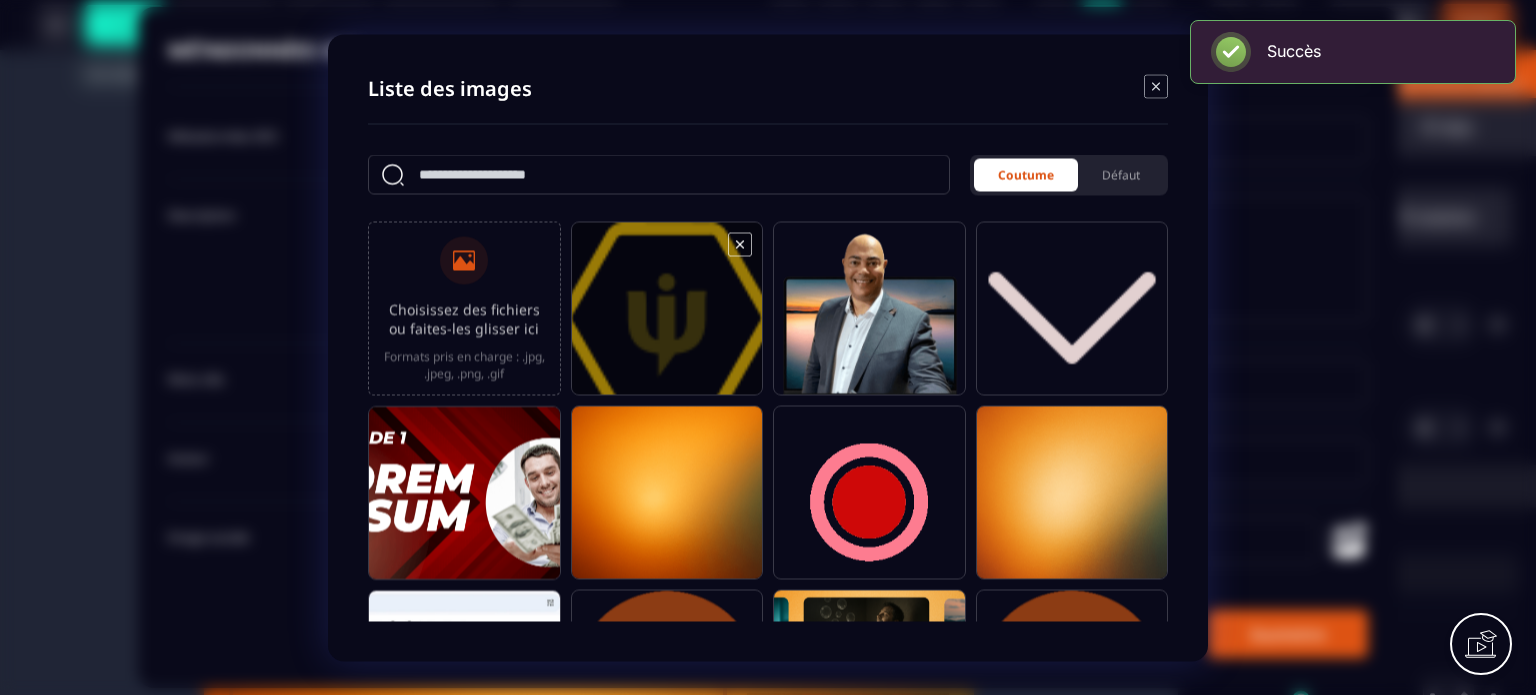 click at bounding box center (667, 317) 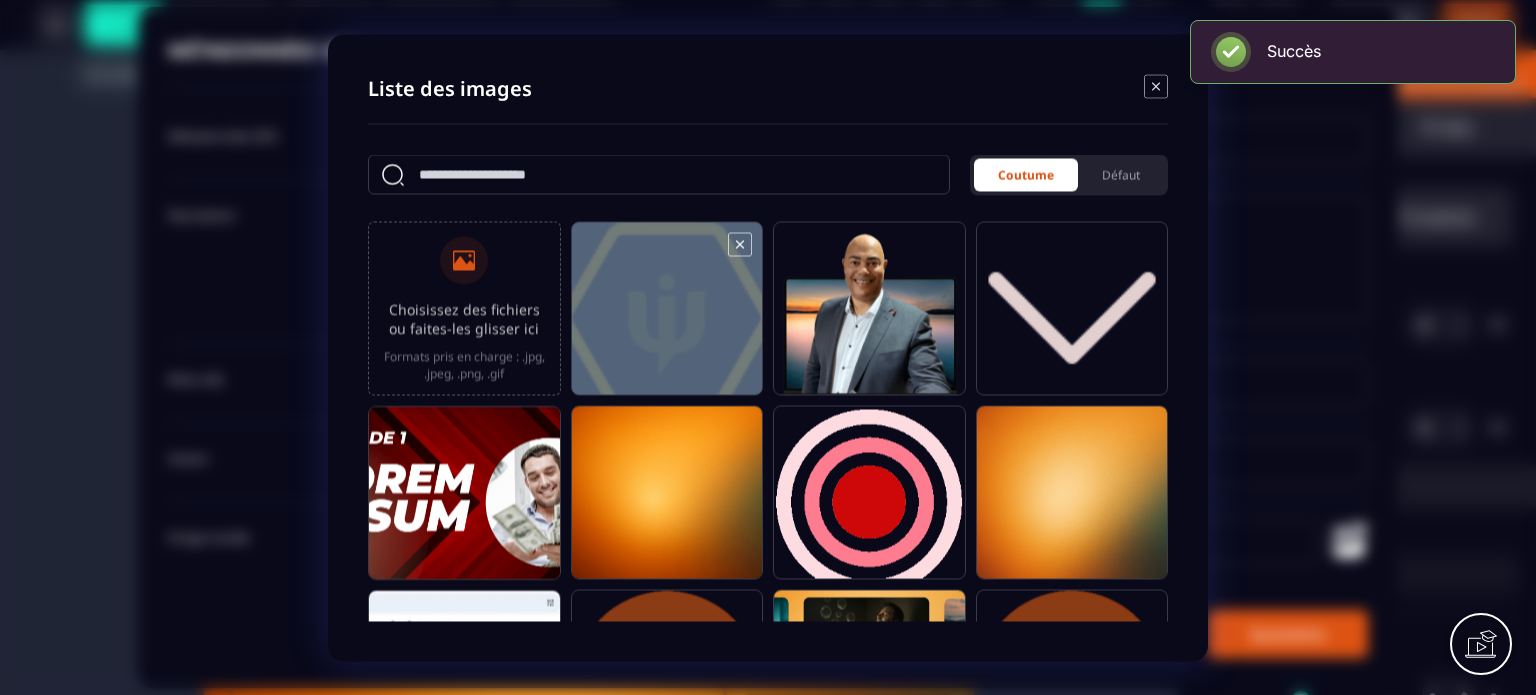 click at bounding box center (667, 317) 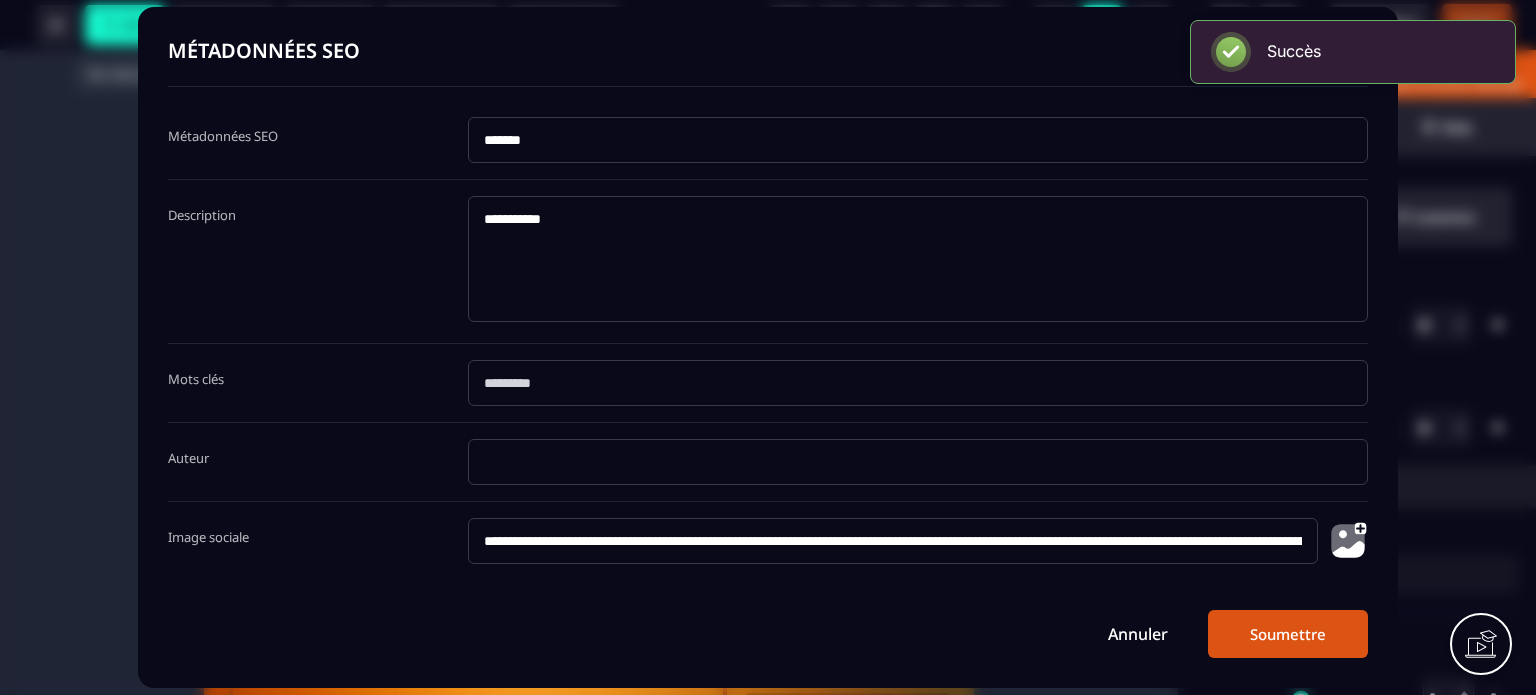 click on "Soumettre" at bounding box center [1288, 634] 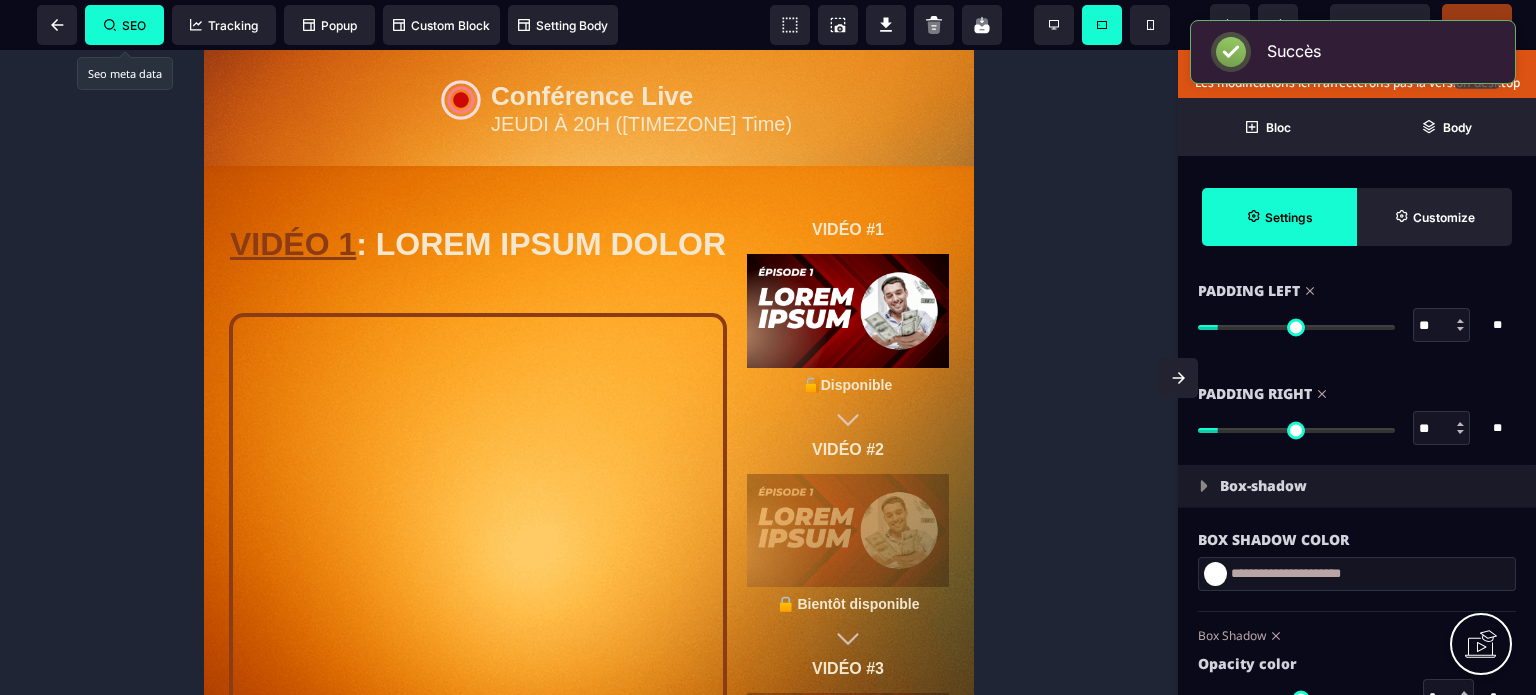 click on "Publier" at bounding box center (1477, 24) 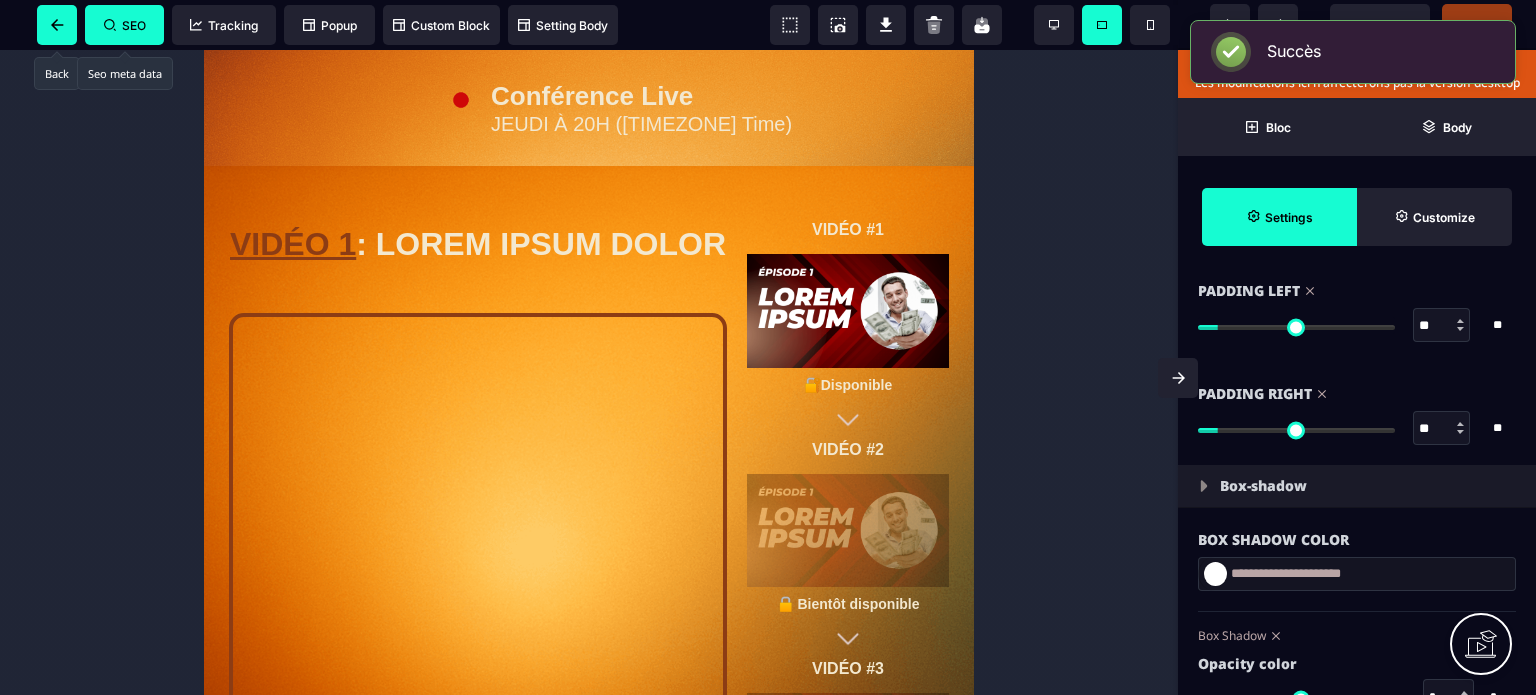 click 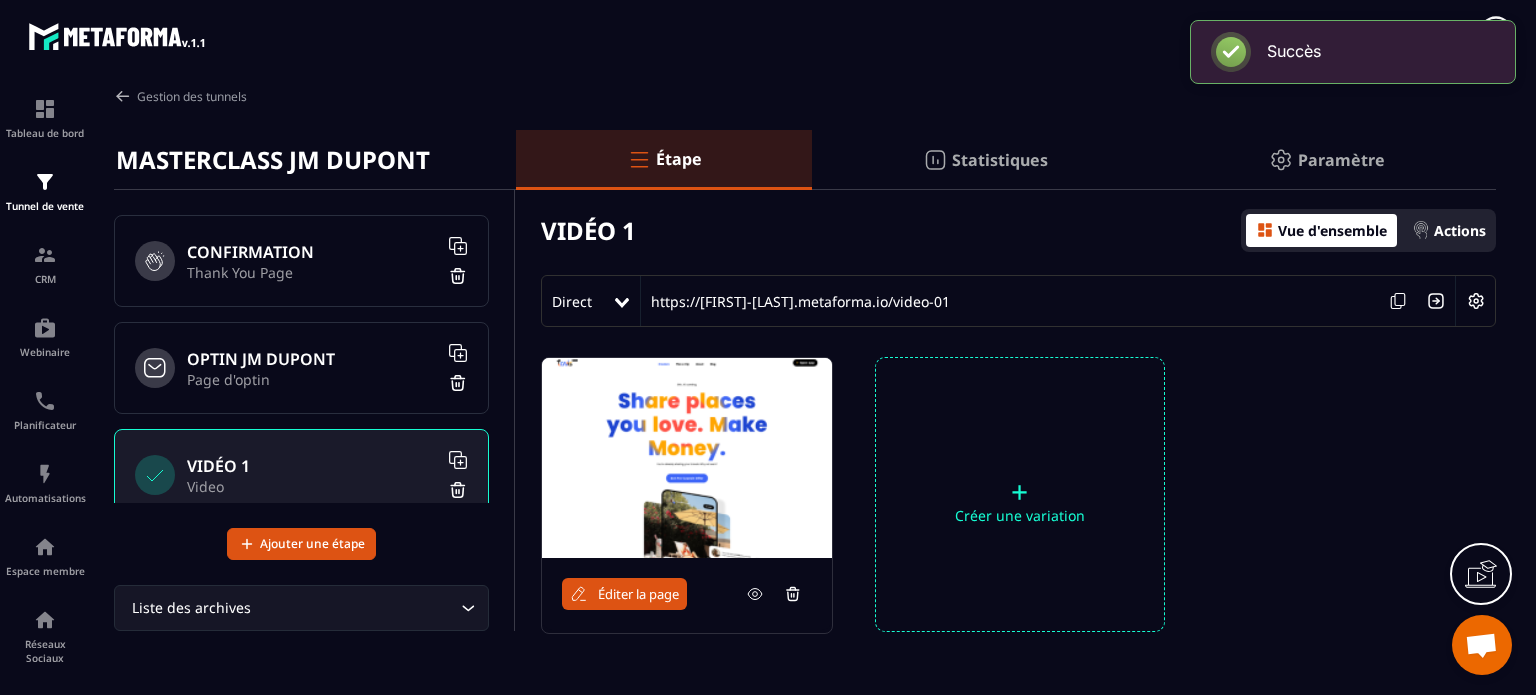 click on "Direct https://[FIRST]-[LAST].metaforma.io/video-01" at bounding box center (1018, 301) 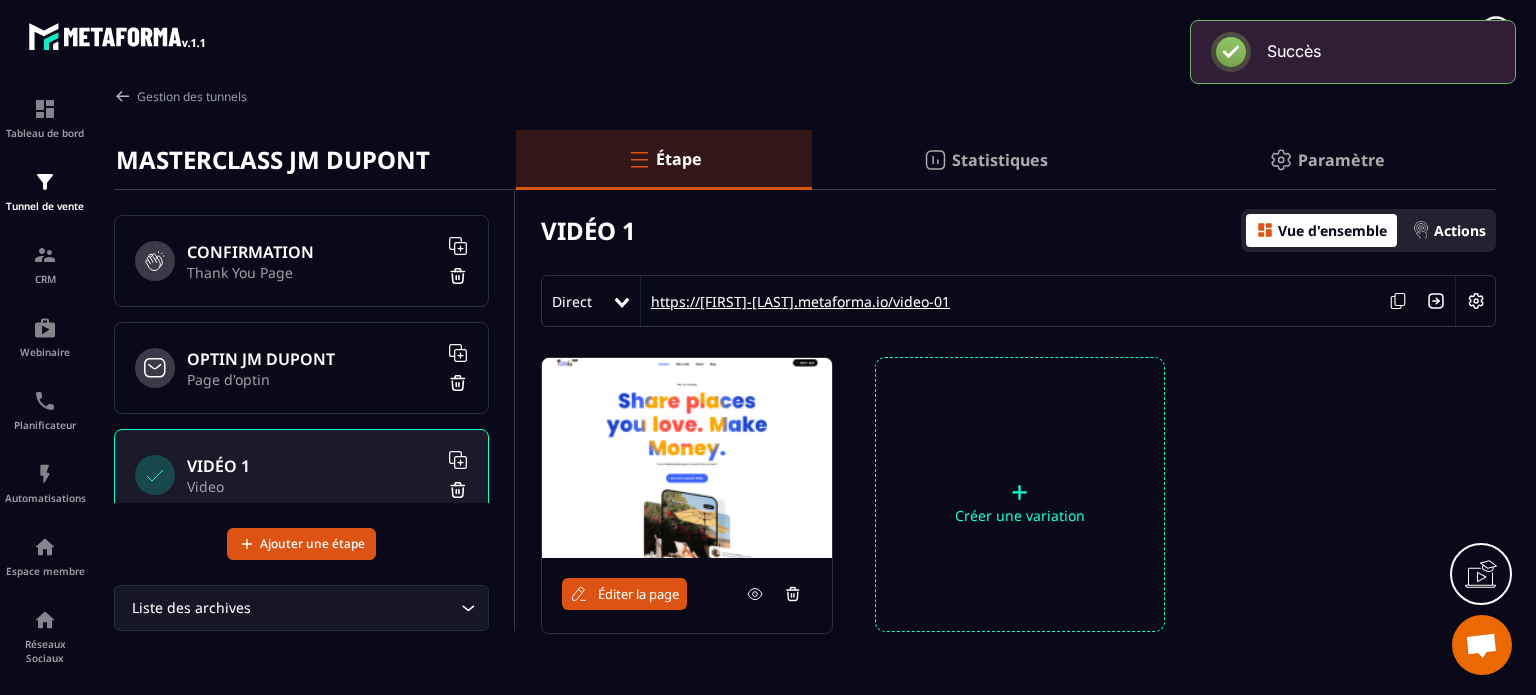 click on "https://[FIRST]-[LAST].metaforma.io/video-01" at bounding box center [795, 301] 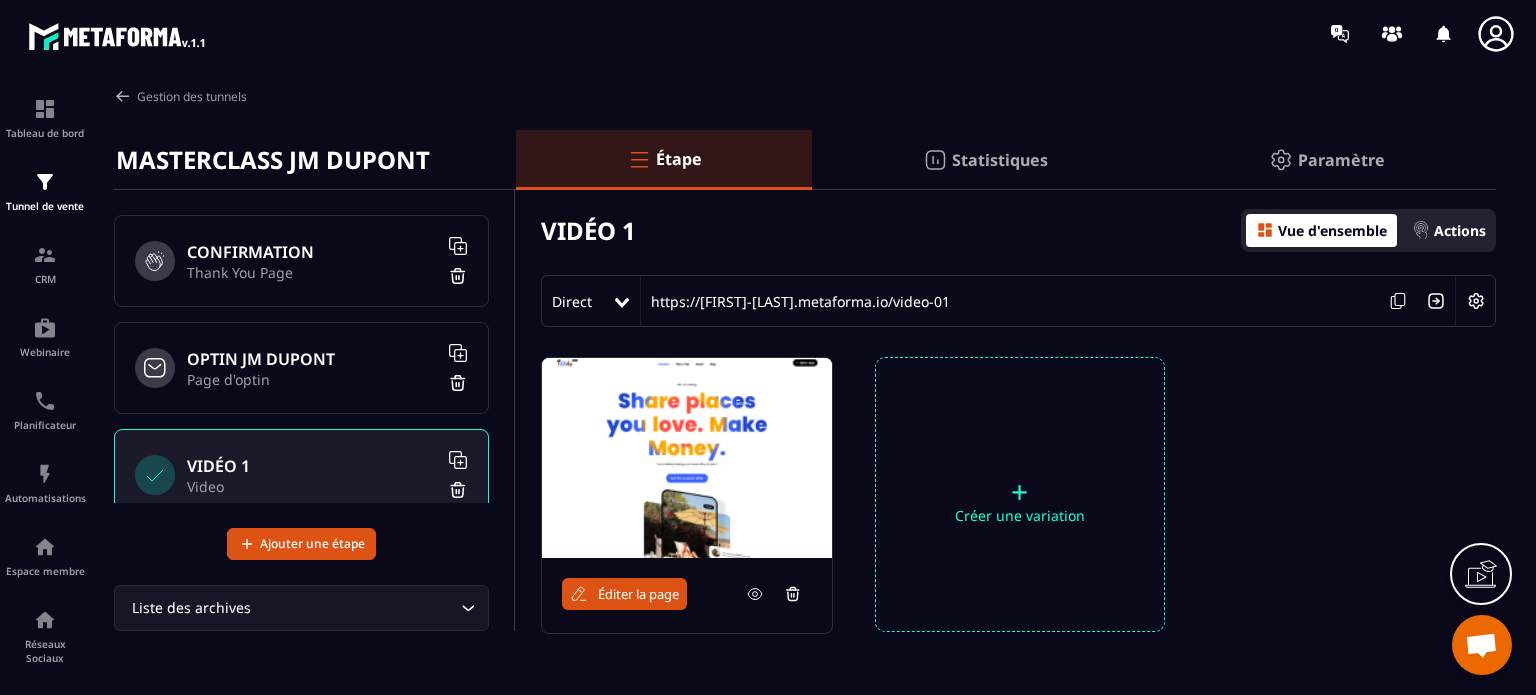 click on "Éditer la page" at bounding box center [638, 594] 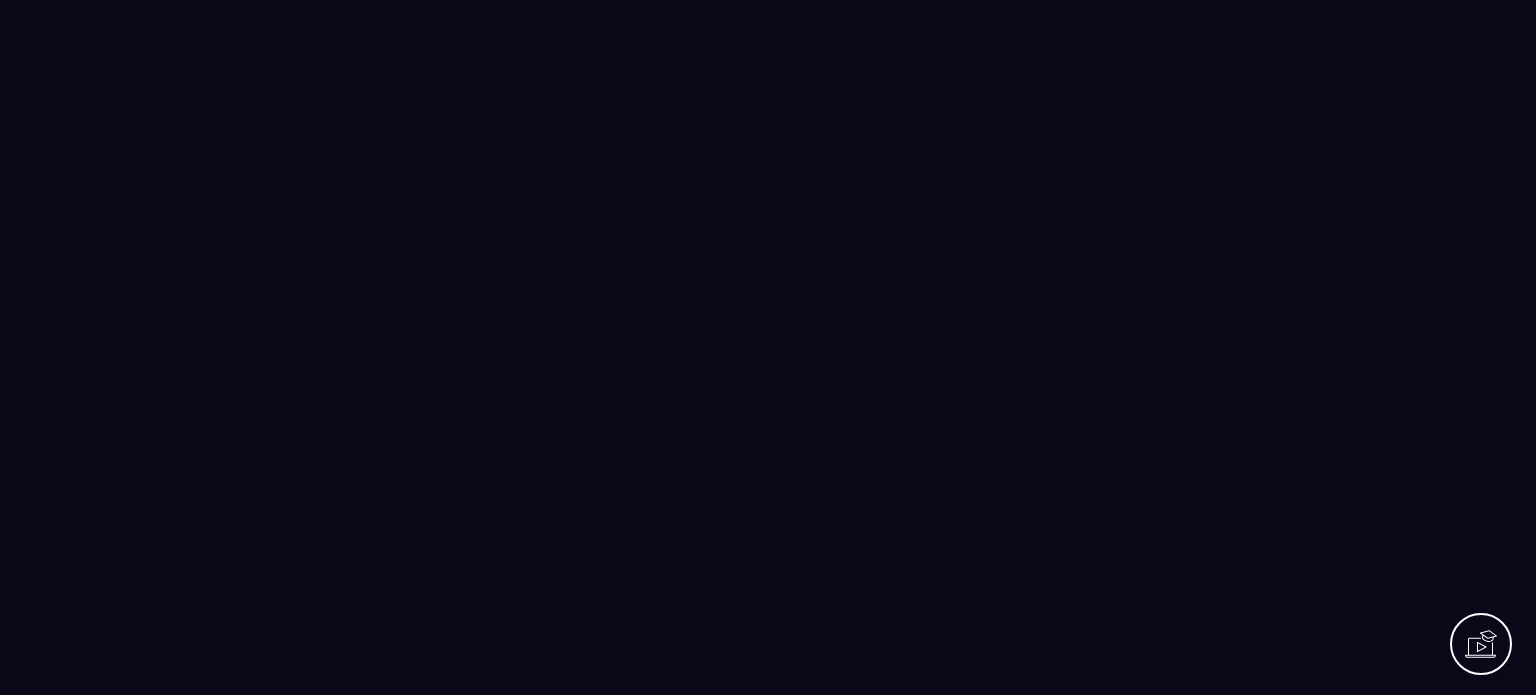 scroll, scrollTop: 0, scrollLeft: 0, axis: both 